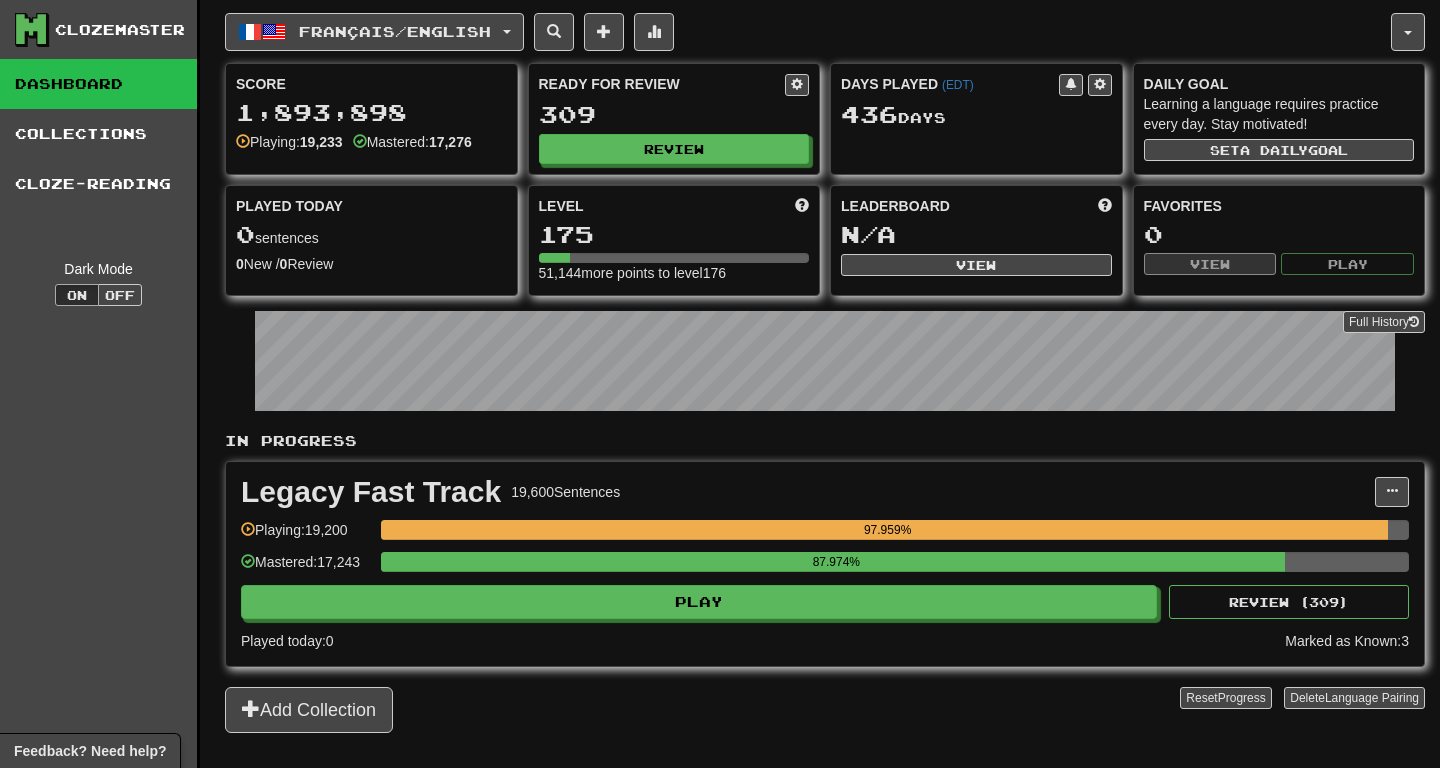 scroll, scrollTop: 0, scrollLeft: 0, axis: both 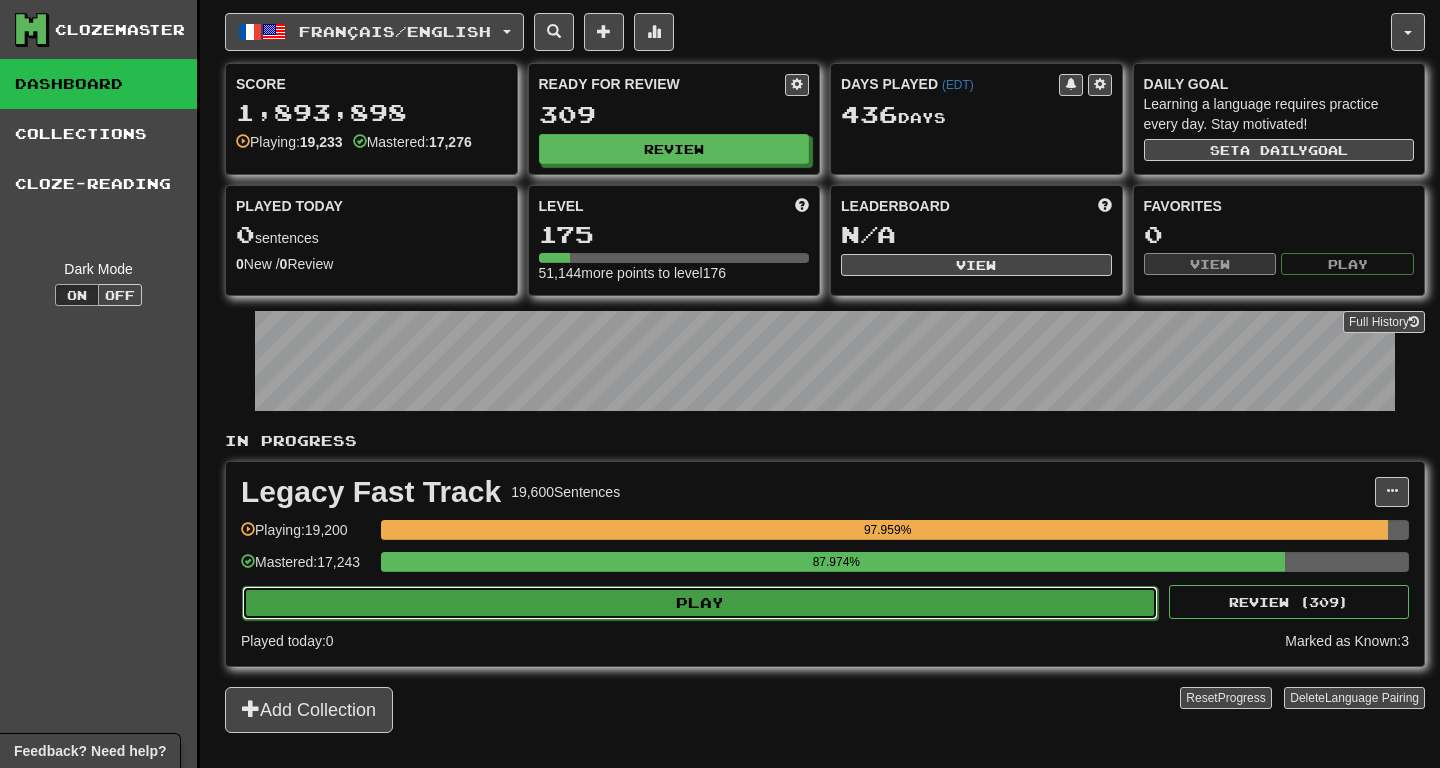 click on "Play" at bounding box center (700, 603) 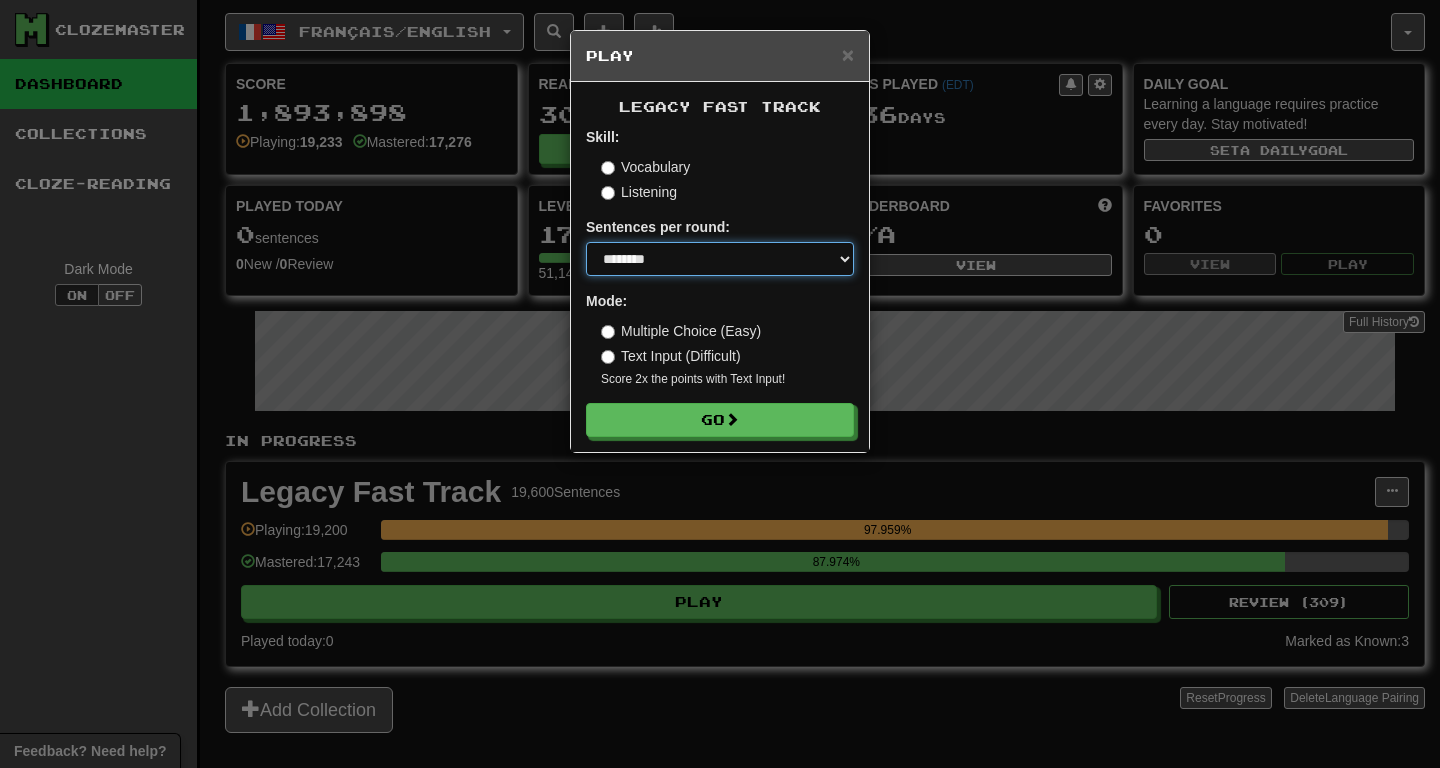 click on "* ** ** ** ** ** *** ********" at bounding box center [720, 259] 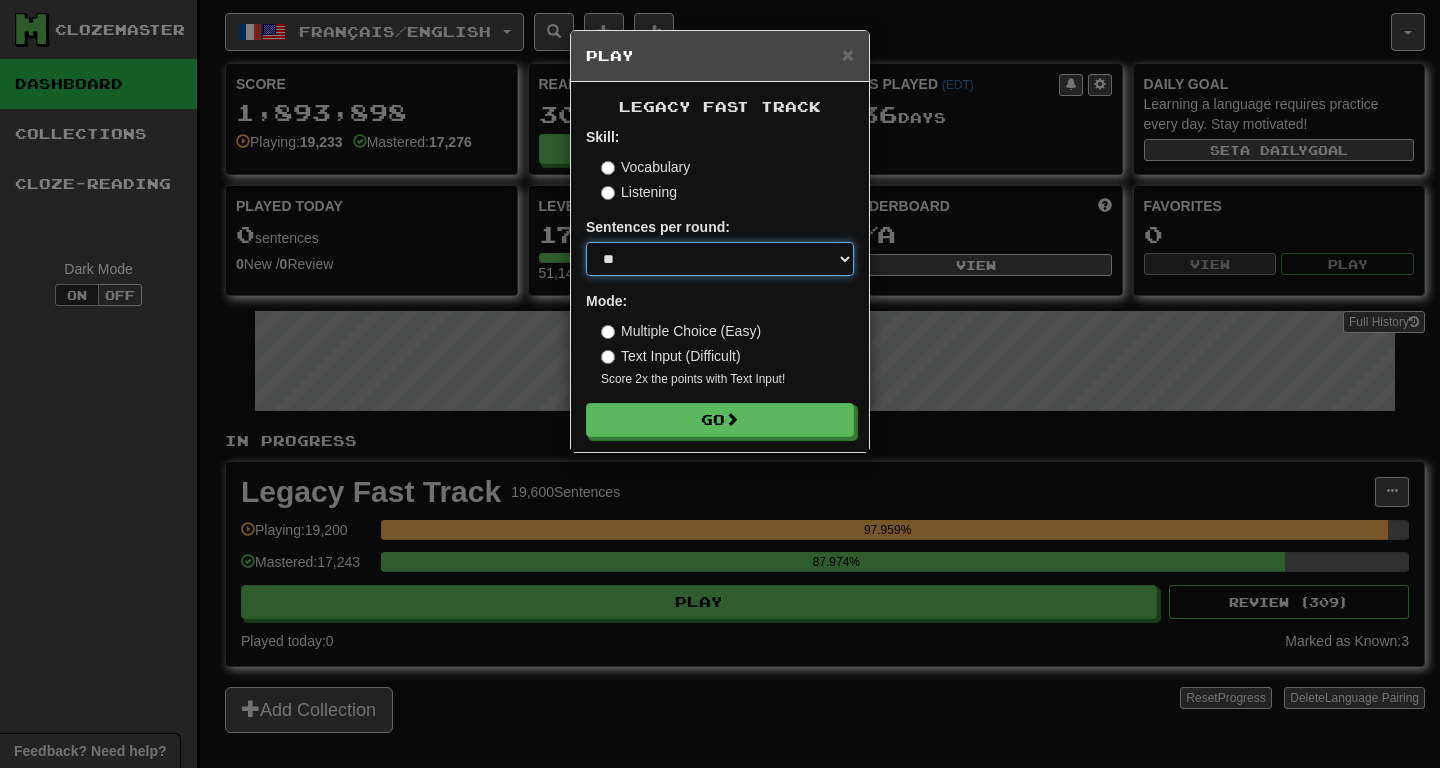 click on "**" at bounding box center [0, 0] 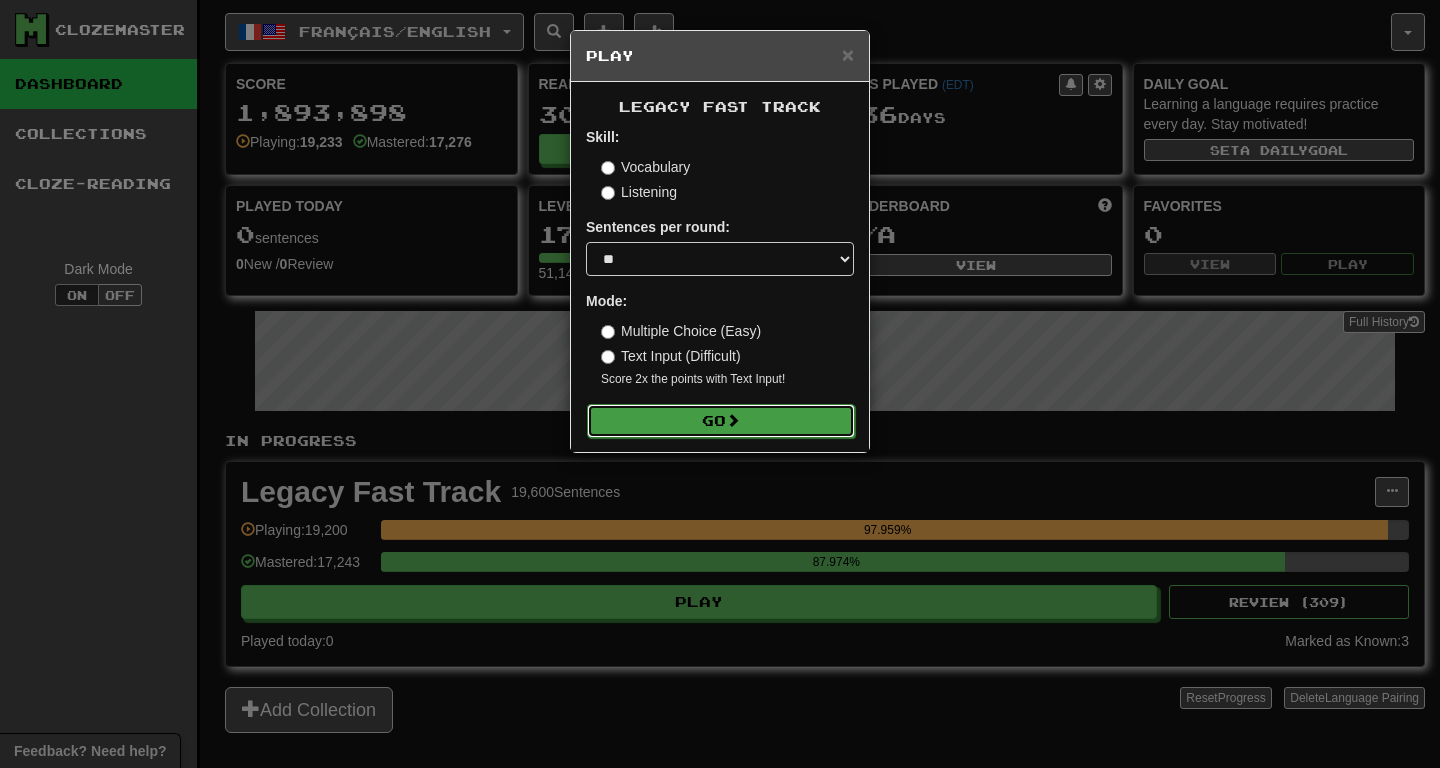 click on "Go" at bounding box center [721, 421] 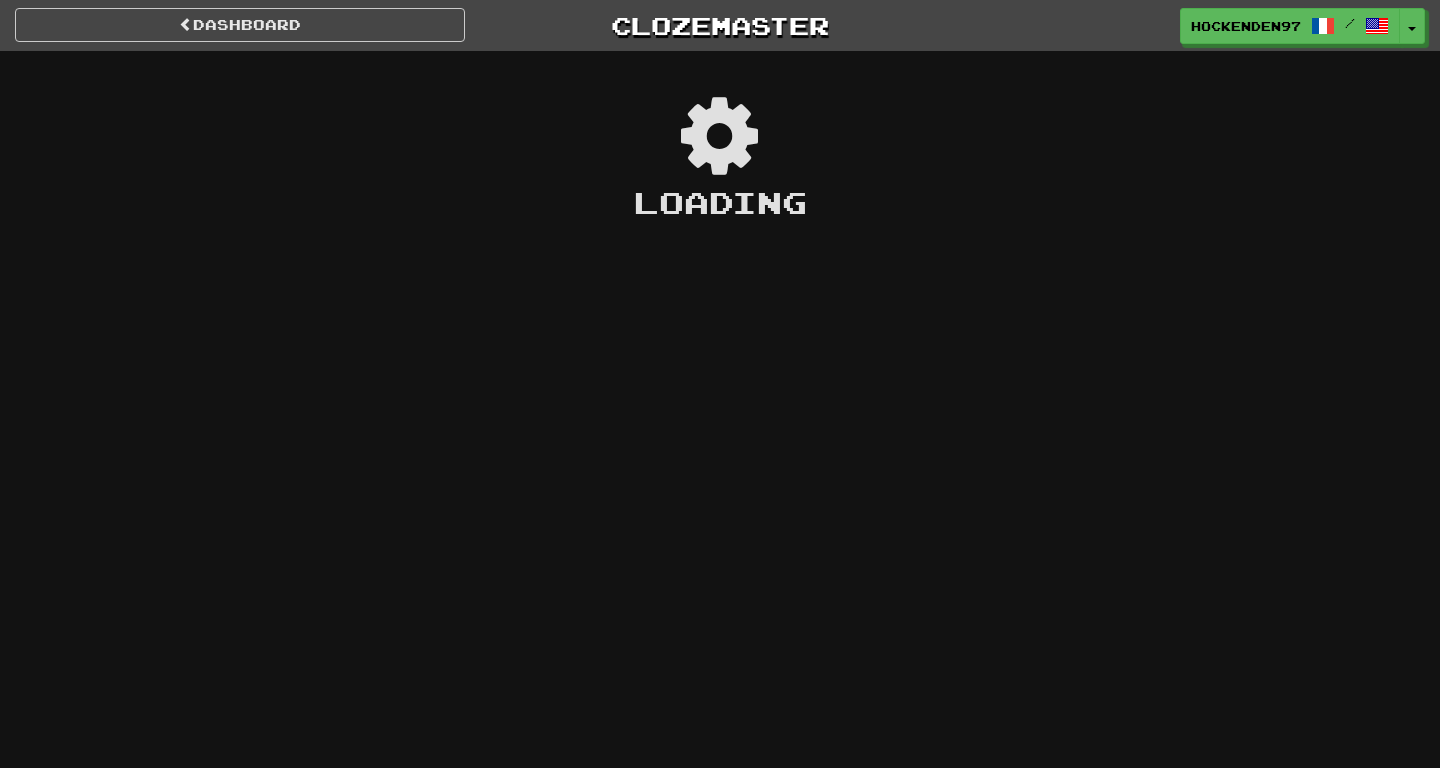 scroll, scrollTop: 0, scrollLeft: 0, axis: both 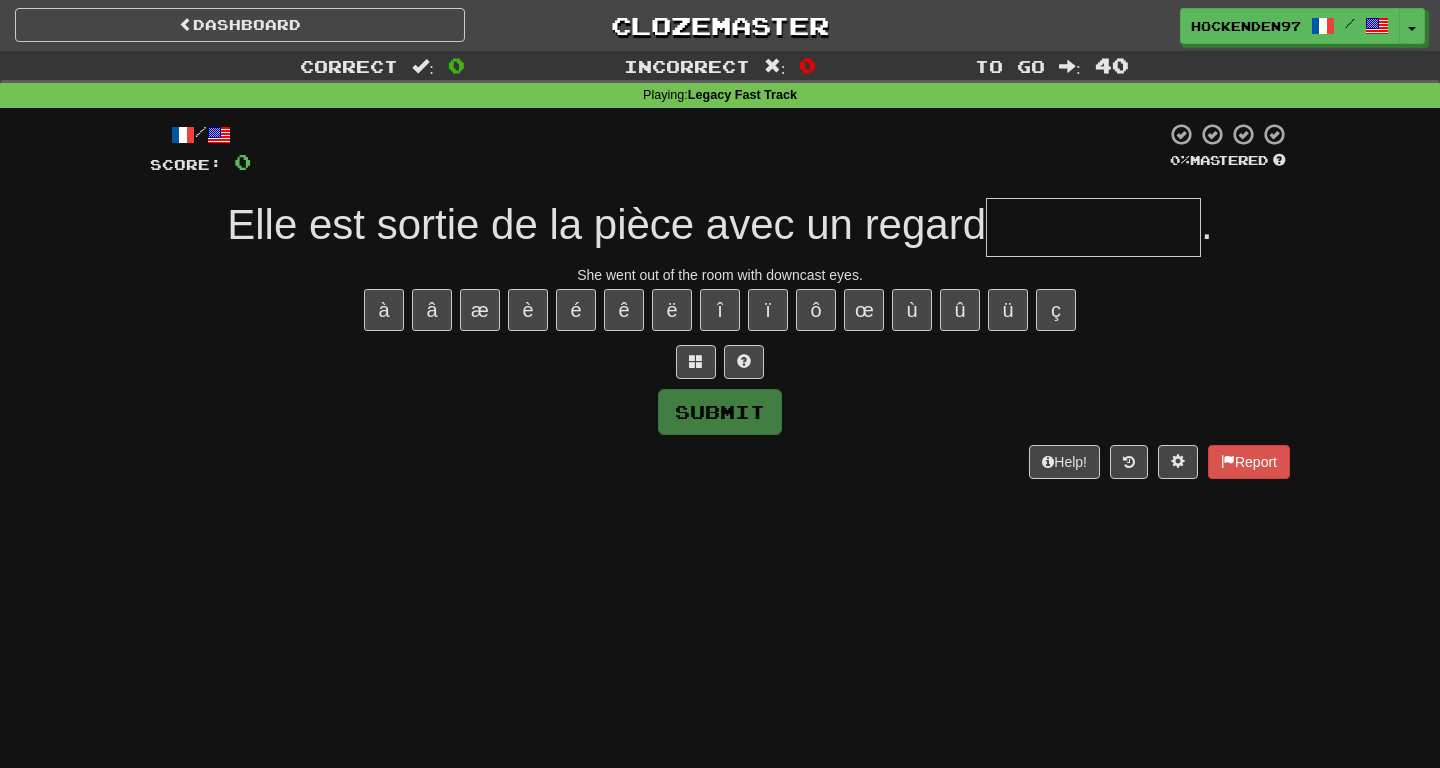 click at bounding box center (1093, 227) 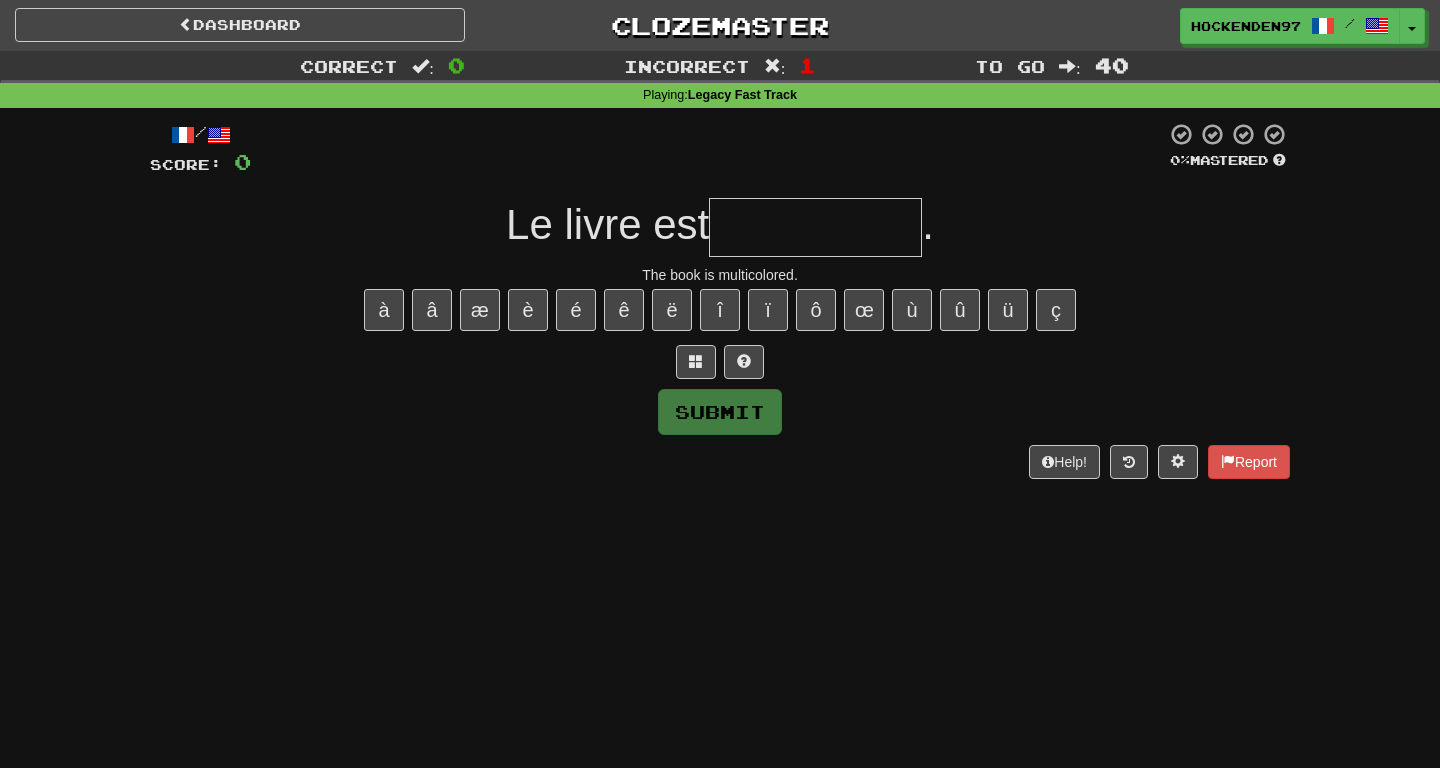 click at bounding box center [815, 227] 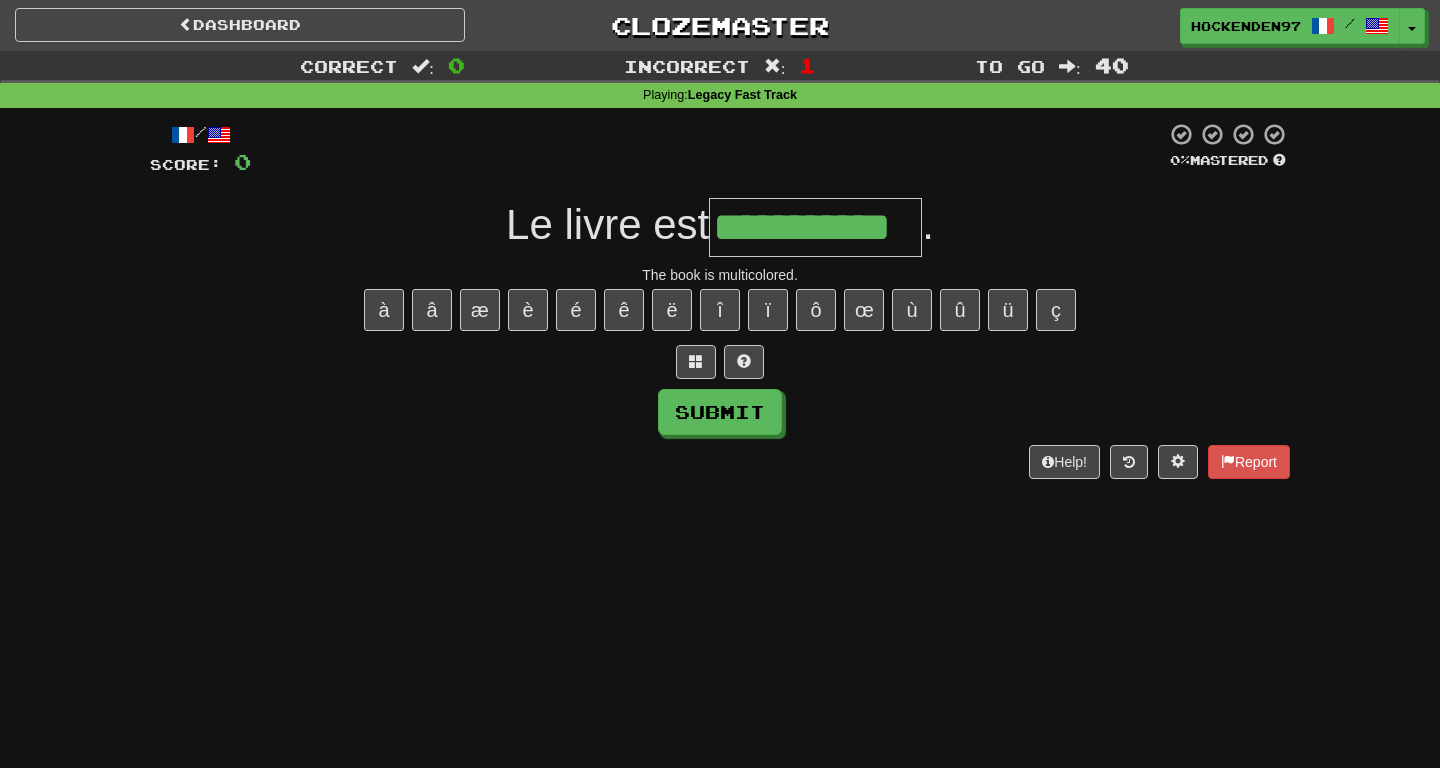 type on "**********" 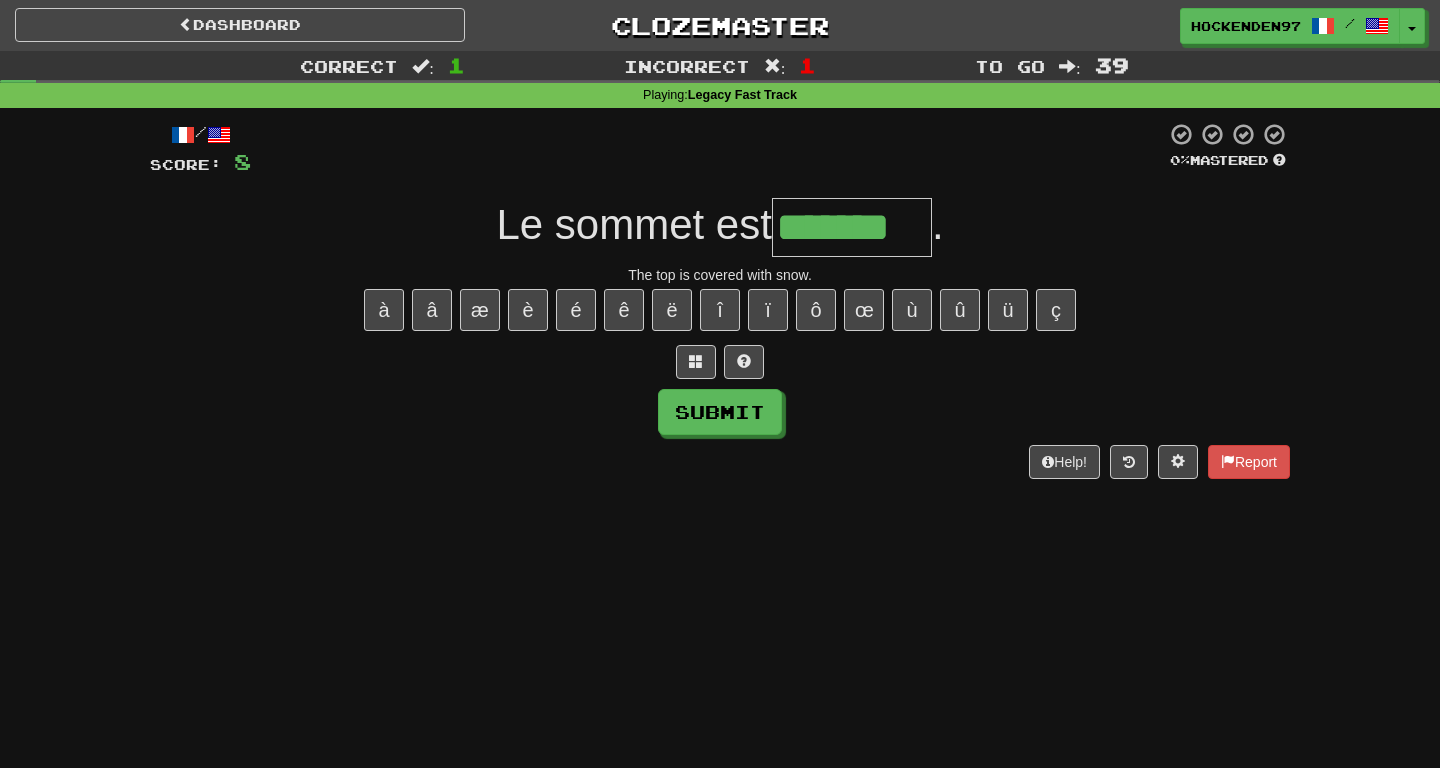 type on "*******" 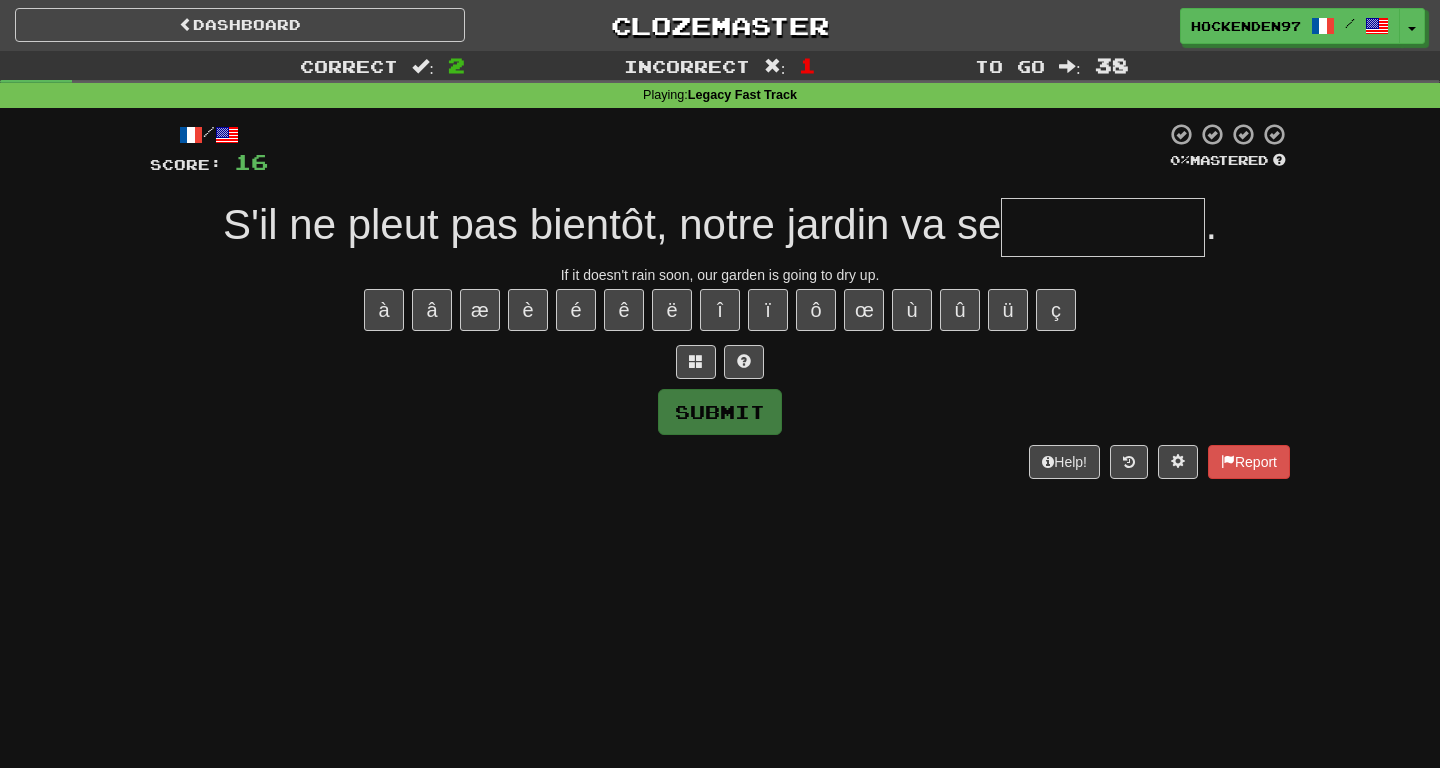 type on "*" 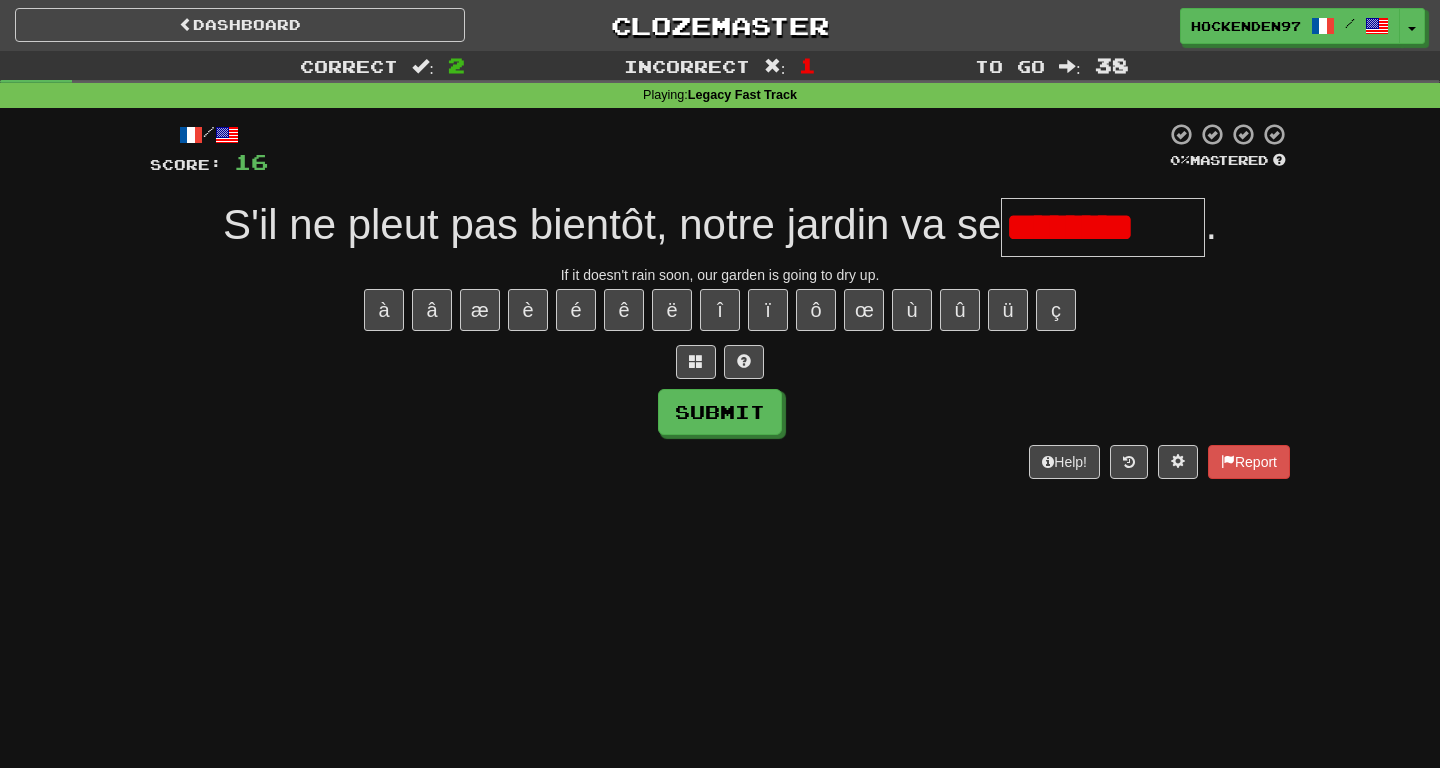 scroll, scrollTop: 0, scrollLeft: 0, axis: both 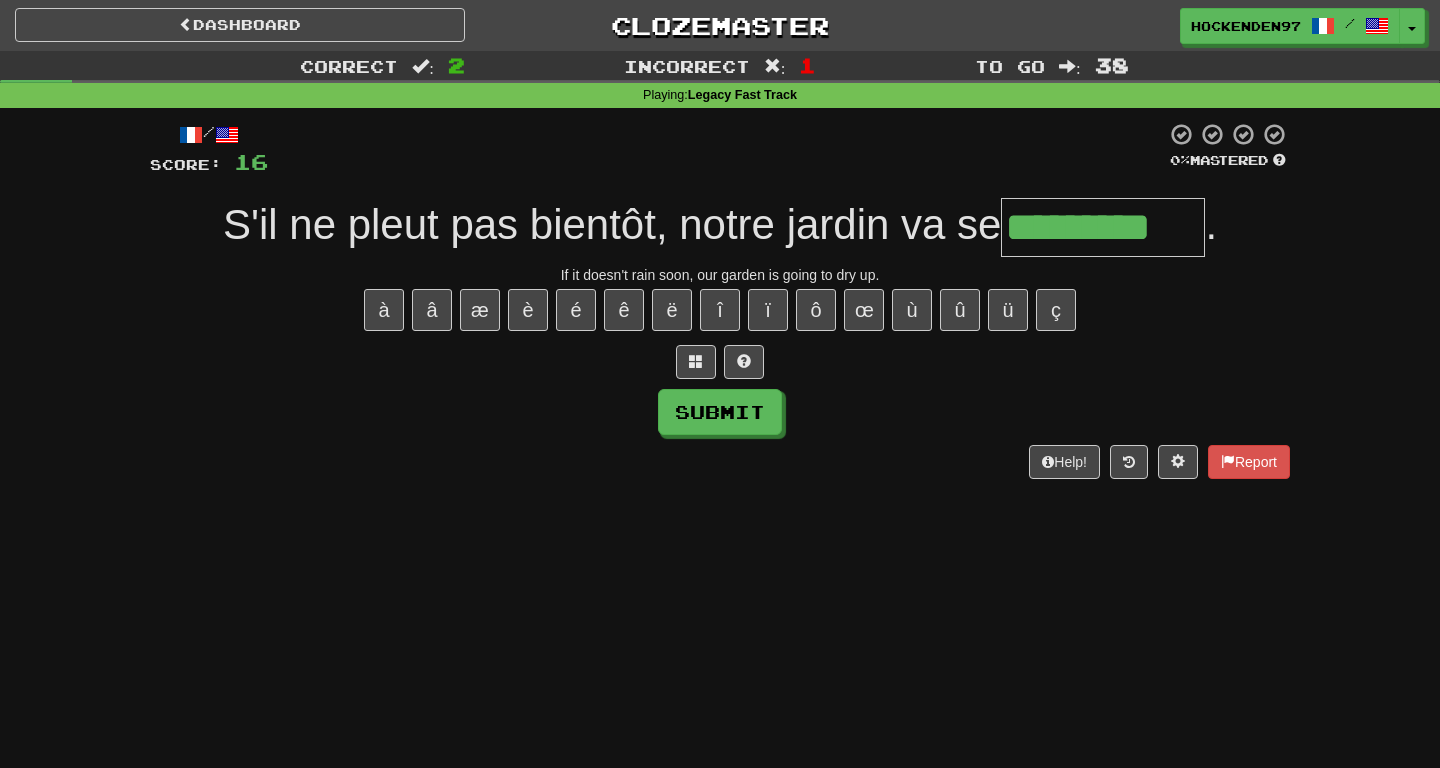 type on "*********" 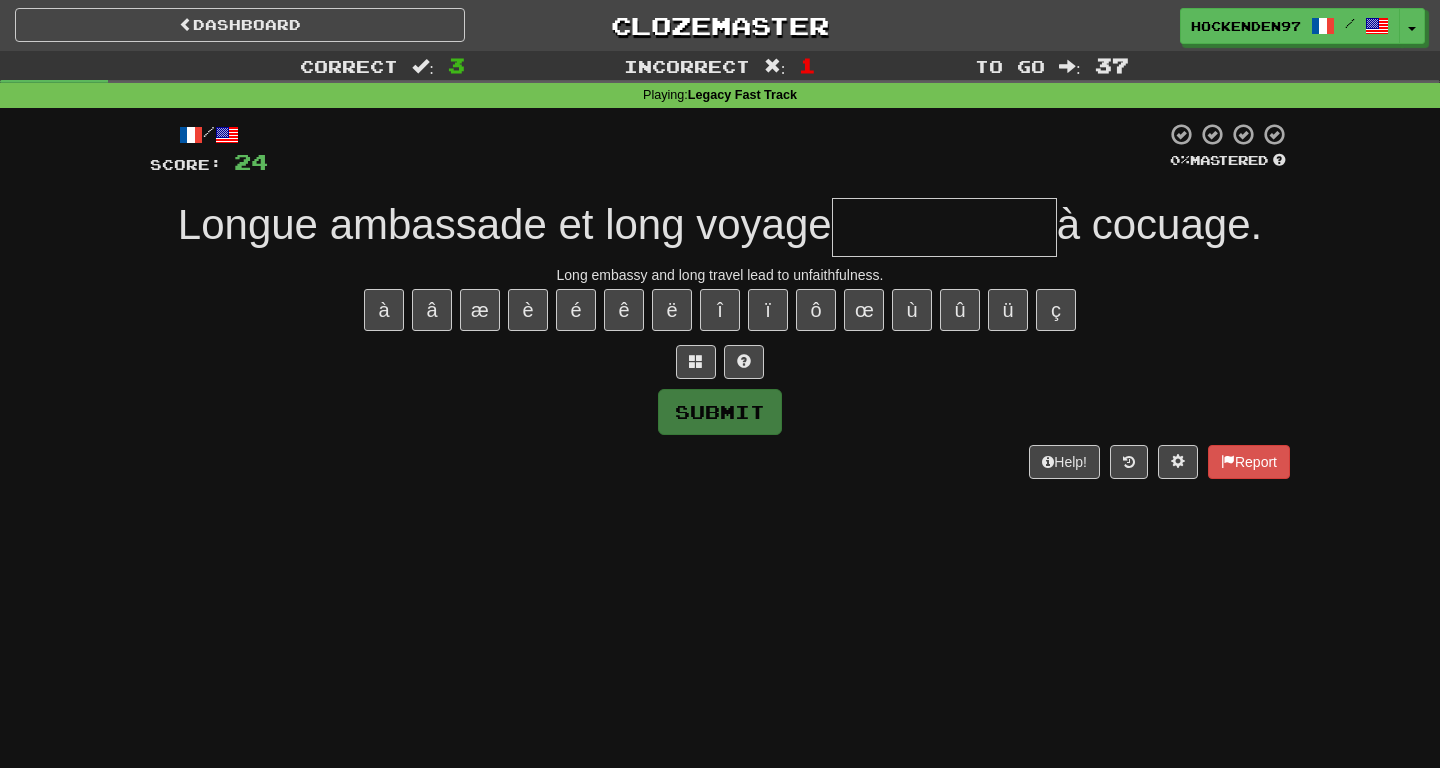 type on "**********" 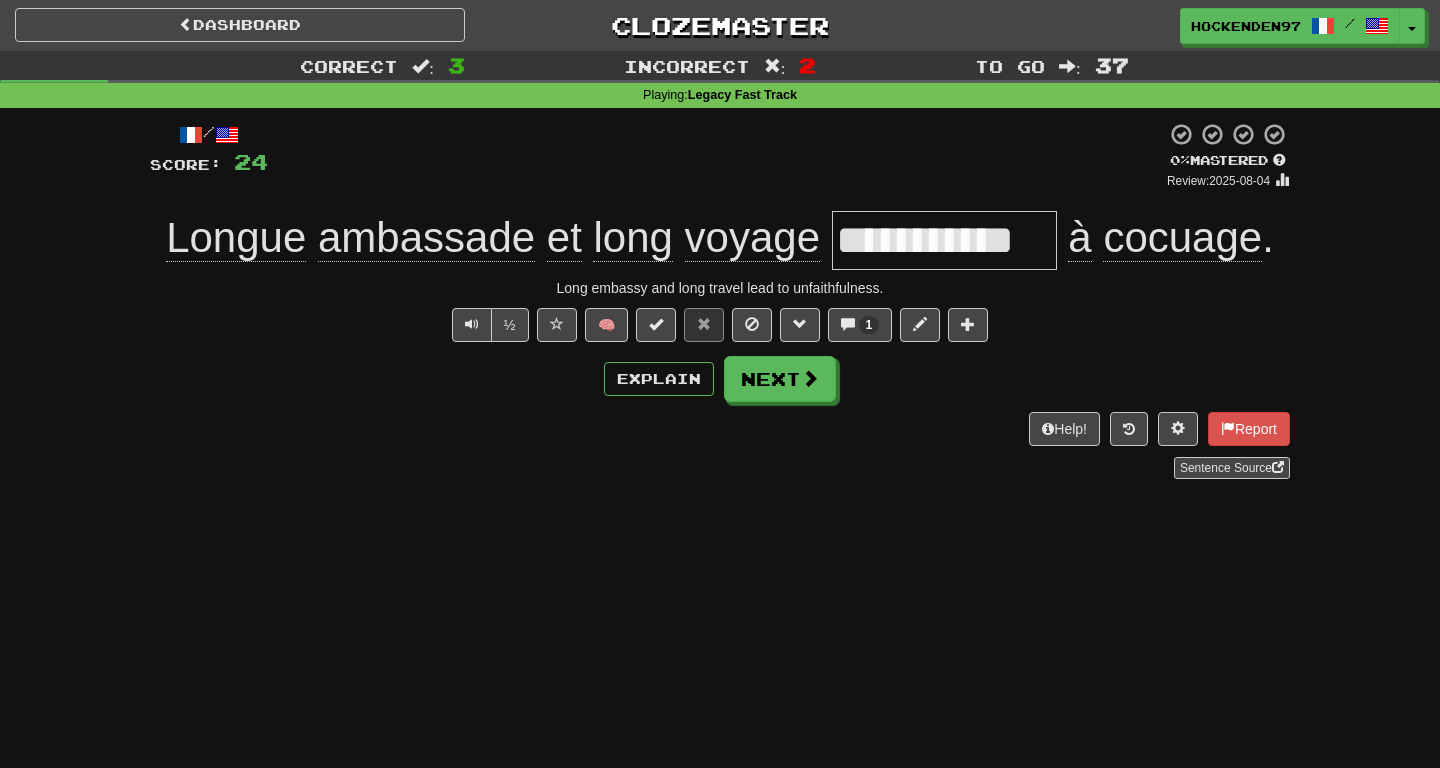 click on "**********" at bounding box center (720, 300) 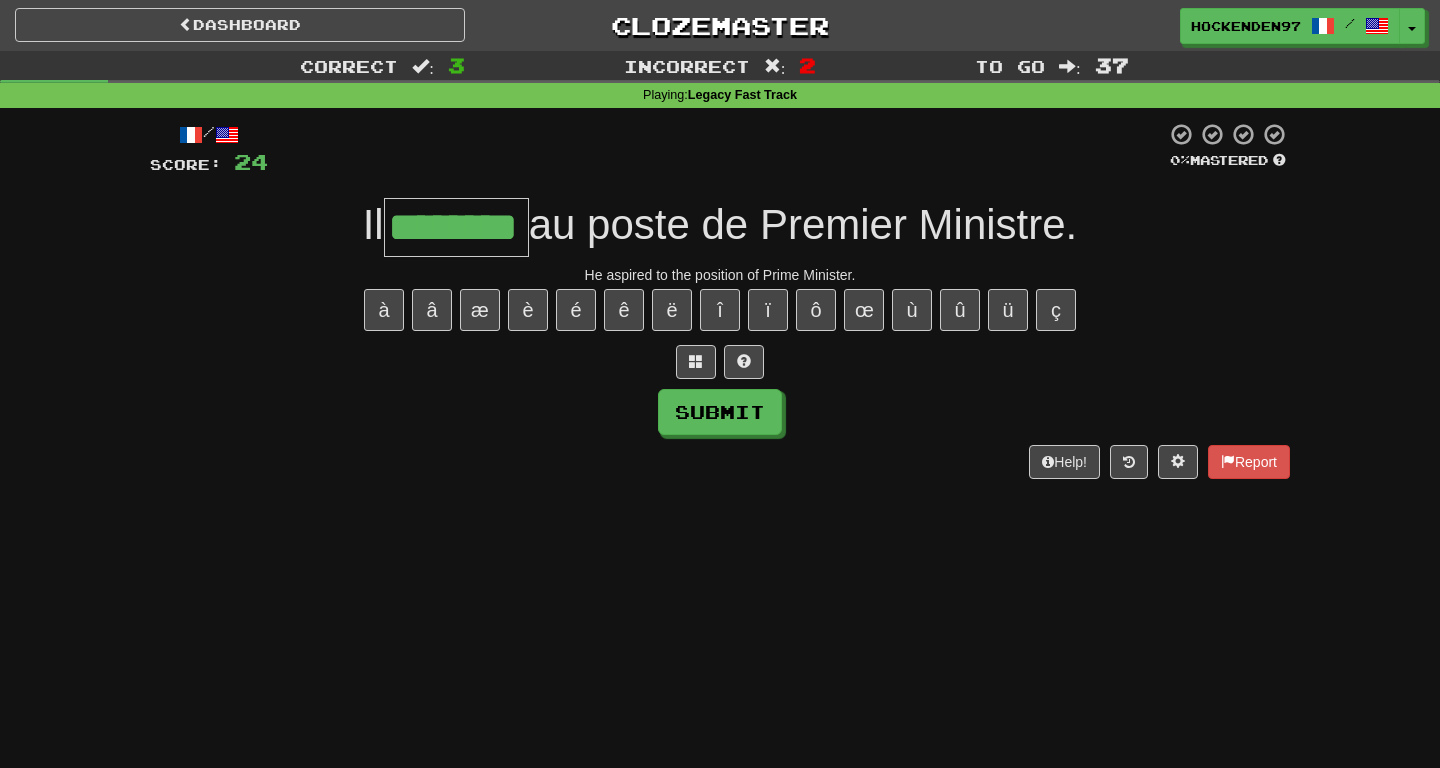 type on "********" 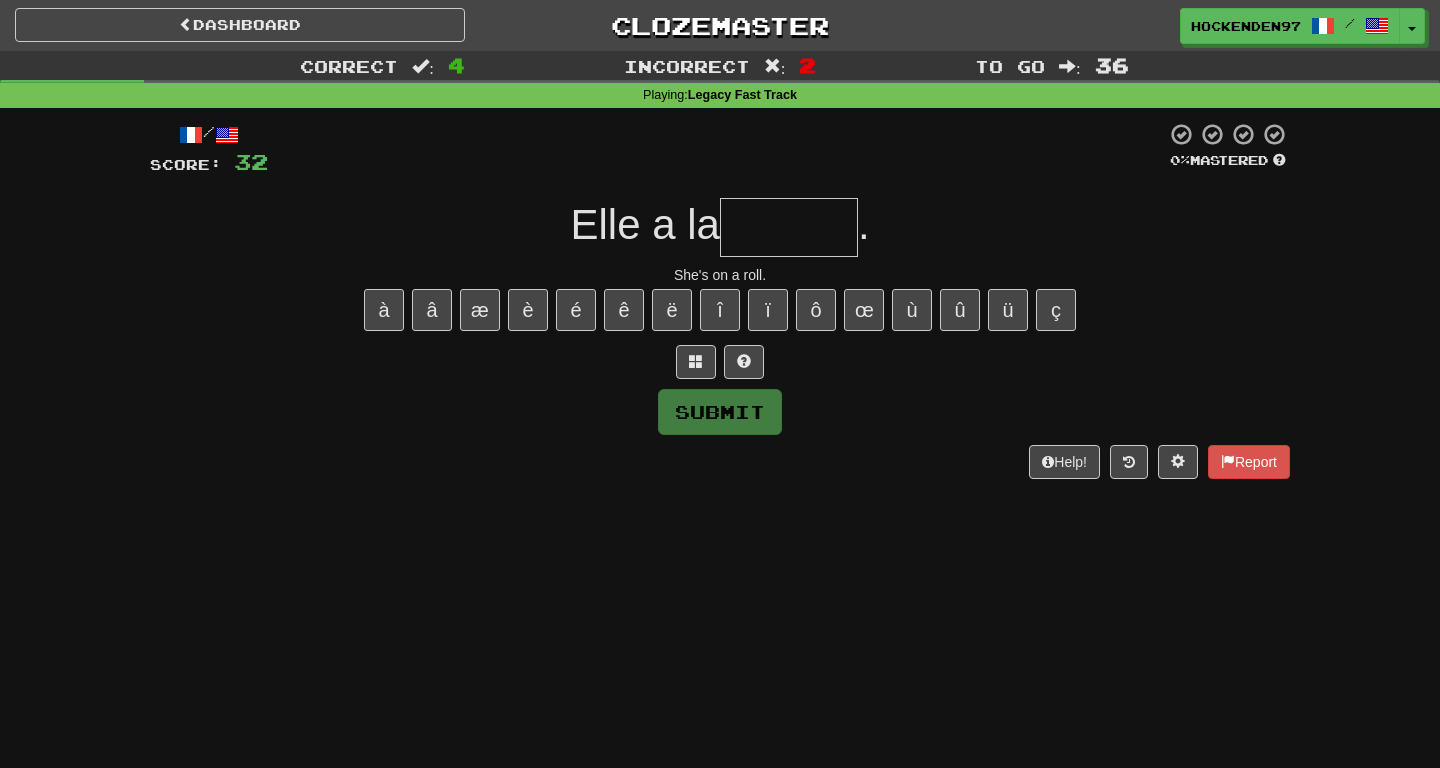 type on "******" 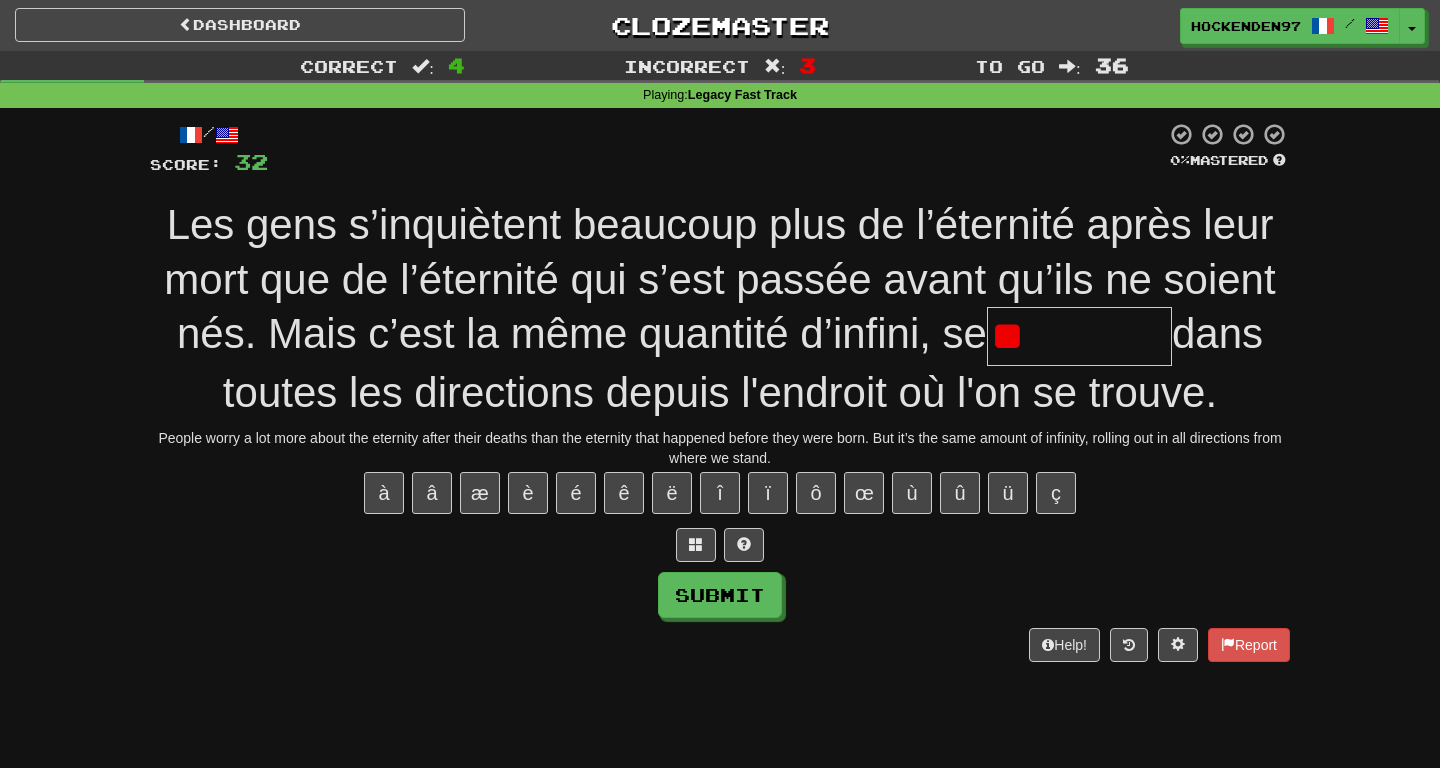 type on "*" 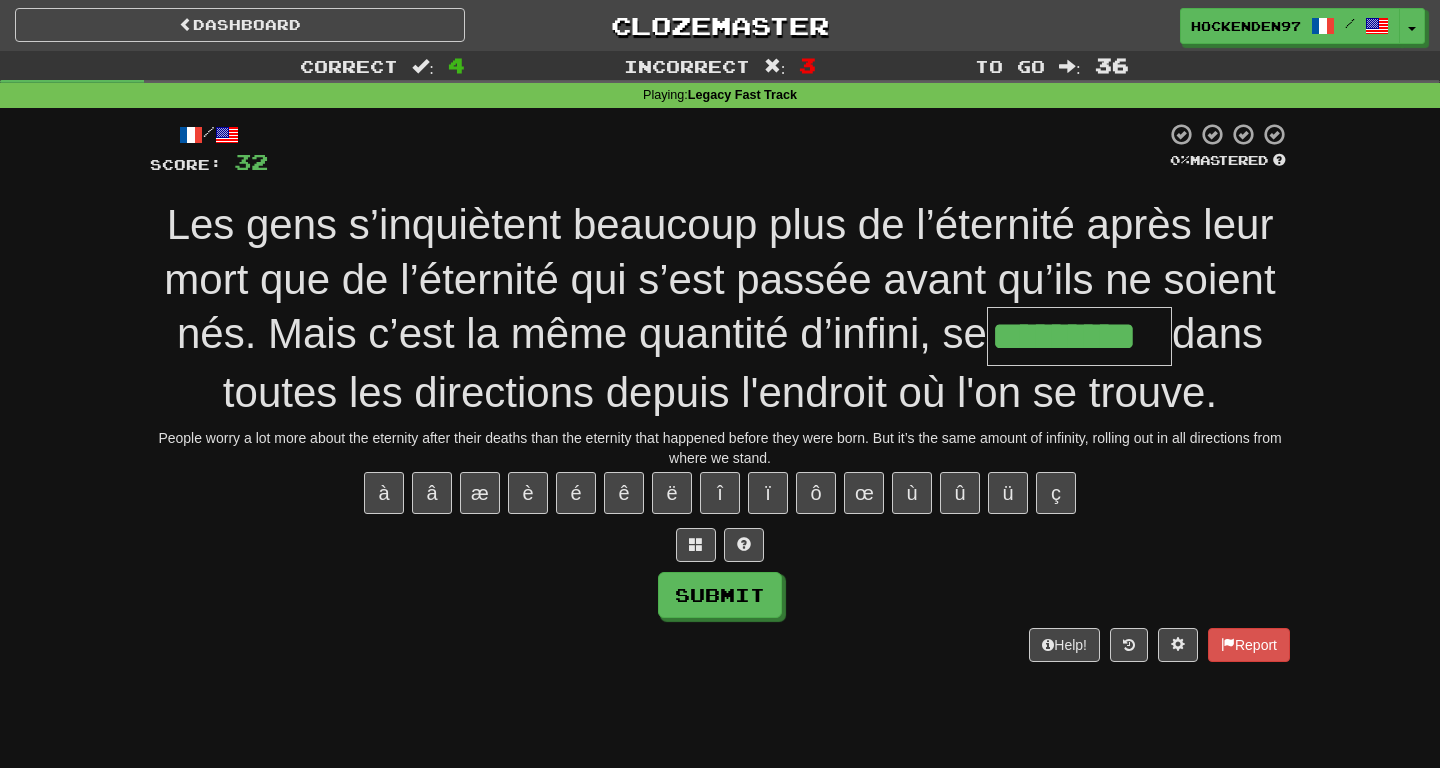 type on "*********" 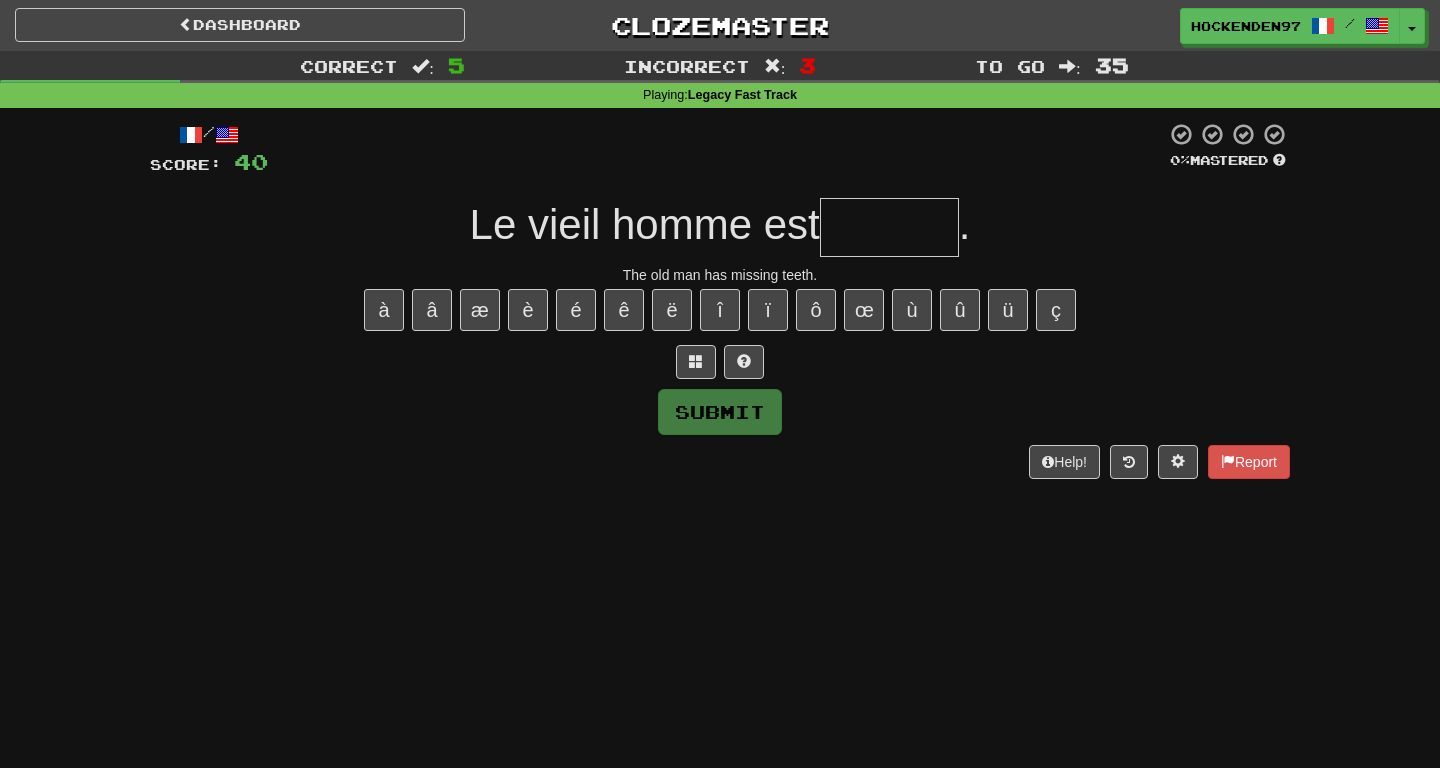 type on "******" 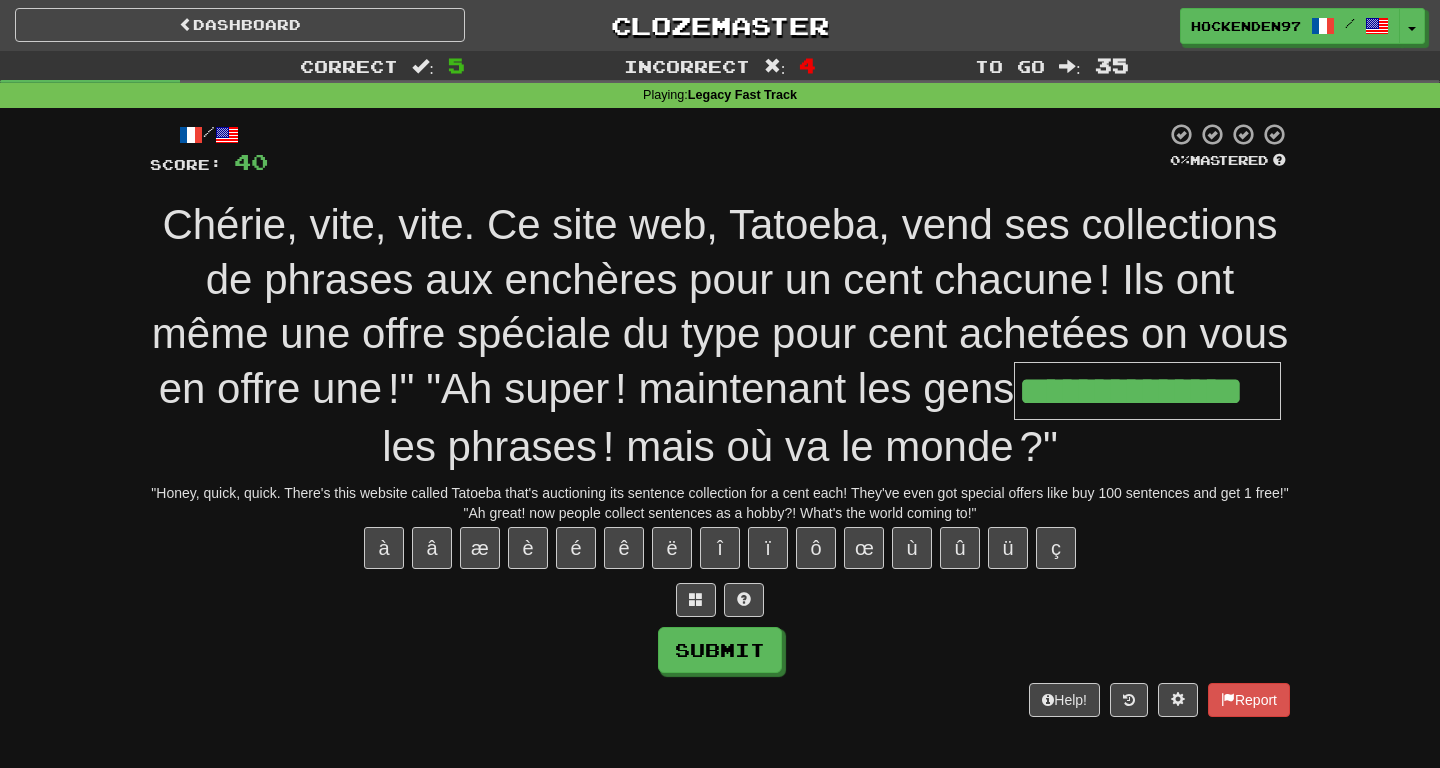 type on "**********" 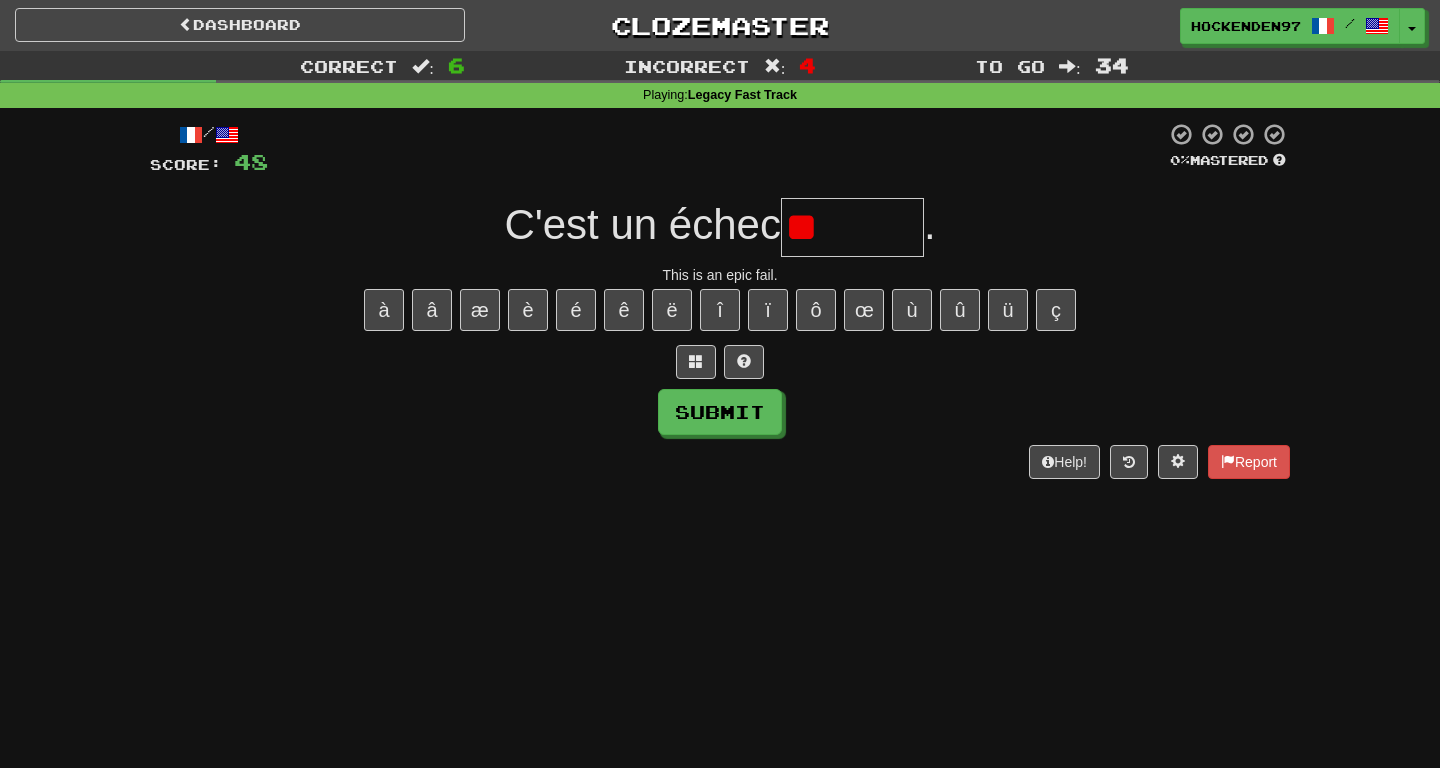 type on "*" 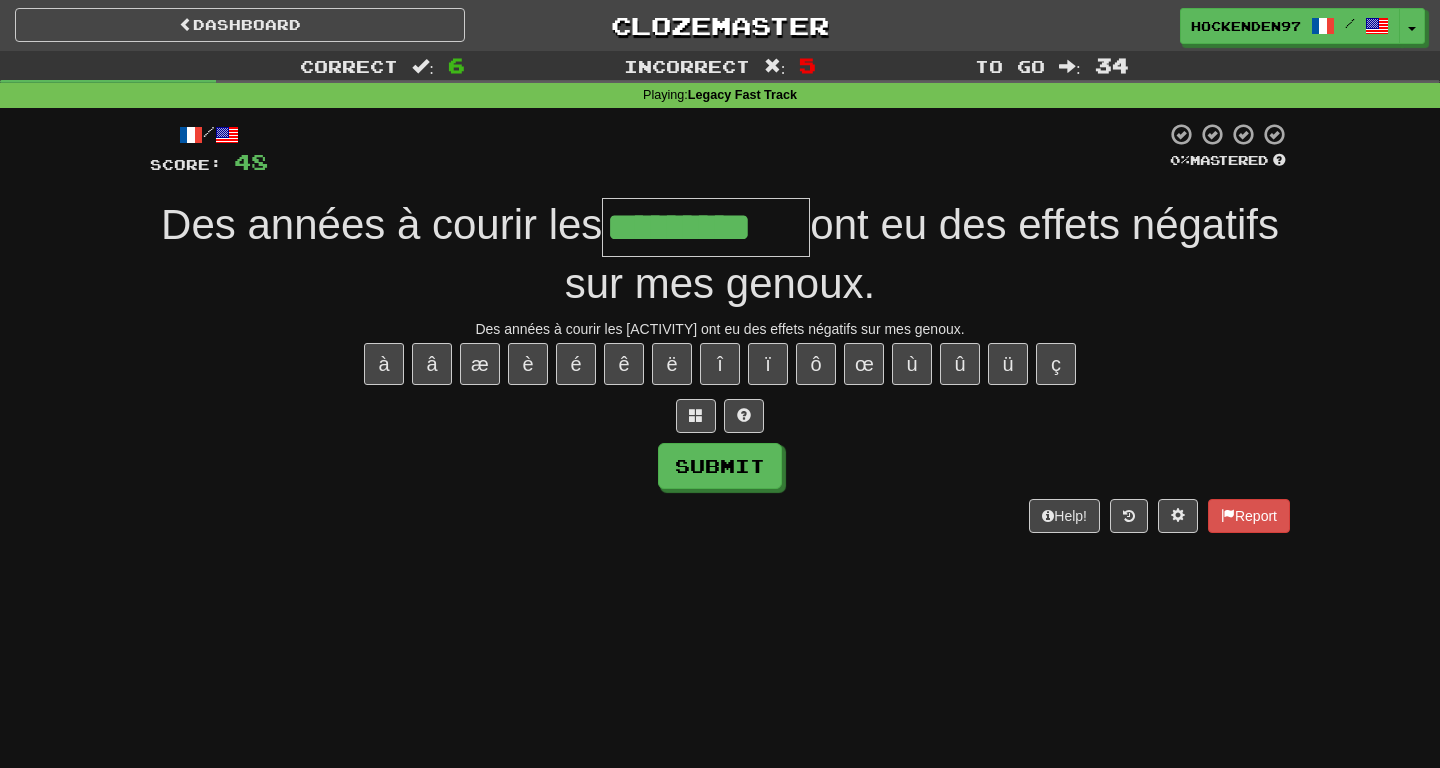type on "*********" 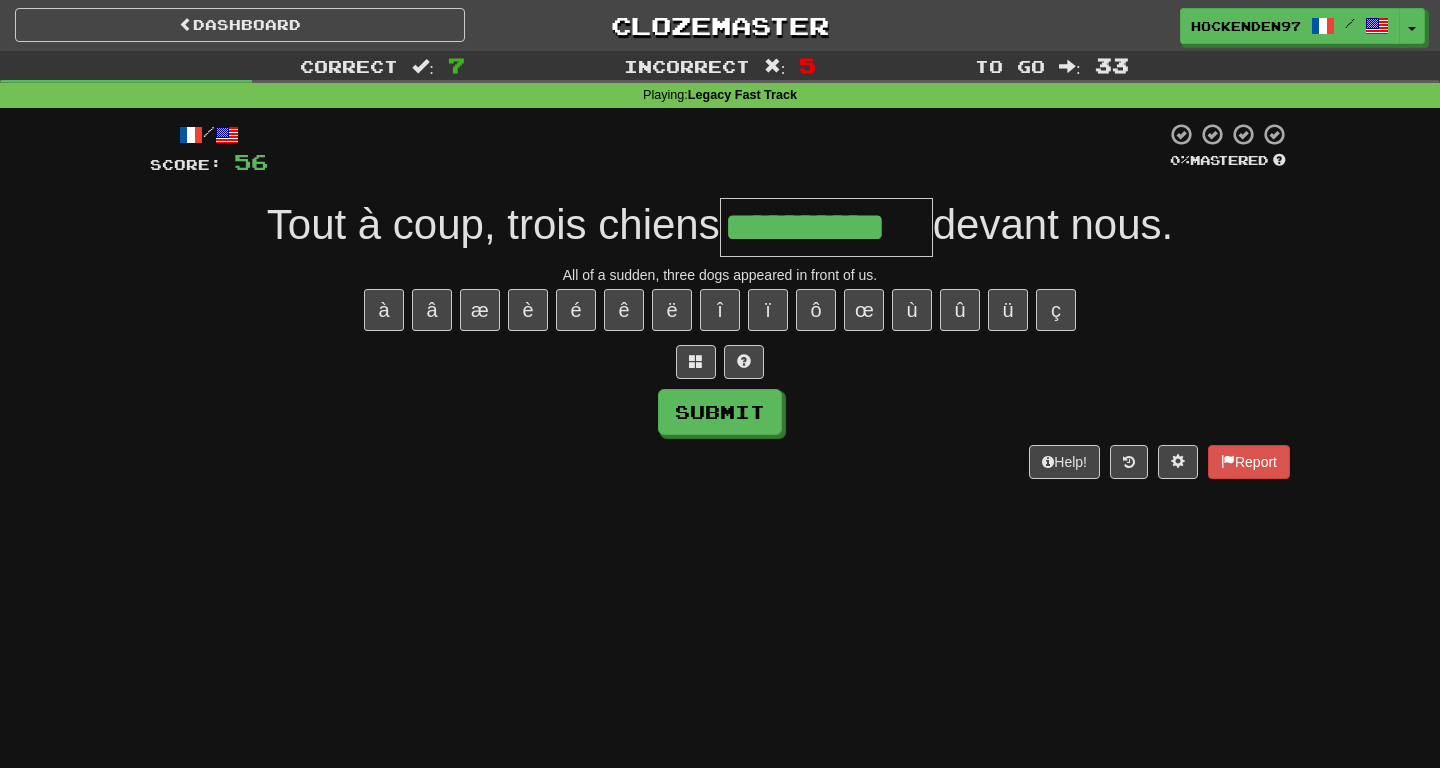 type on "**********" 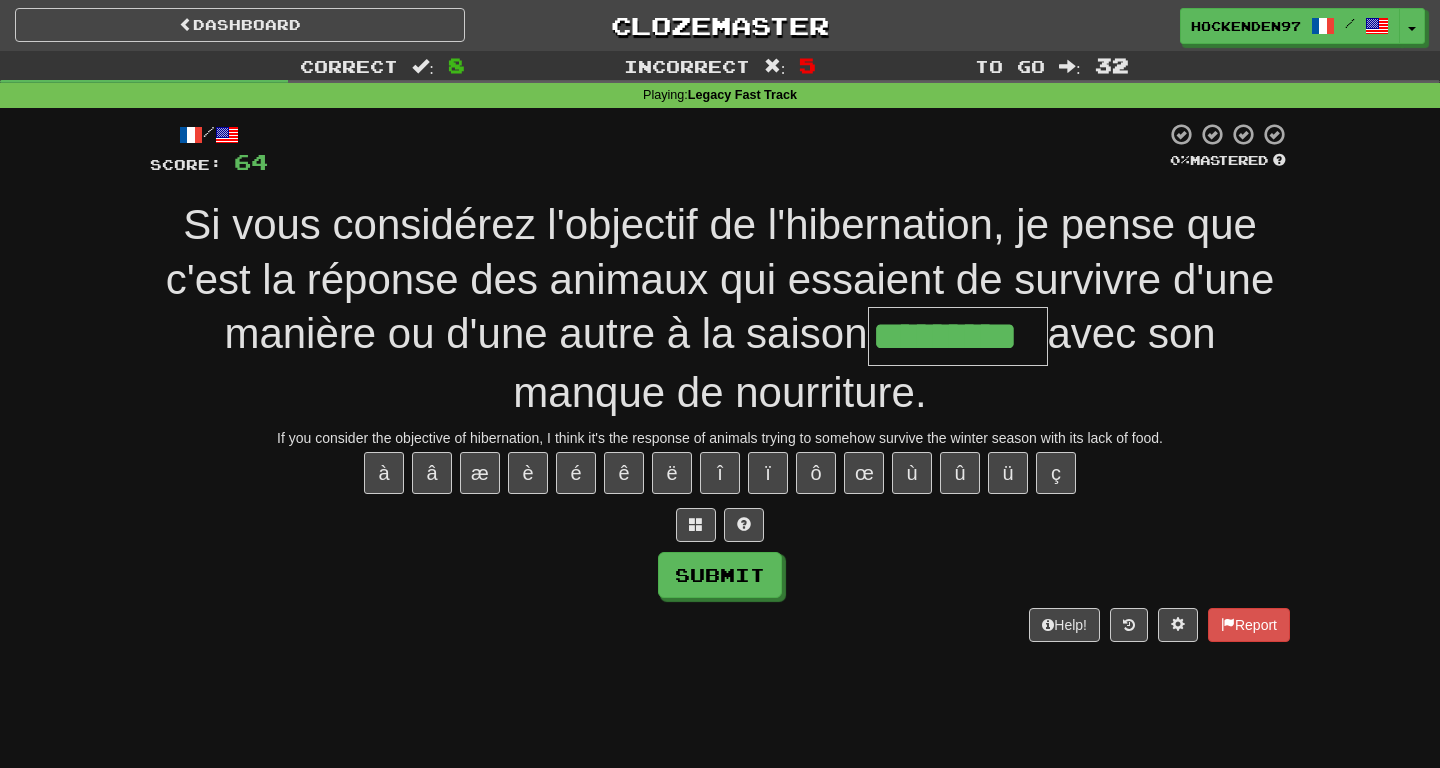 type on "*********" 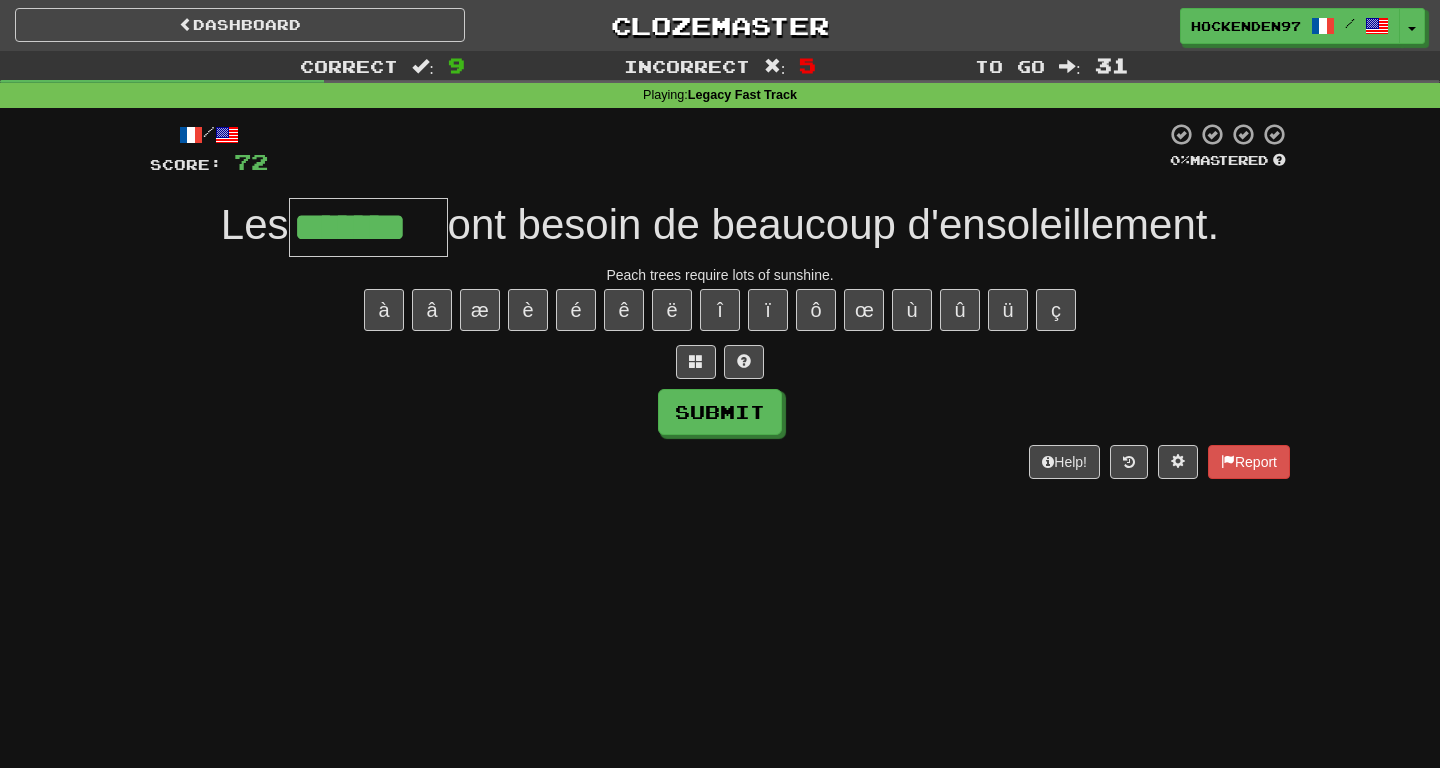 type on "*******" 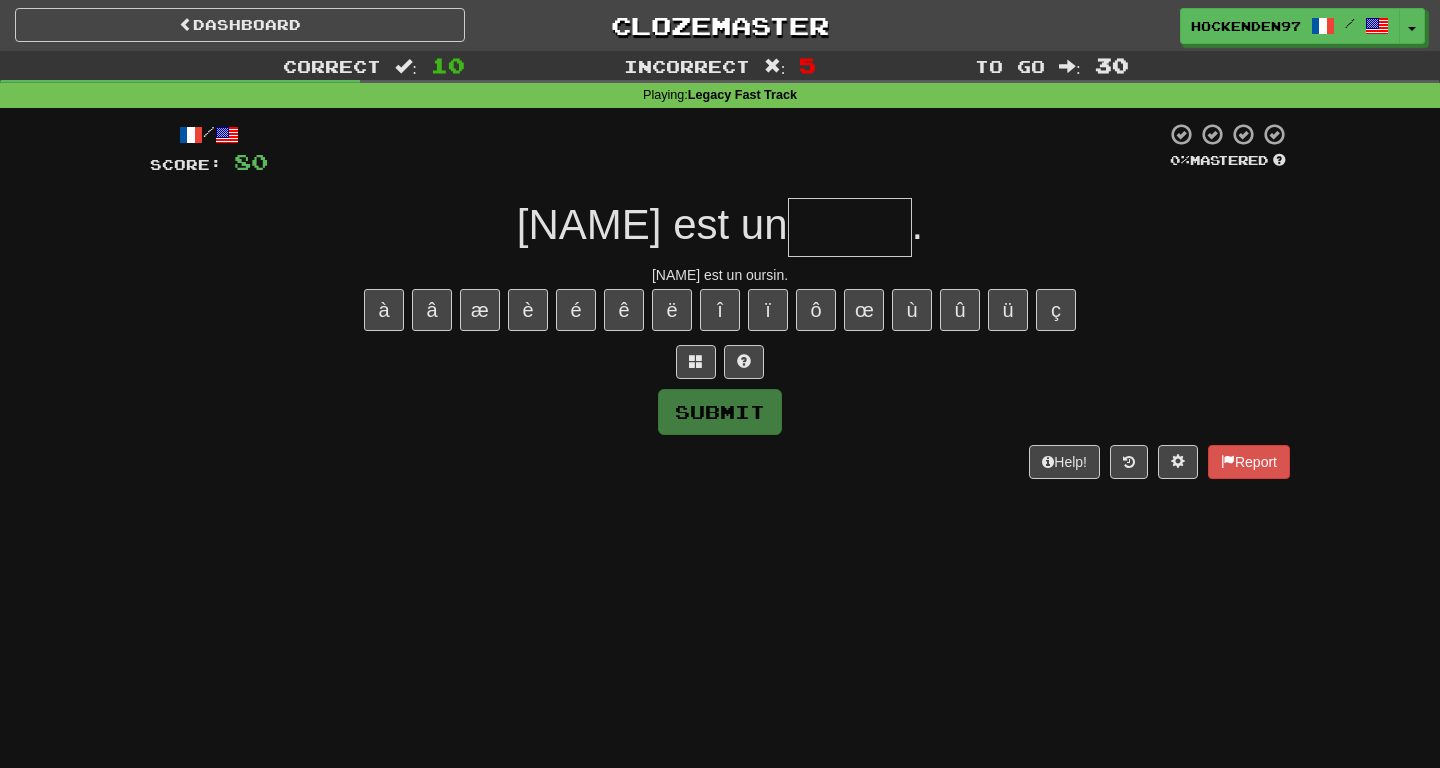 type on "******" 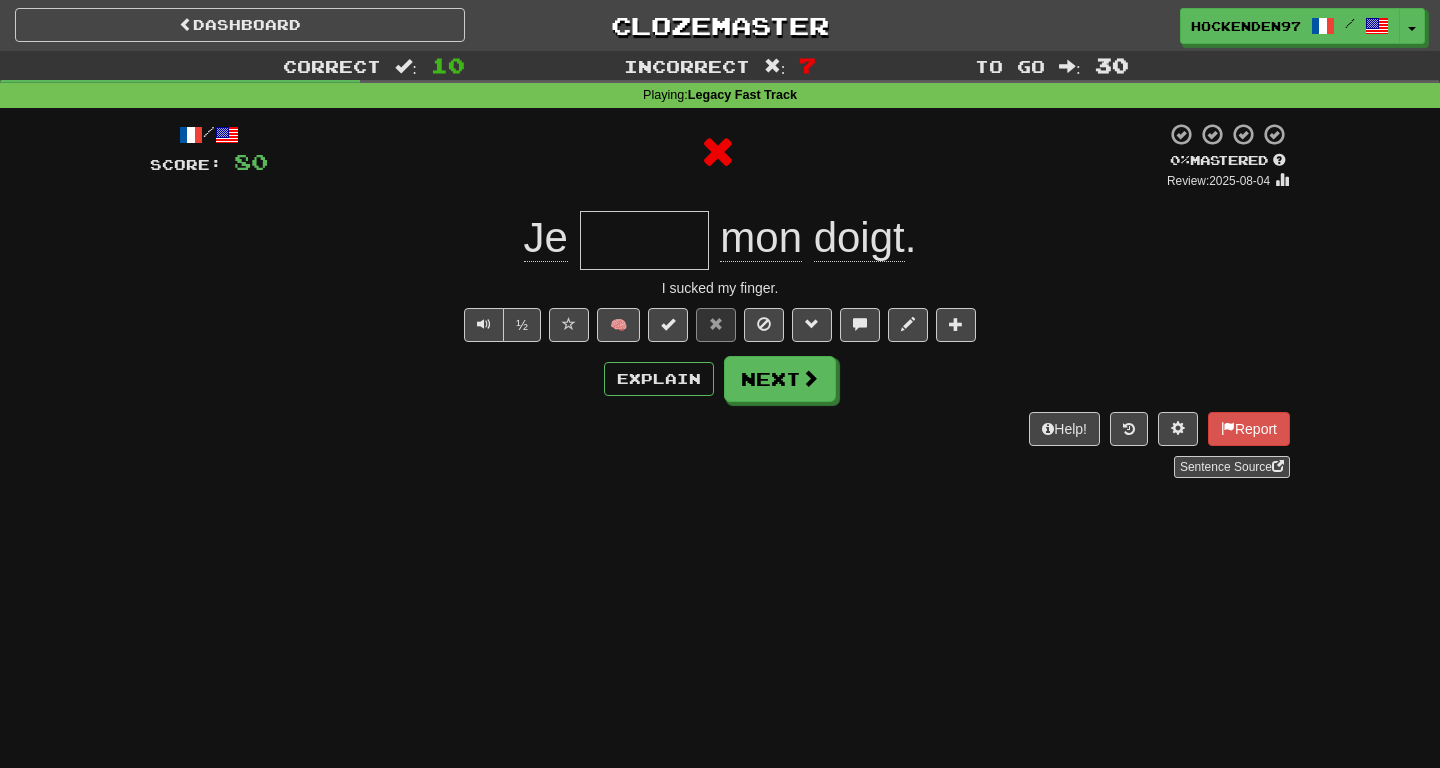 type on "******" 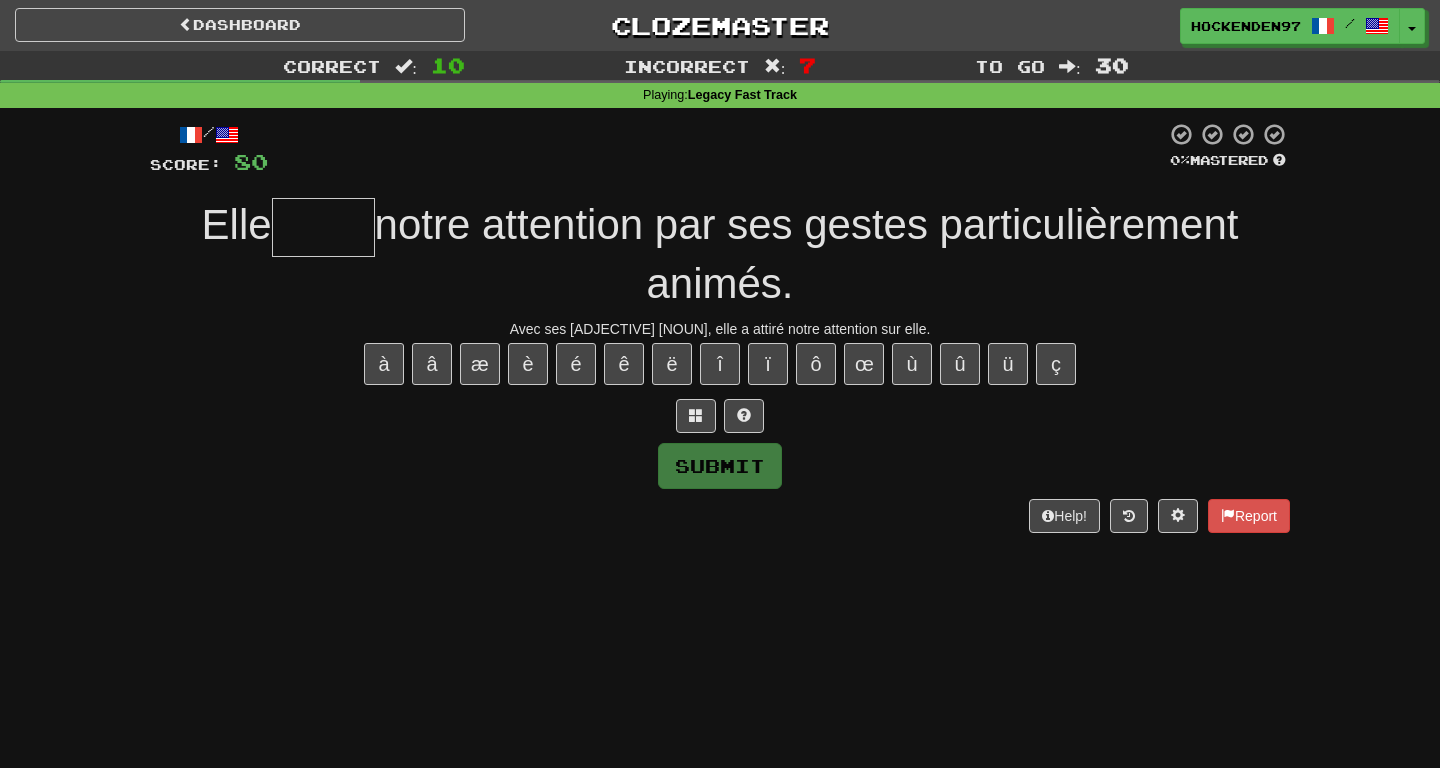 type on "******" 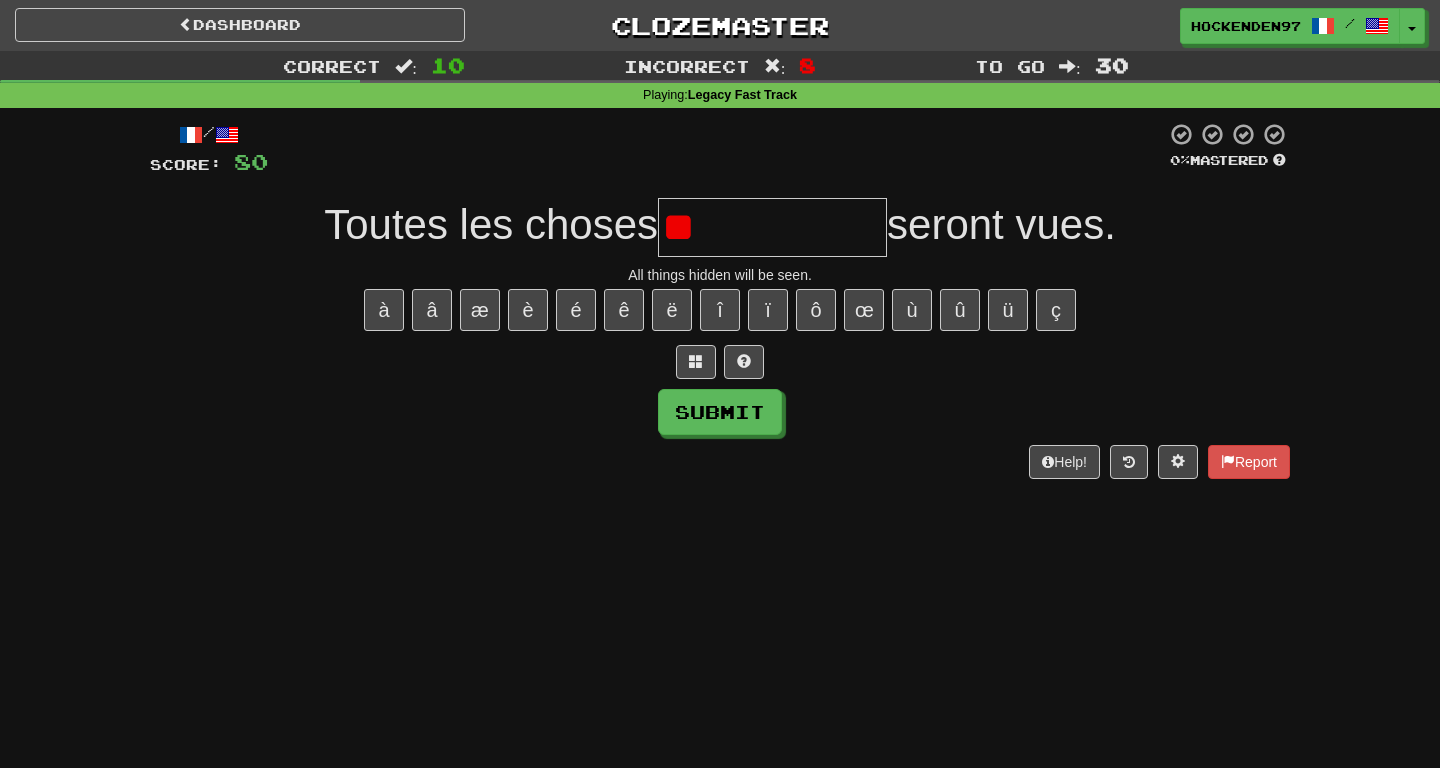 type on "*" 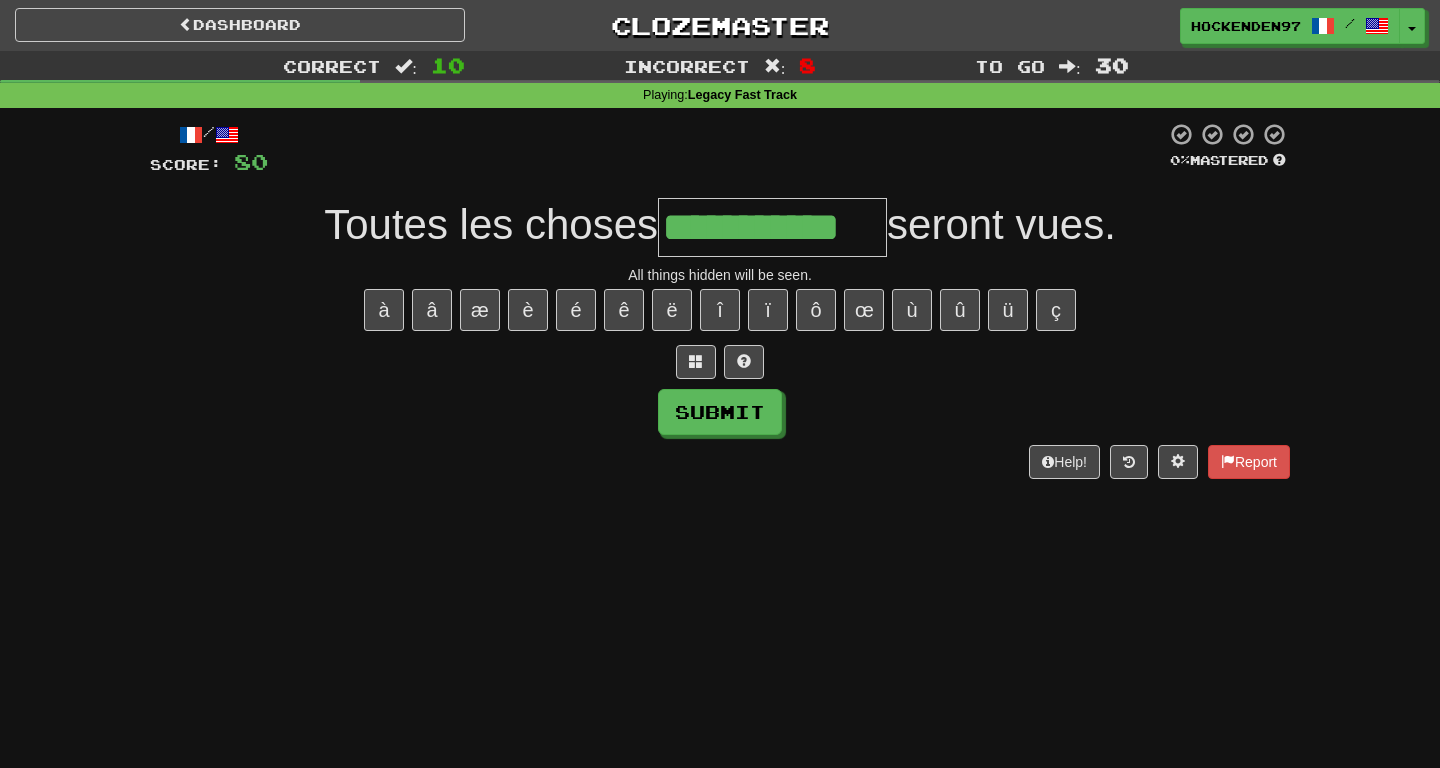 type on "**********" 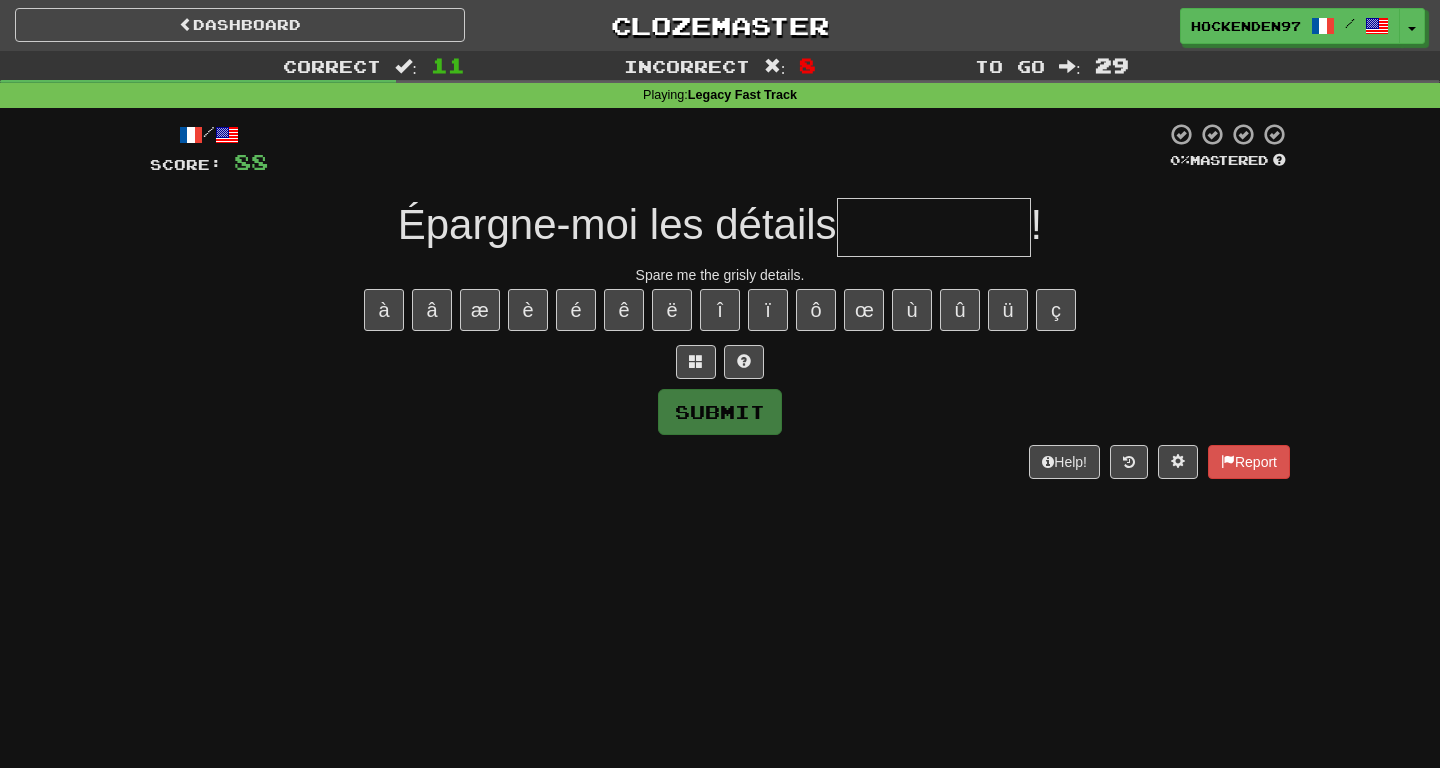 type on "********" 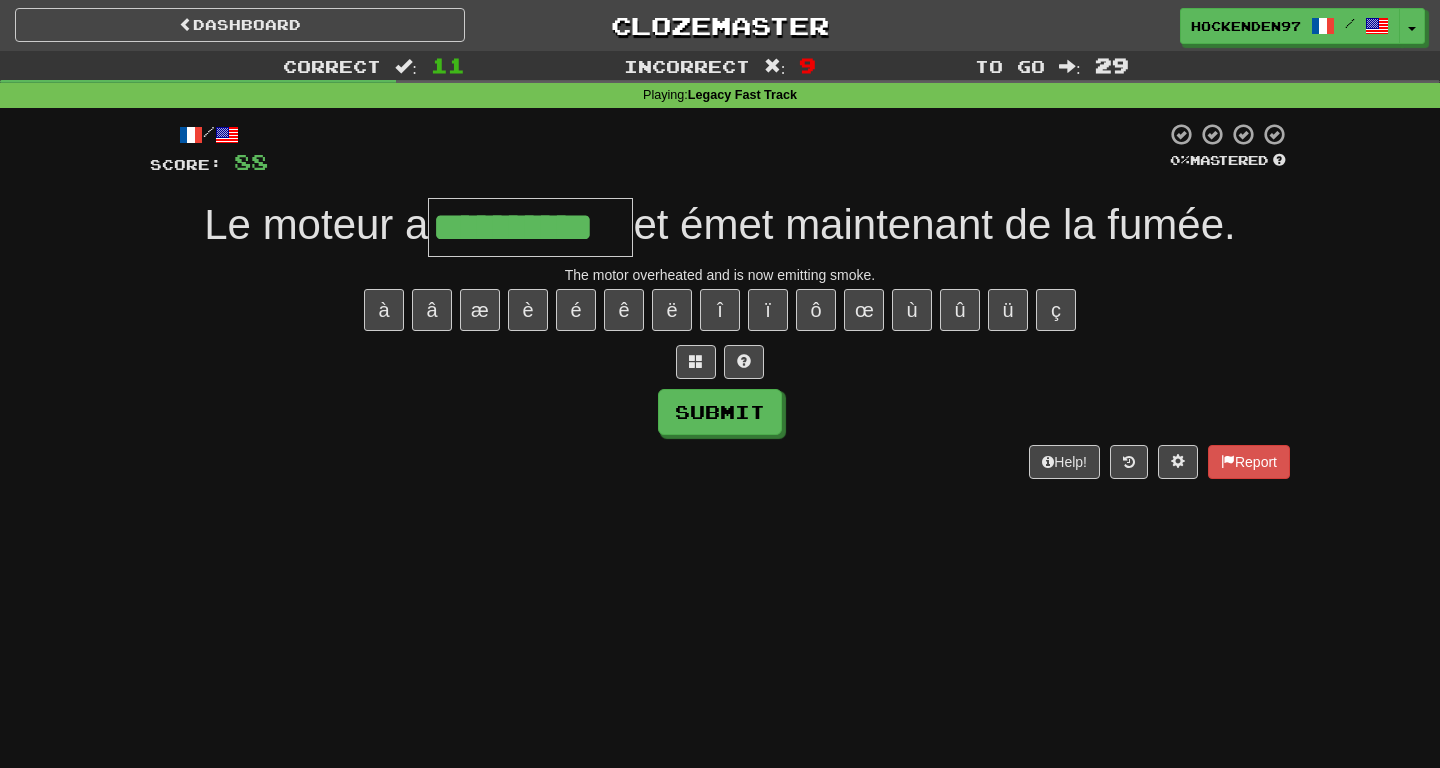 type on "**********" 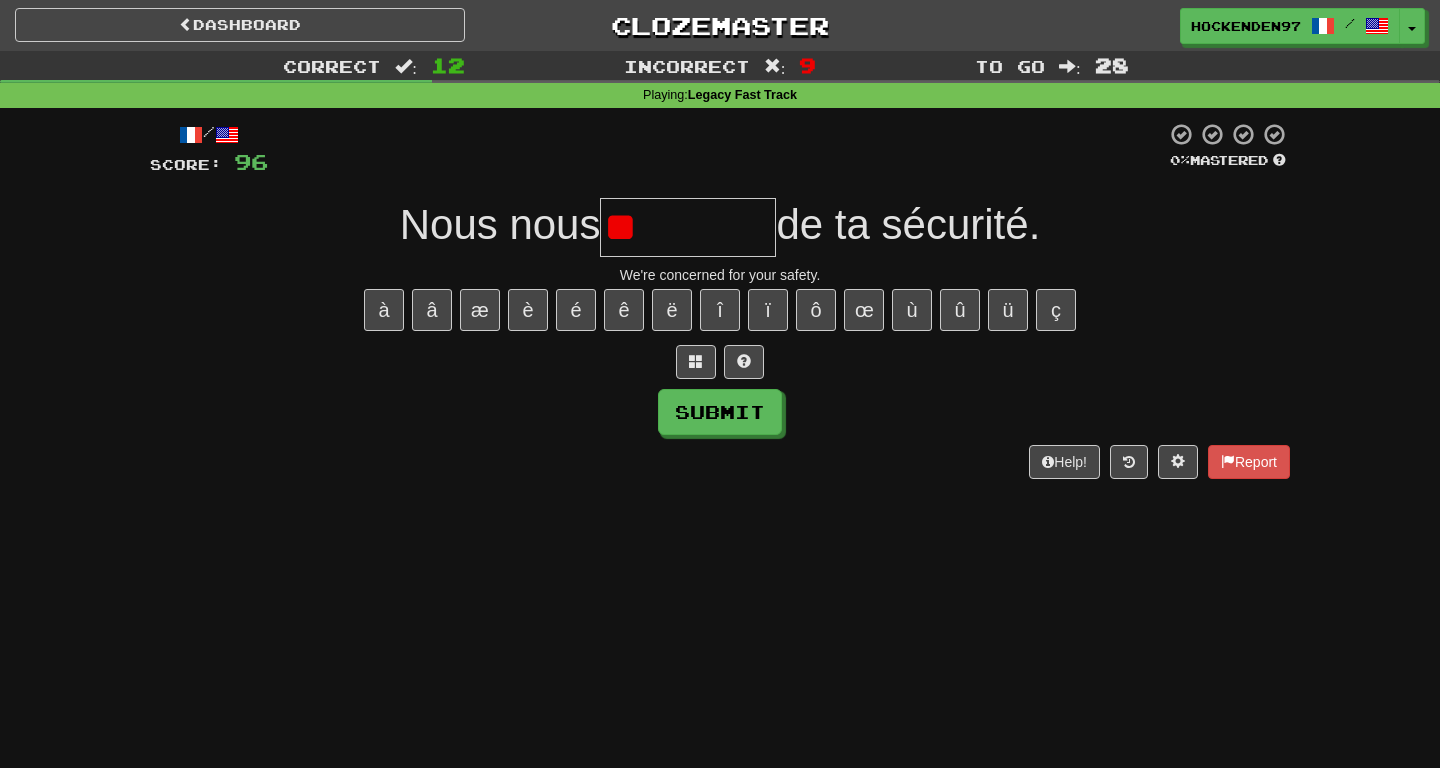type on "*" 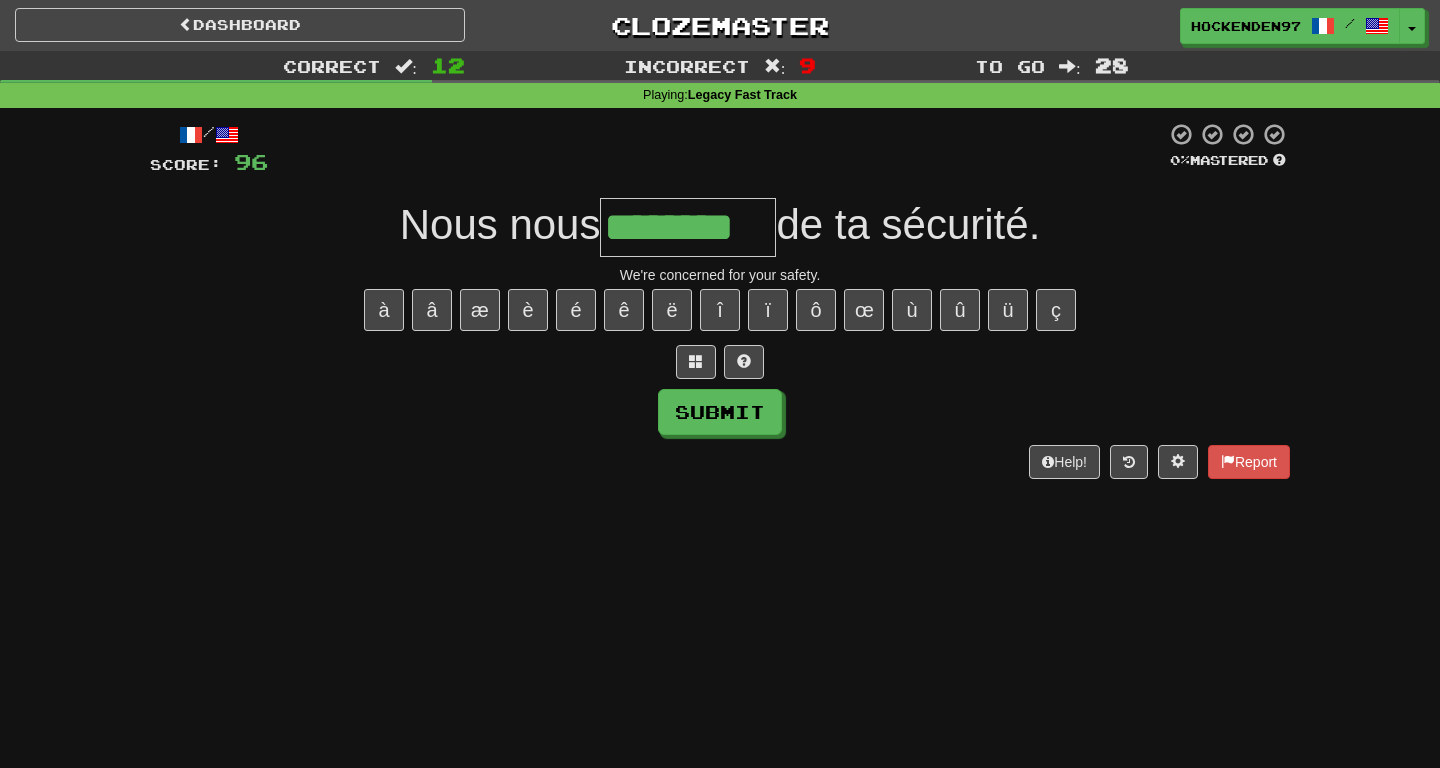 type on "********" 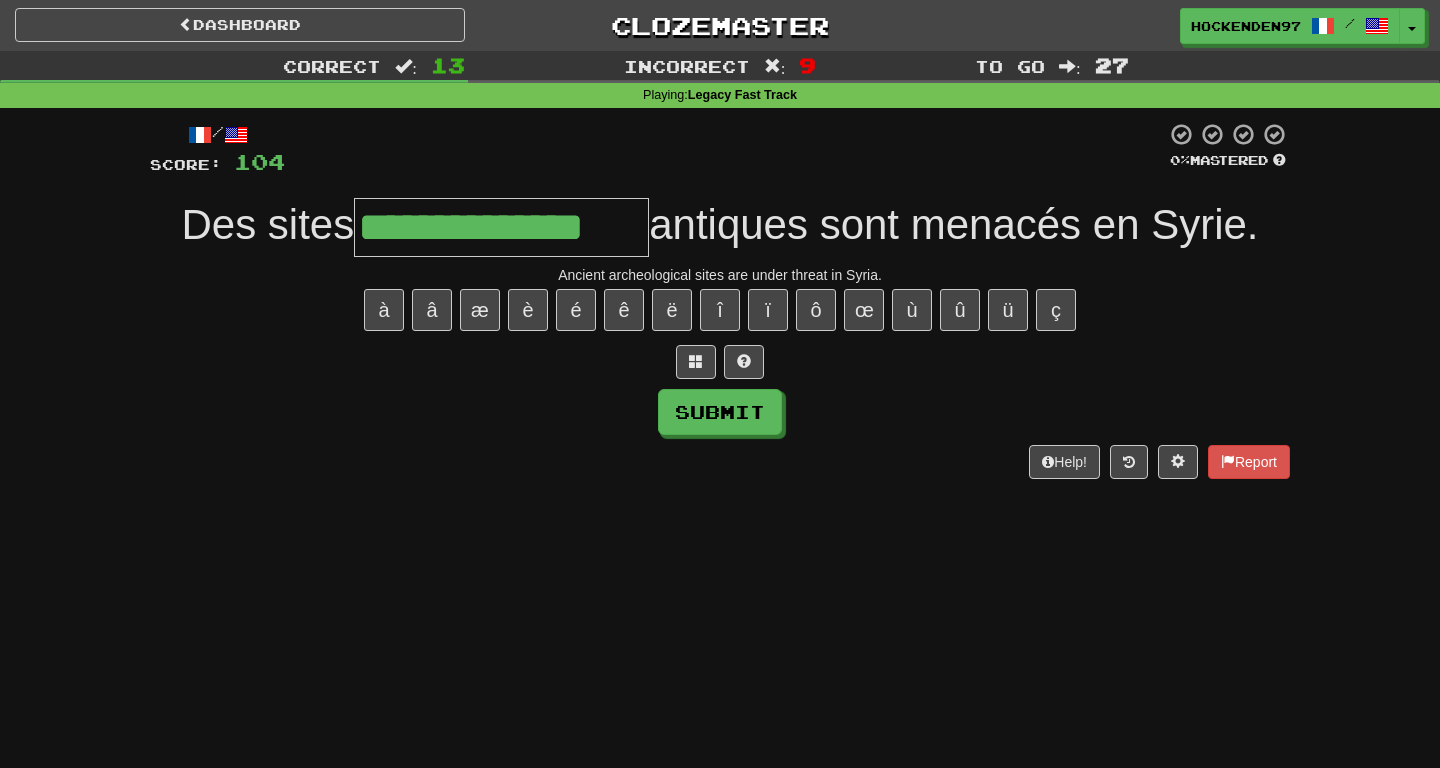 type on "**********" 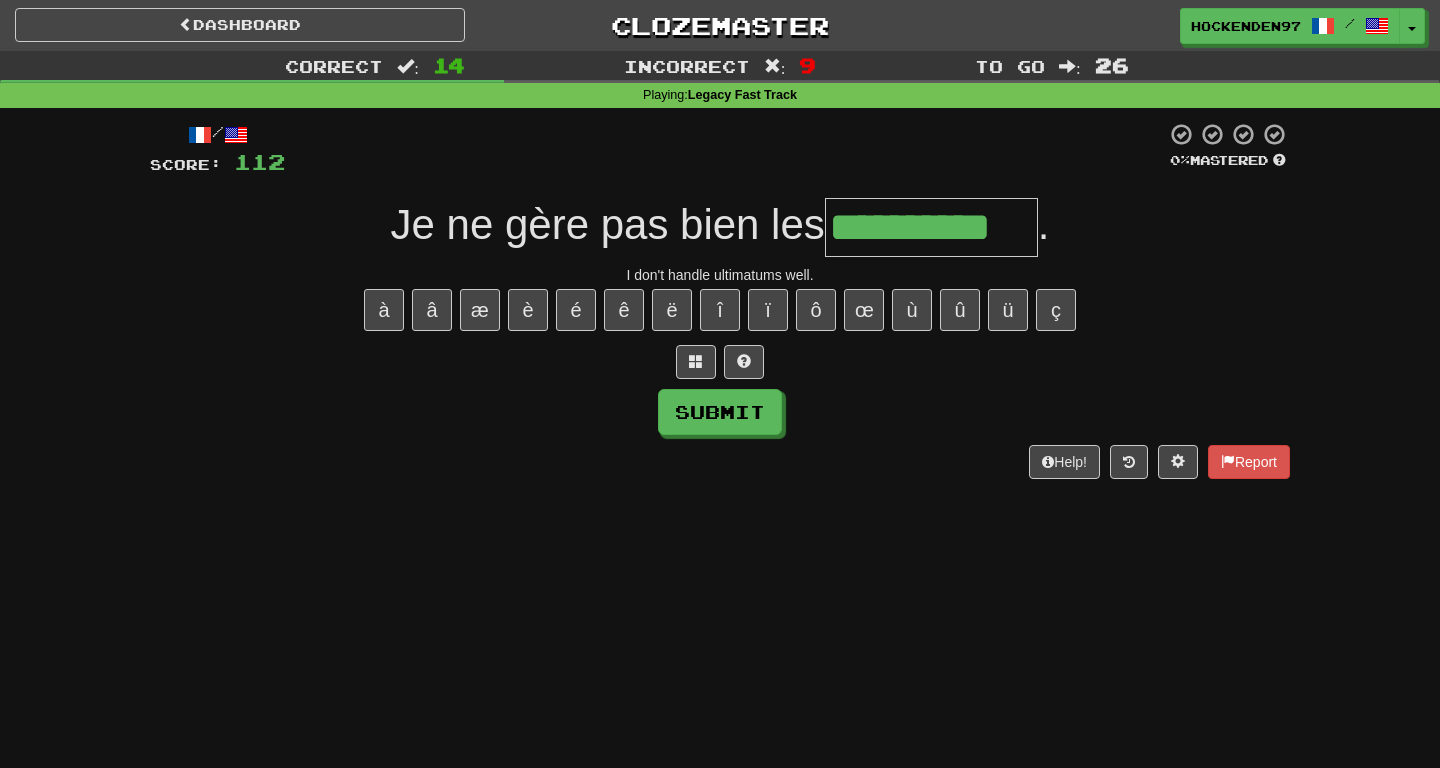 type on "**********" 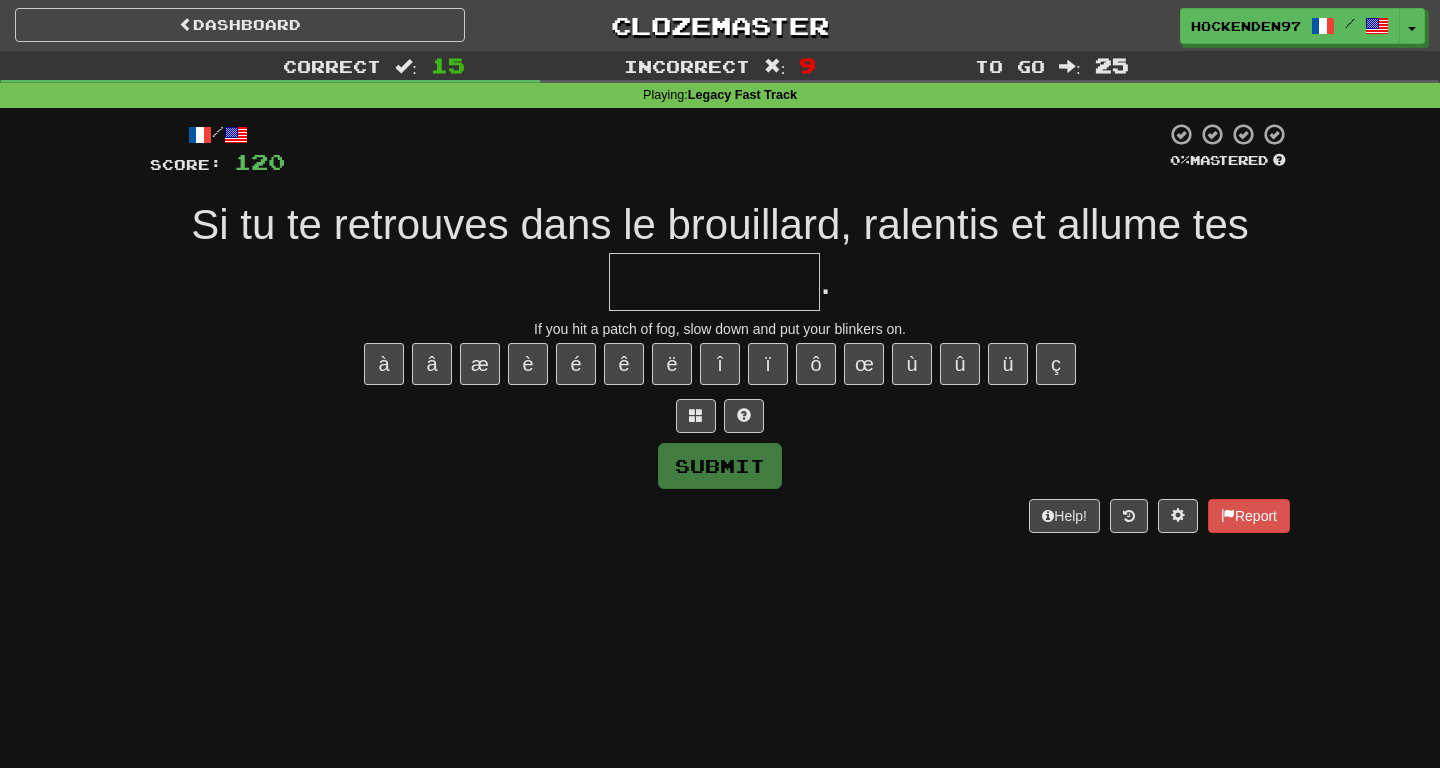 type on "**********" 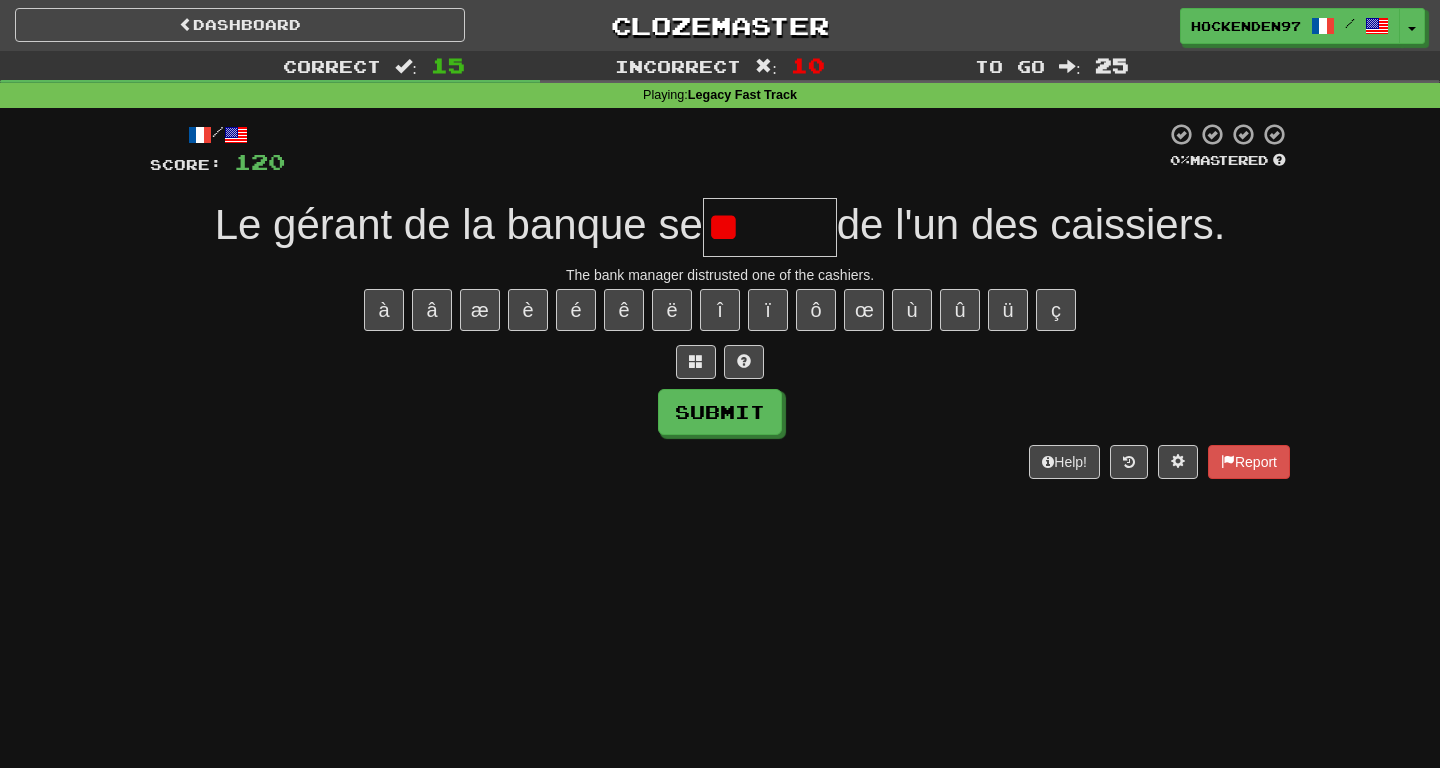 type on "*" 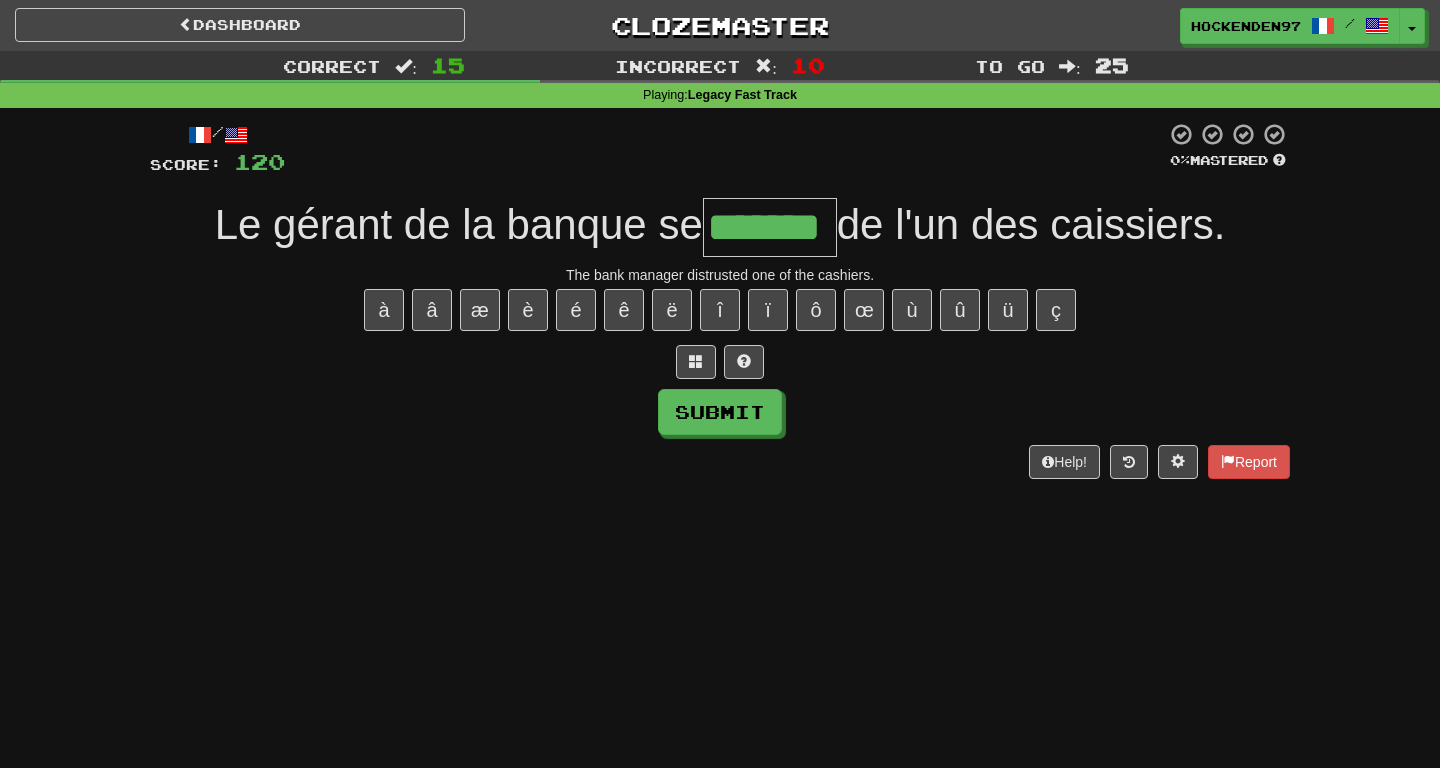 type on "*******" 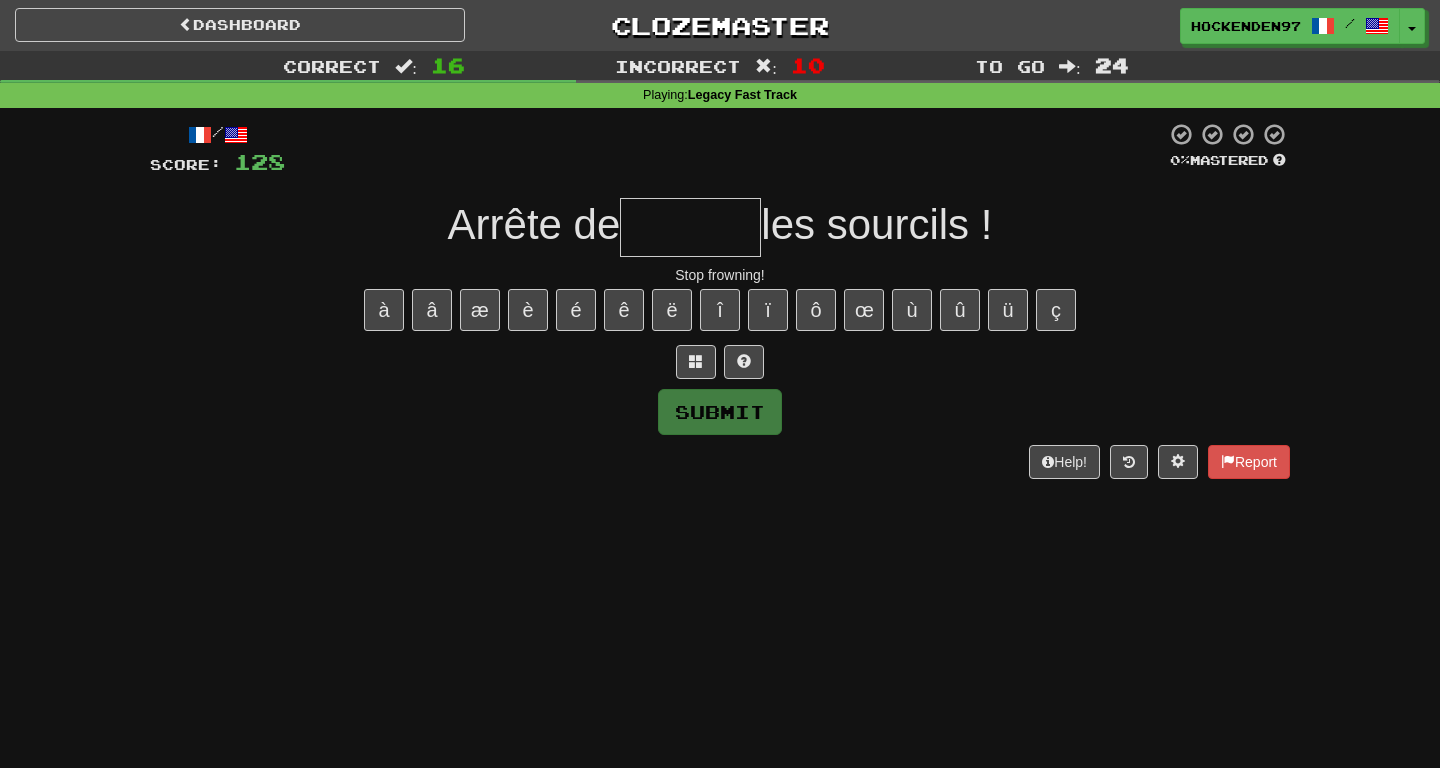 type on "*******" 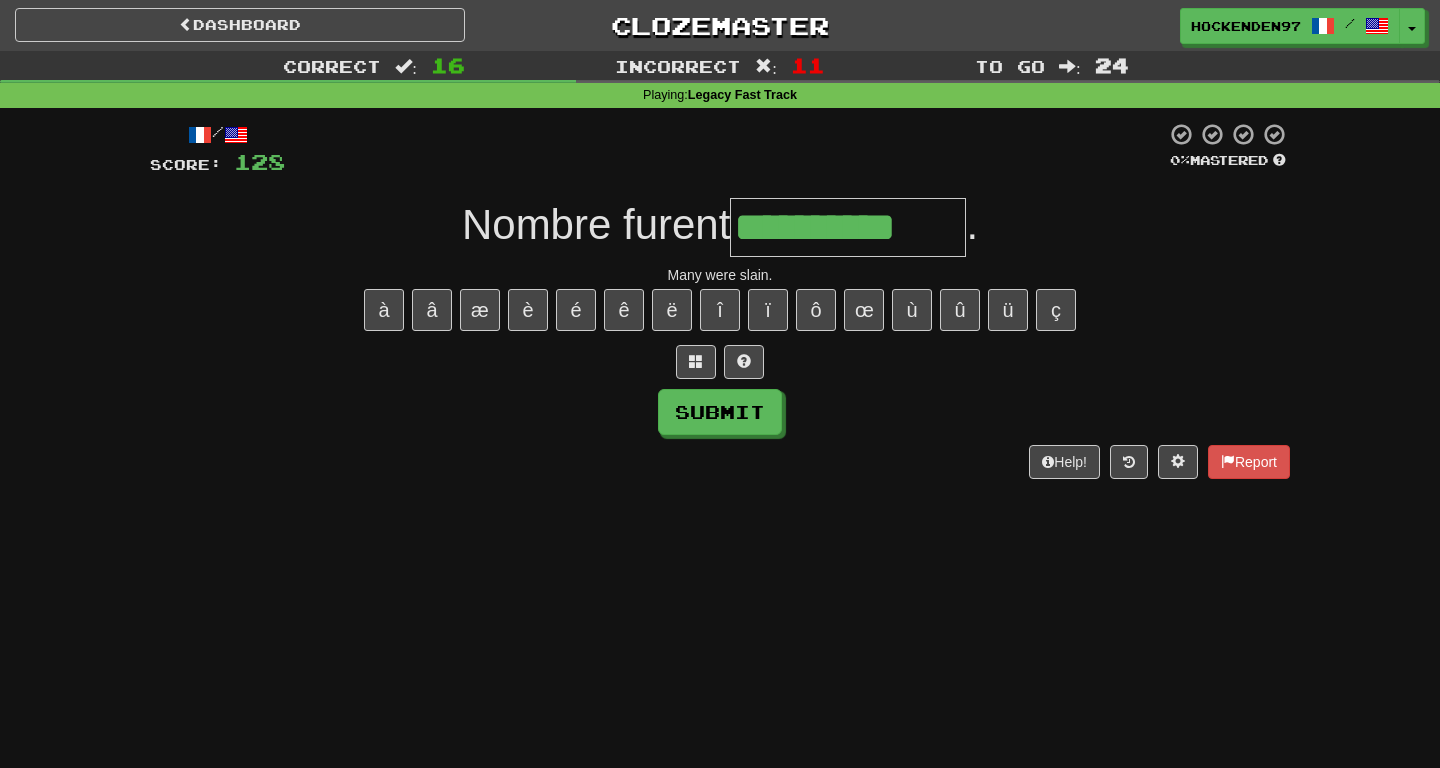 type on "**********" 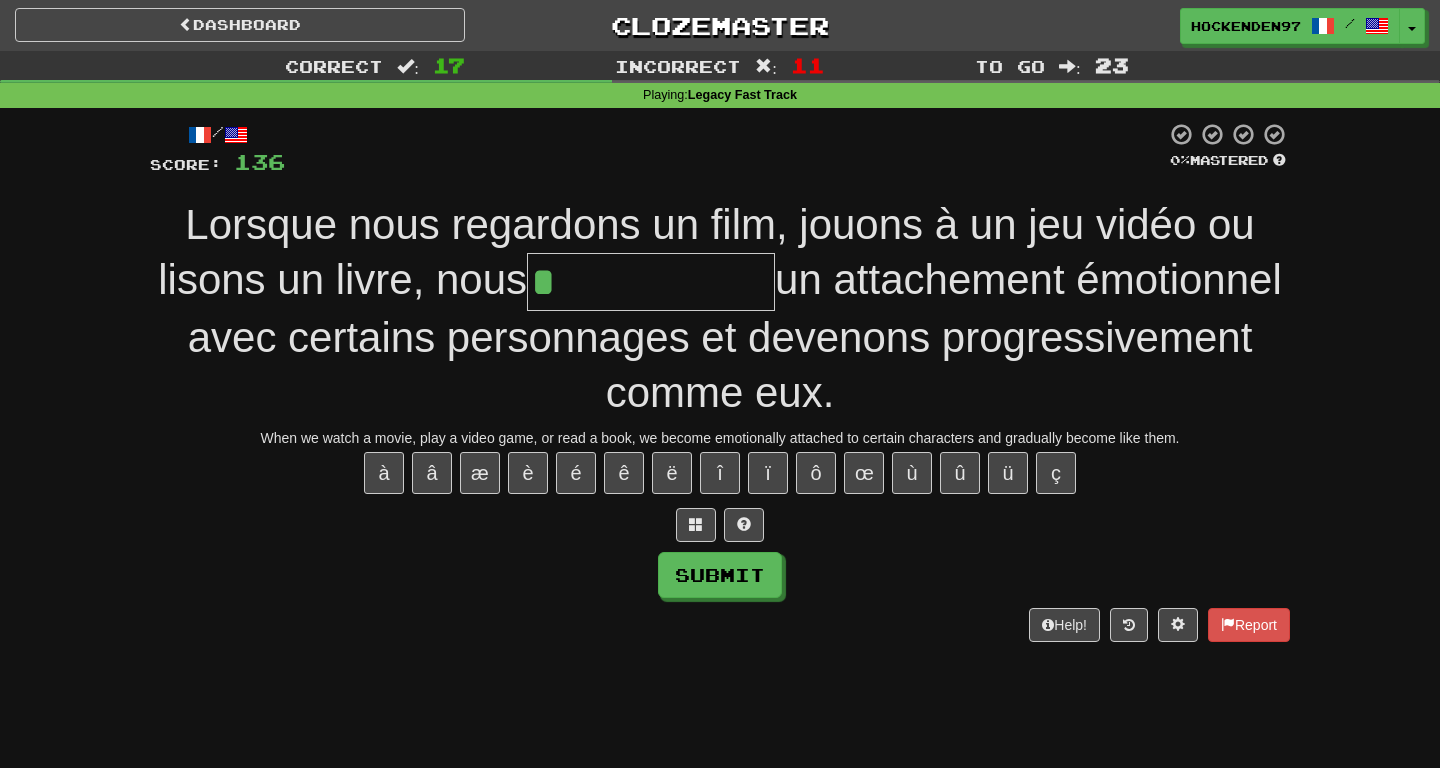 type on "**********" 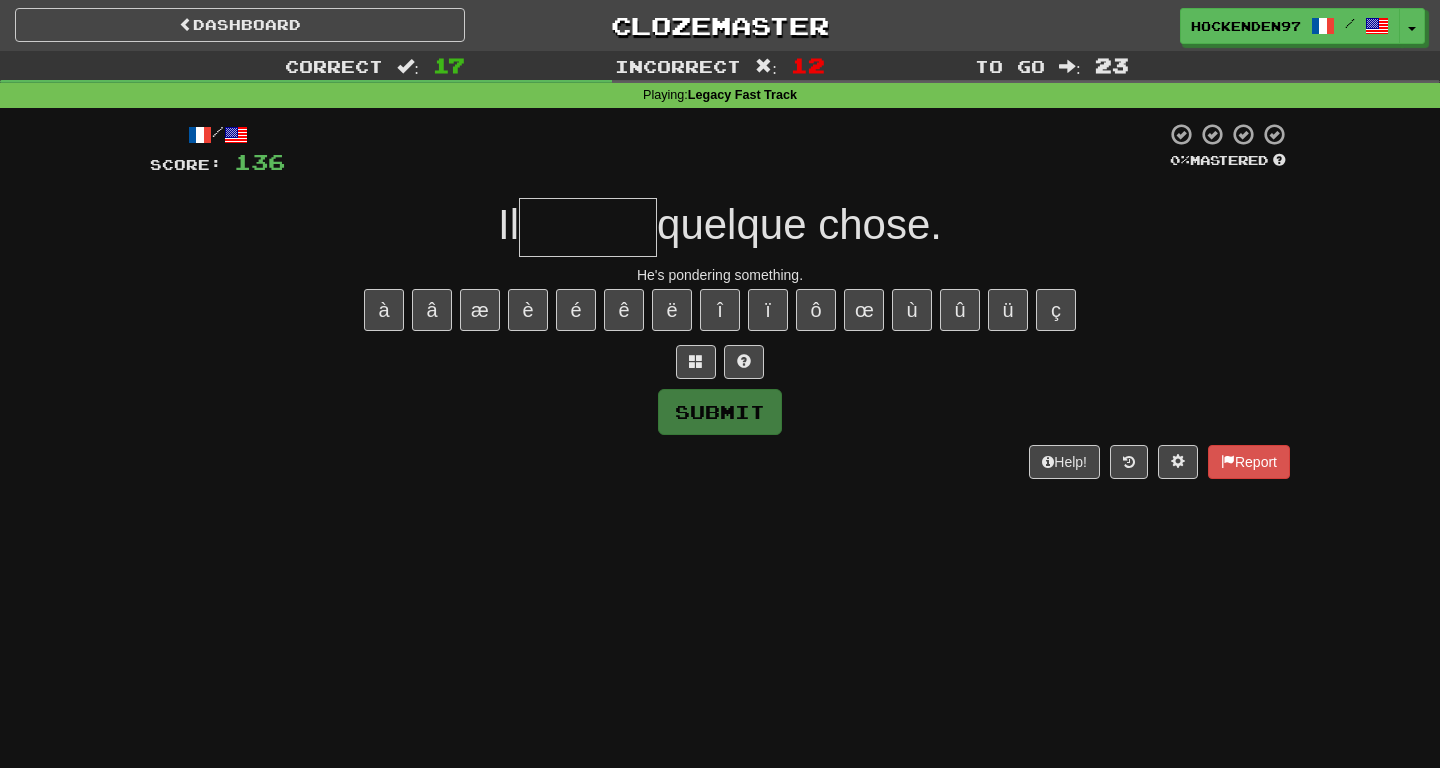 type on "*" 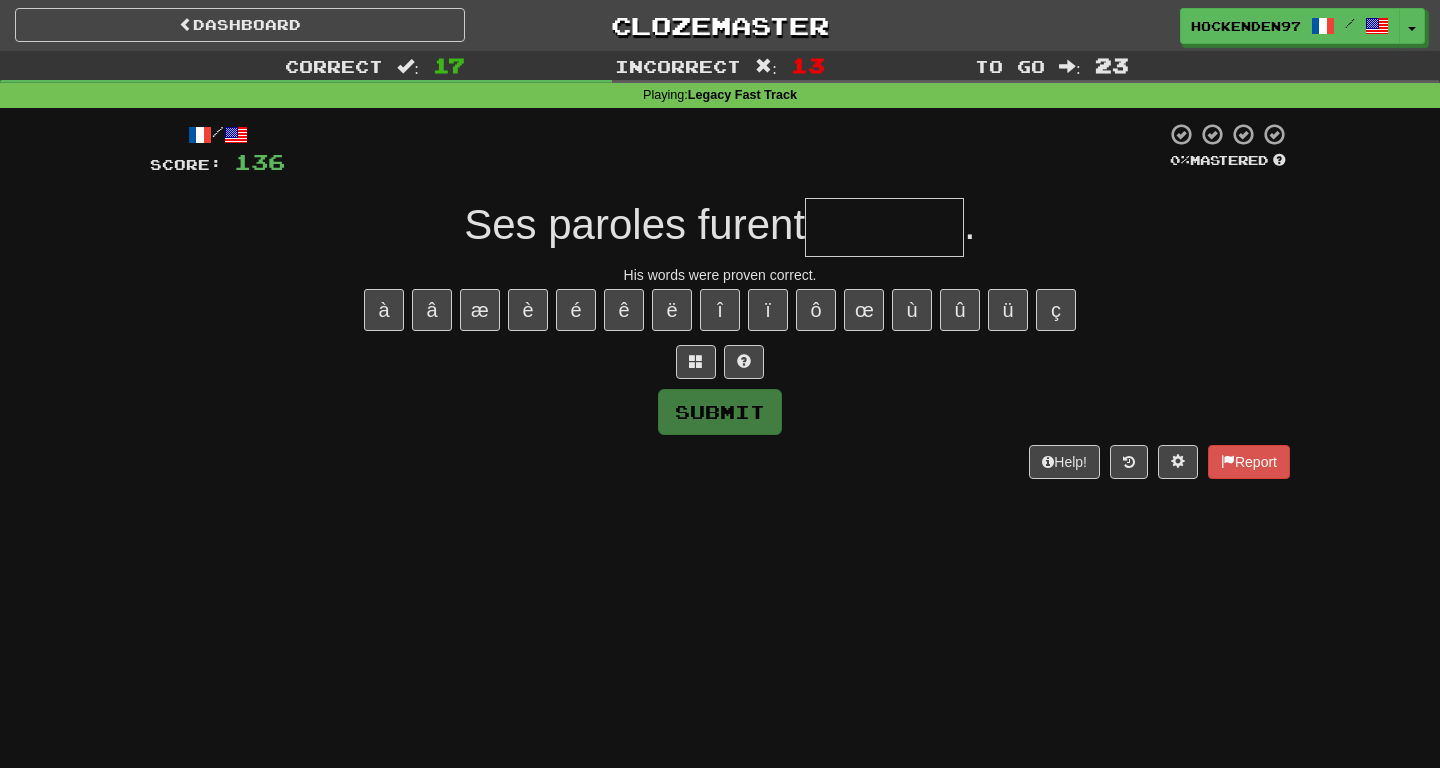 type on "*******" 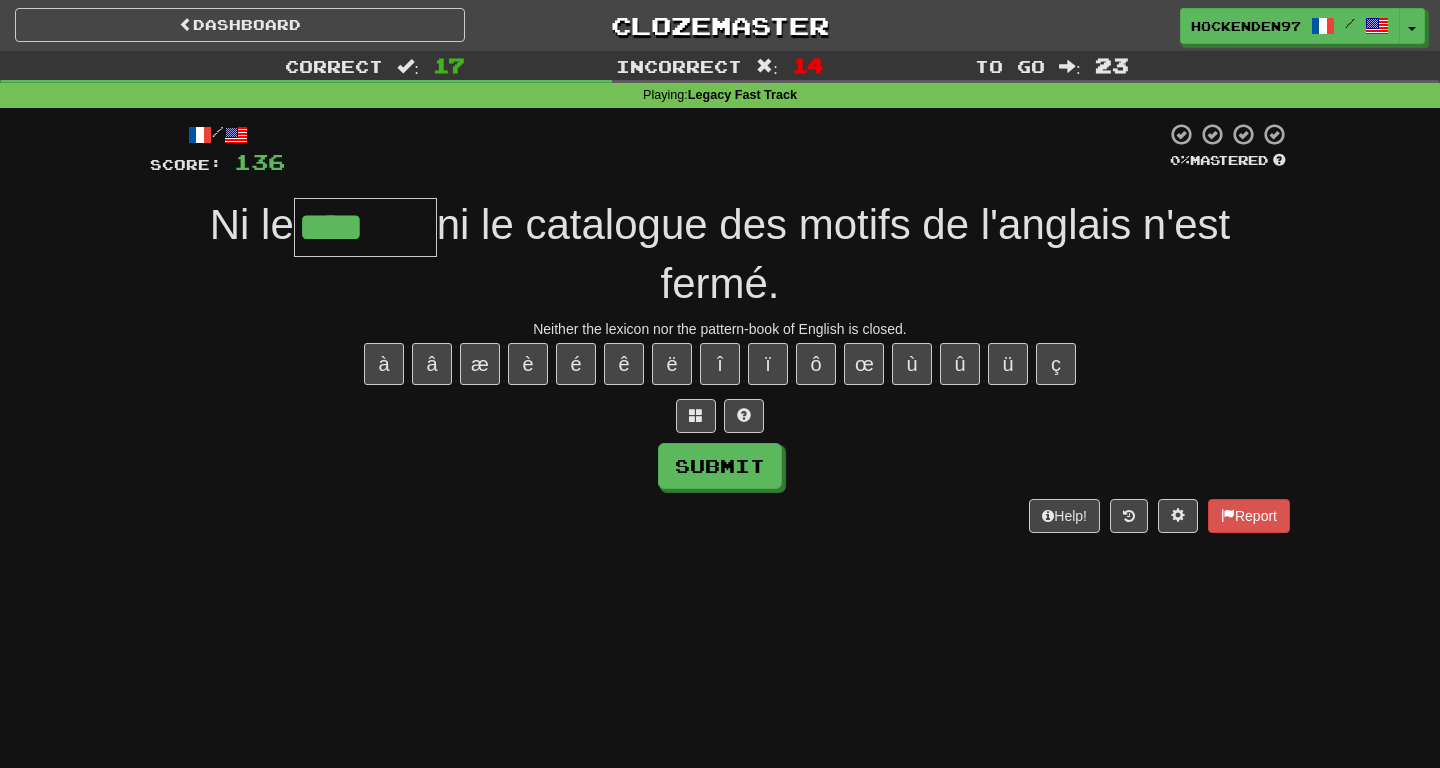 type on "*******" 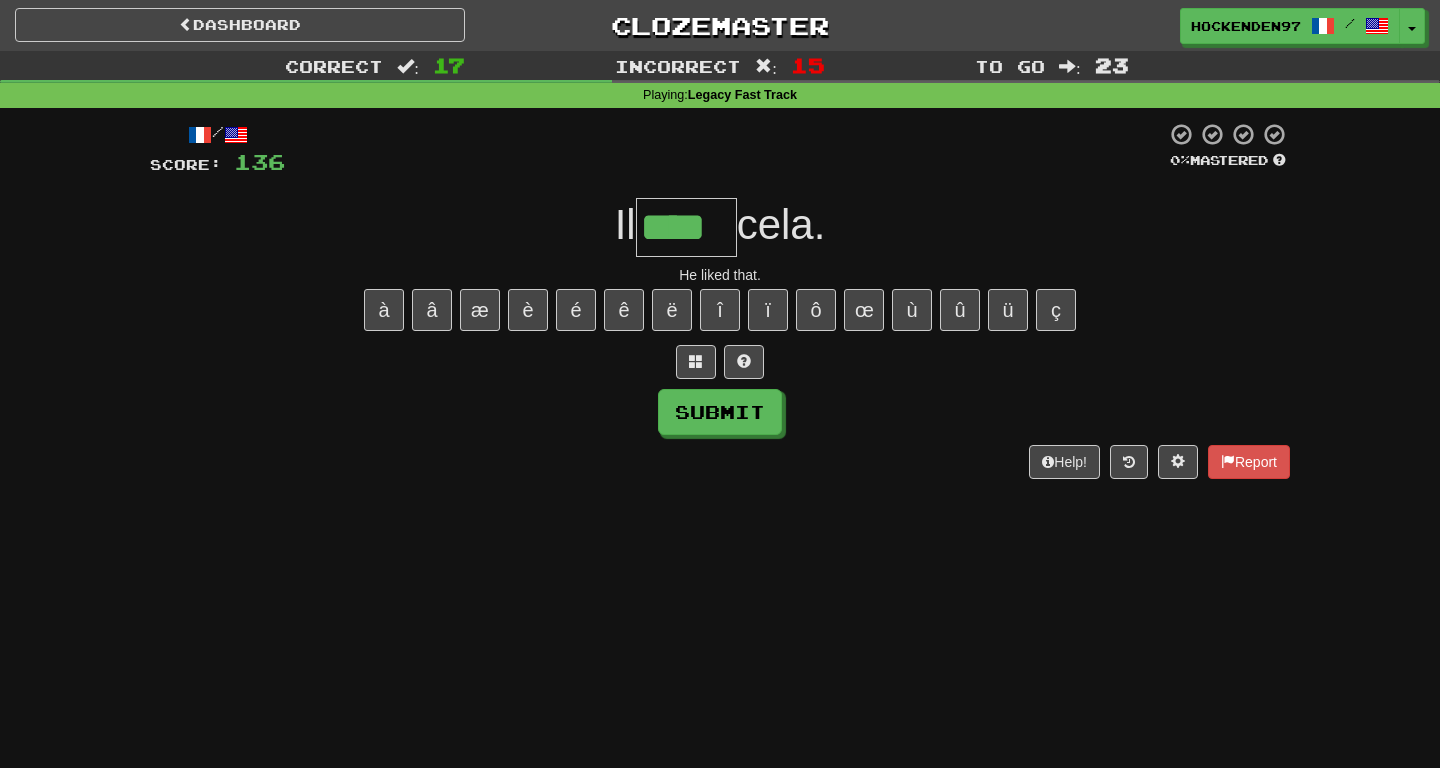 type on "****" 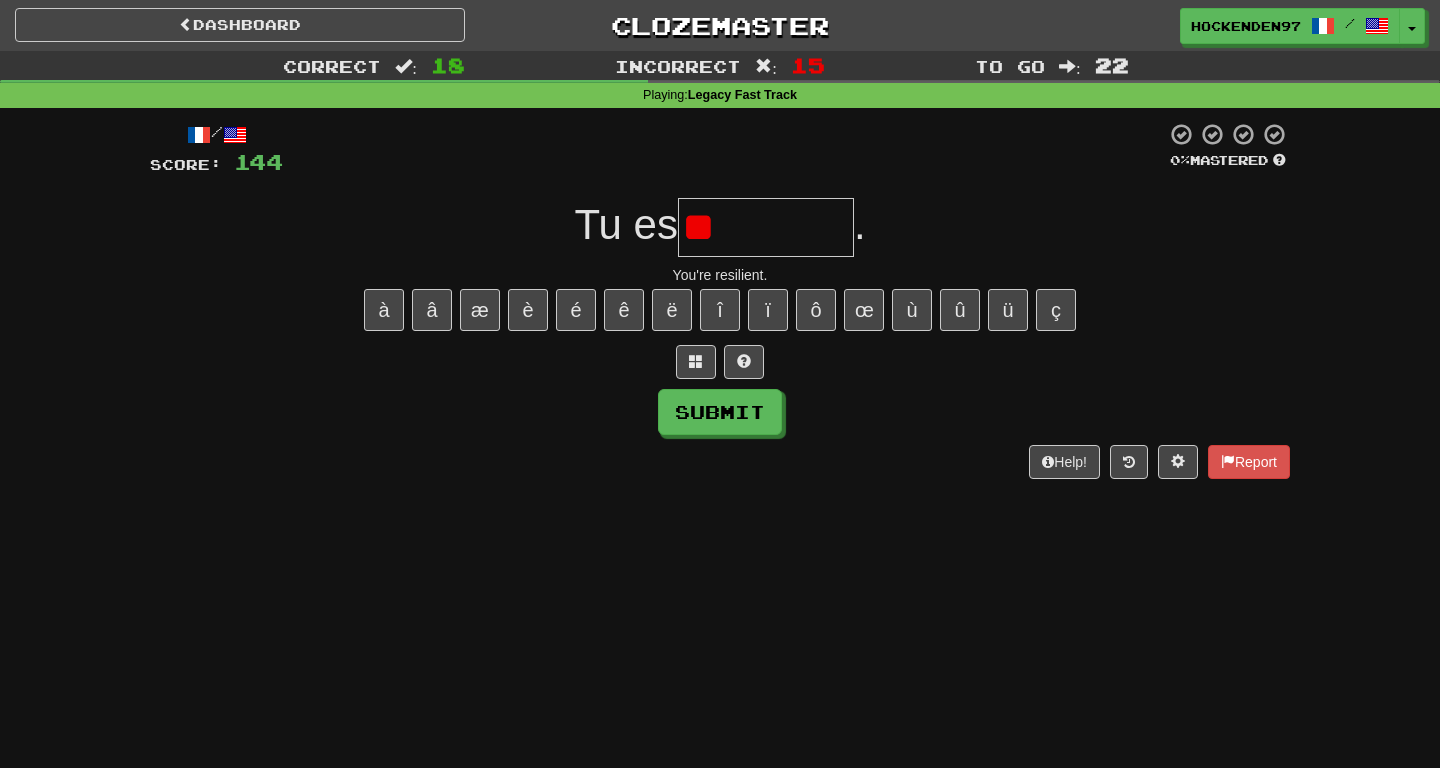 type on "*" 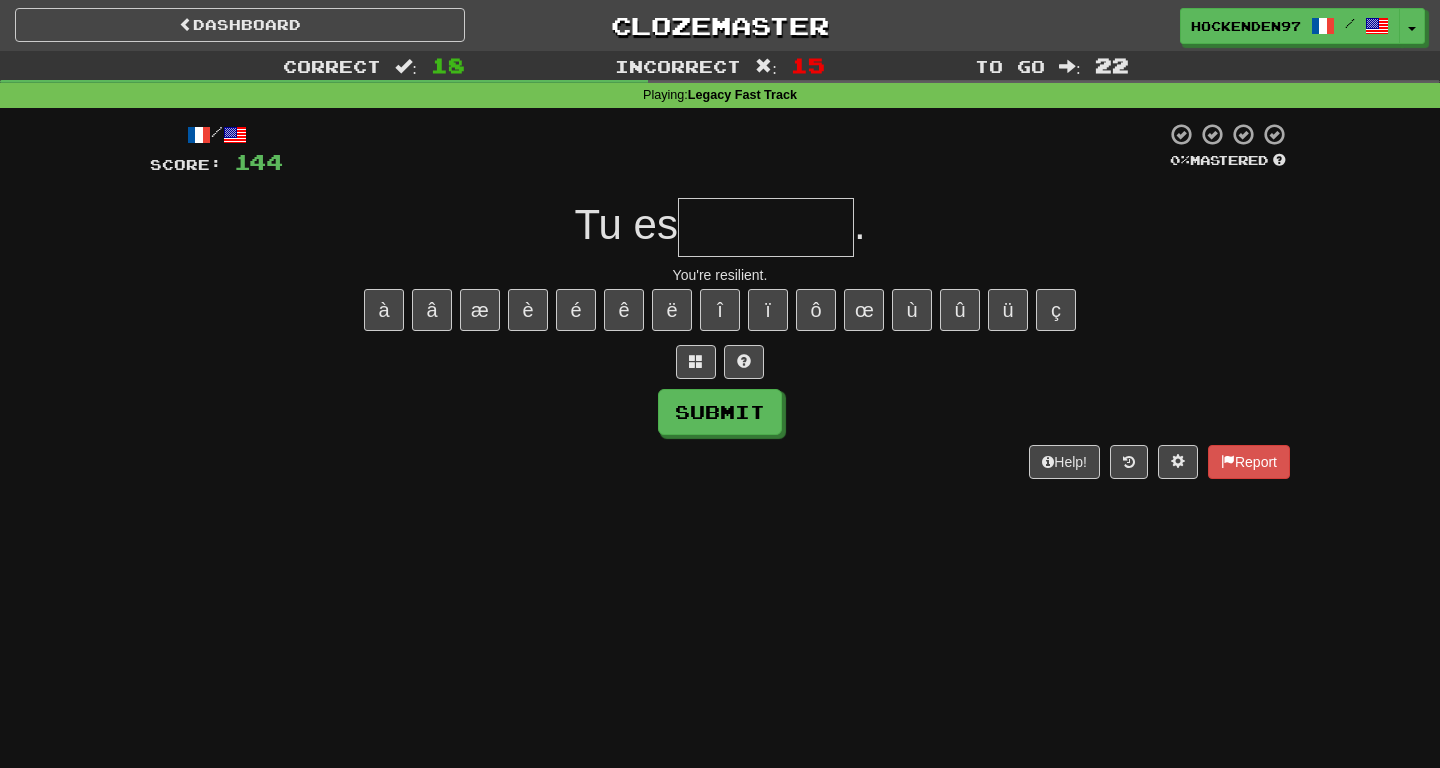 type on "********" 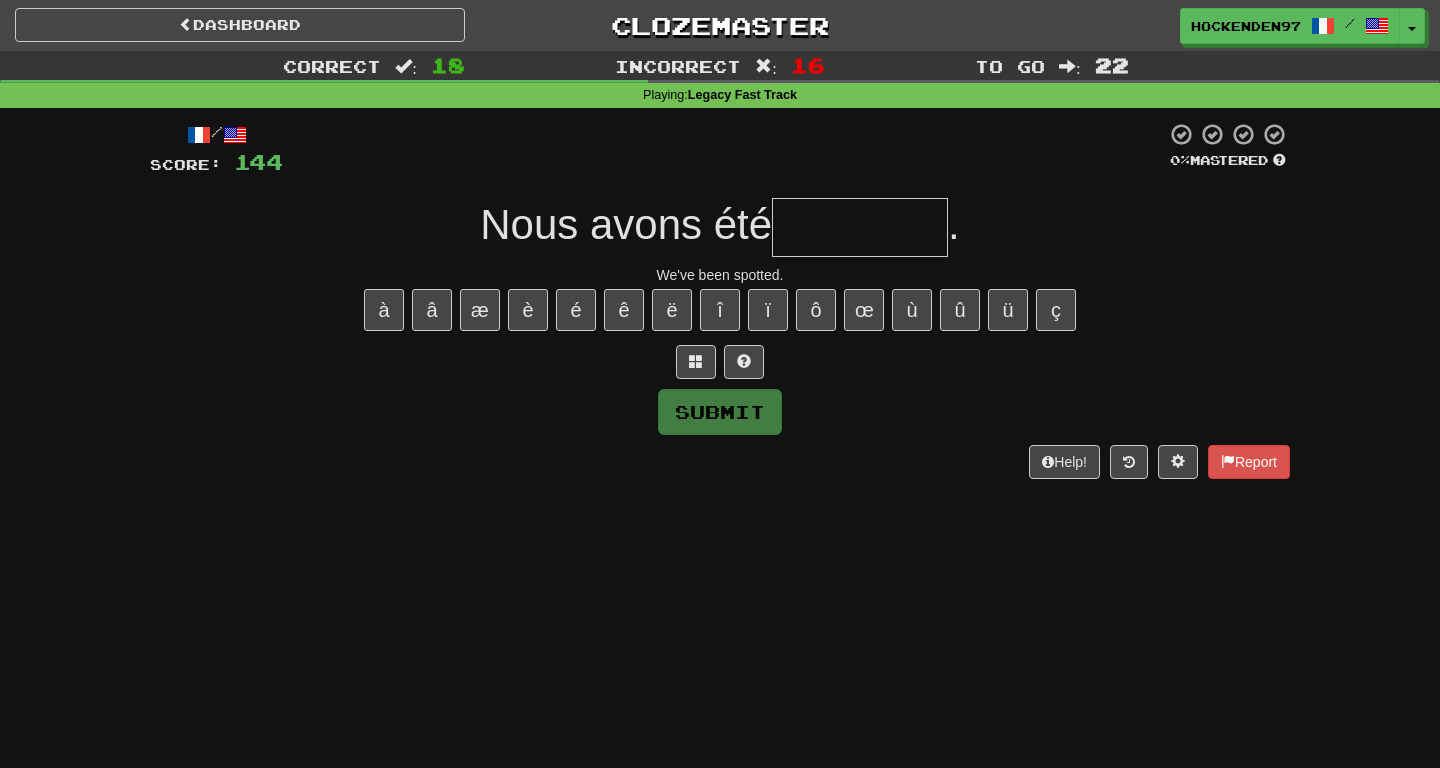 type on "********" 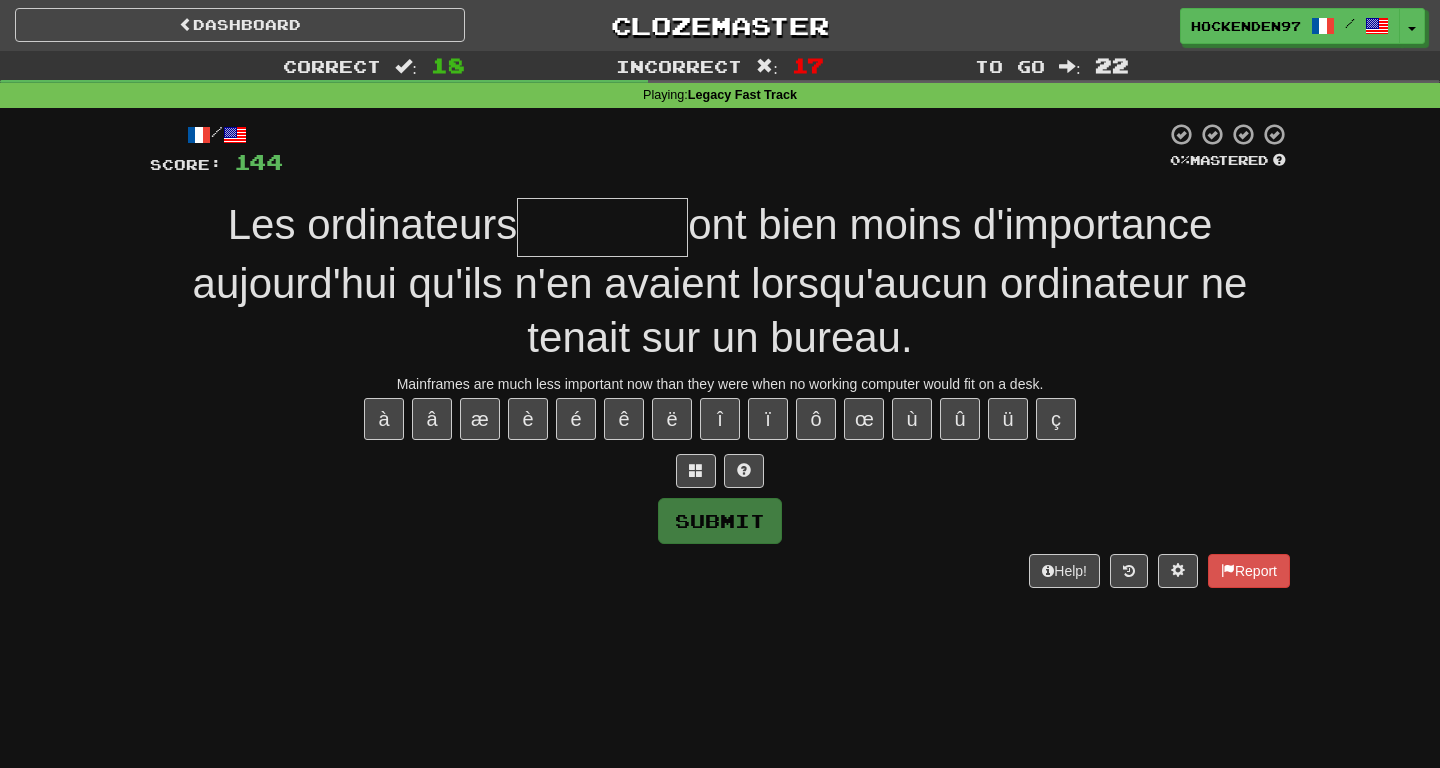 type on "*" 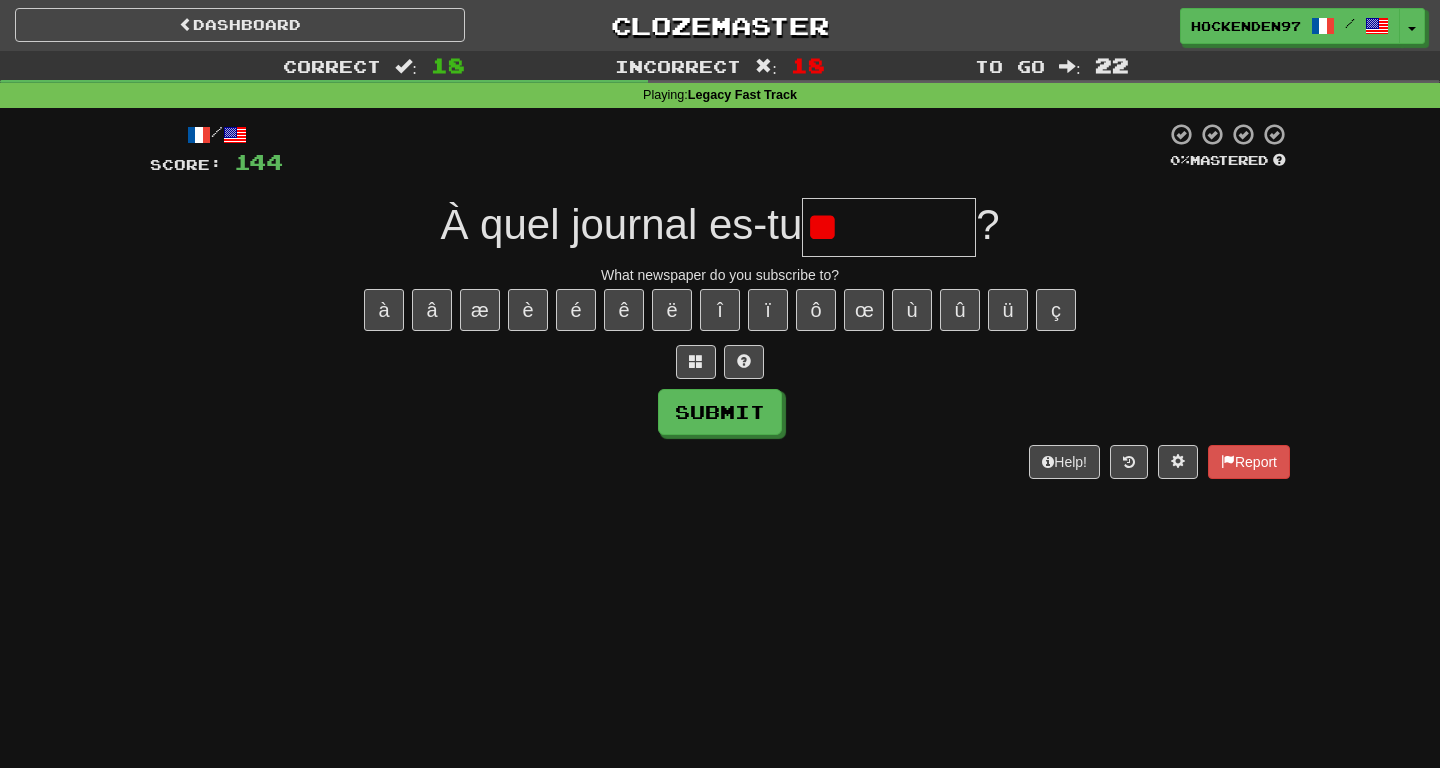 type on "*" 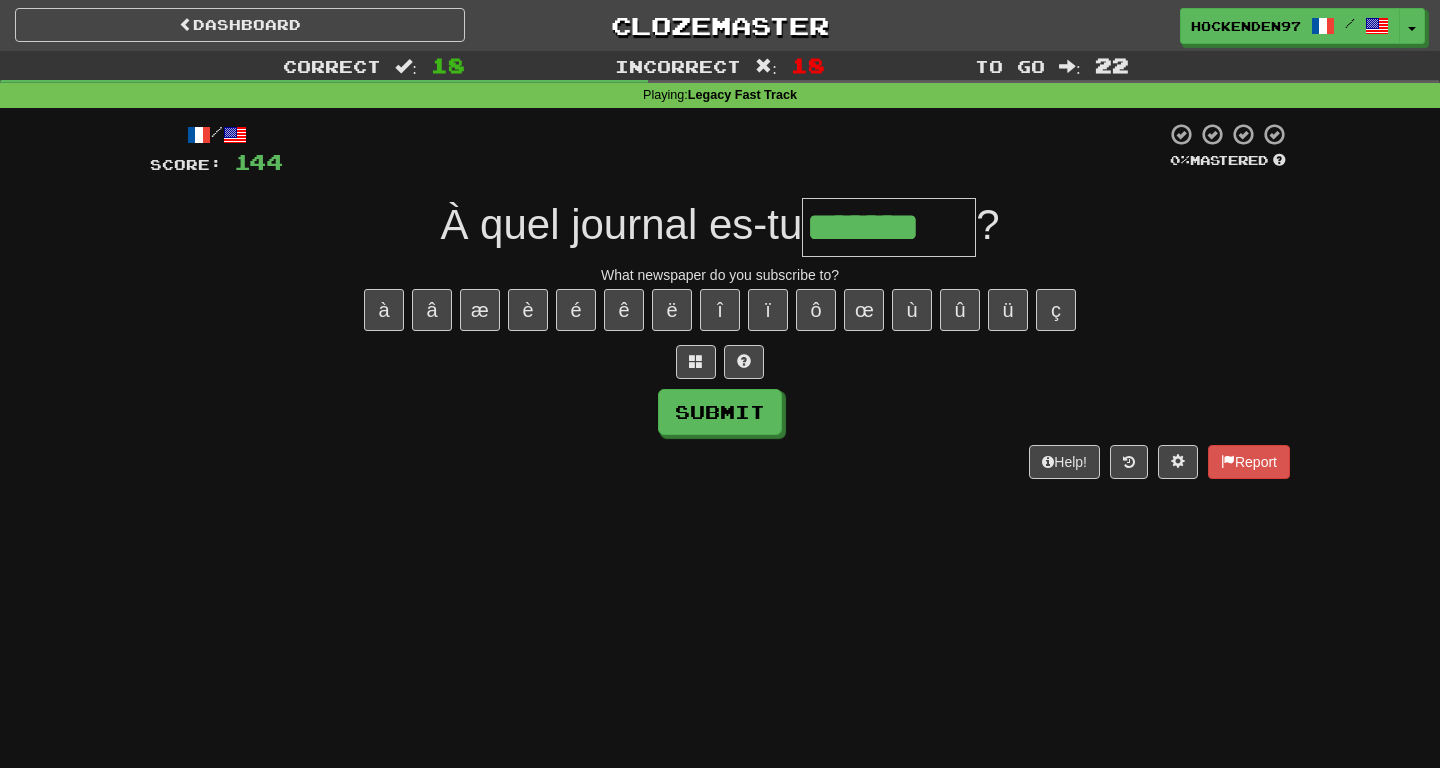 type on "*******" 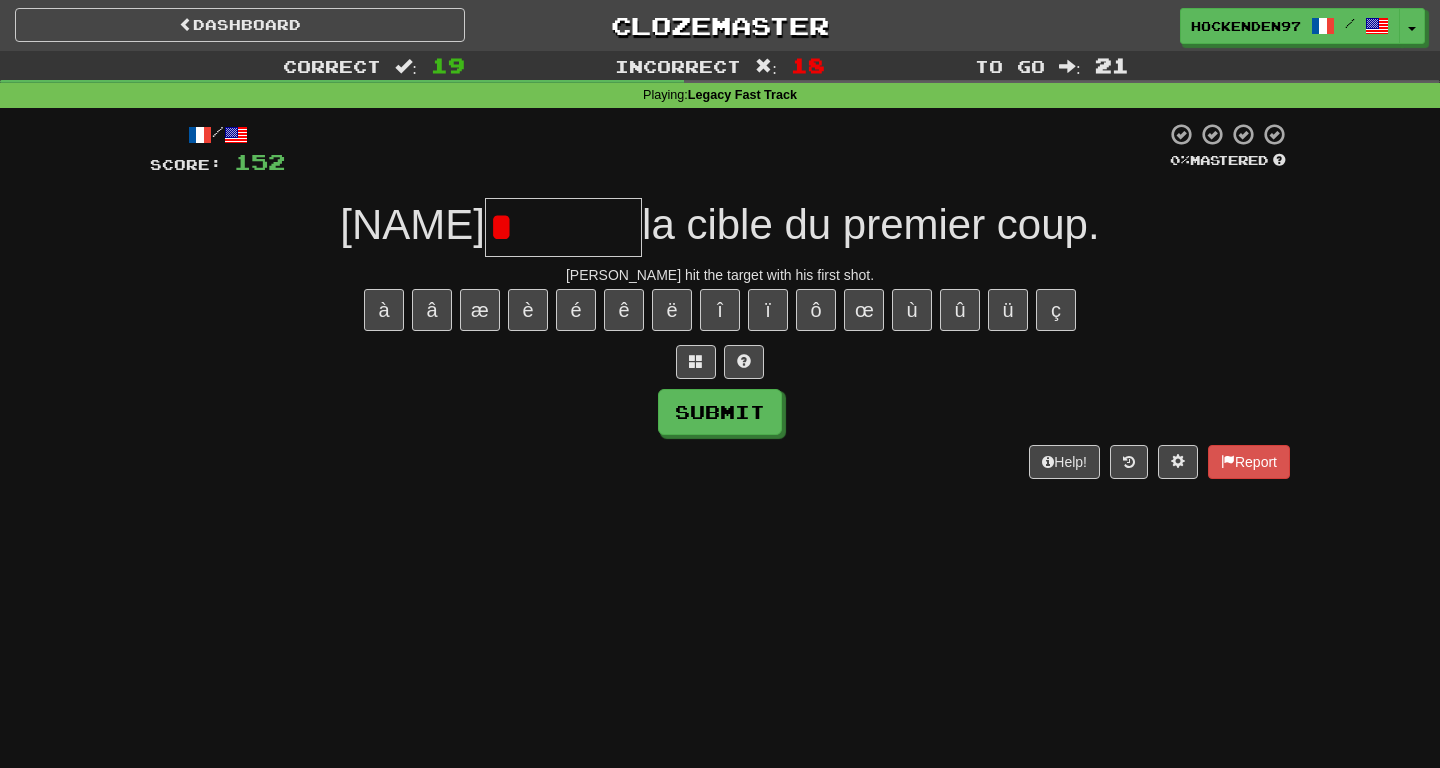 type on "*********" 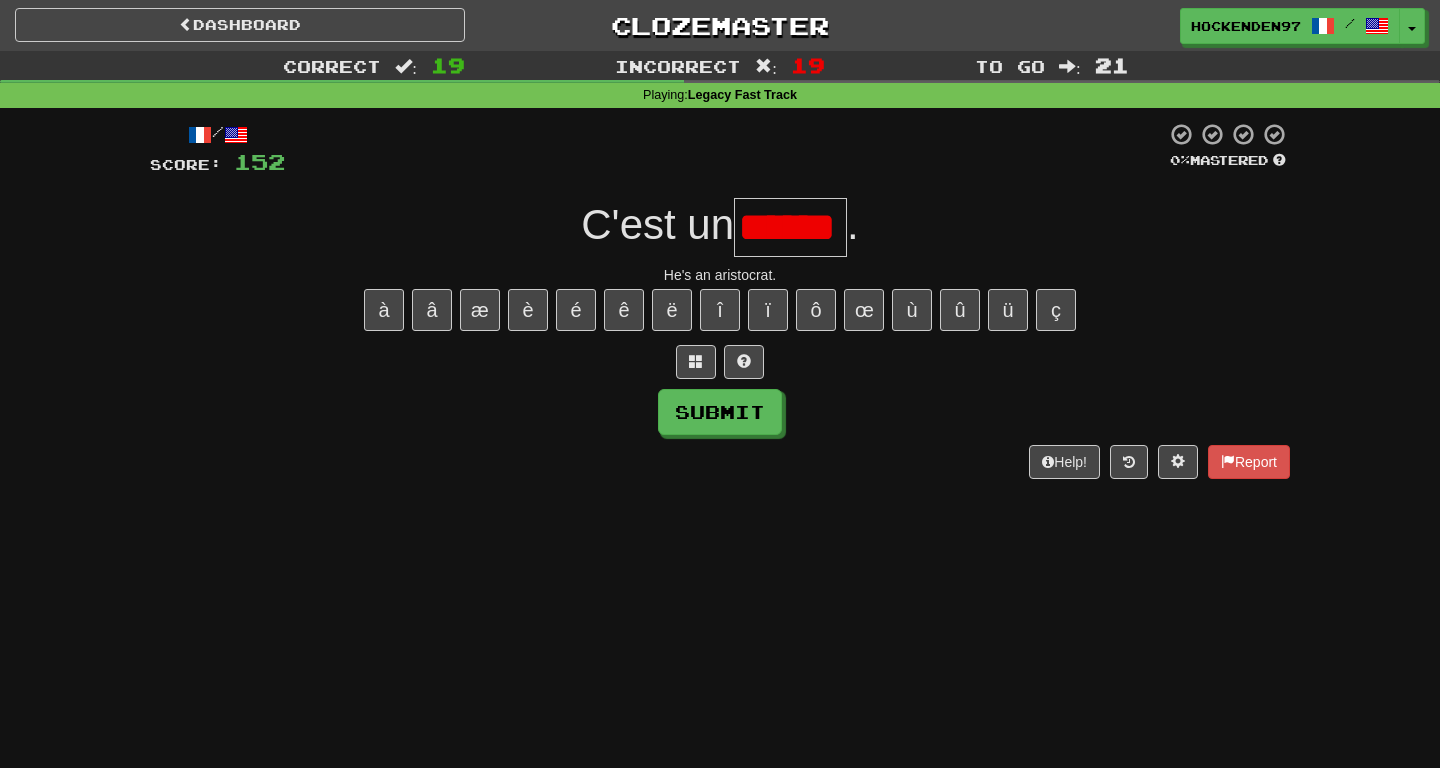 scroll, scrollTop: 0, scrollLeft: 0, axis: both 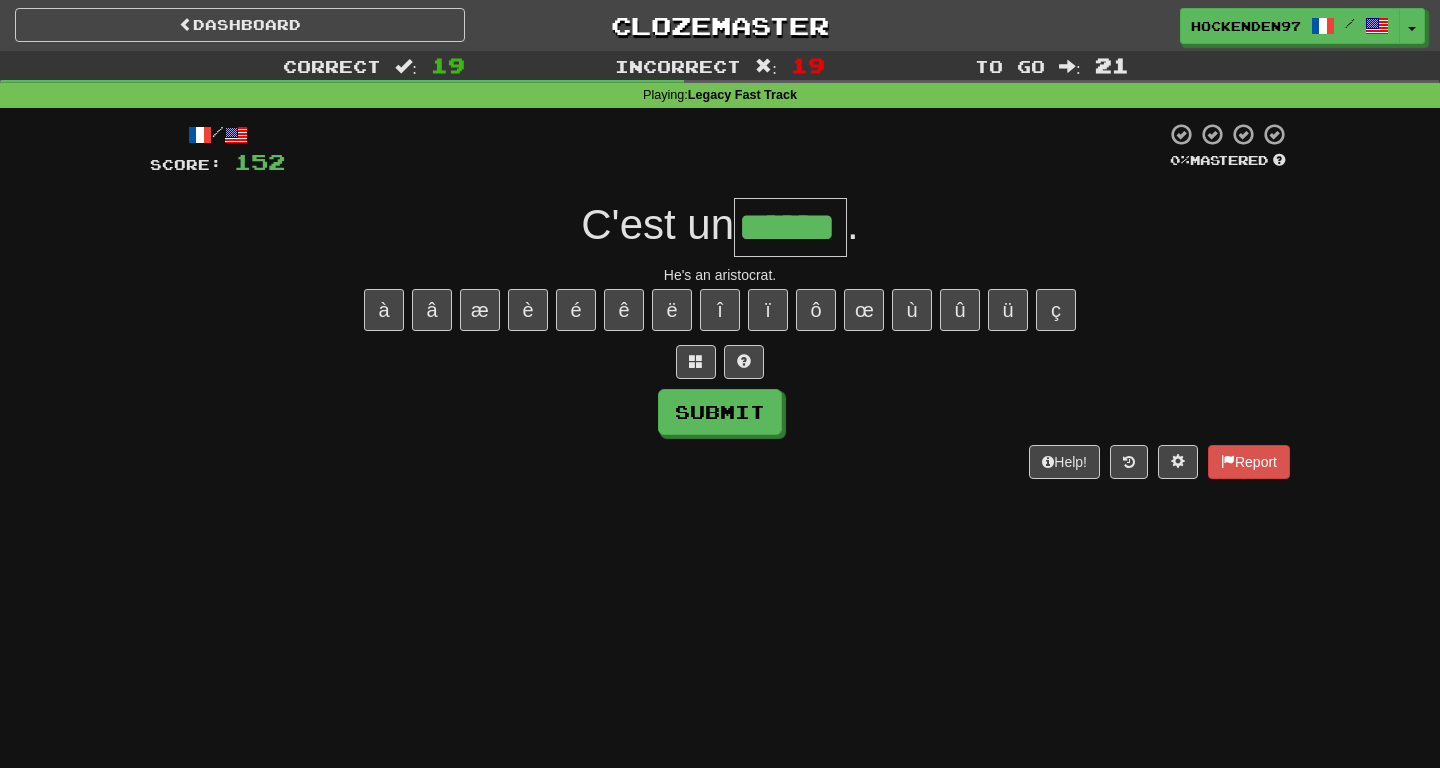 type on "******" 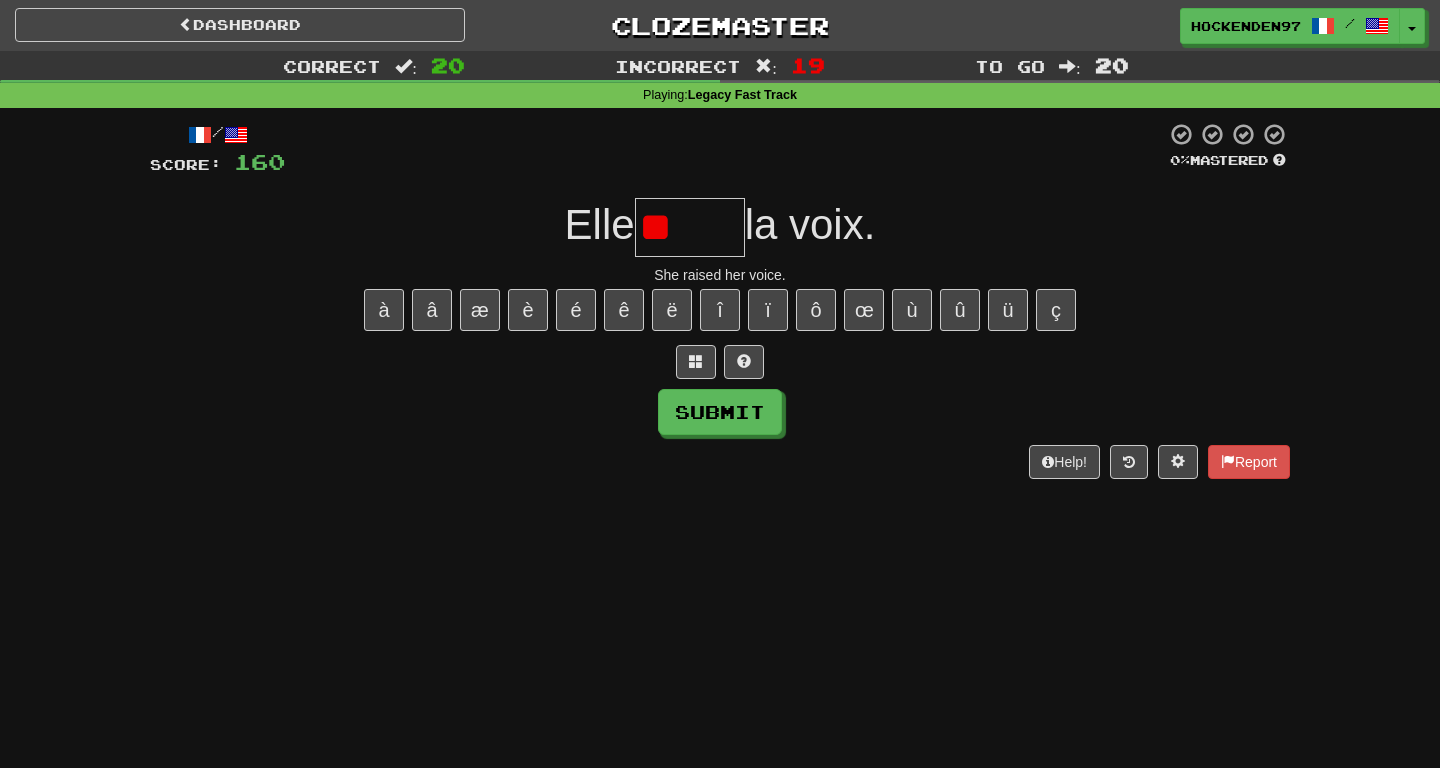 type on "*" 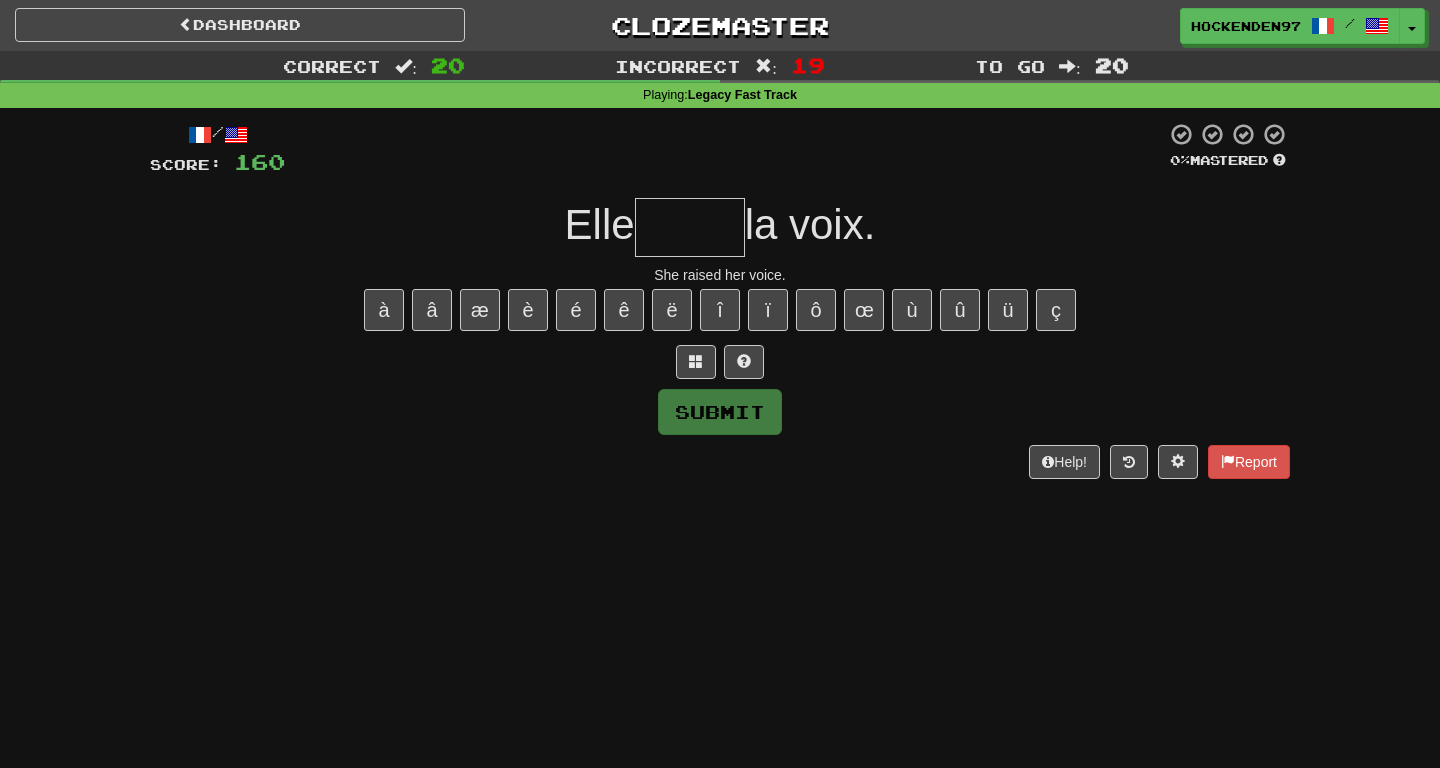 type on "*****" 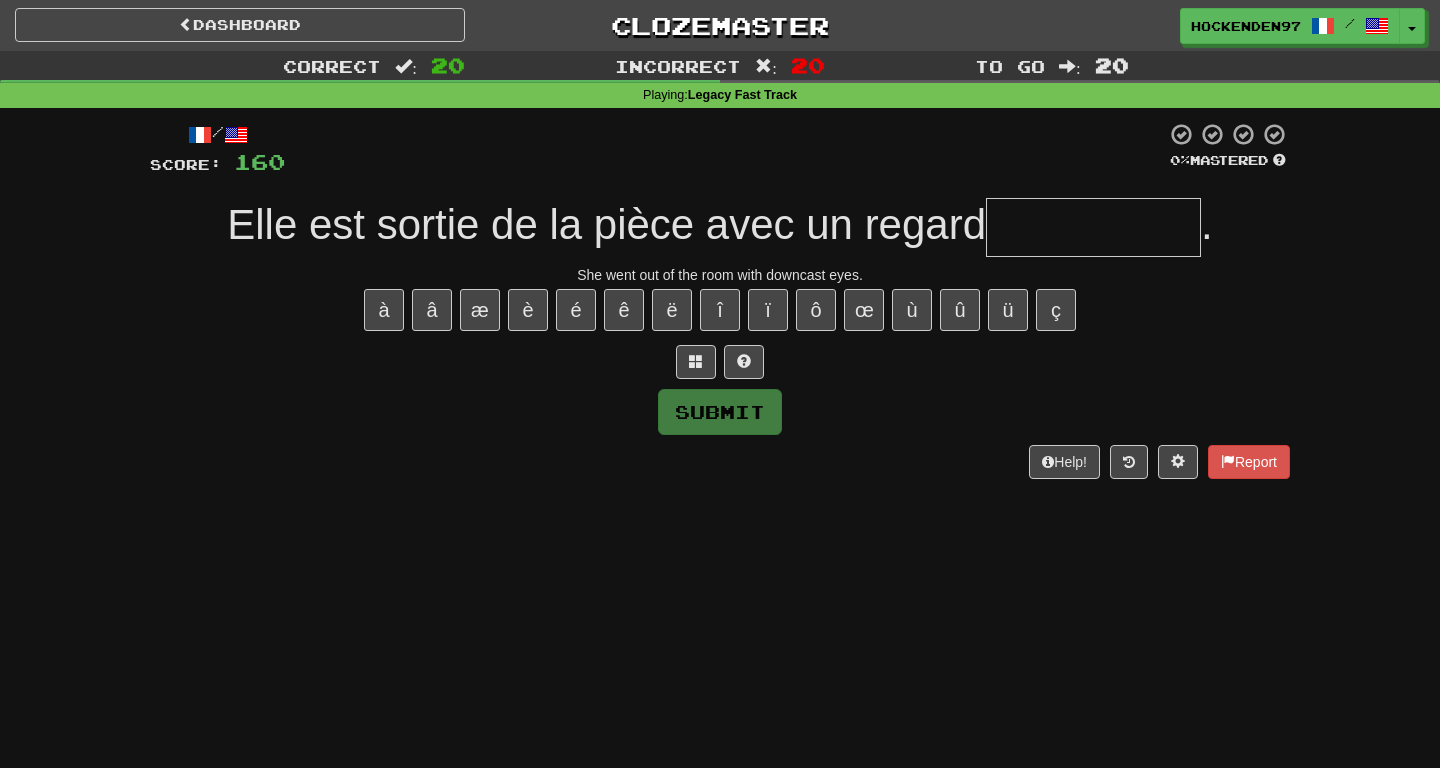 type on "**********" 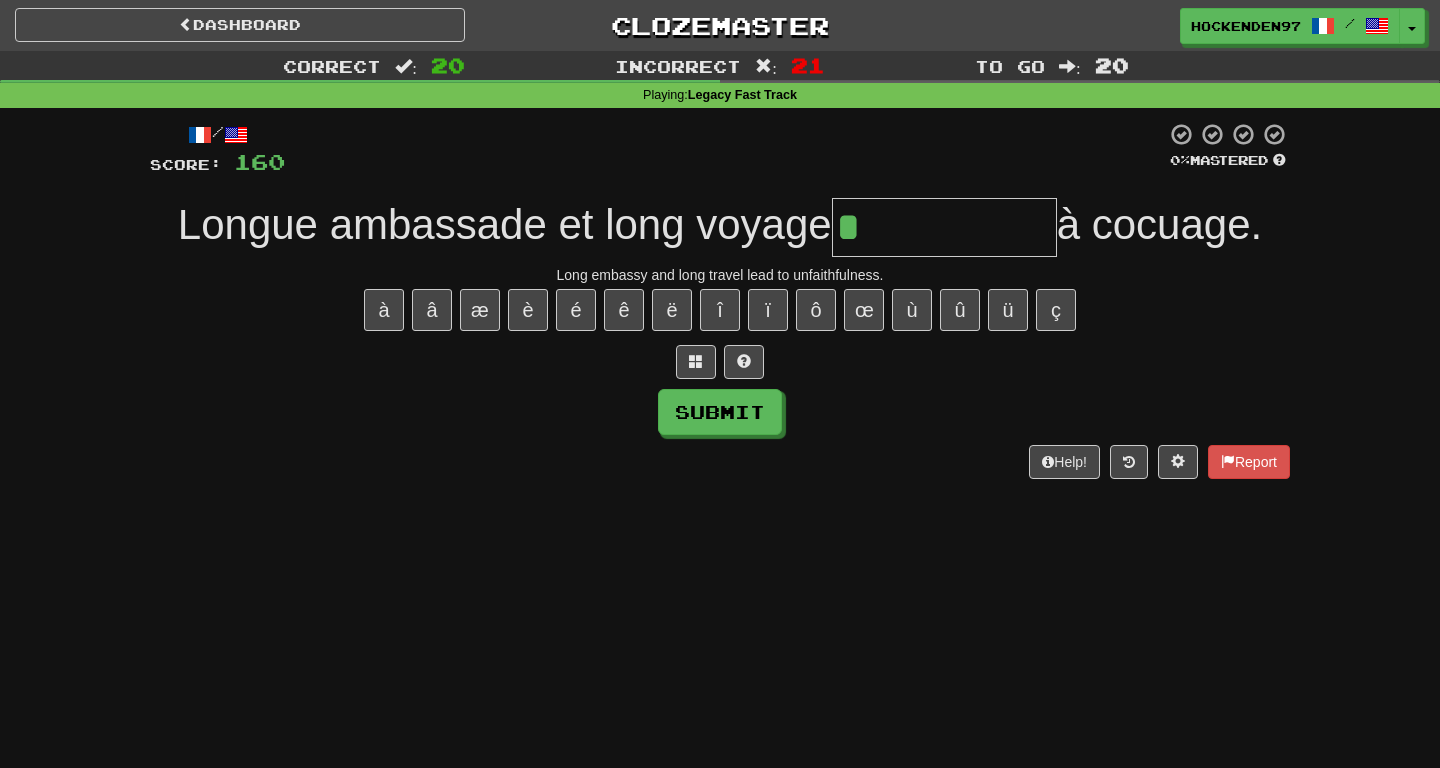 type on "**********" 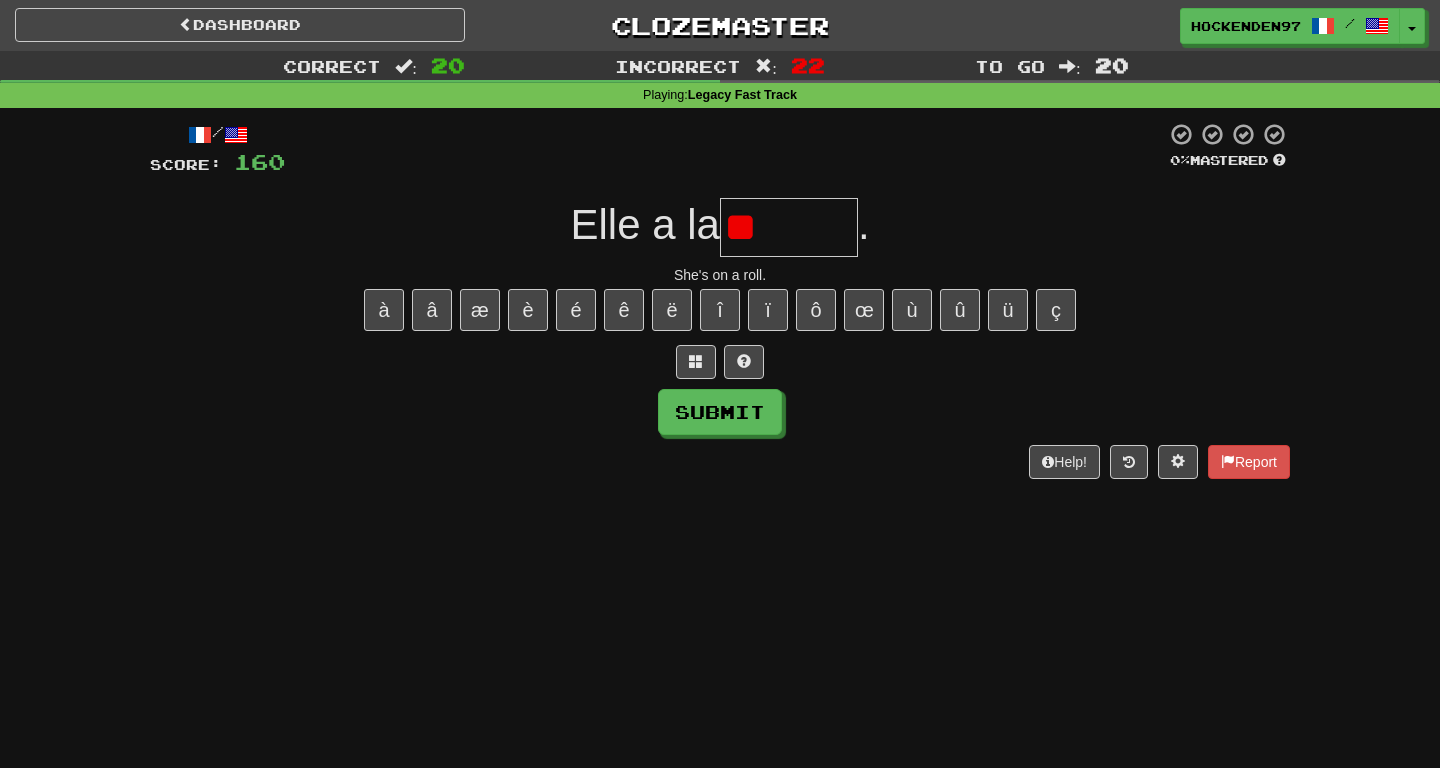type on "*" 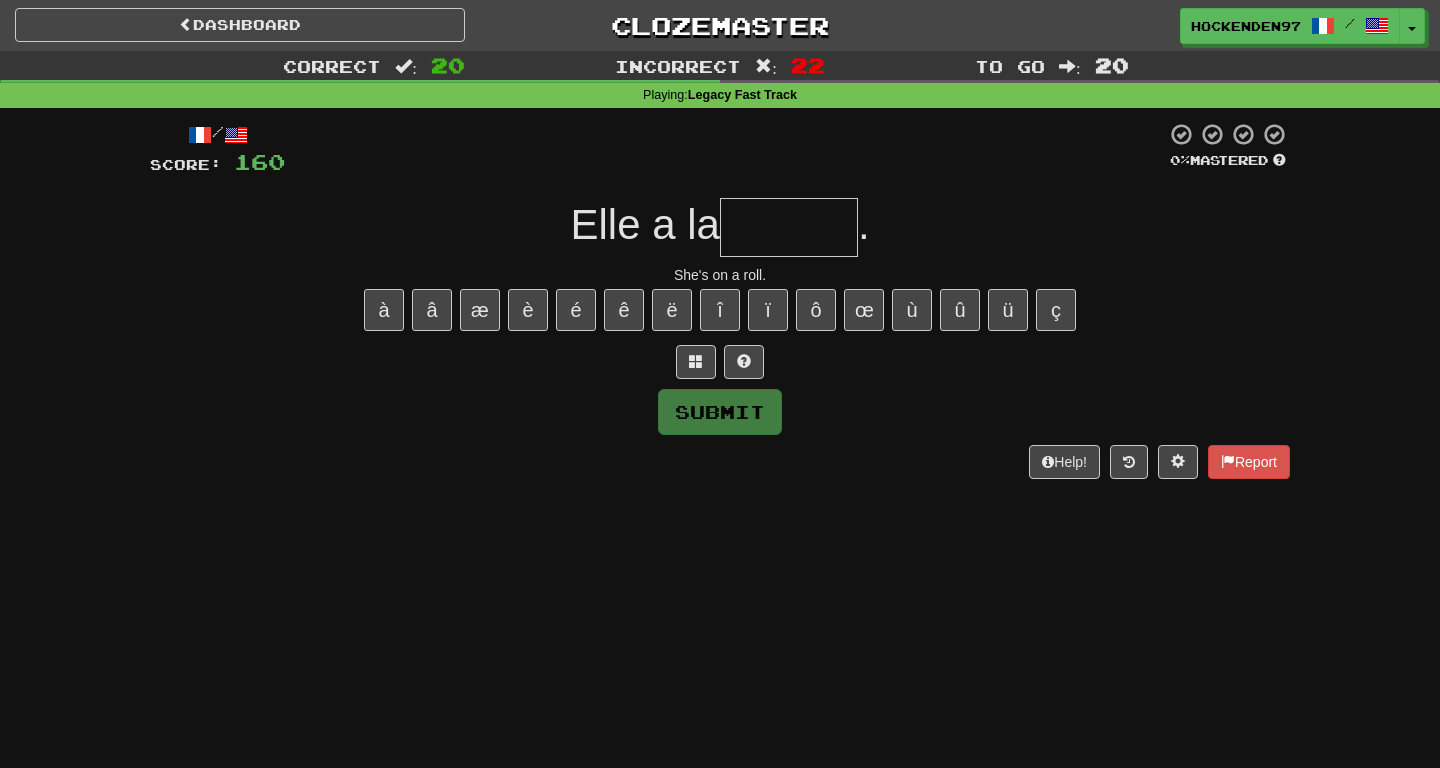 type on "******" 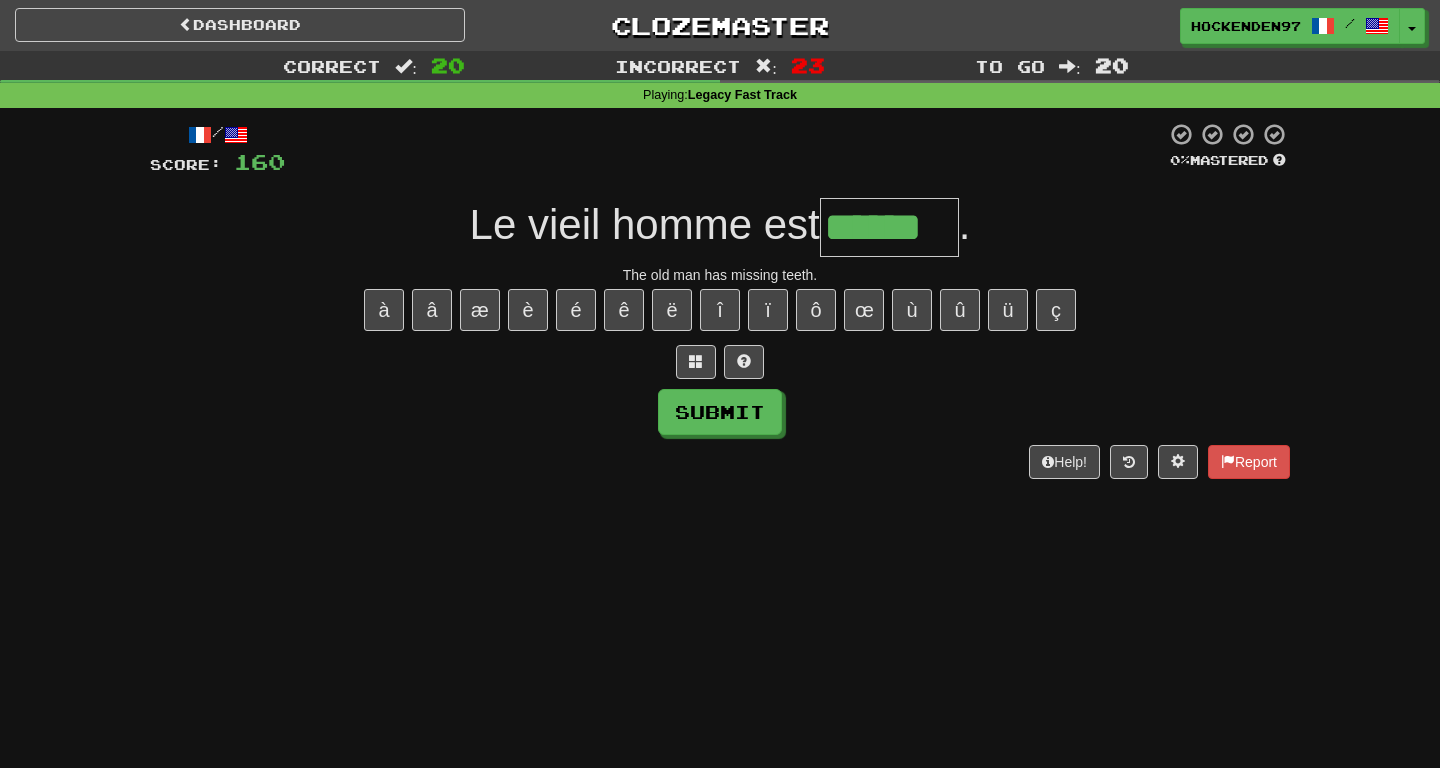 type on "******" 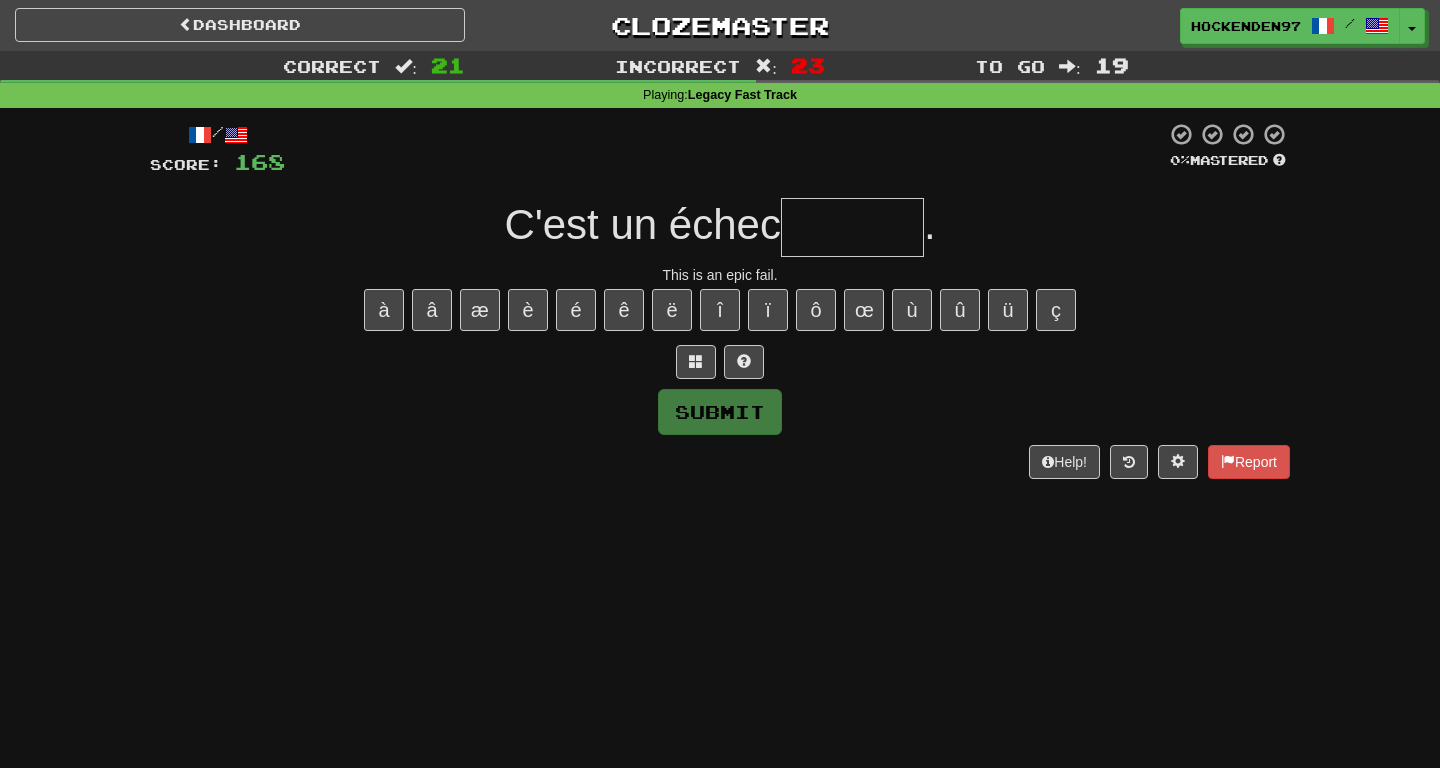 type on "*" 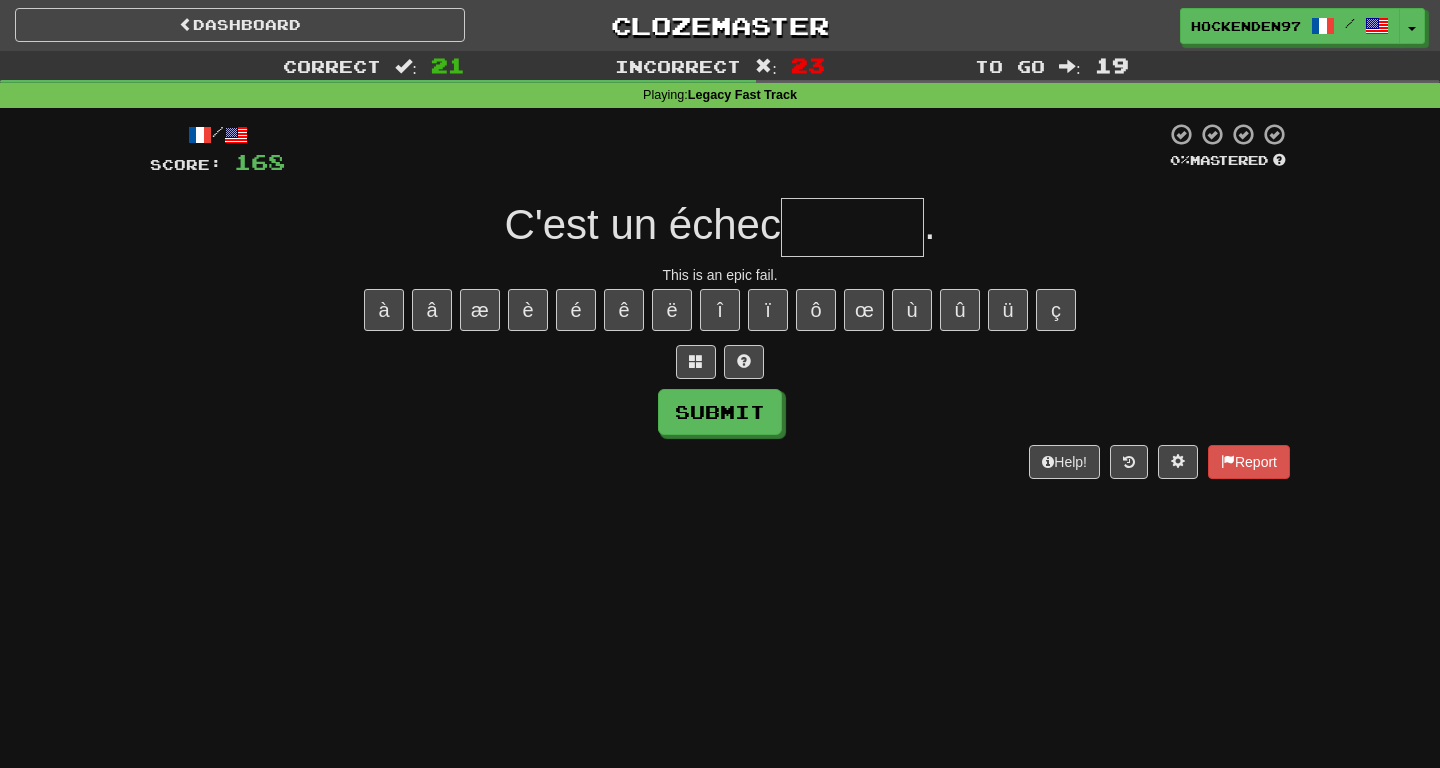 type on "*" 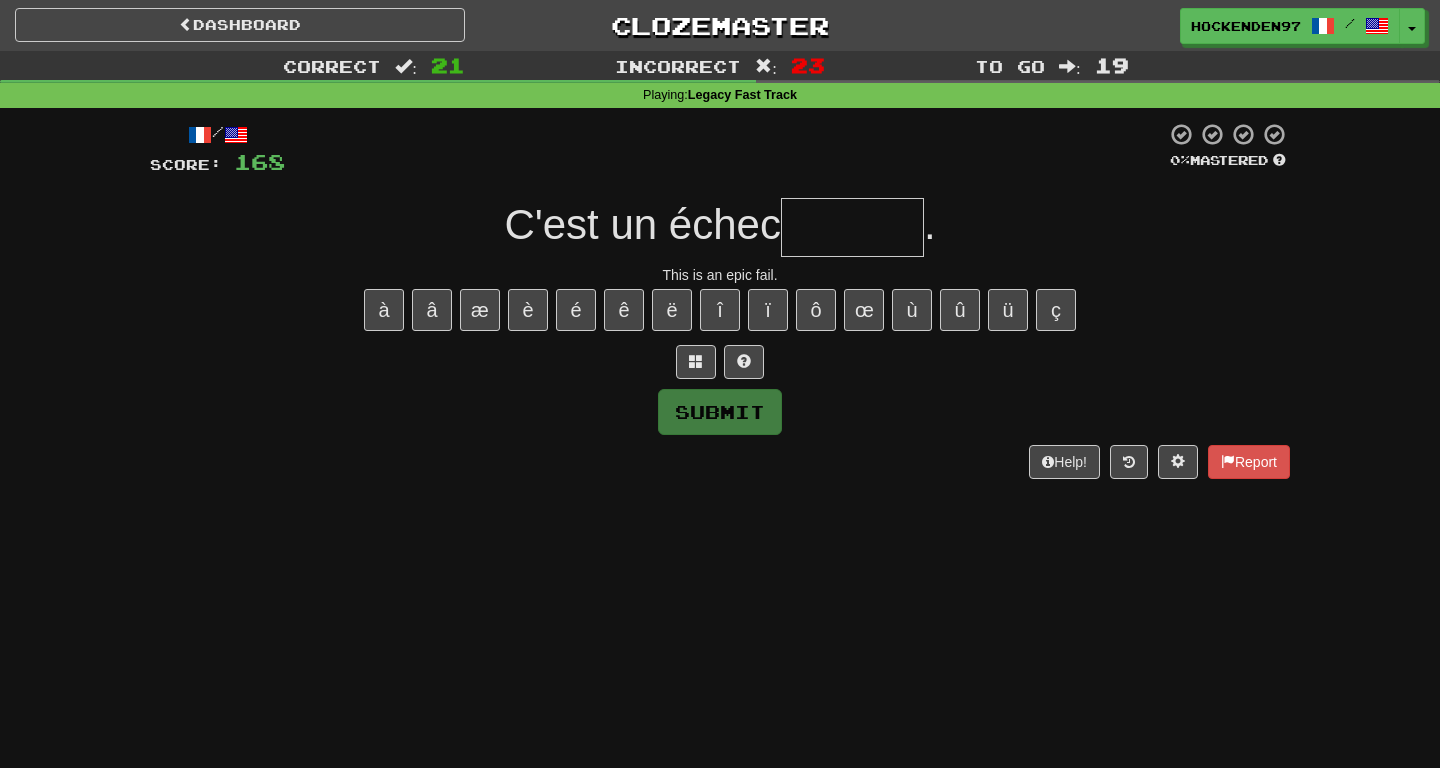 type on "*" 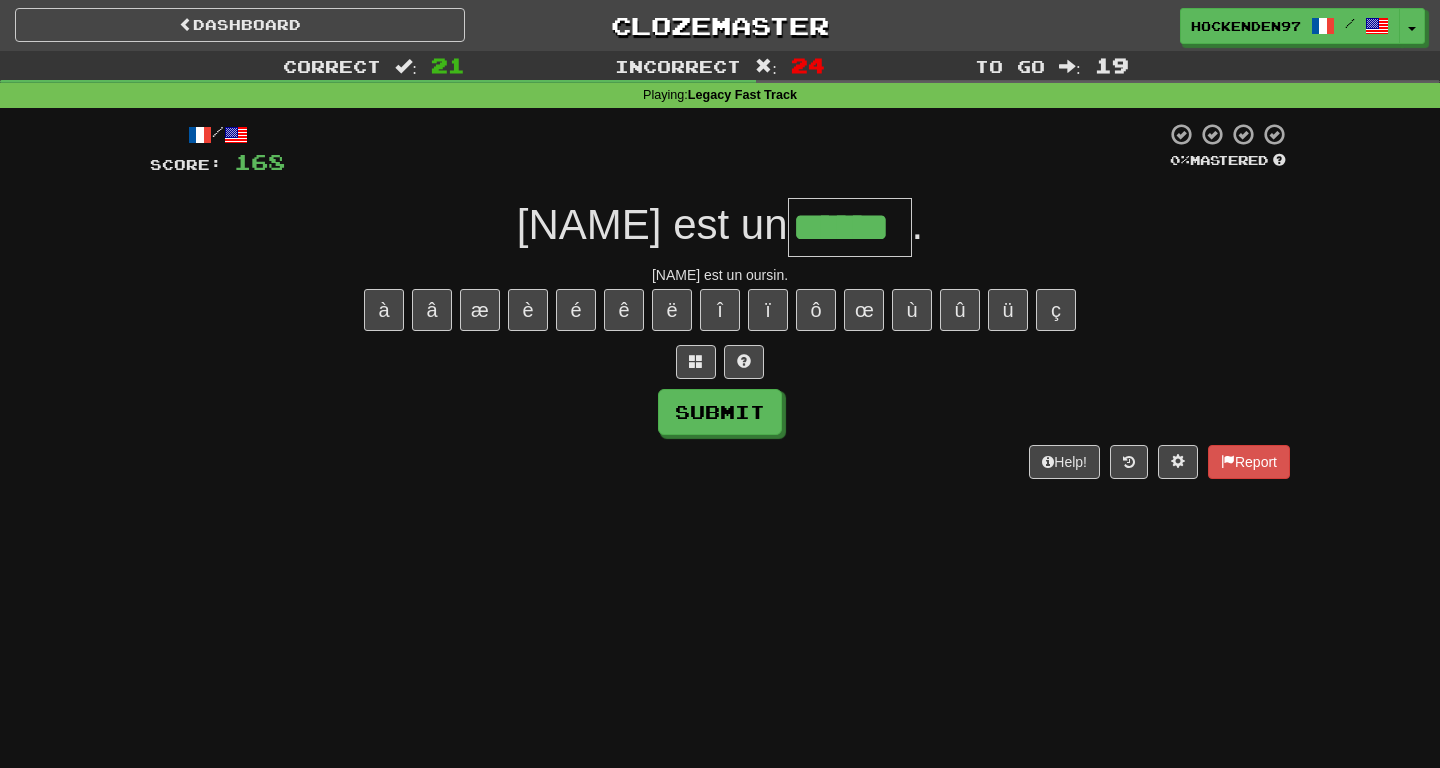 type on "******" 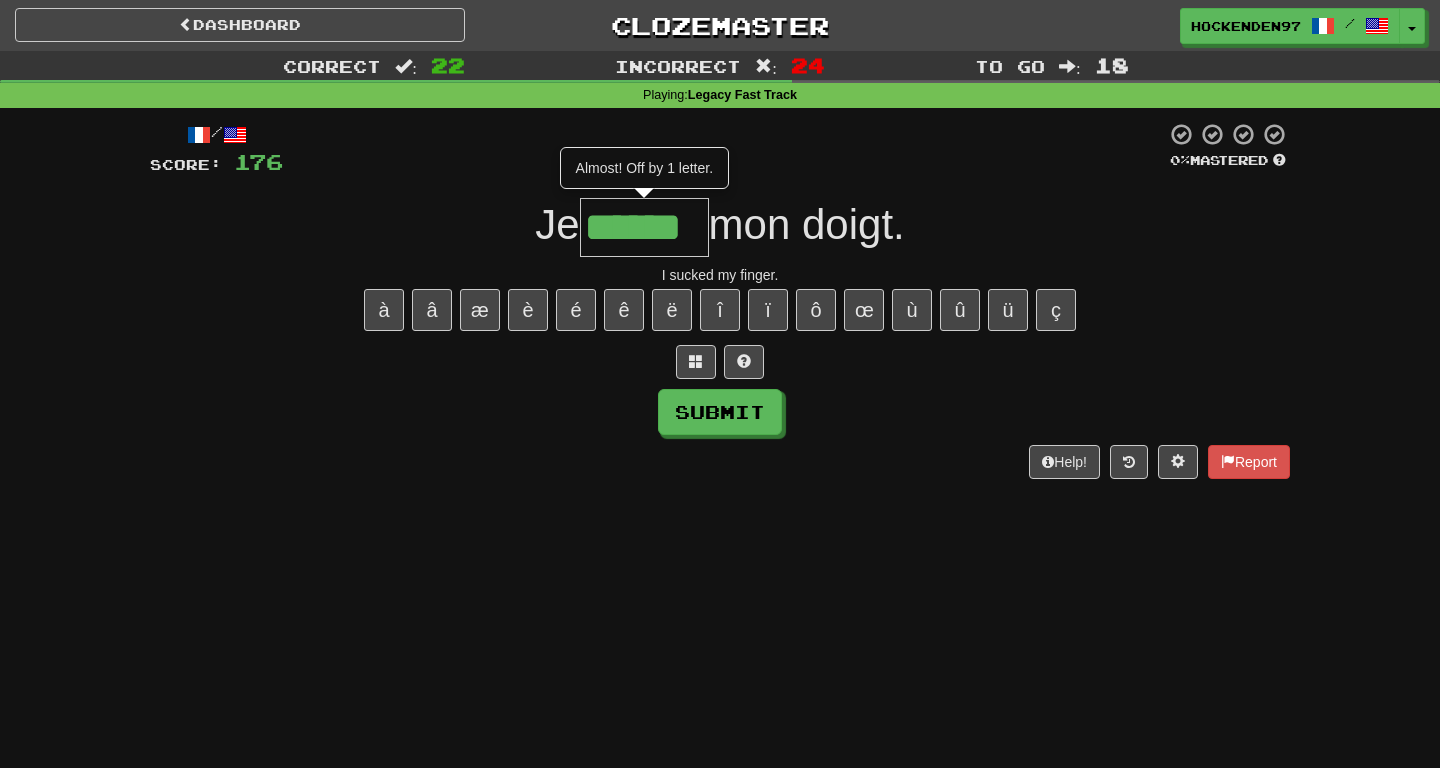 type on "******" 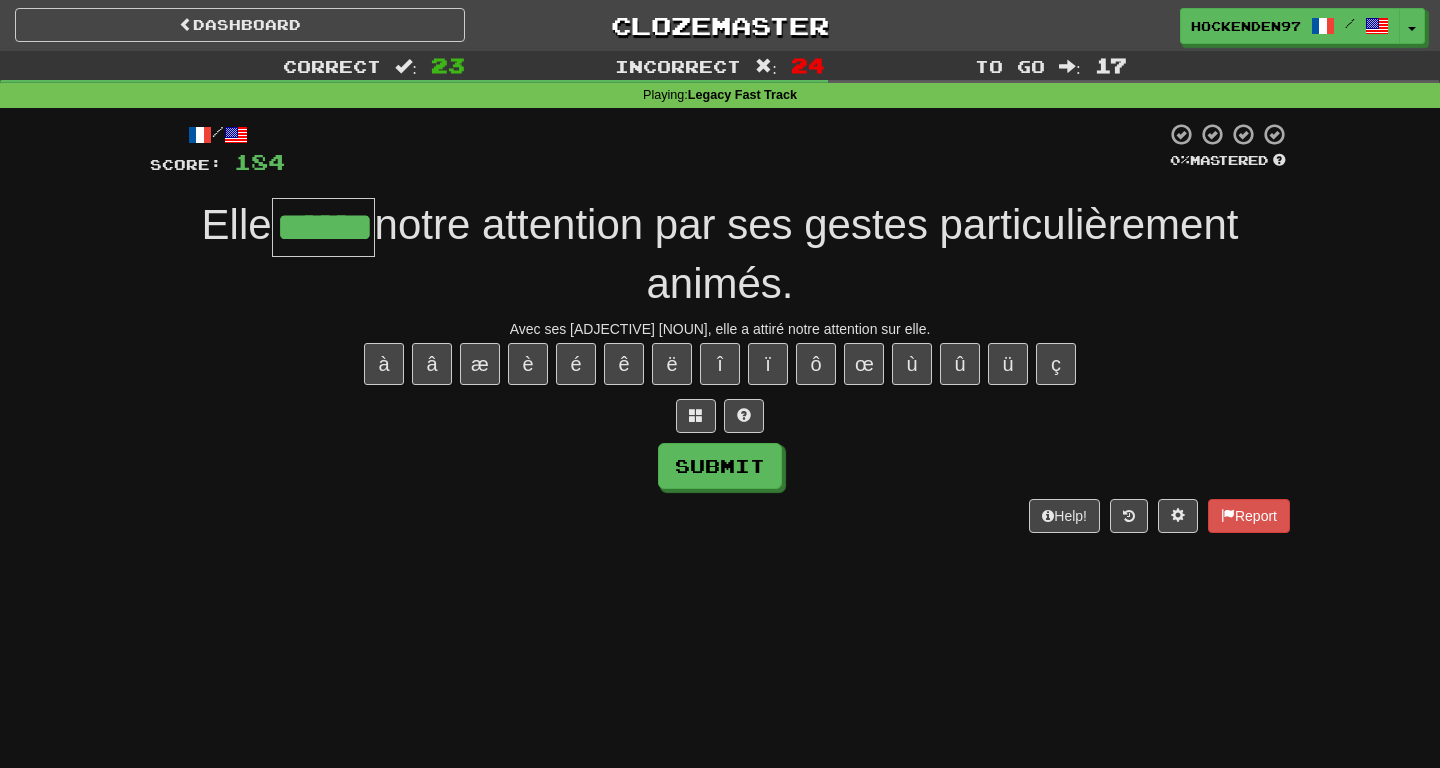 type on "******" 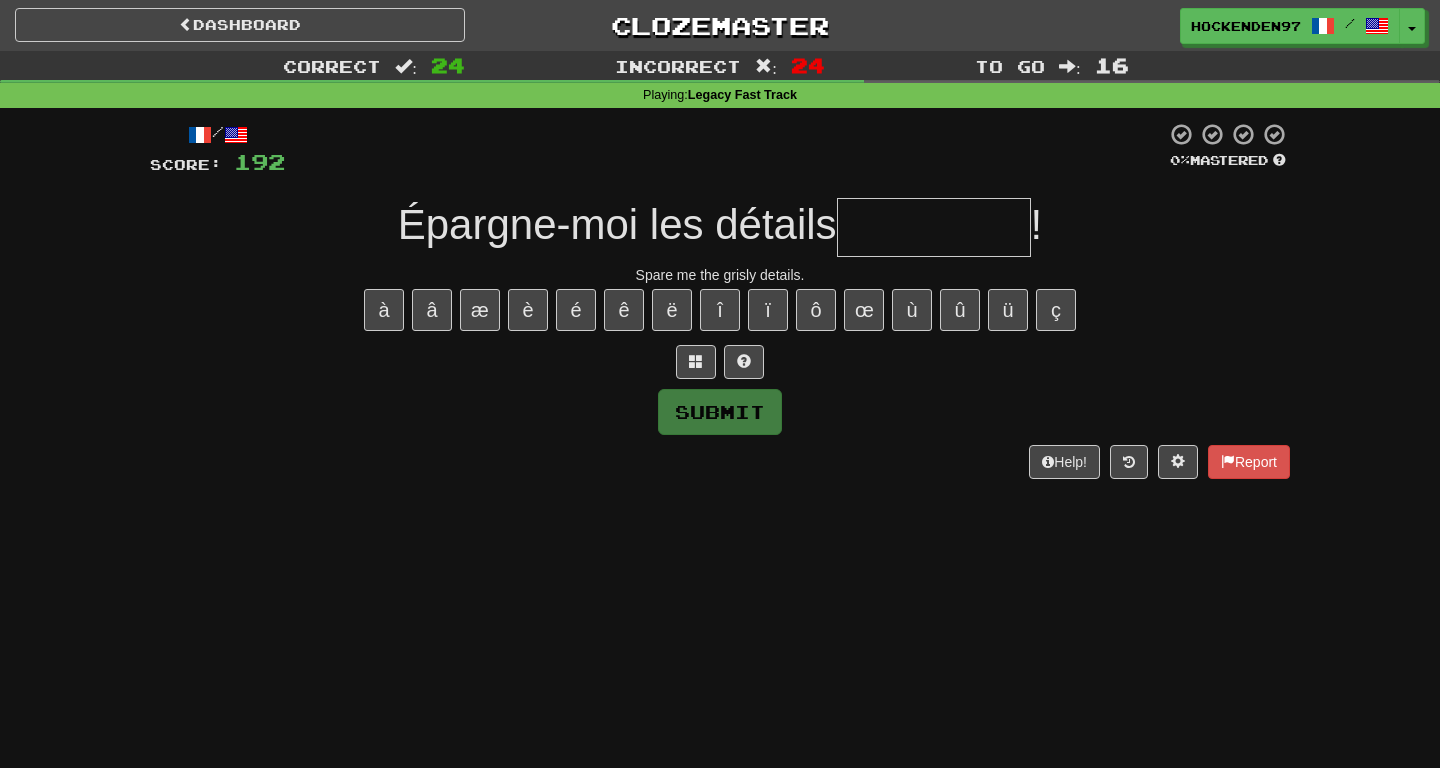 type on "*" 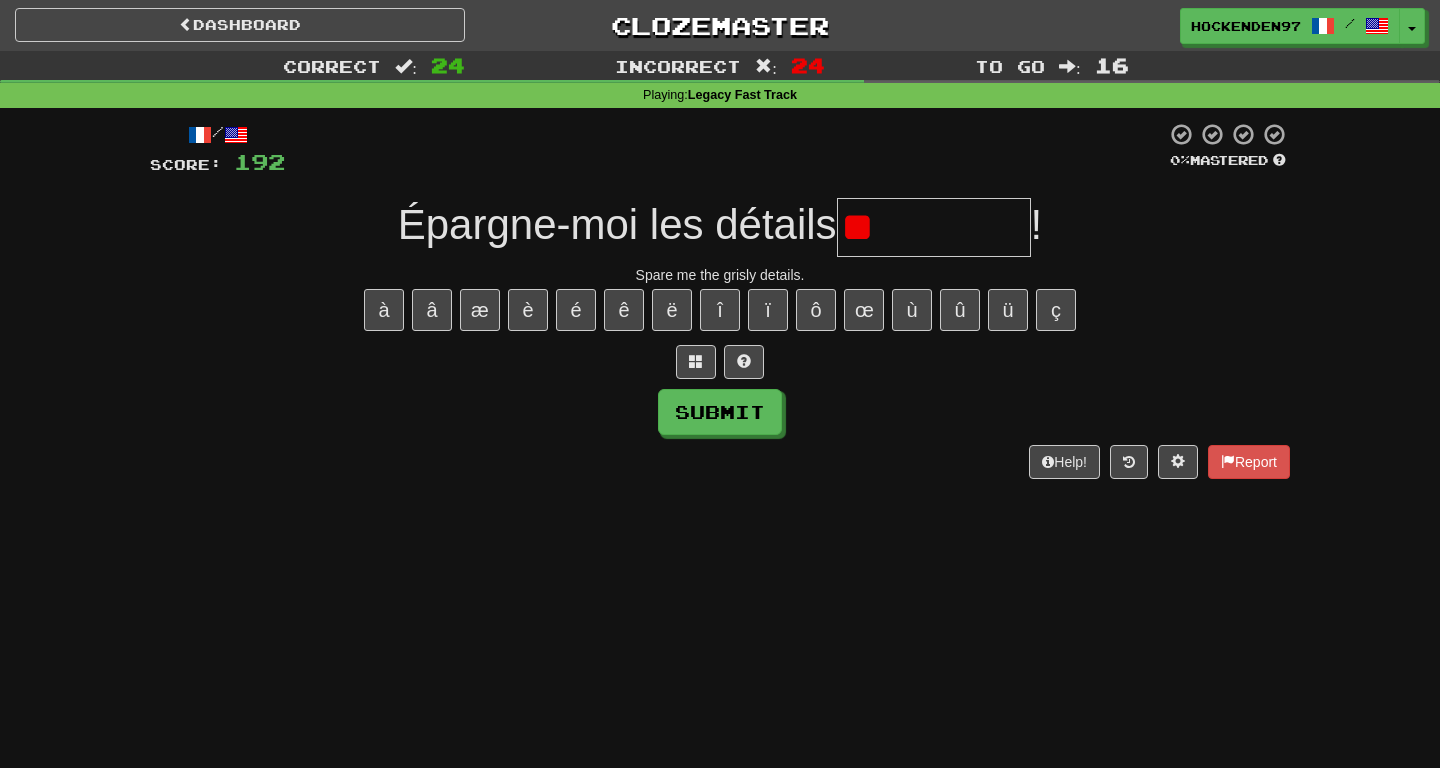 type on "*" 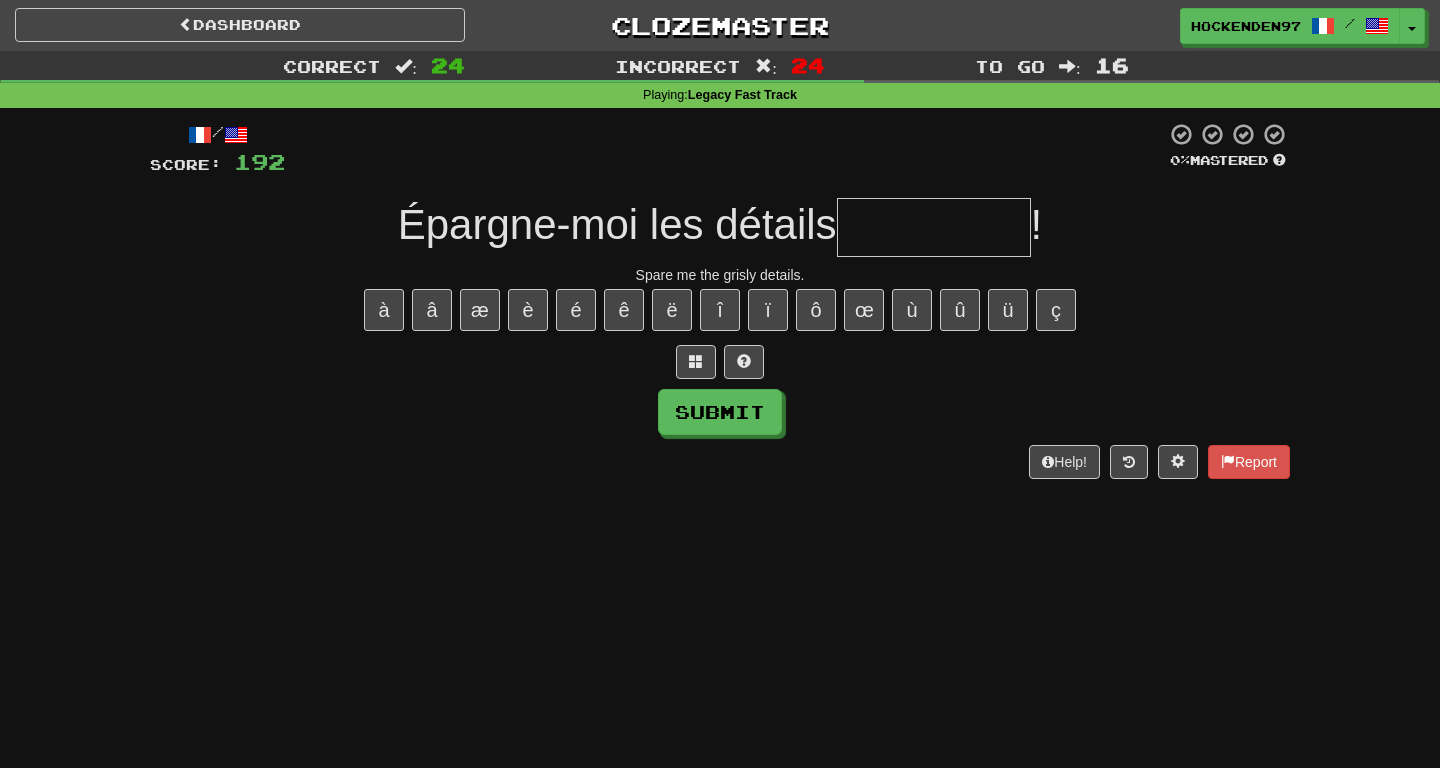 type on "*" 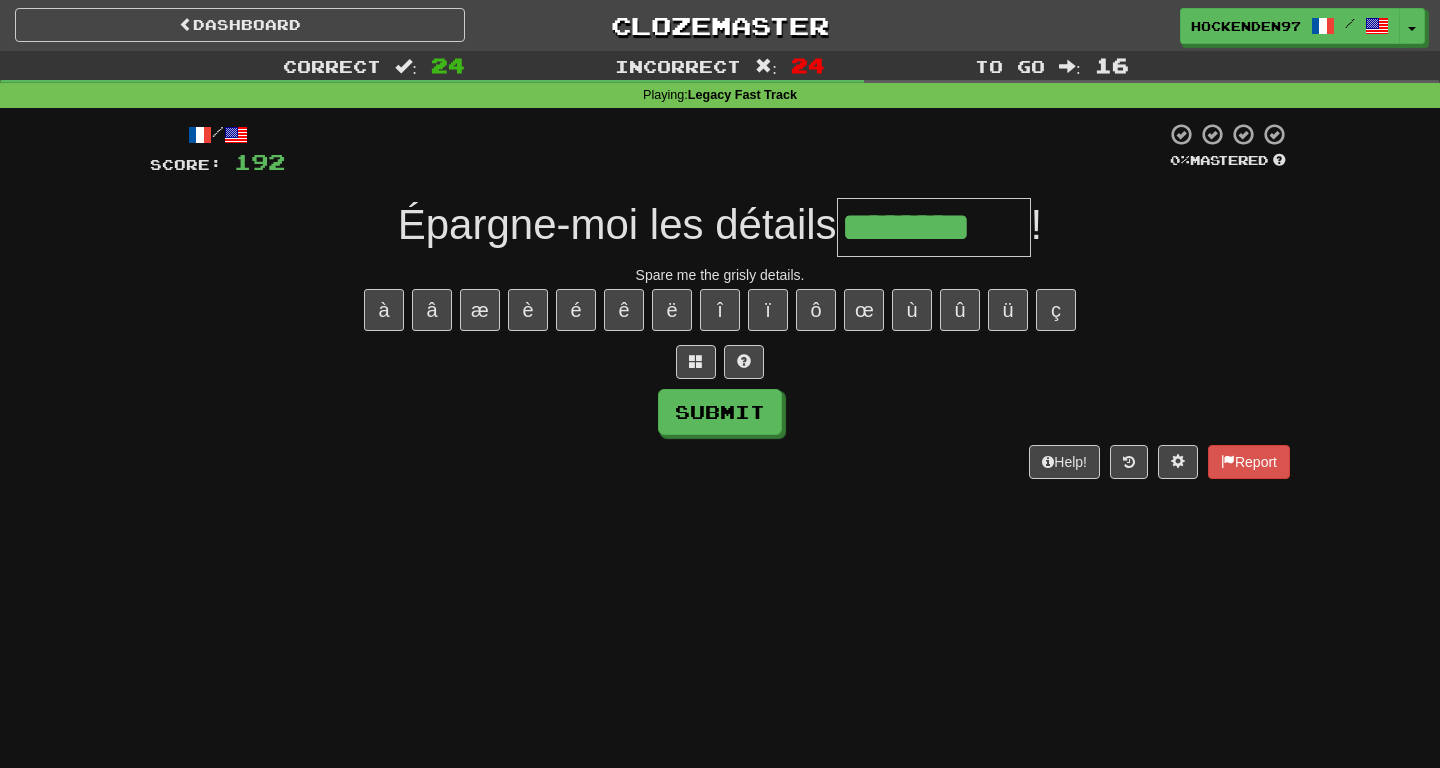 type on "********" 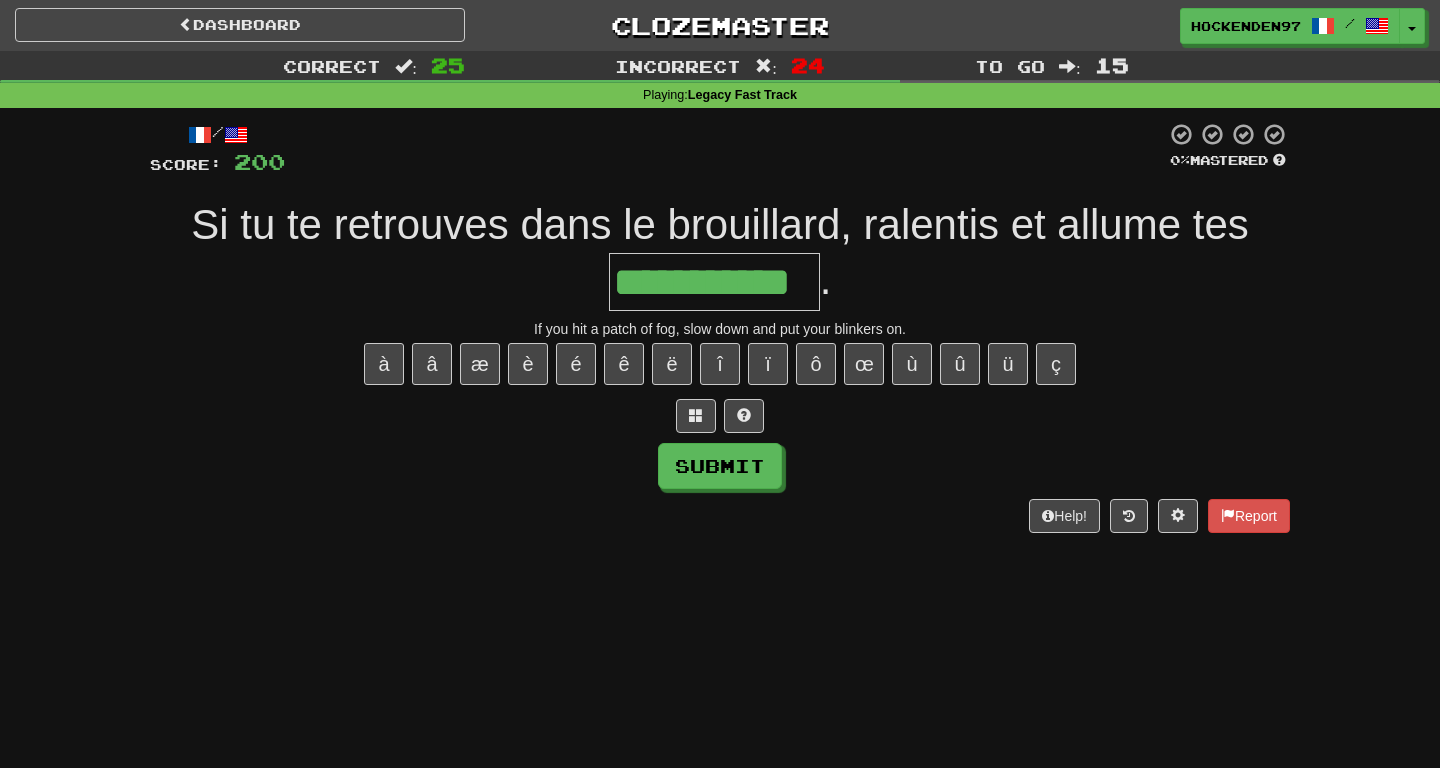 type on "**********" 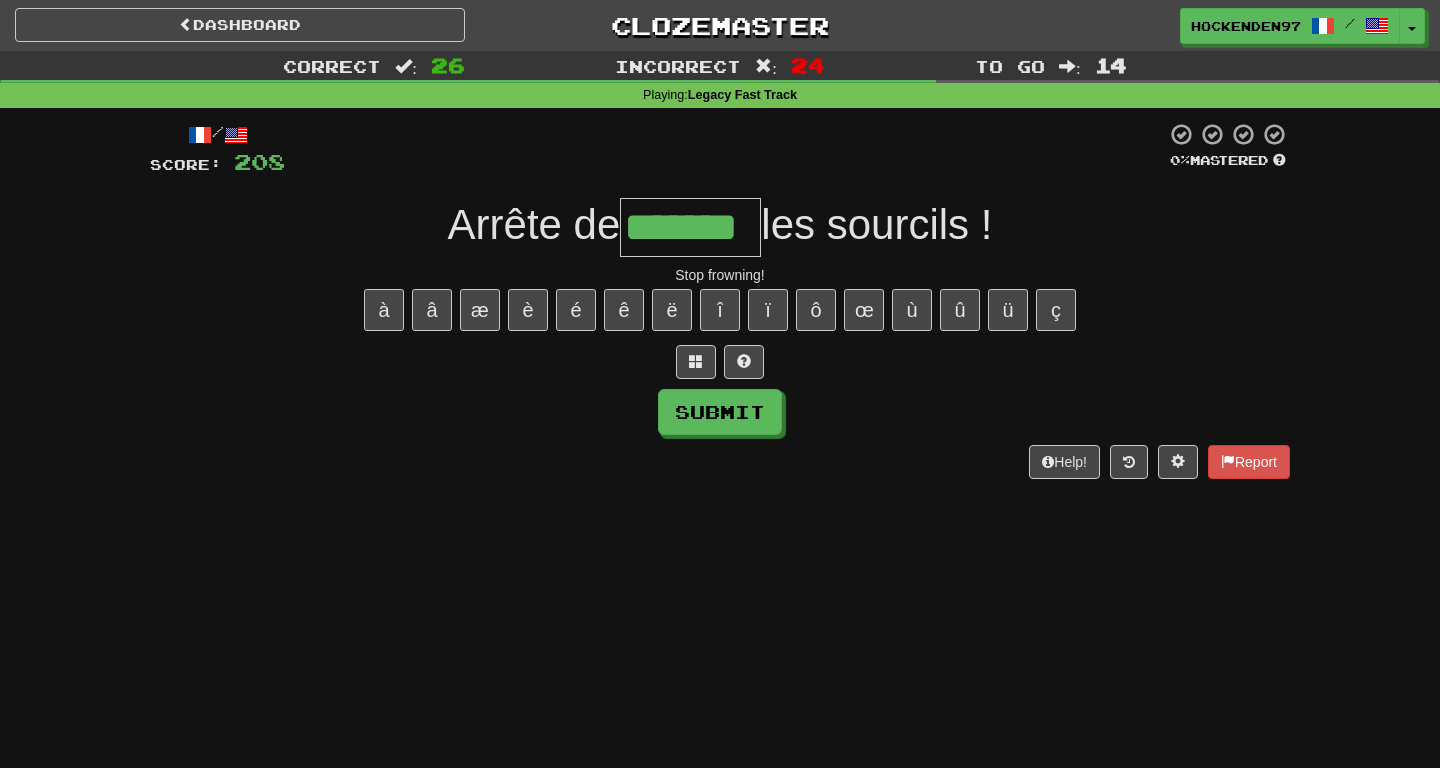 type on "*******" 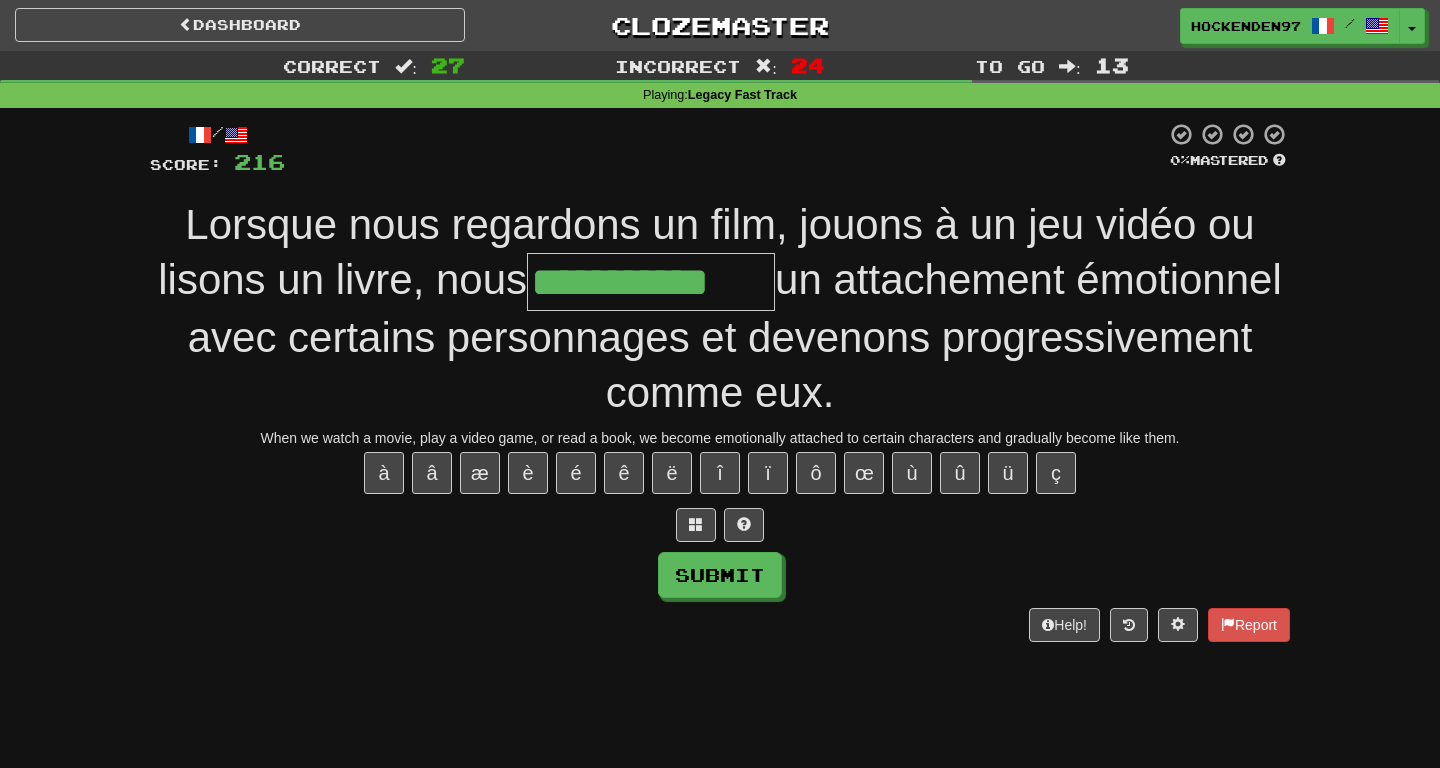 type on "**********" 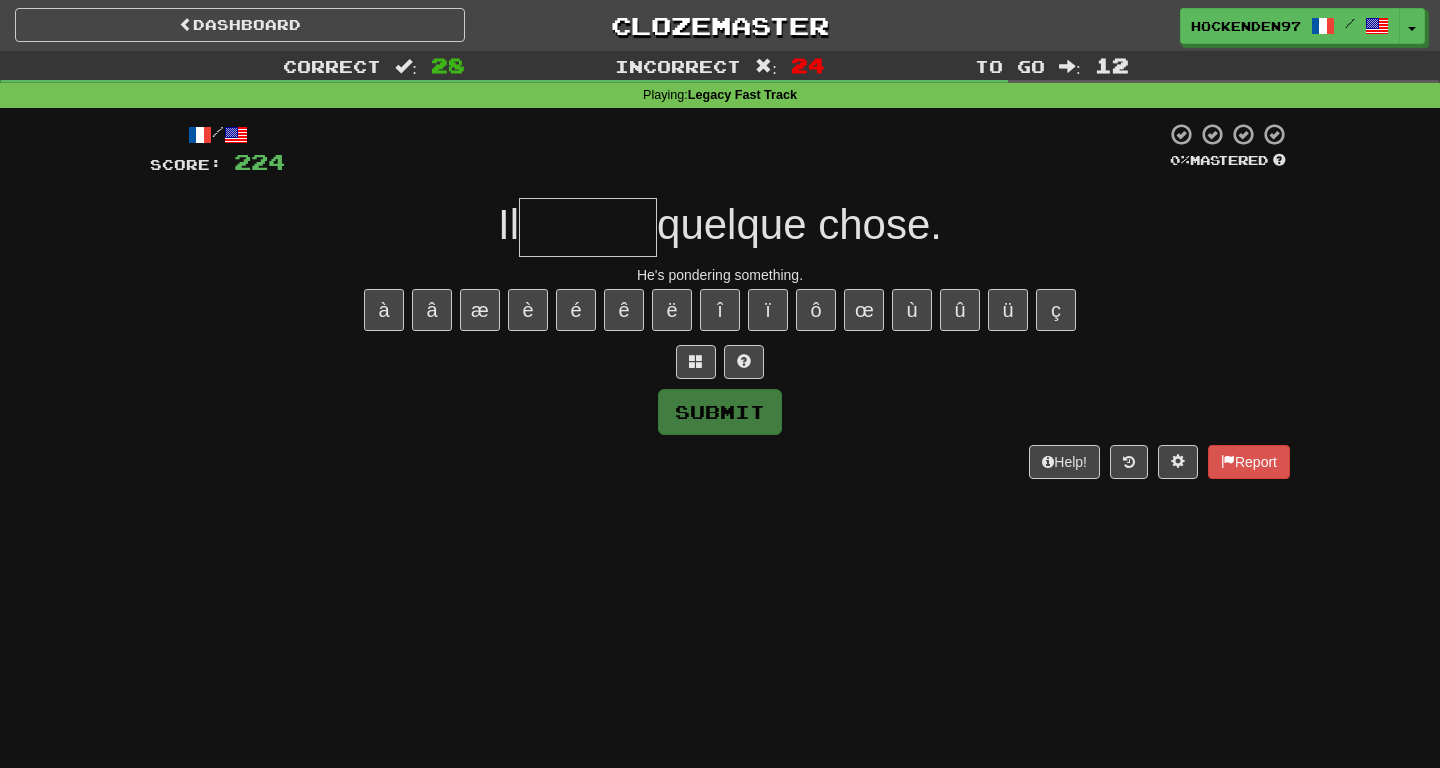 type on "*" 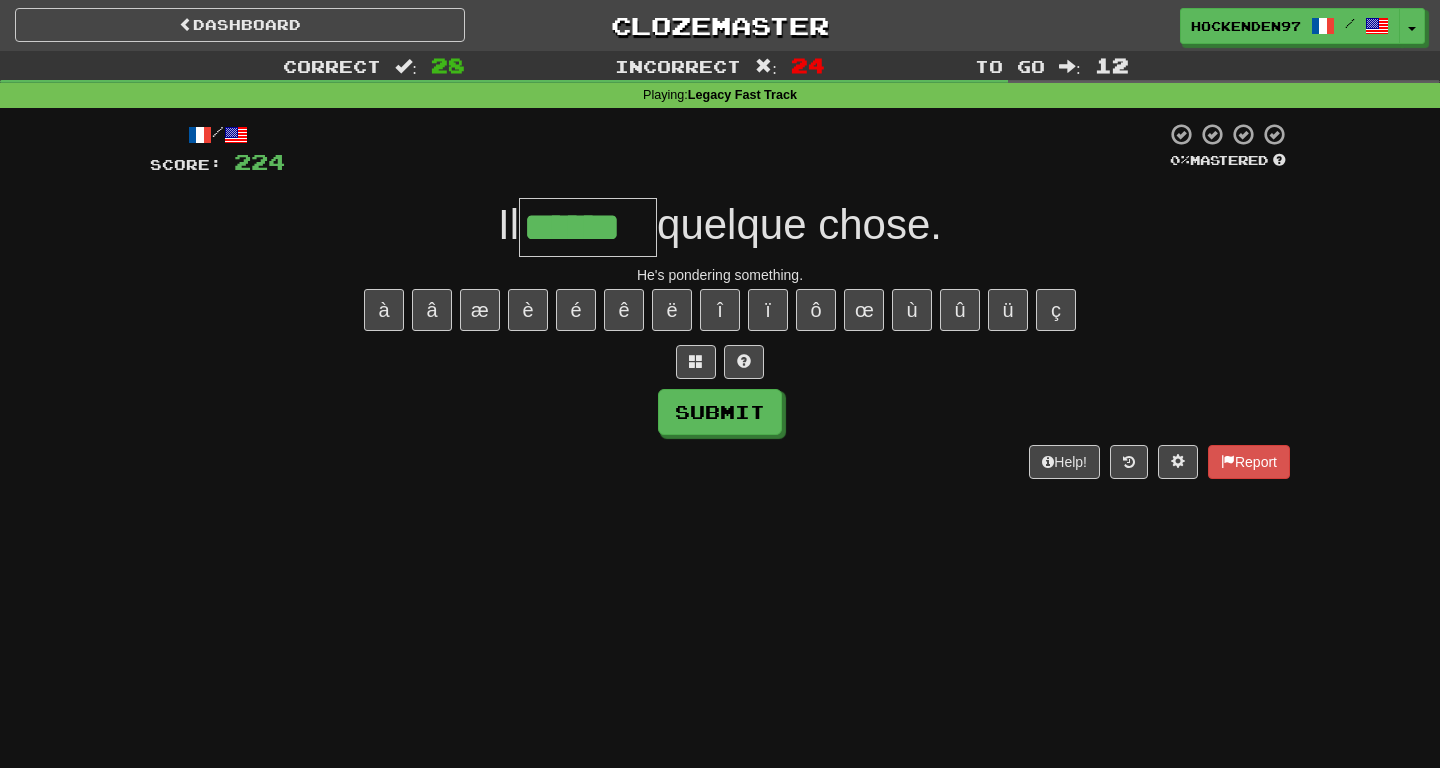 type on "******" 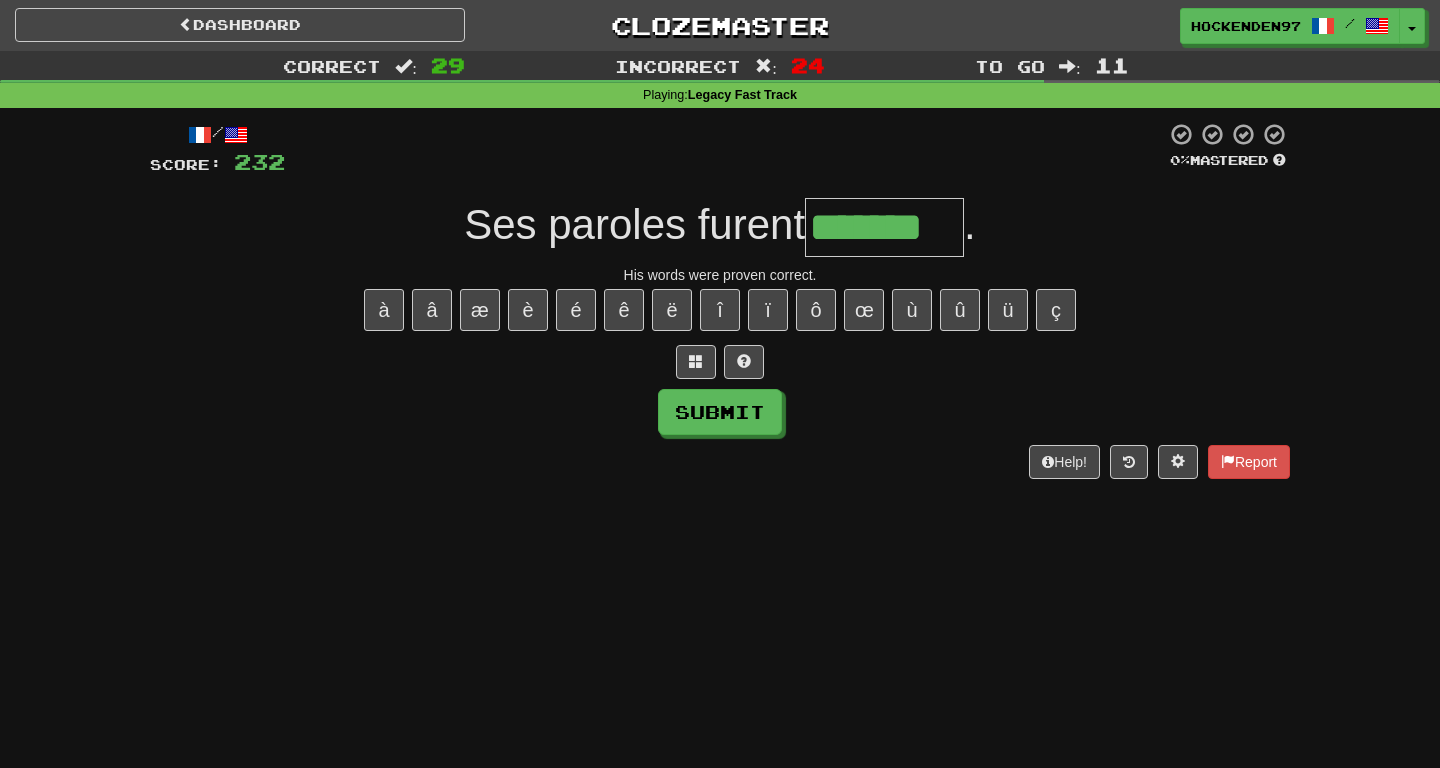 type on "*******" 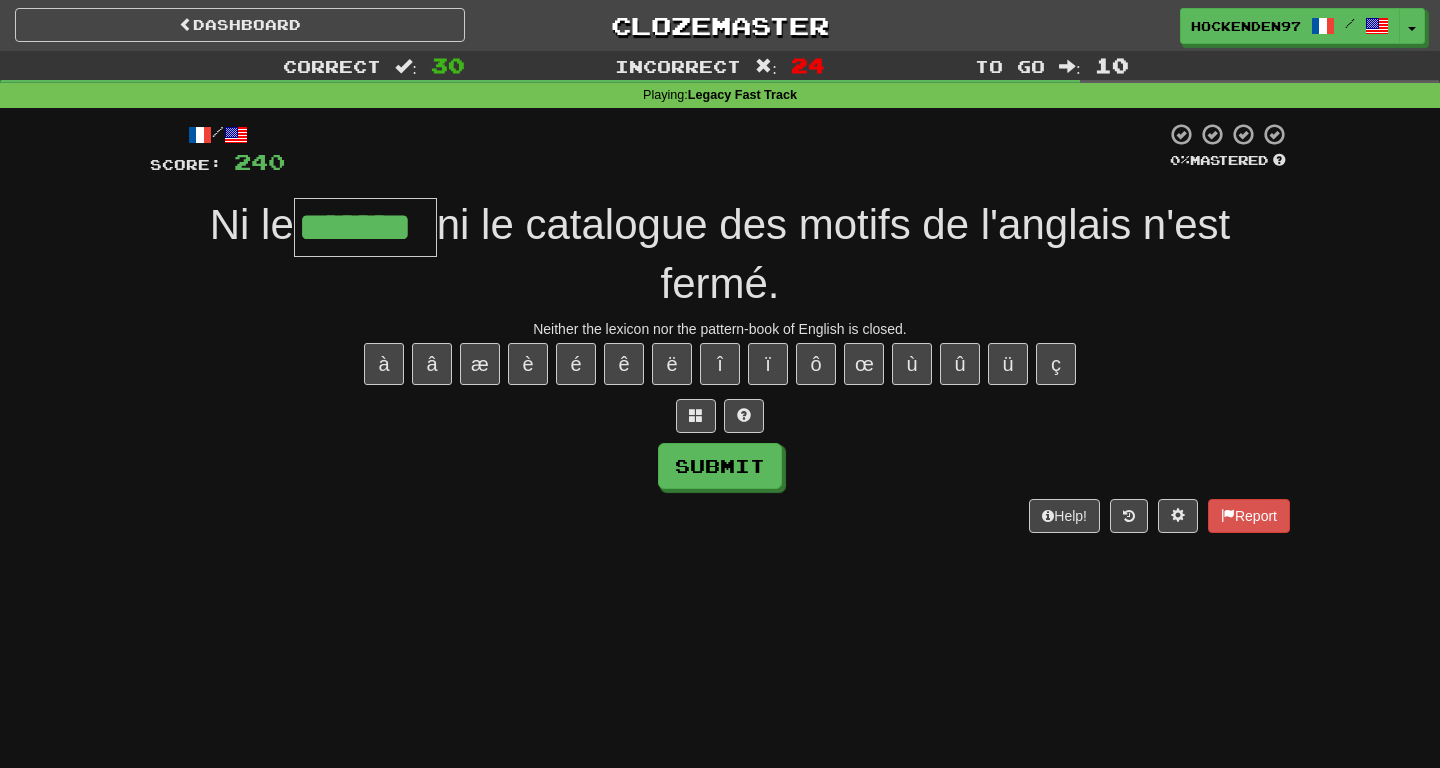 type on "*******" 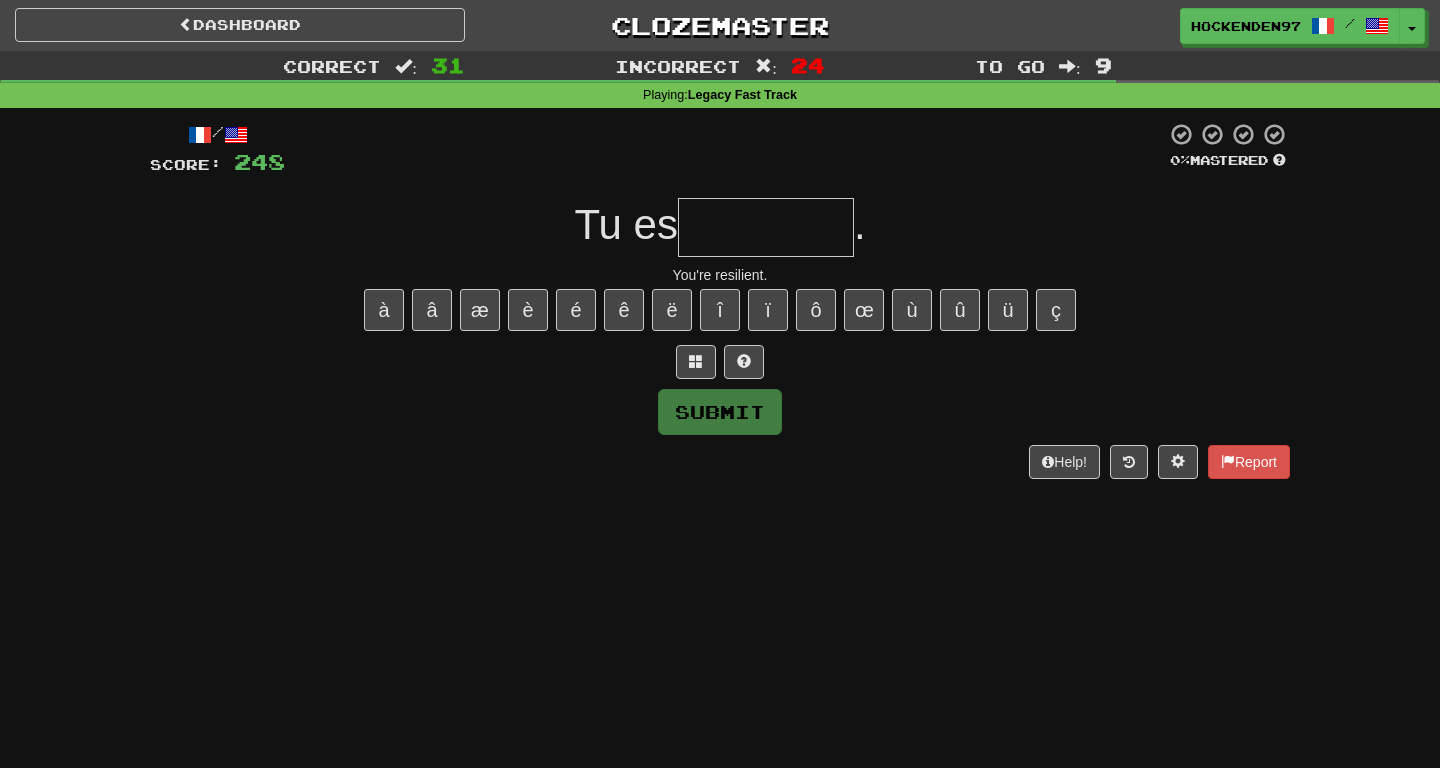 type on "*" 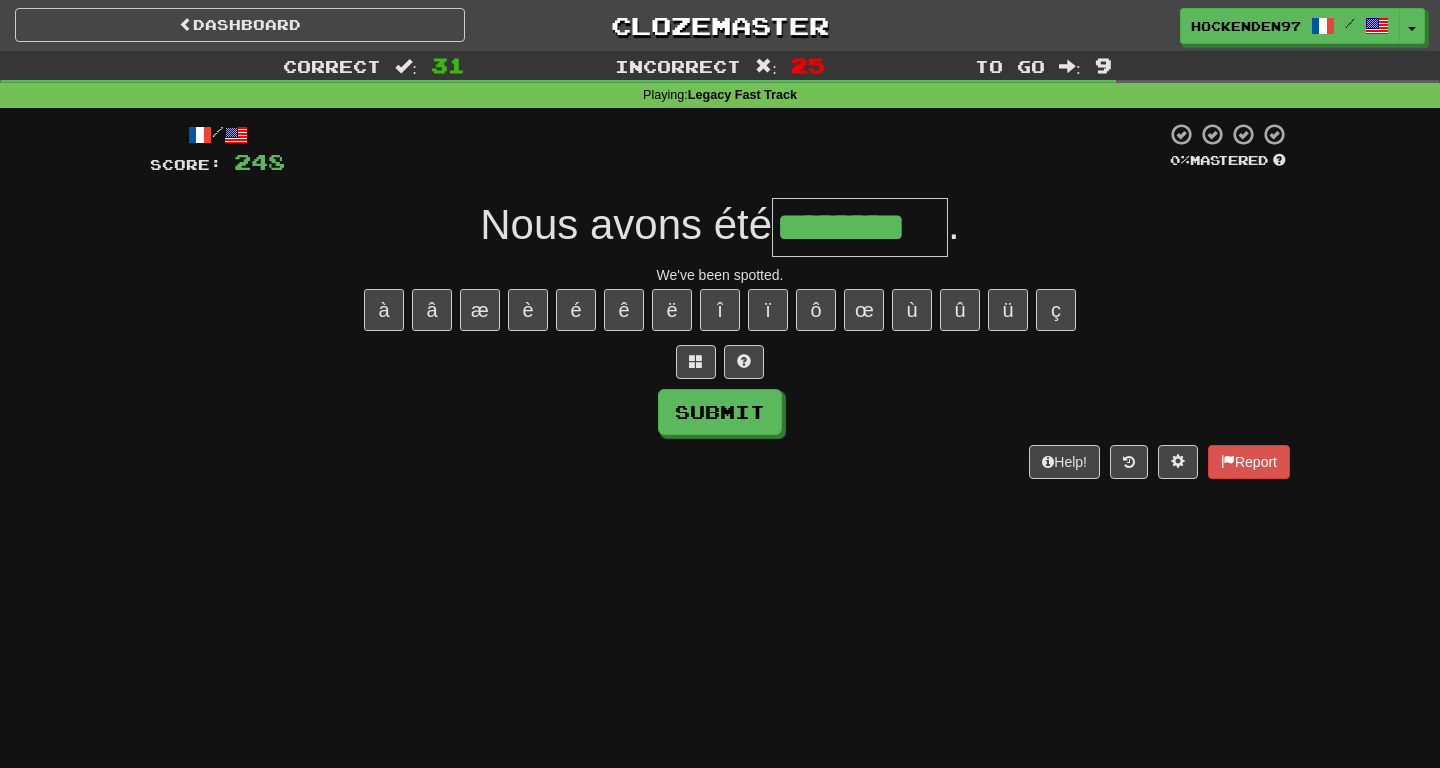 type on "********" 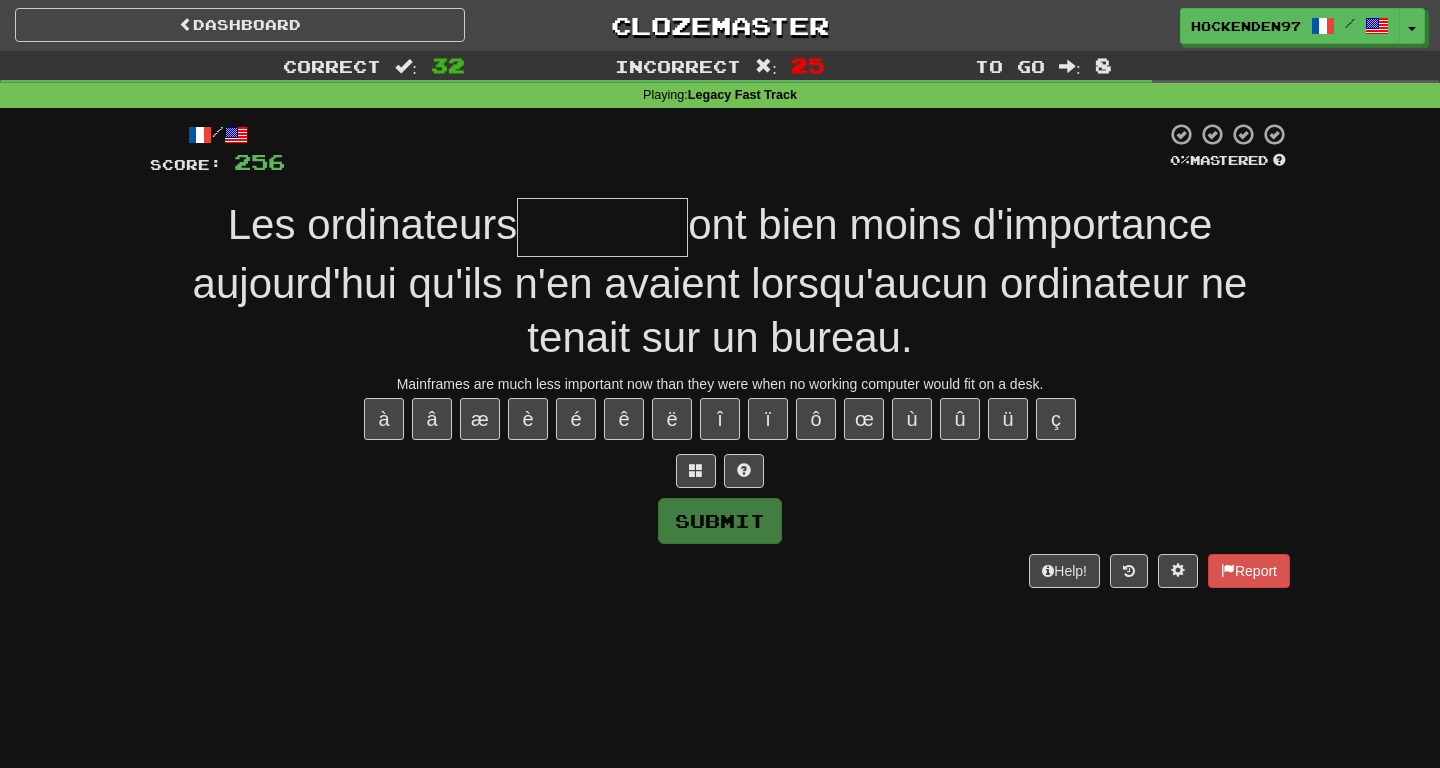 type on "*" 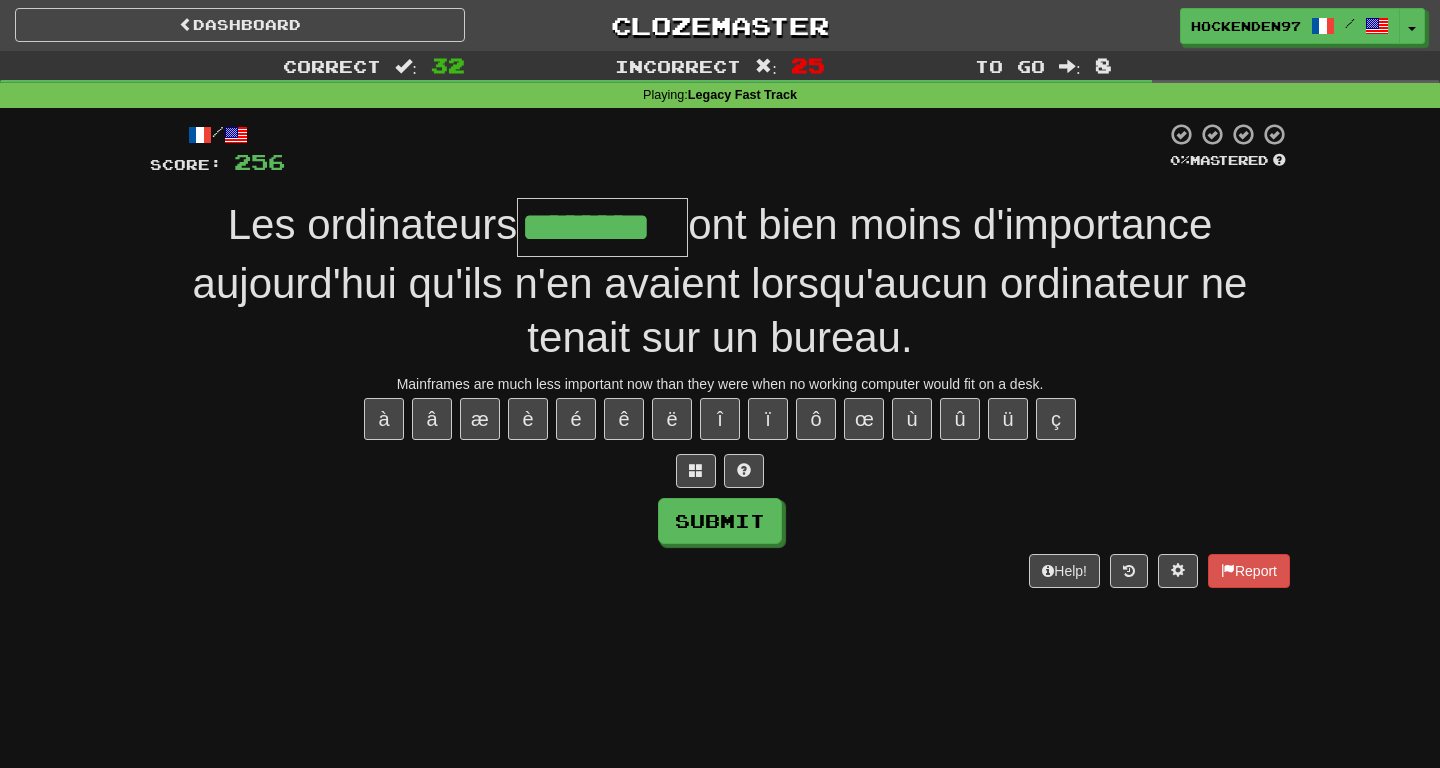 type on "********" 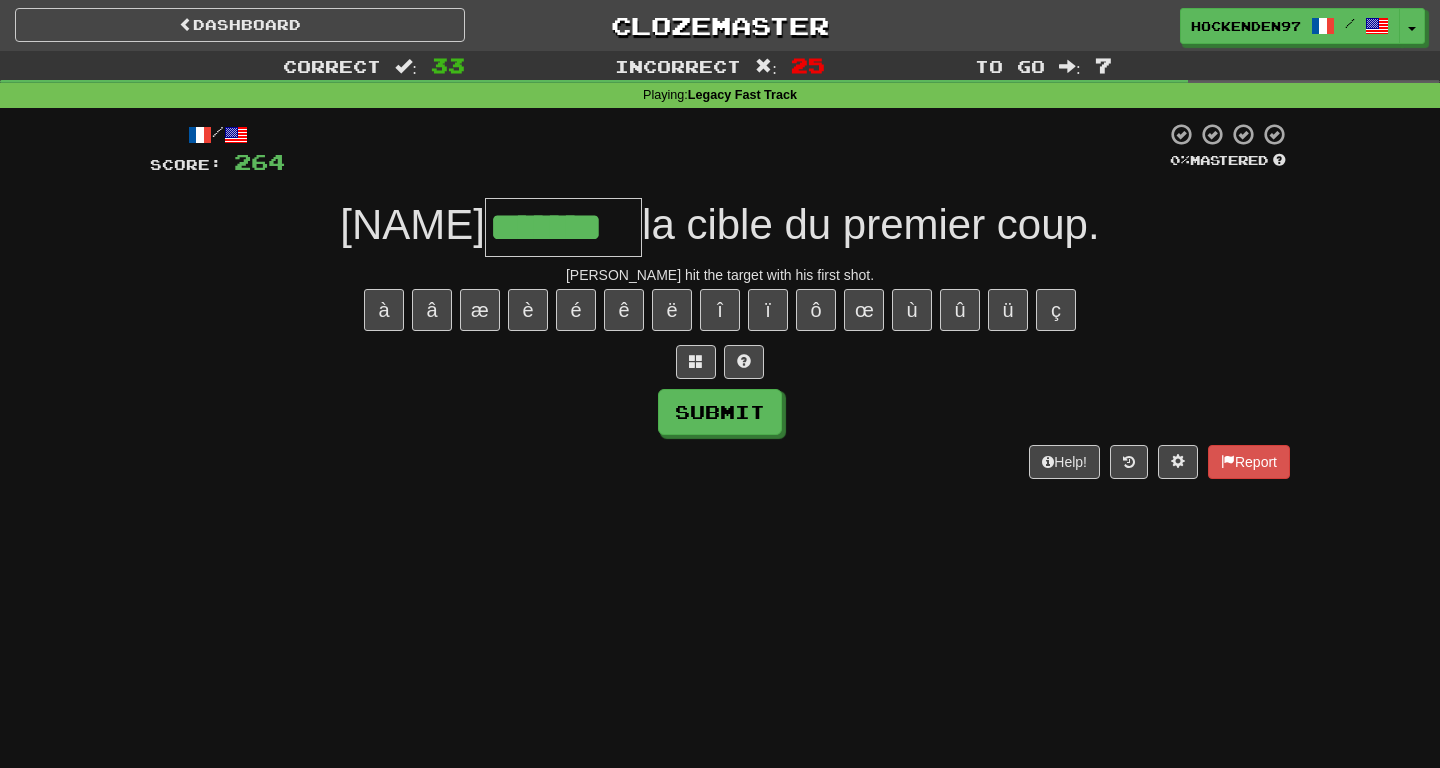 scroll, scrollTop: 0, scrollLeft: 0, axis: both 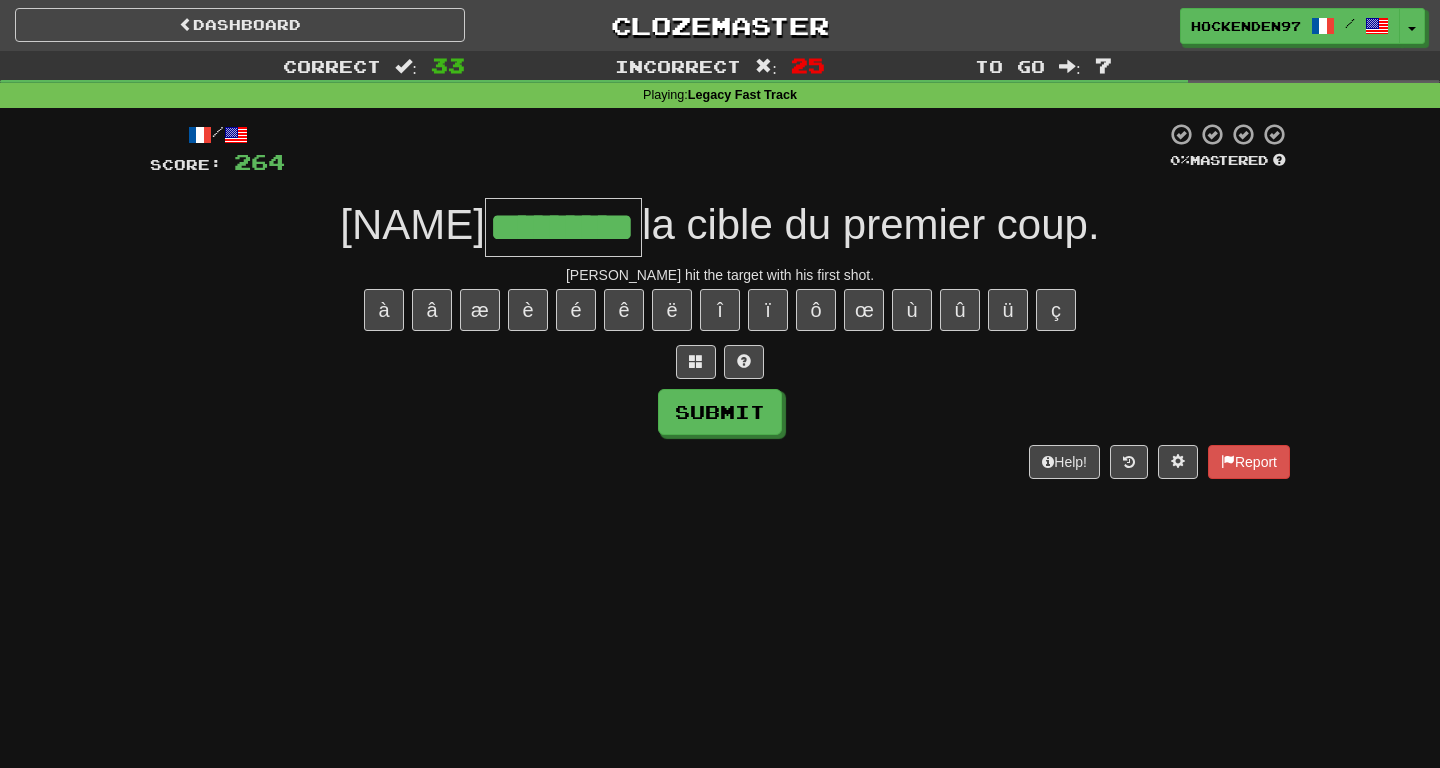 type on "*********" 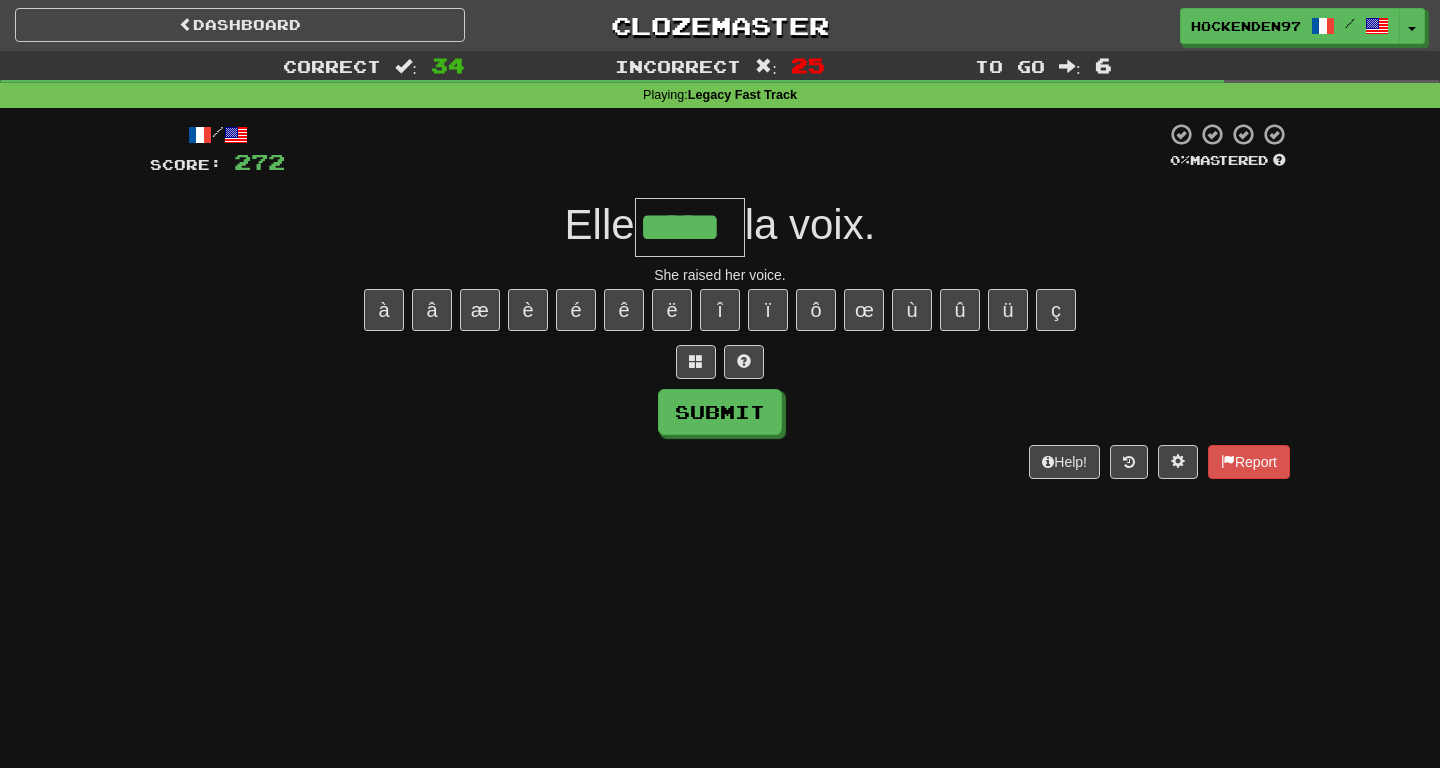 type on "*****" 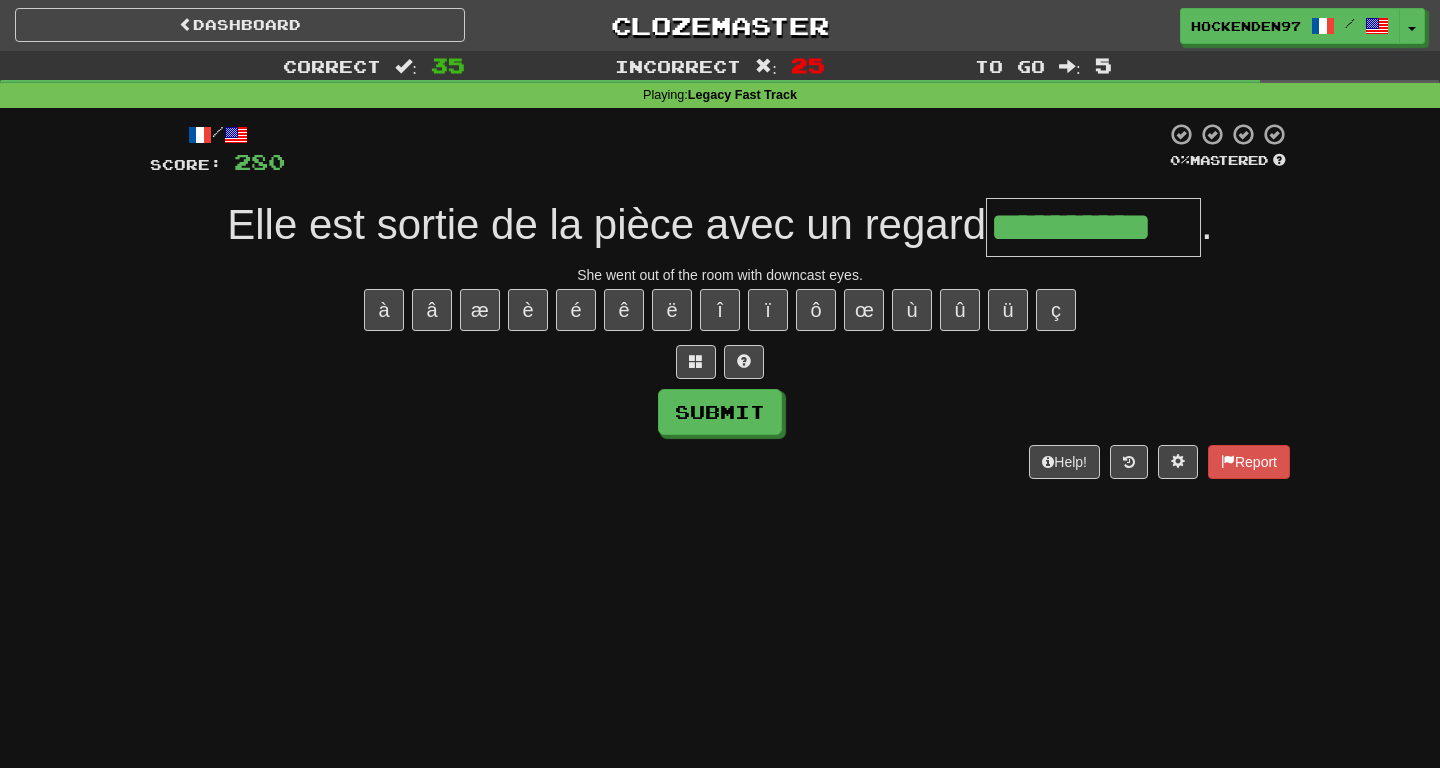 type on "**********" 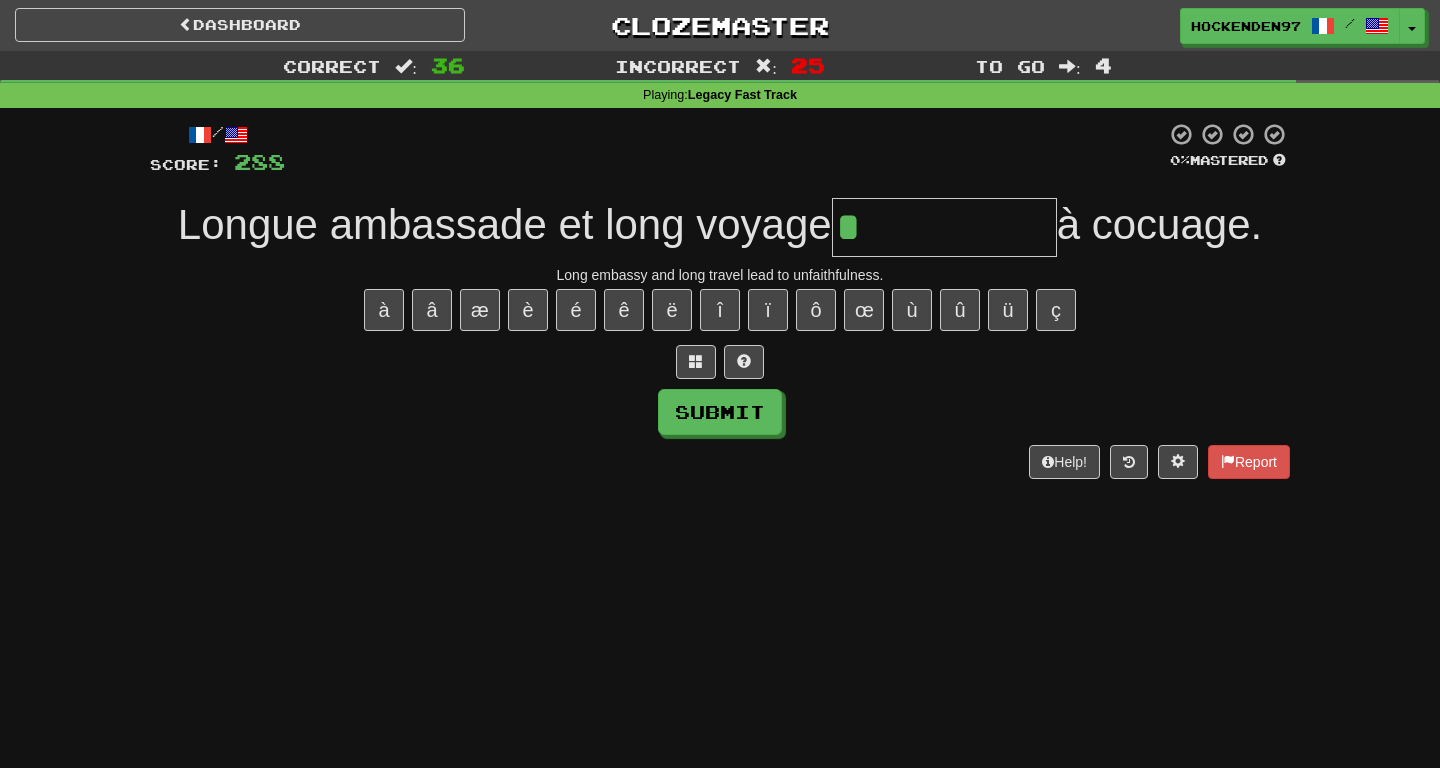 type on "**********" 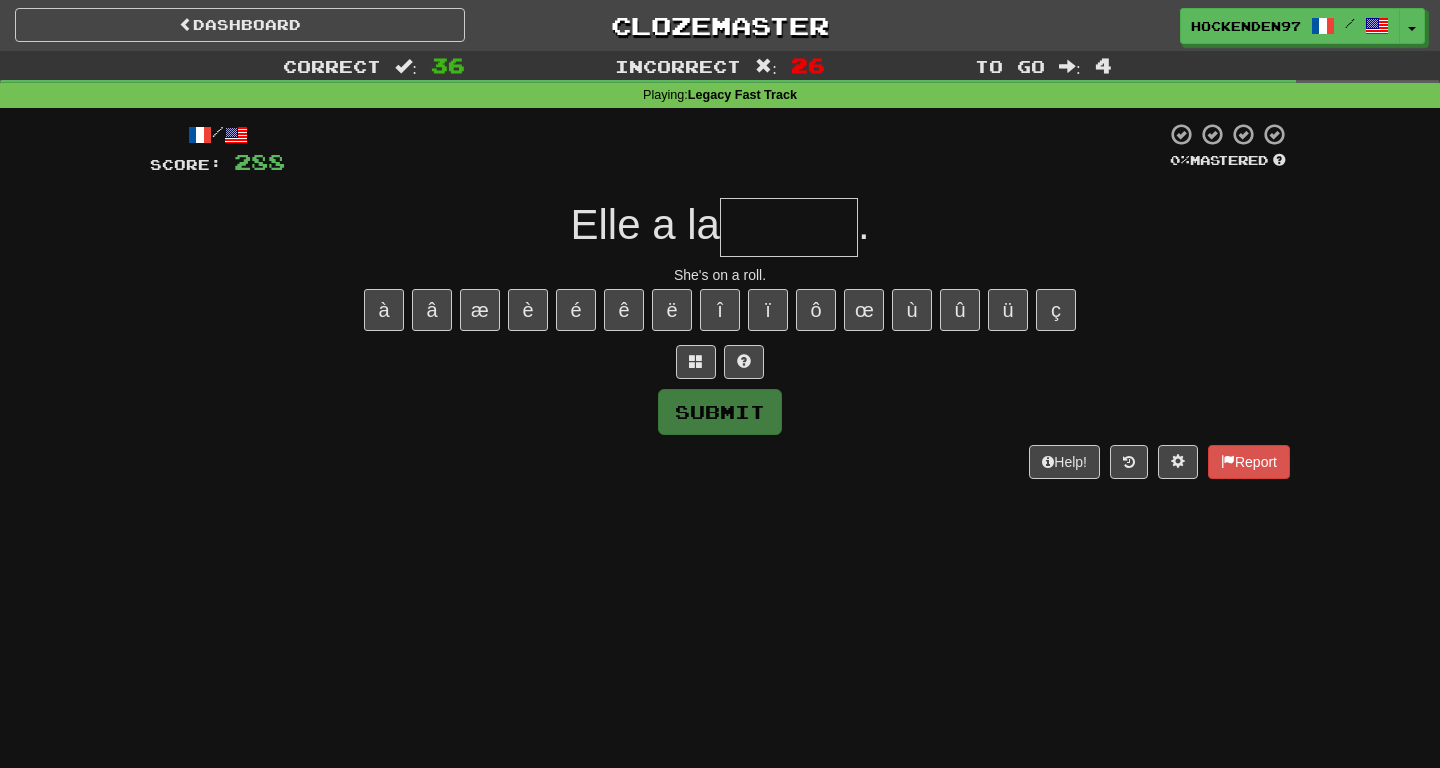 type on "*" 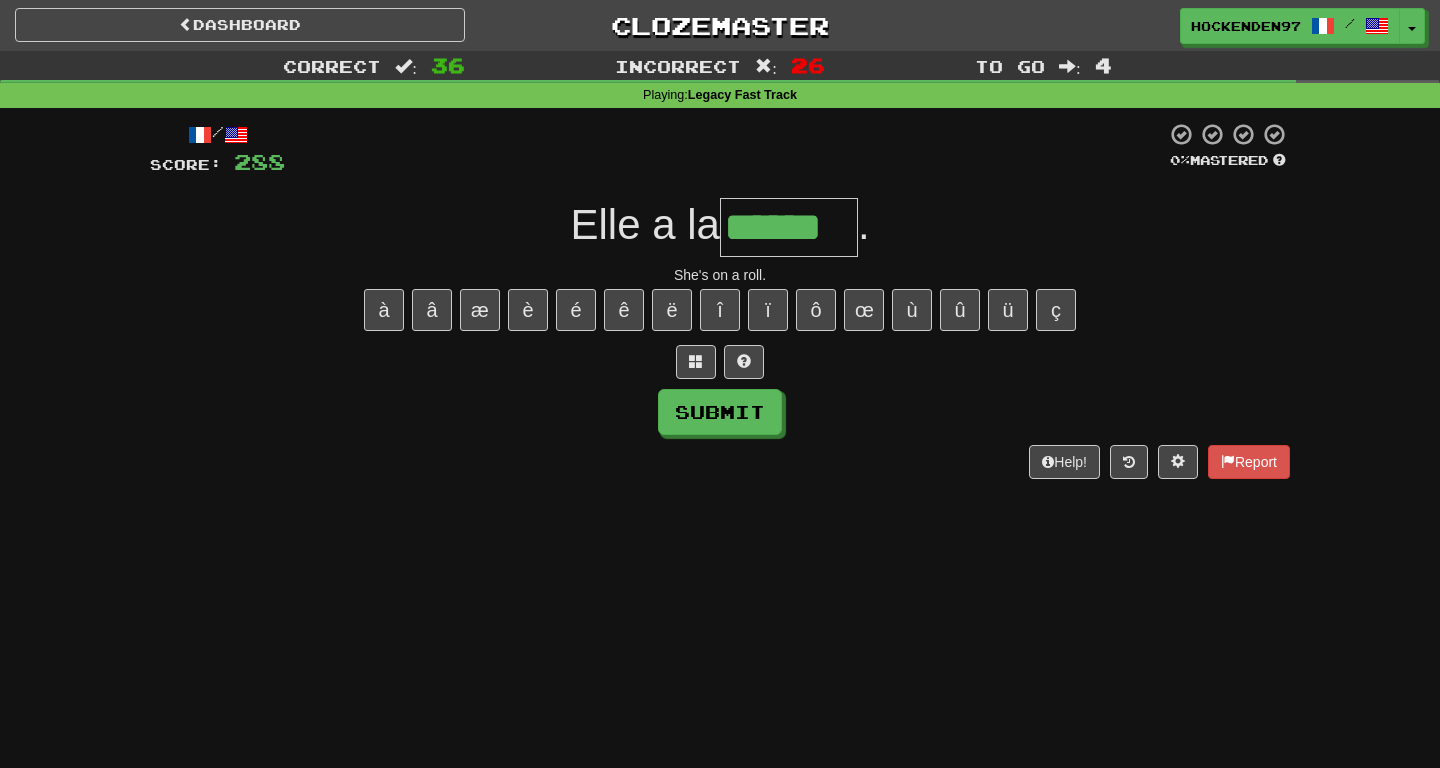 type on "******" 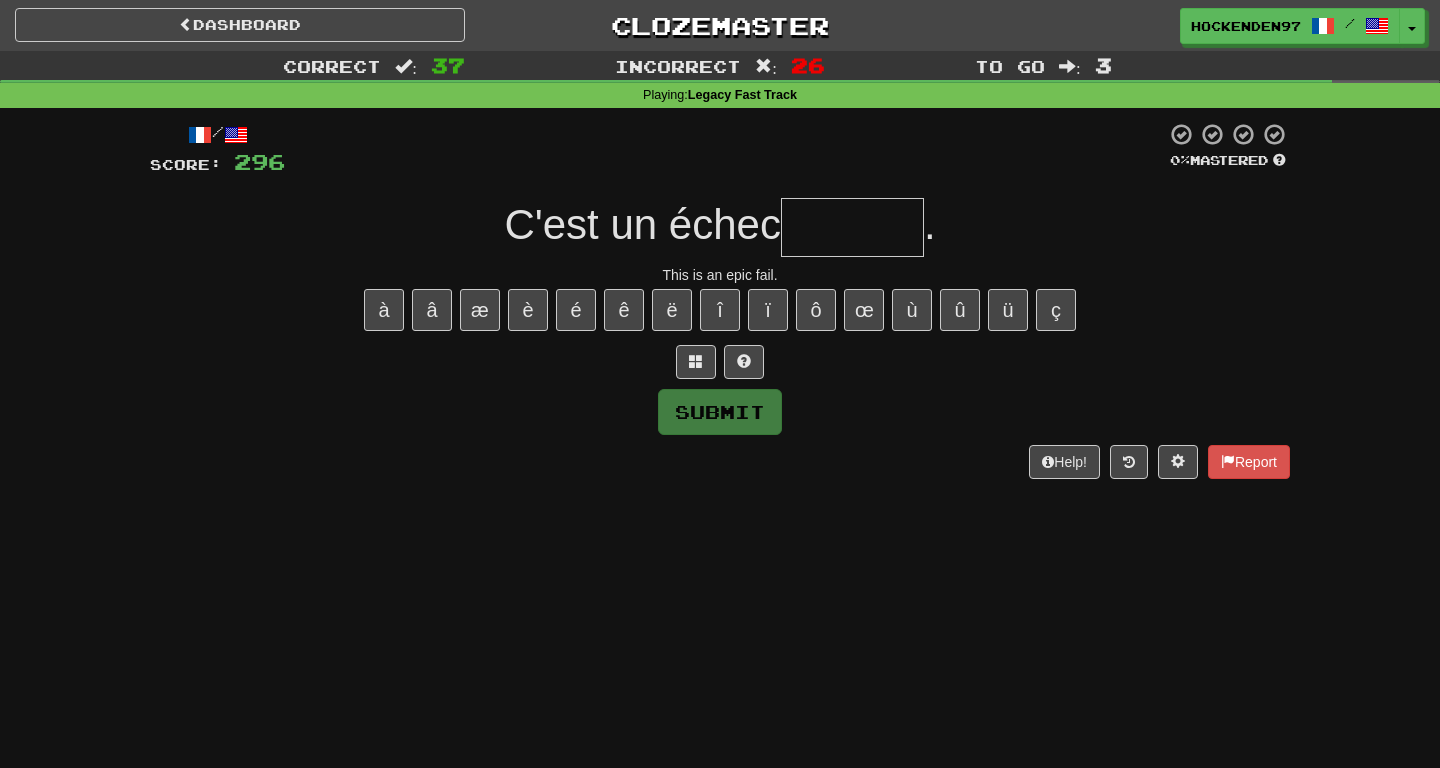 type on "*" 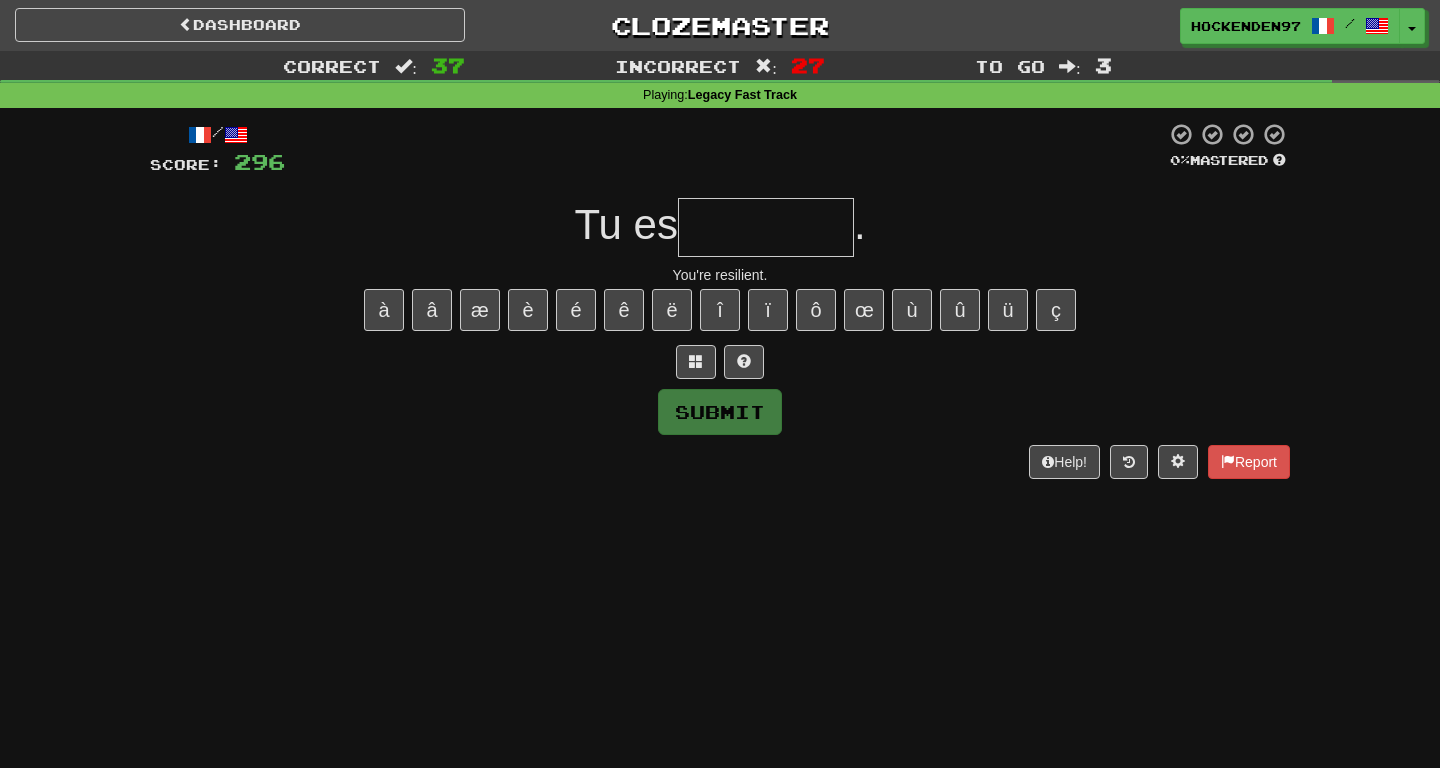 type on "*" 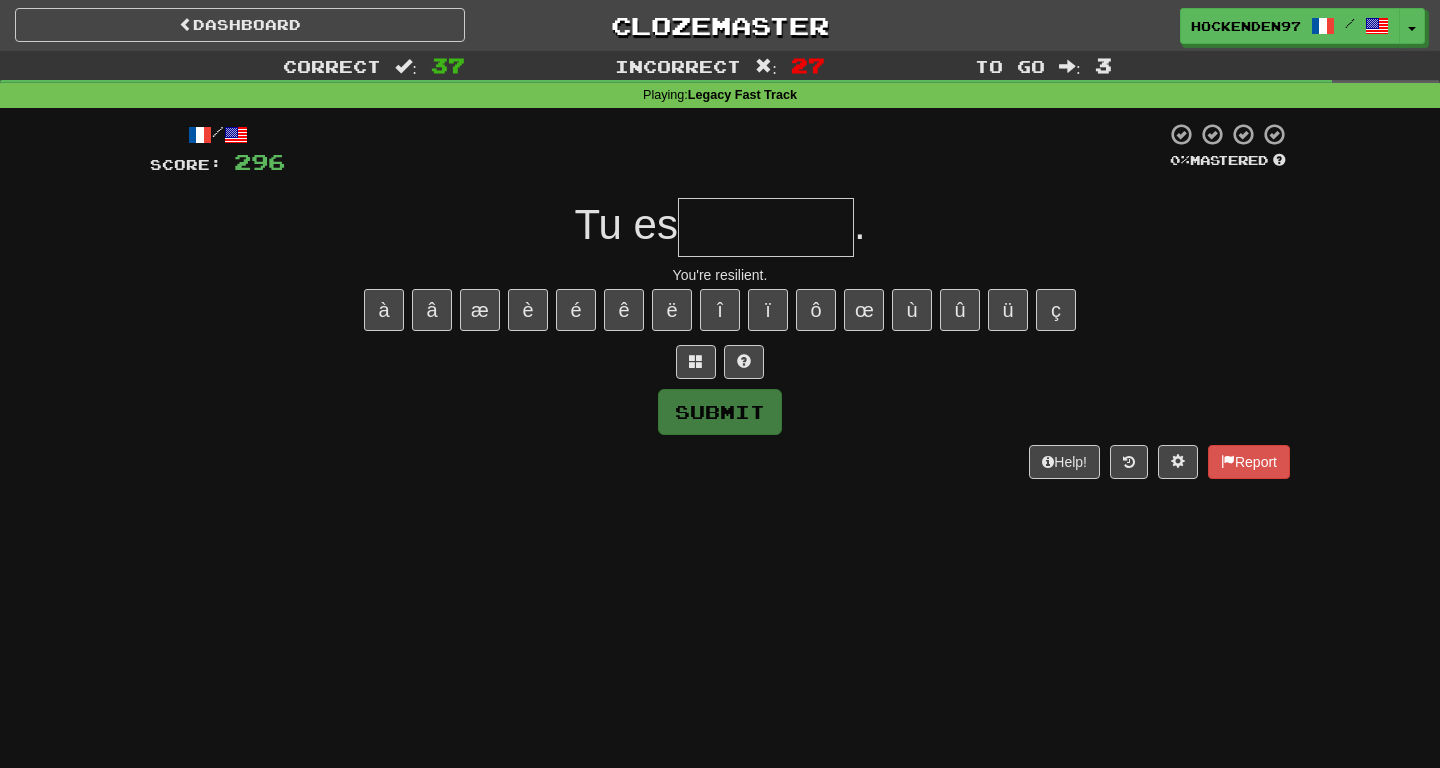 type on "********" 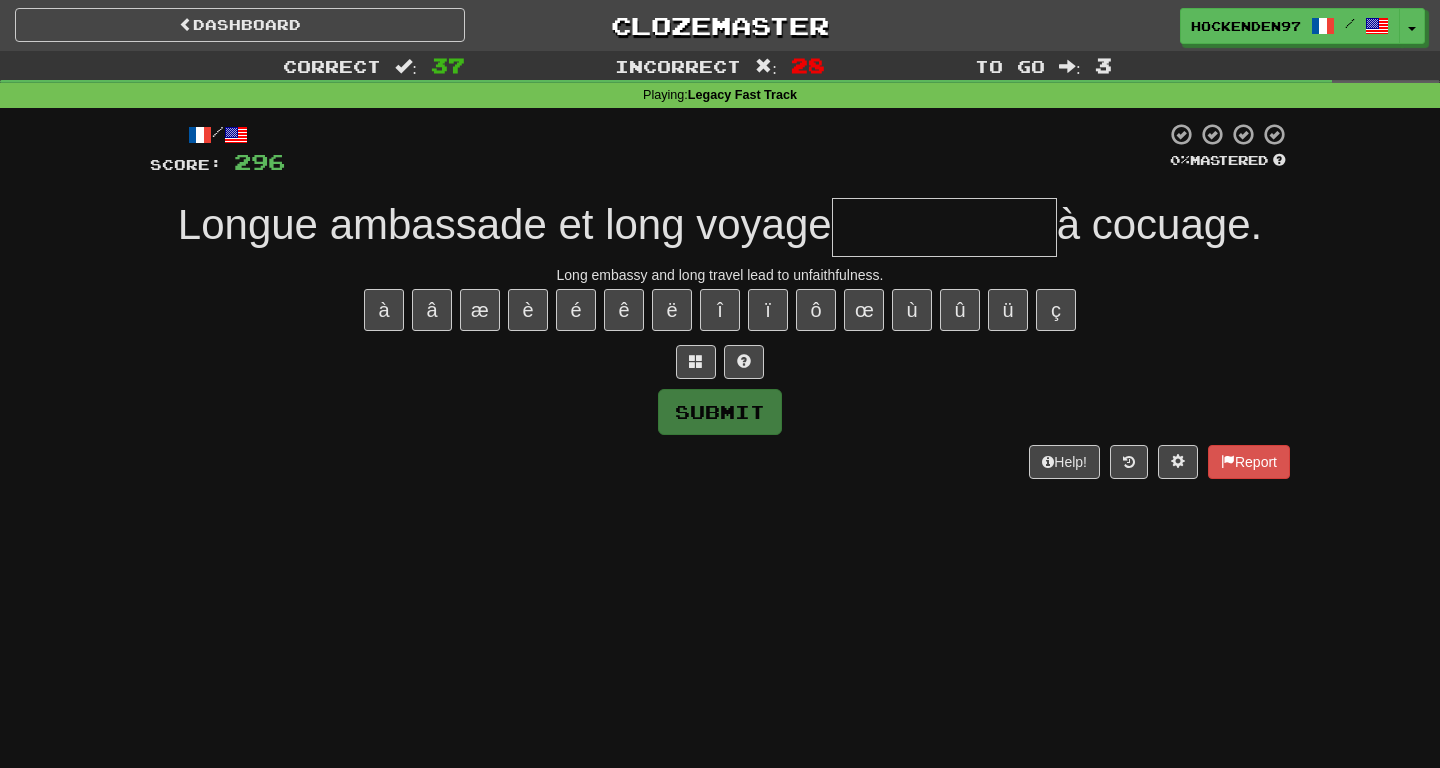 type on "**********" 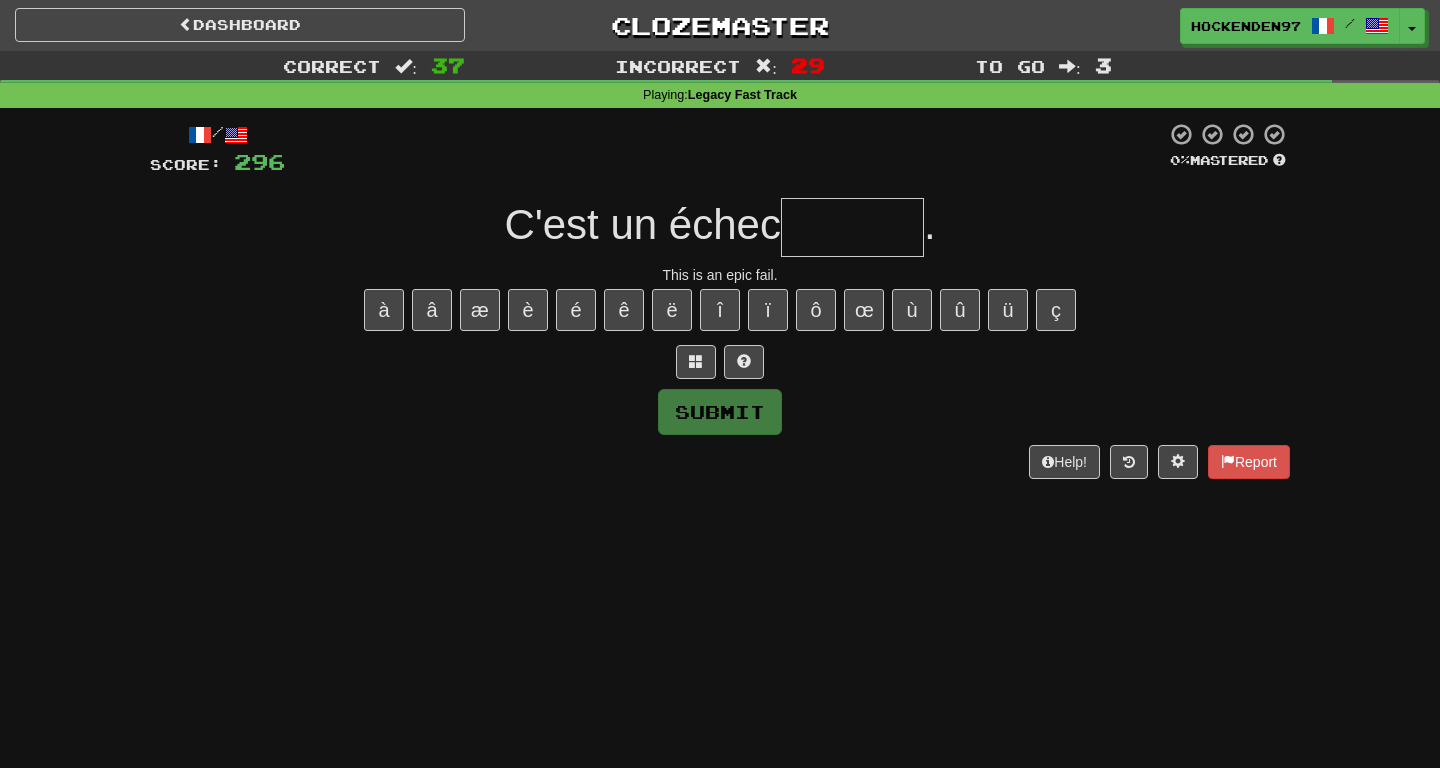 type on "*******" 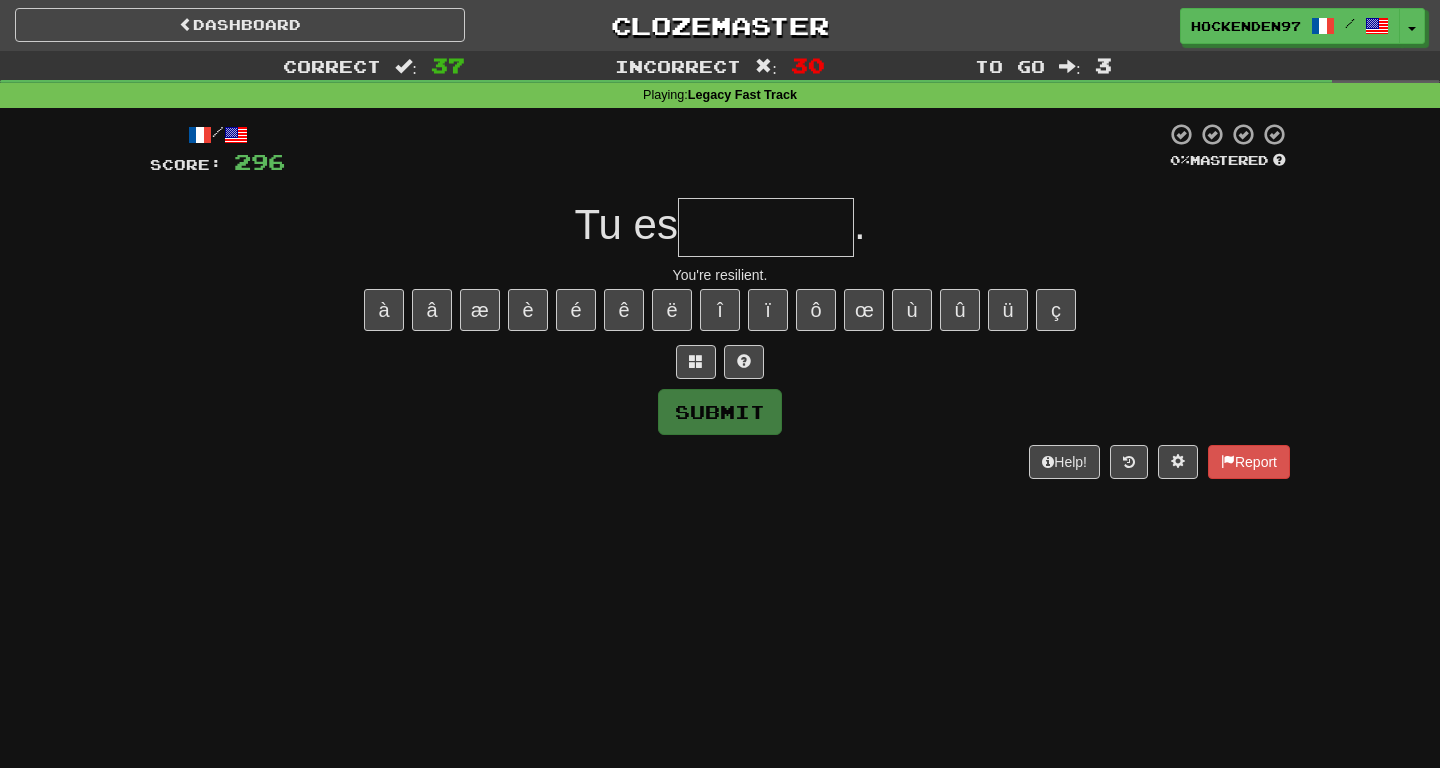 type on "*" 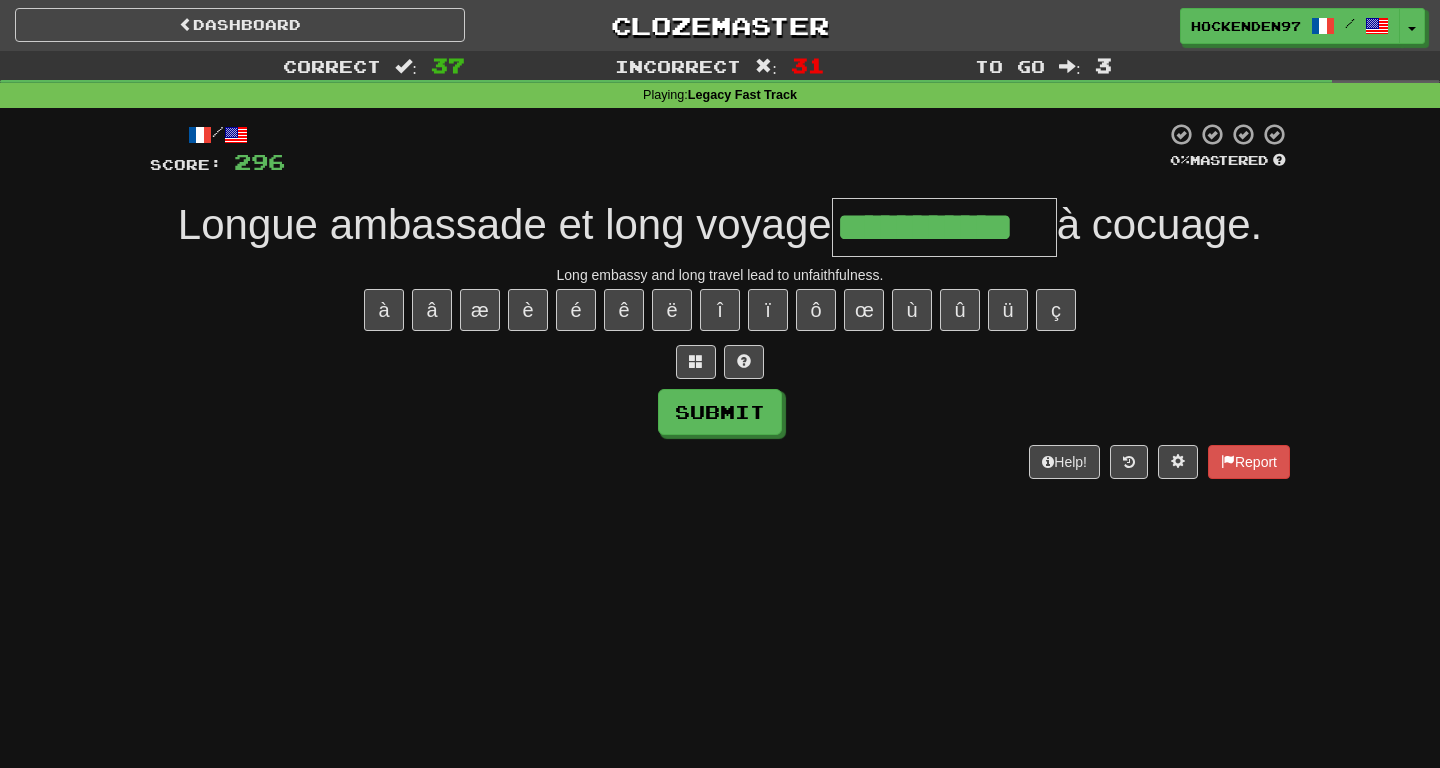 type on "**********" 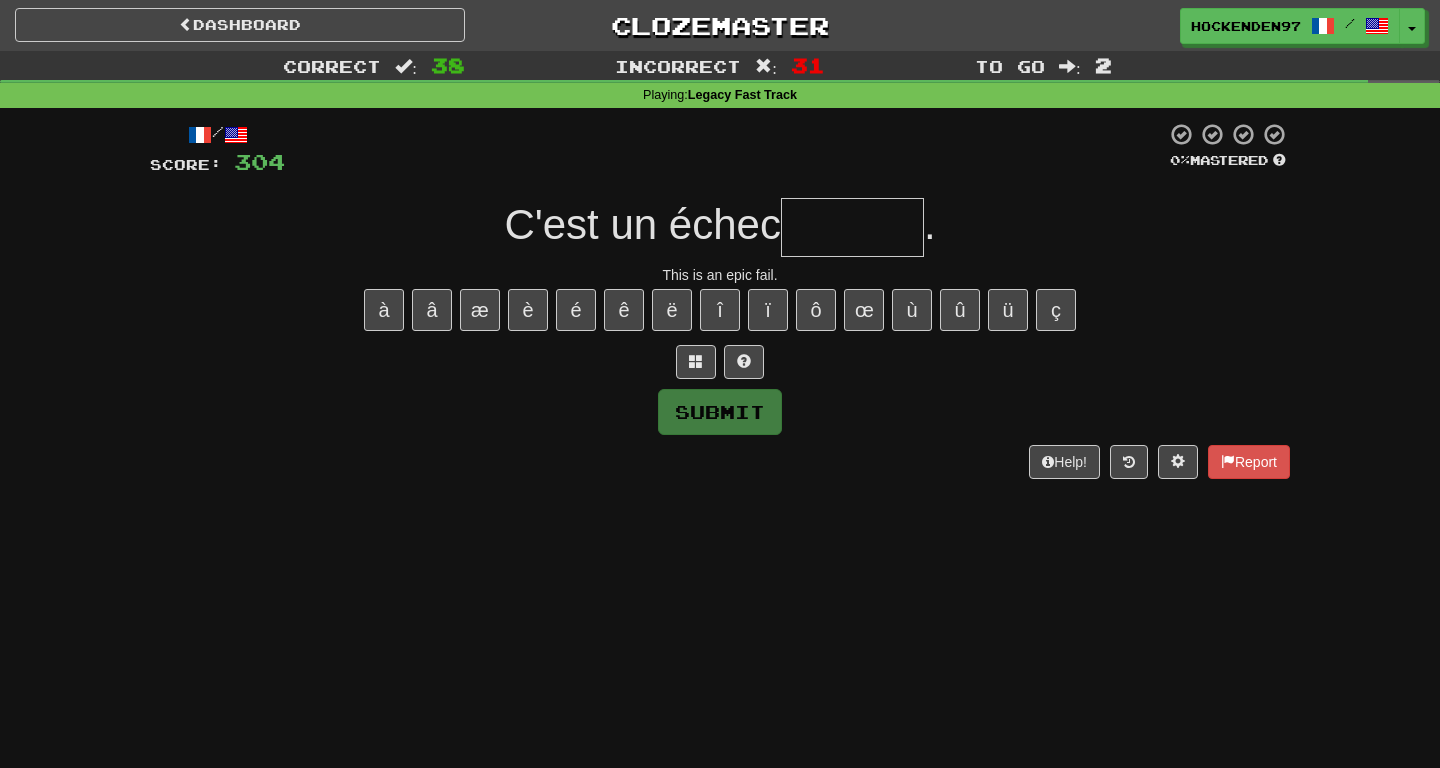 type on "*******" 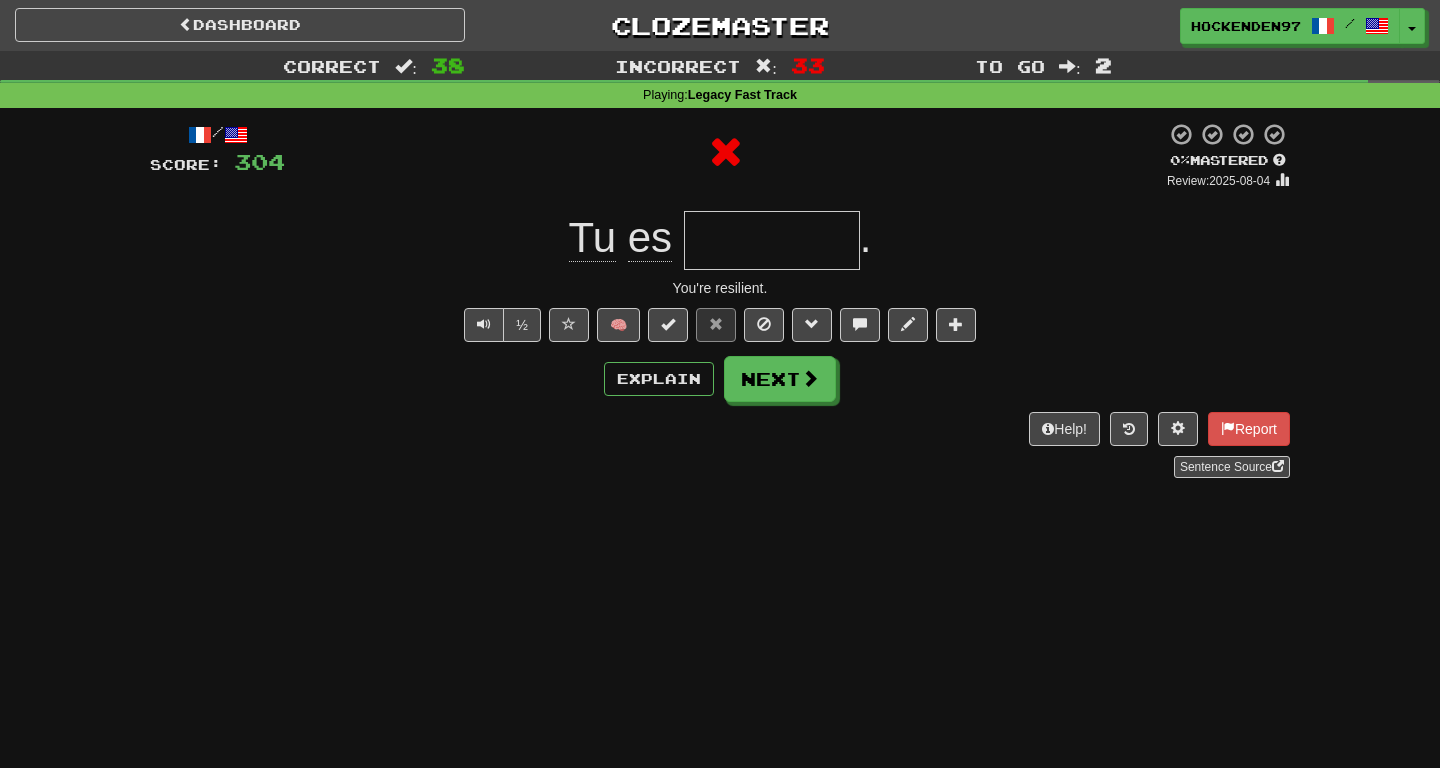 type on "********" 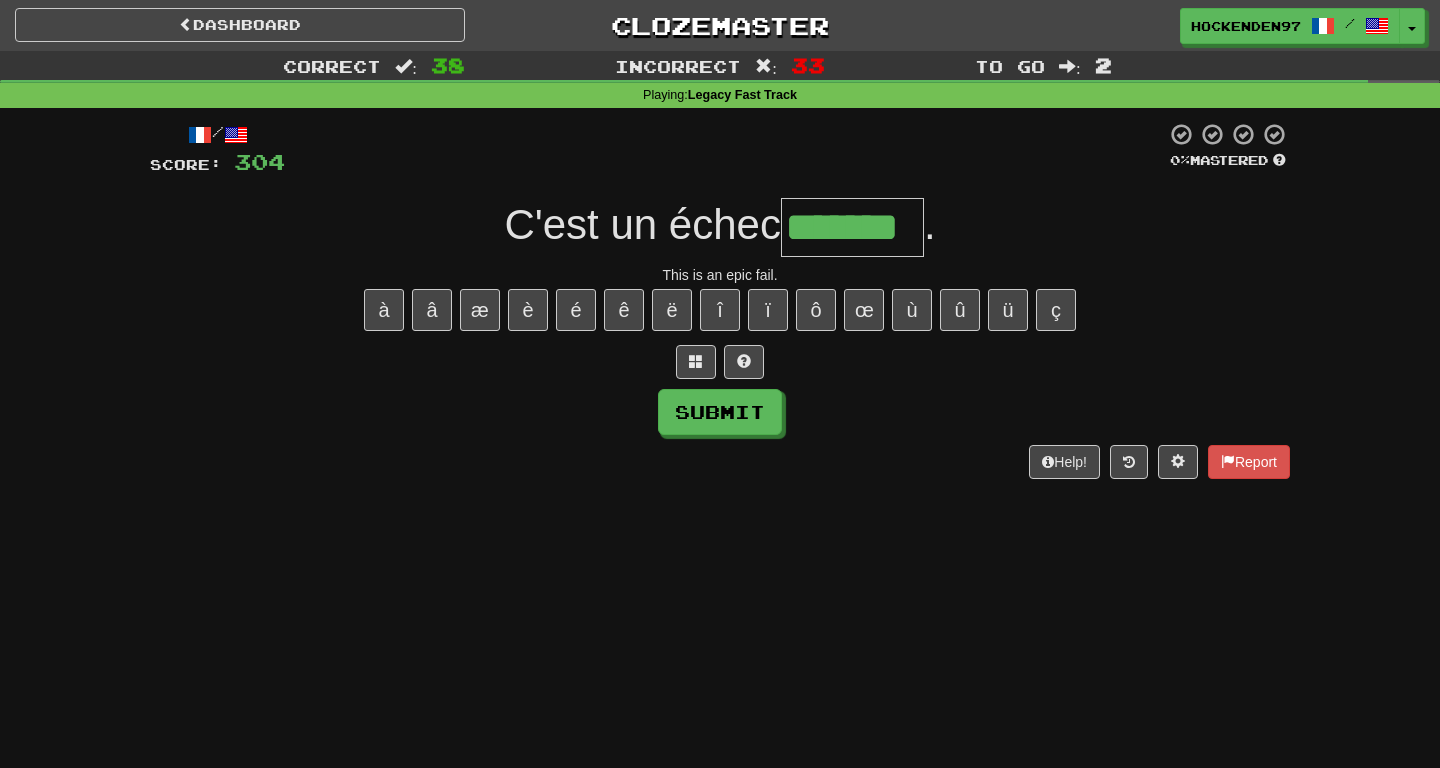 type on "*******" 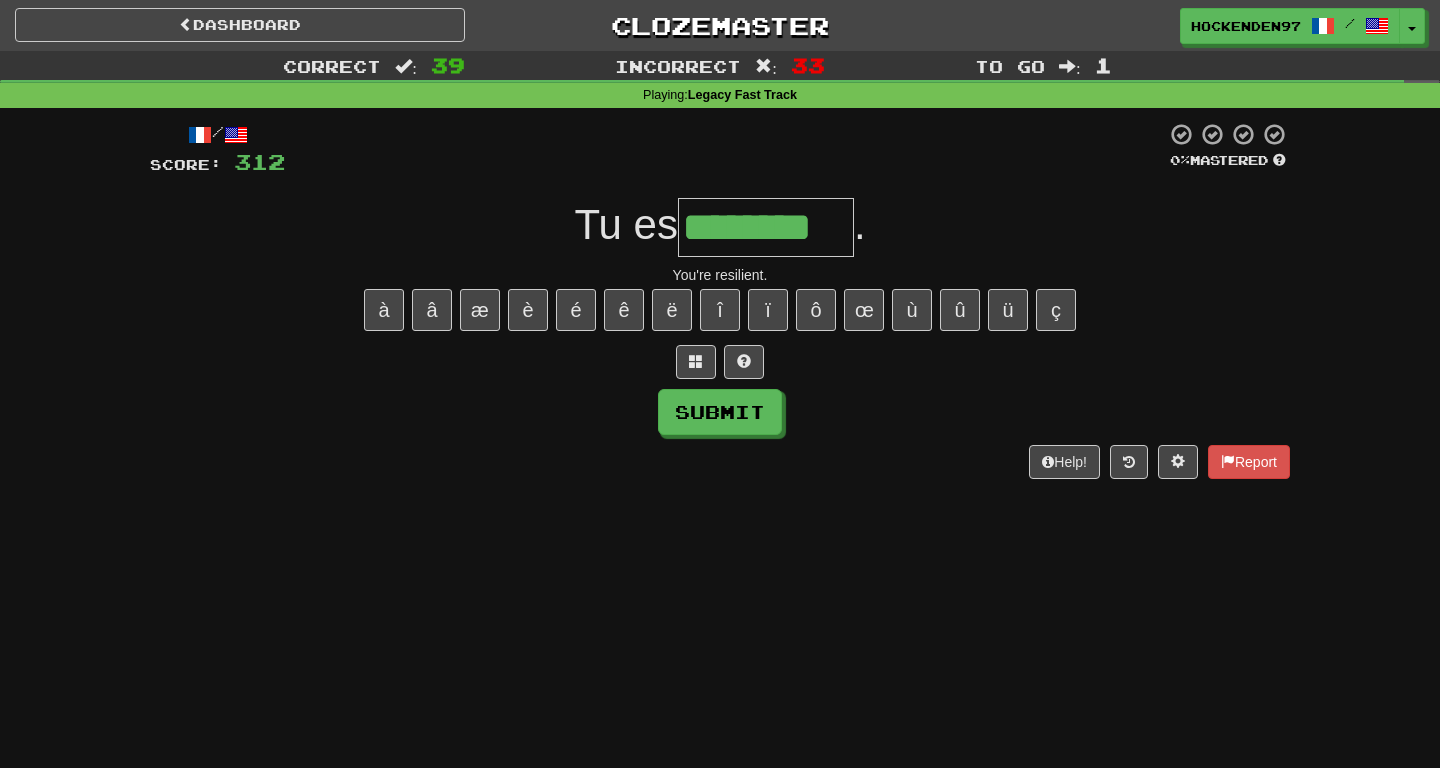 type on "********" 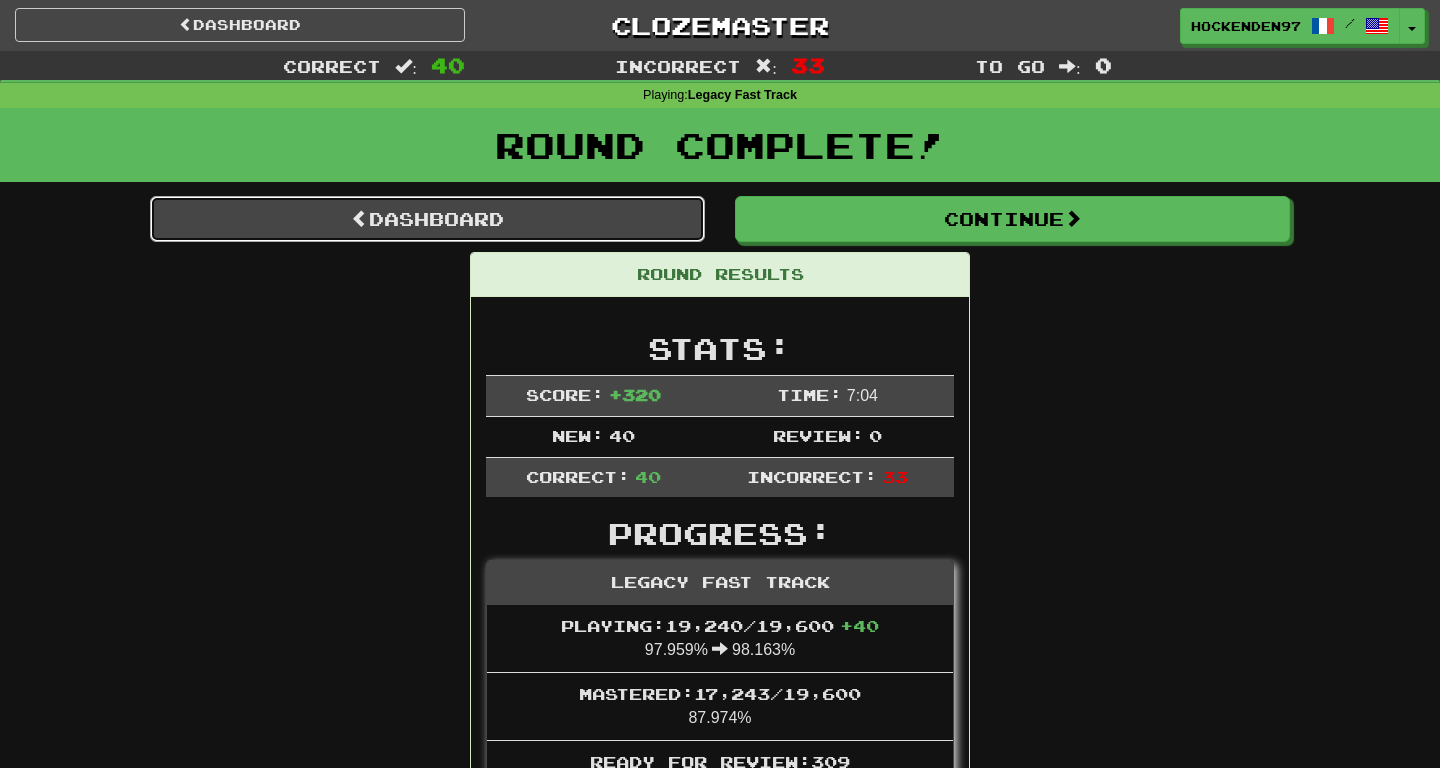 click on "Dashboard" at bounding box center [427, 219] 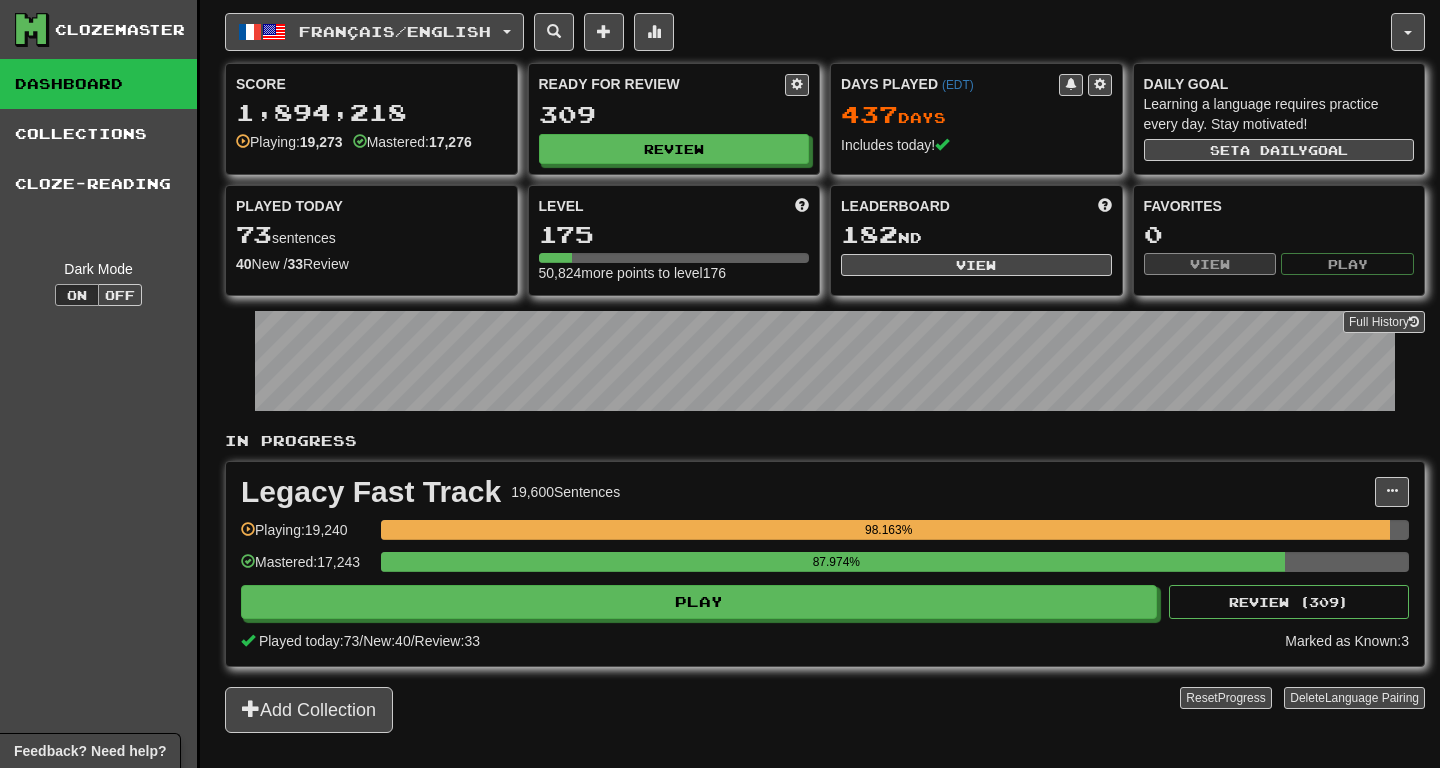 scroll, scrollTop: 0, scrollLeft: 0, axis: both 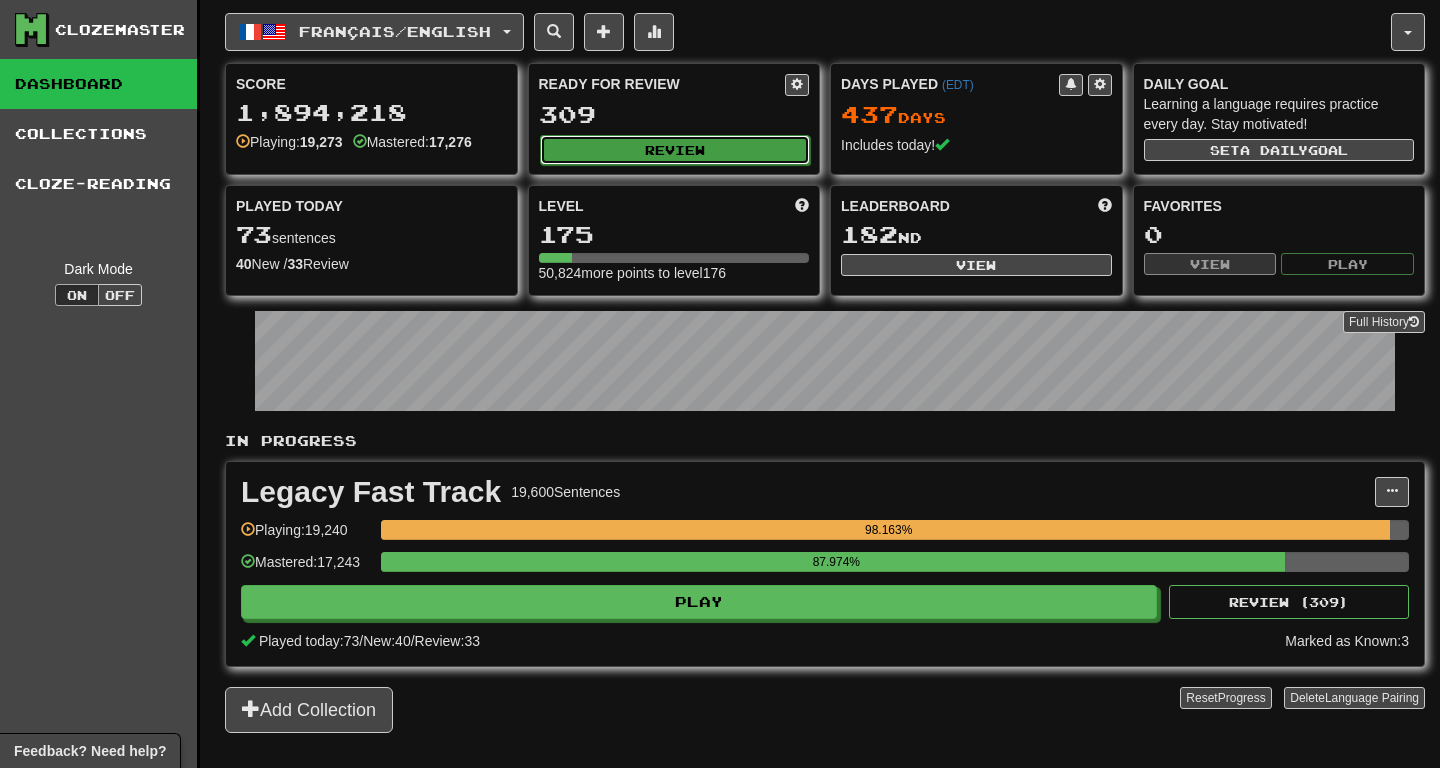 click on "Review" at bounding box center [675, 150] 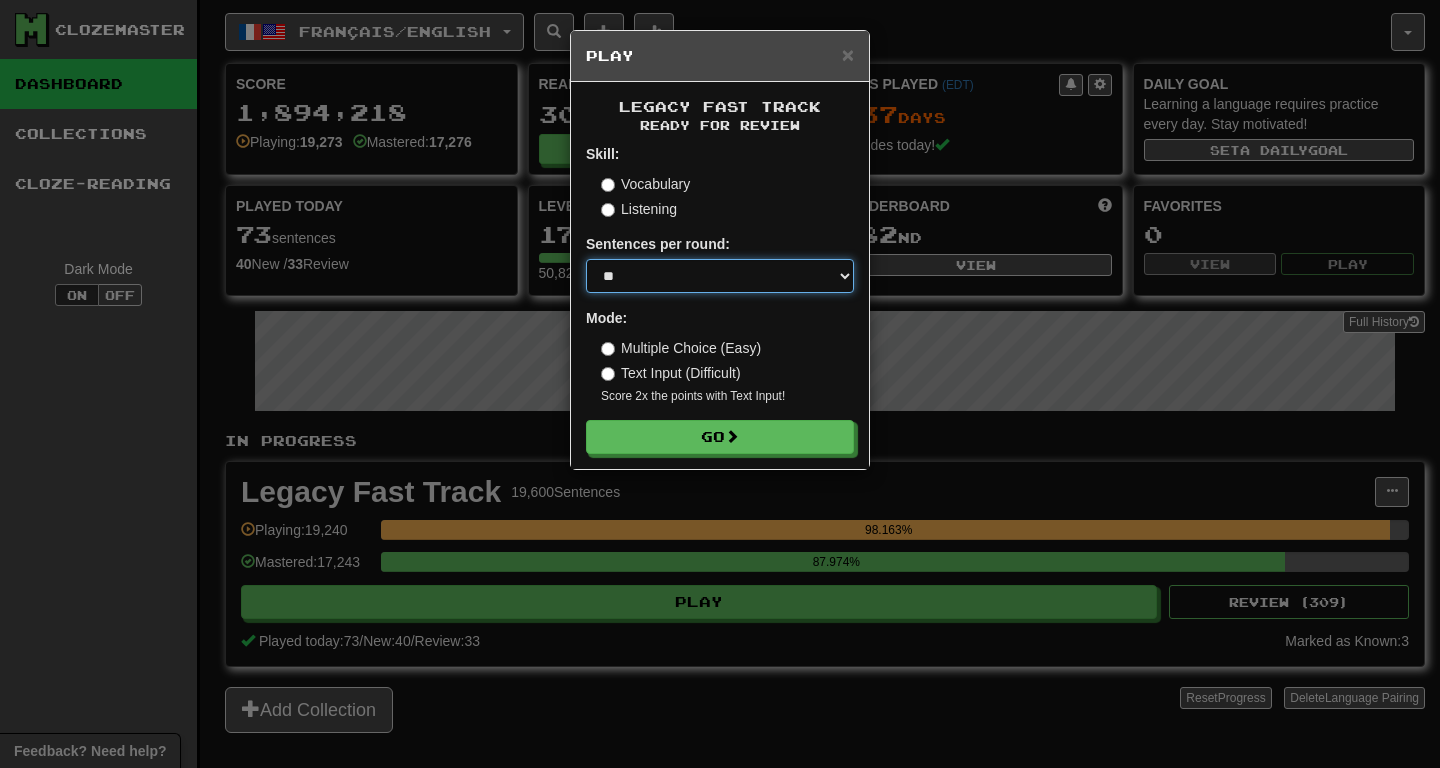 click on "* ** ** ** ** ** *** ********" at bounding box center [720, 276] 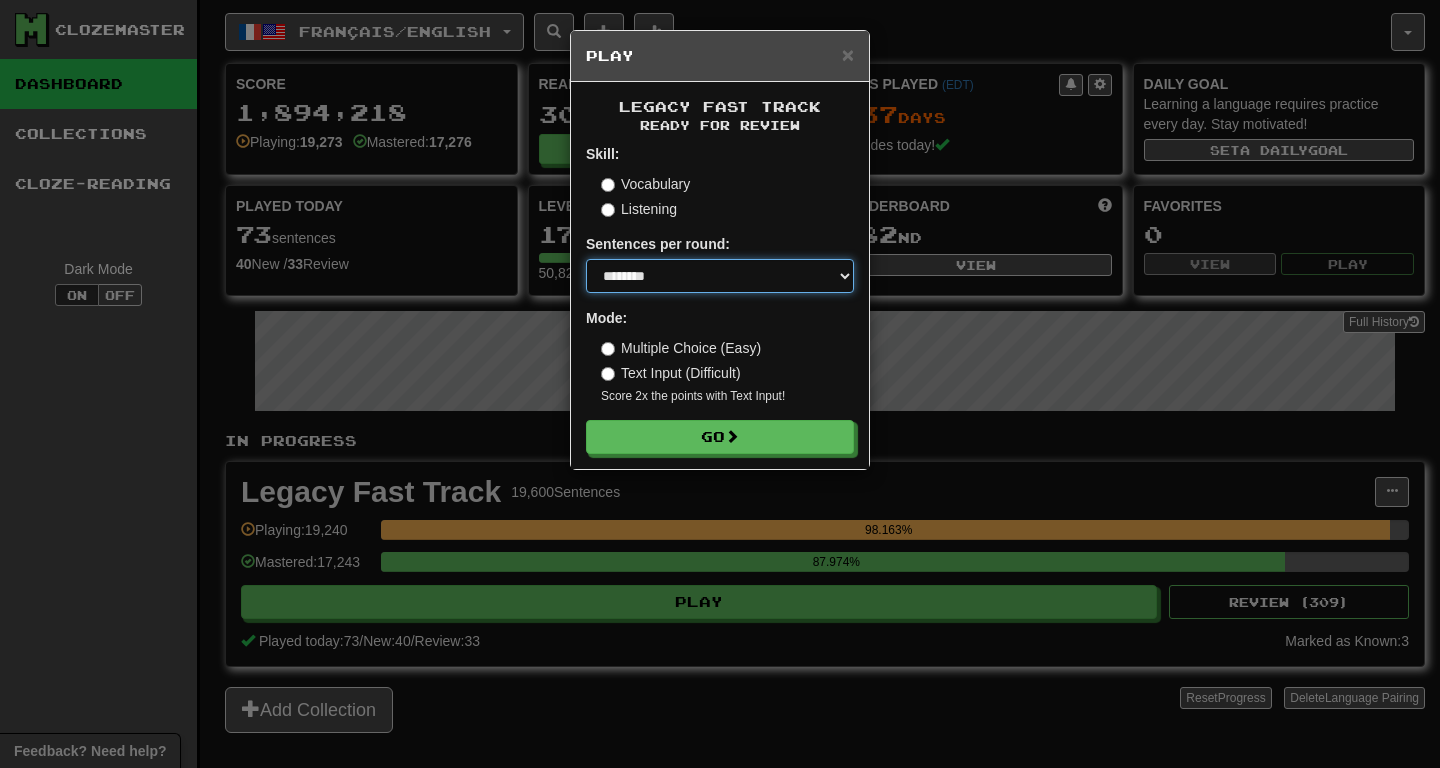 click on "********" at bounding box center (0, 0) 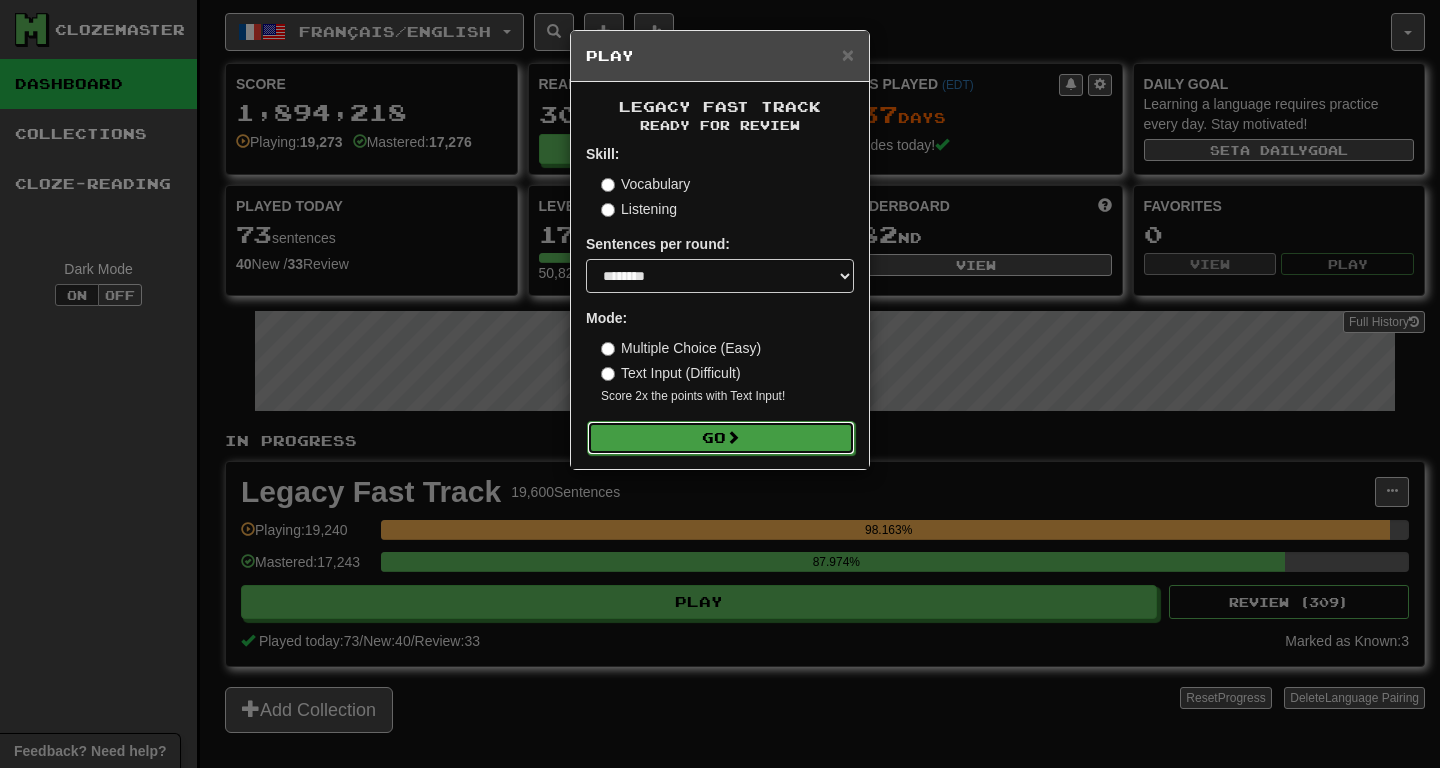 click on "Go" at bounding box center (721, 438) 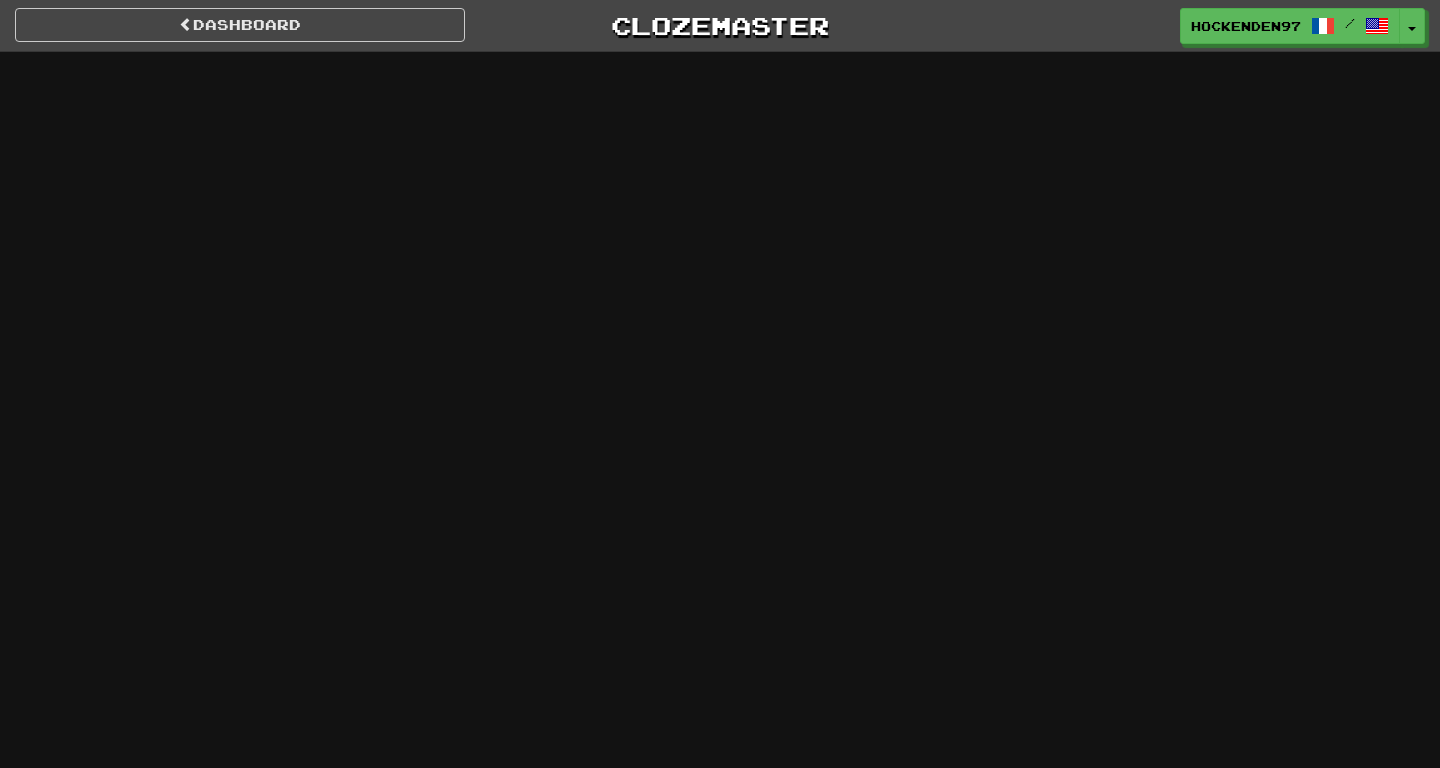 scroll, scrollTop: 0, scrollLeft: 0, axis: both 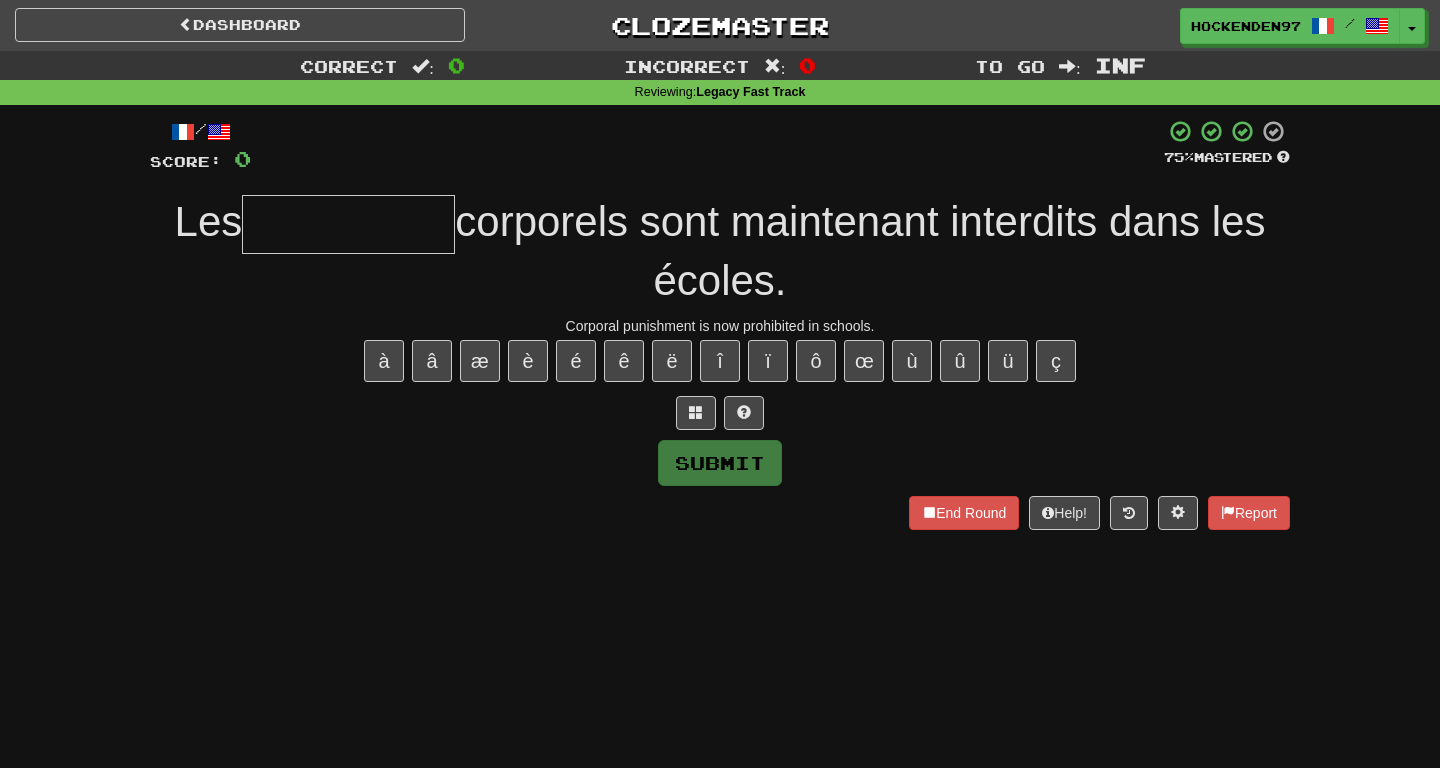 click at bounding box center (348, 224) 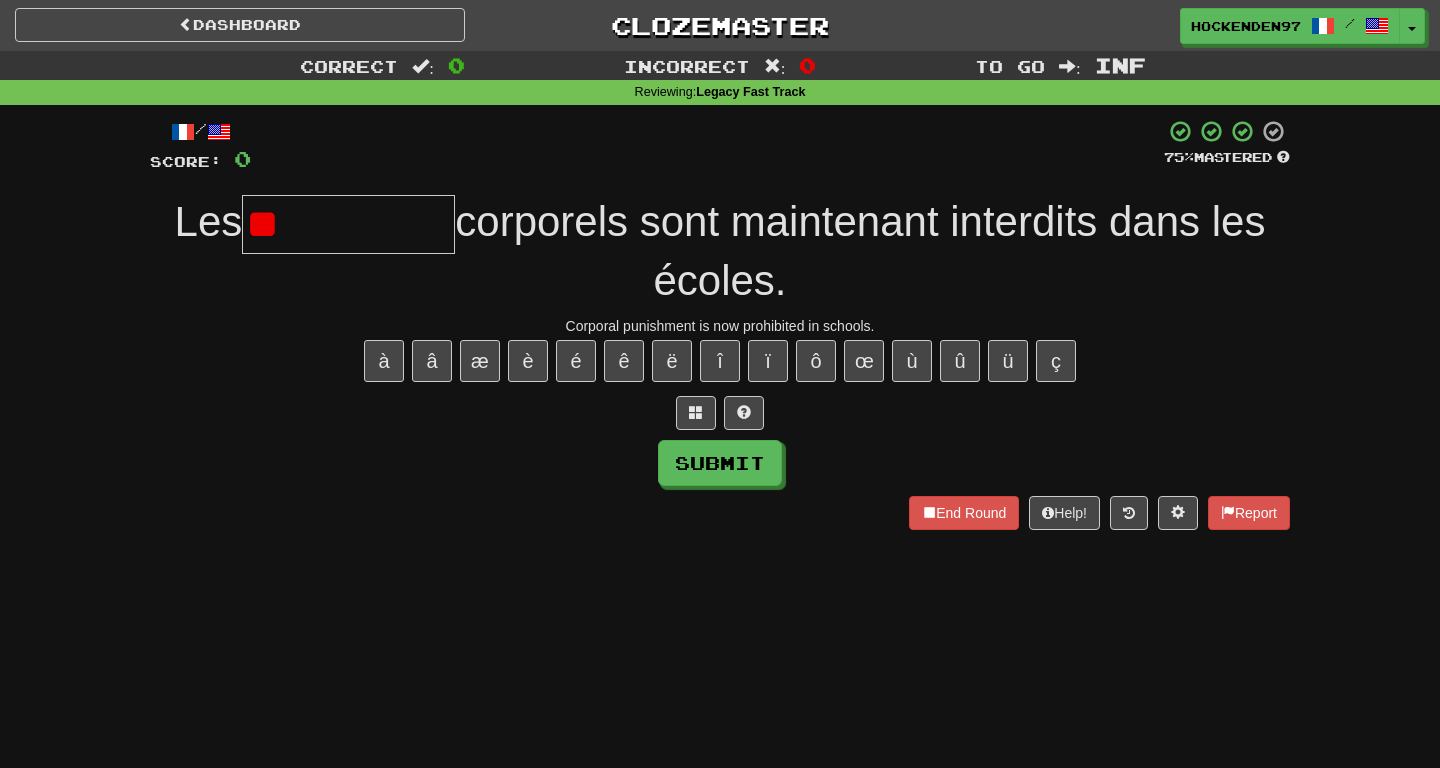 type on "*" 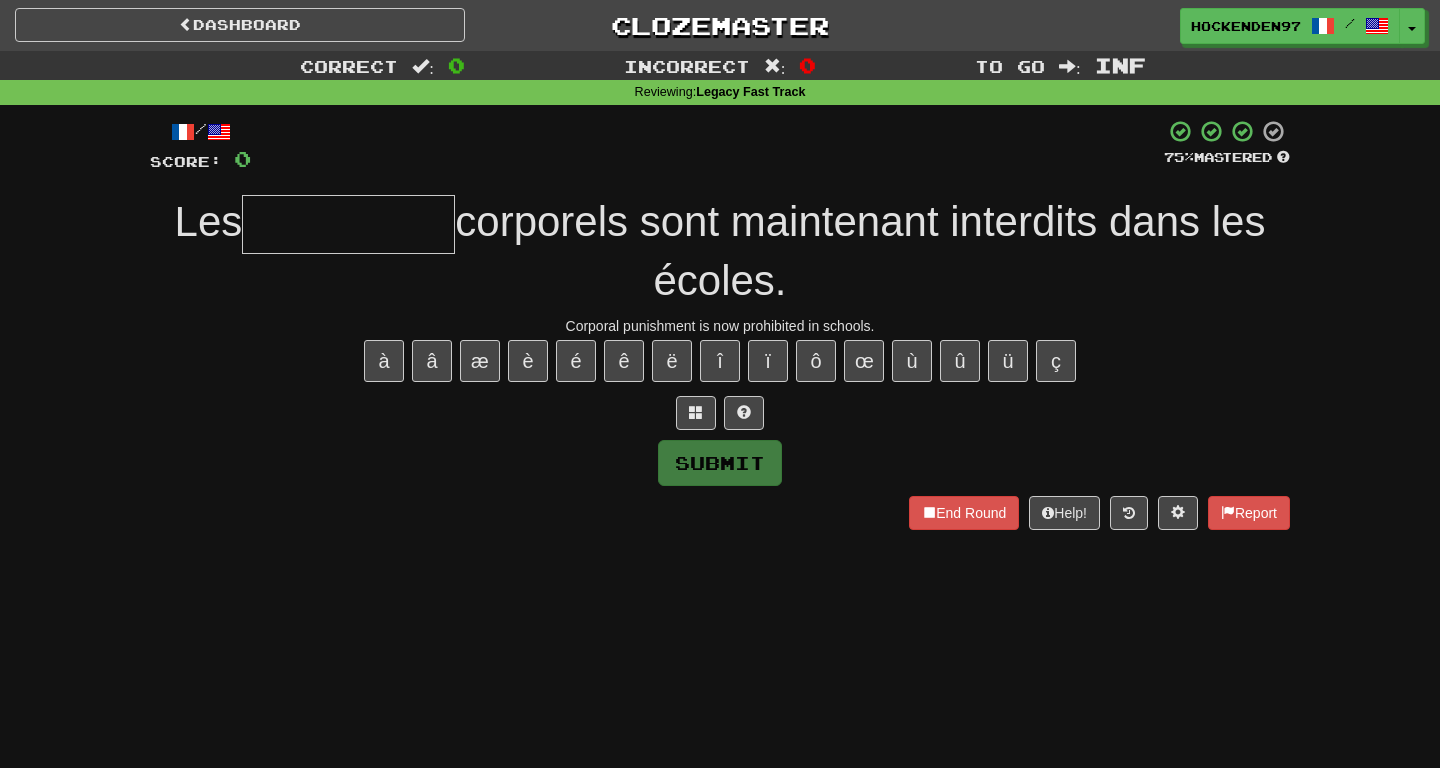 type on "*" 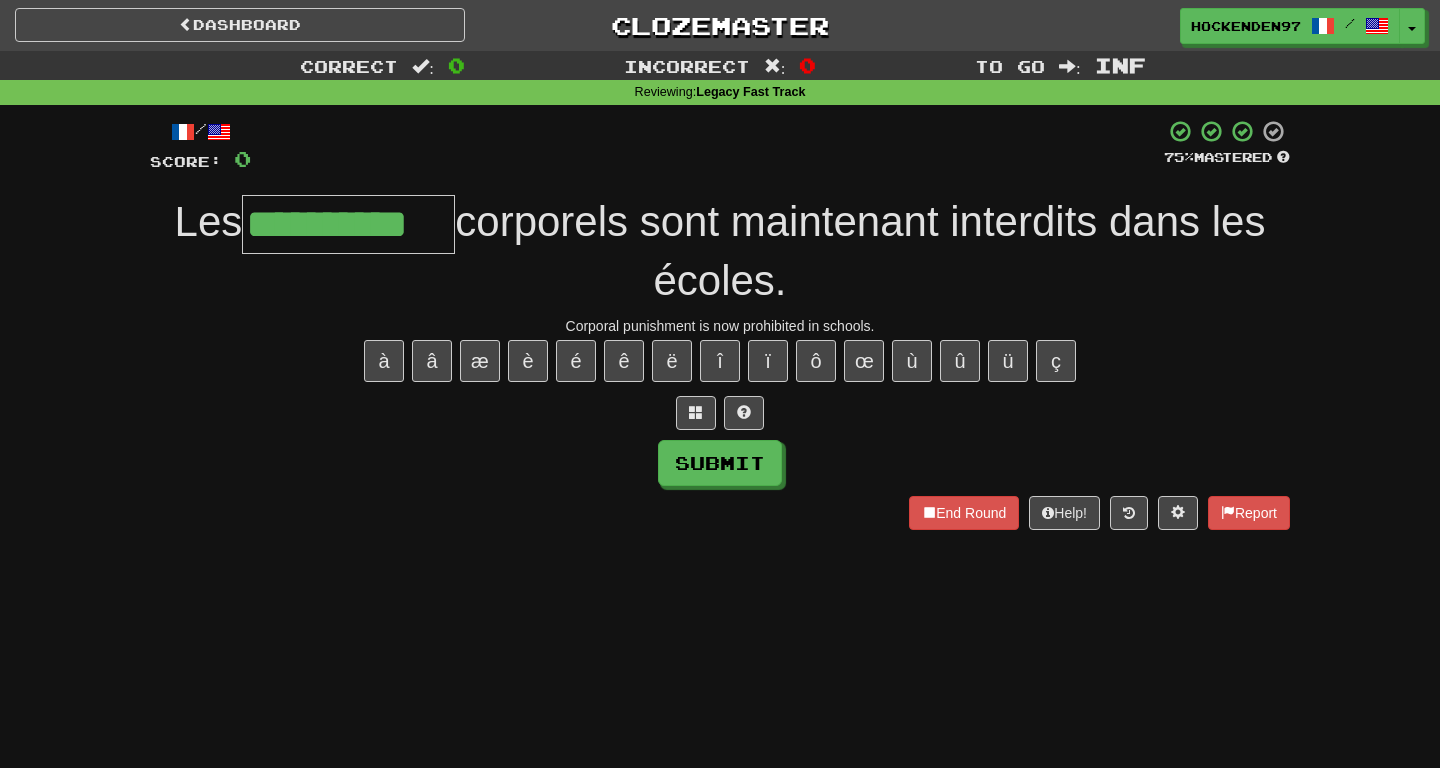 type on "**********" 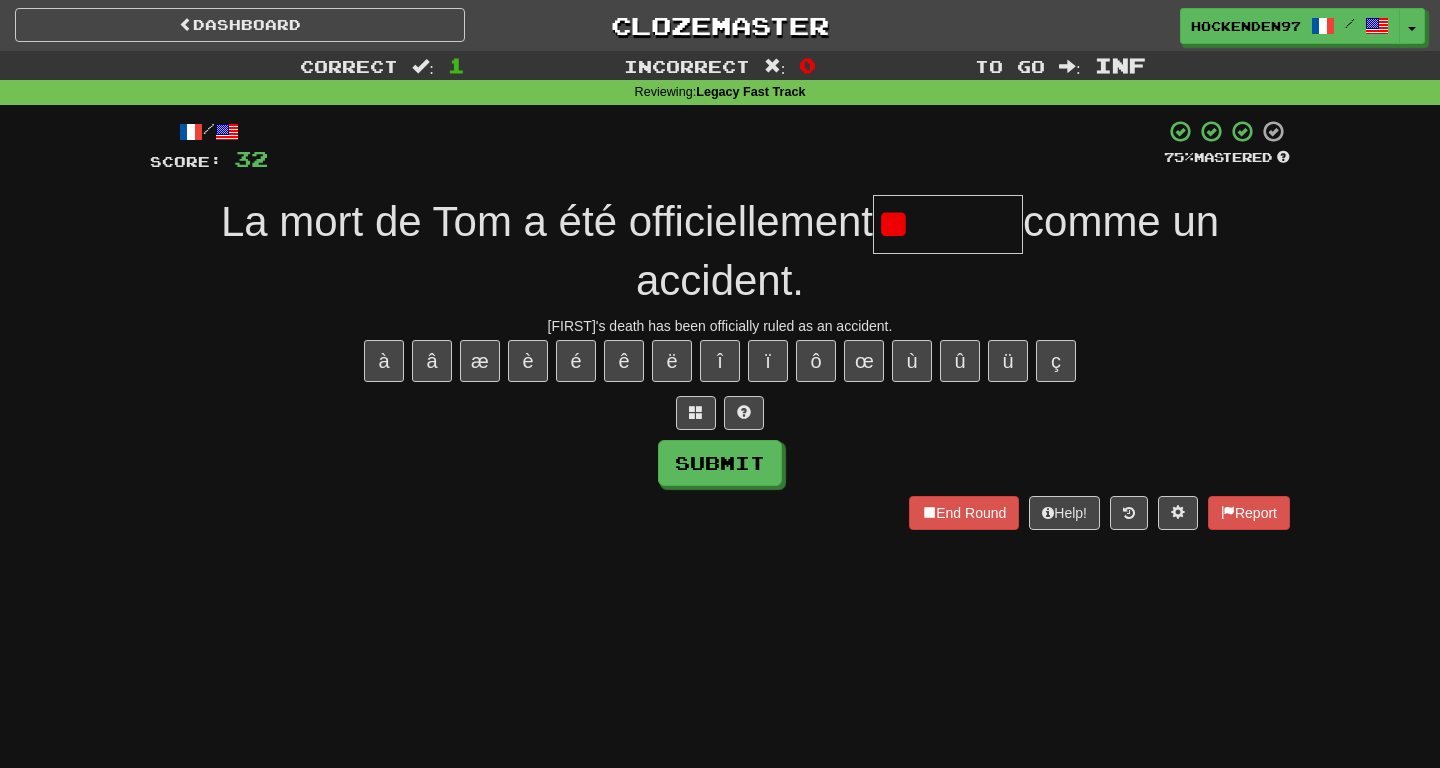 type on "*" 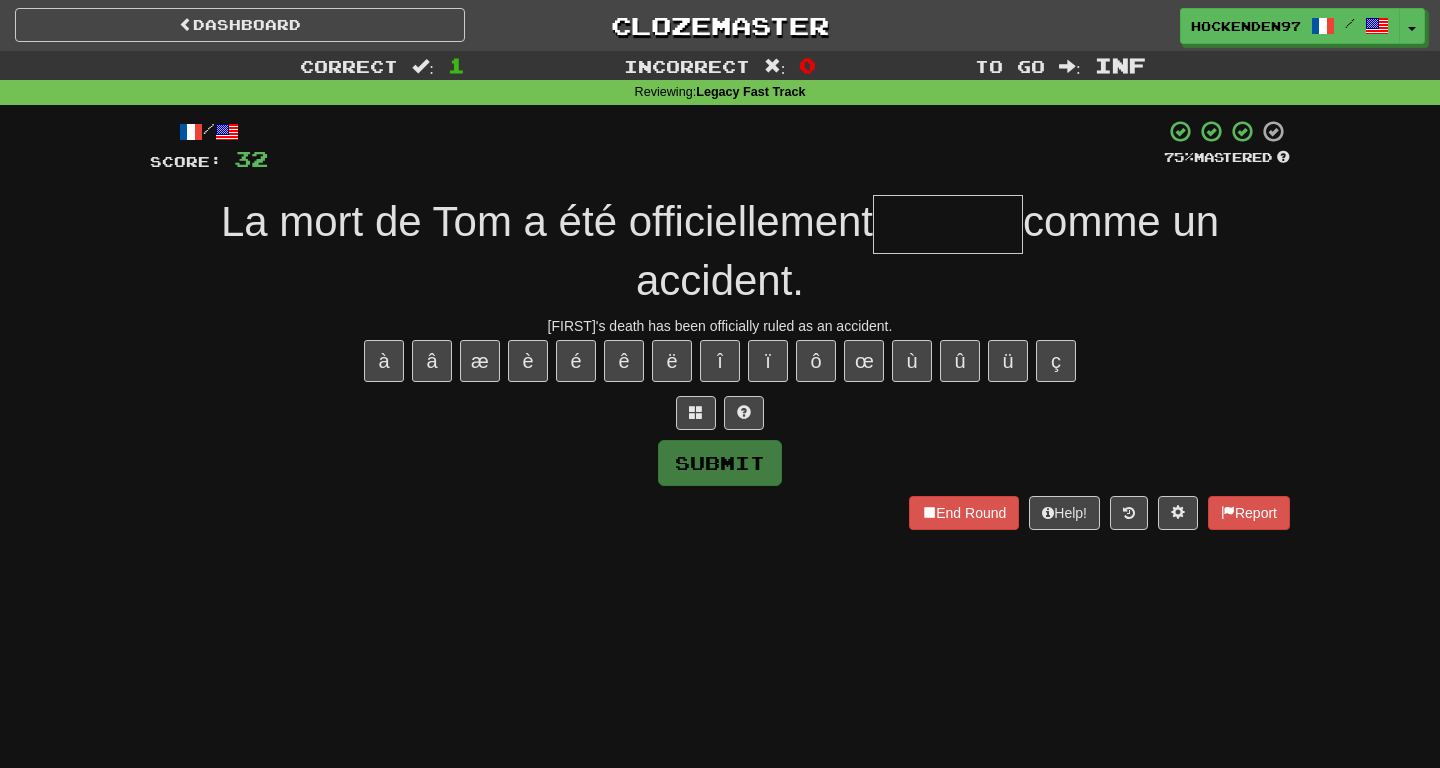 type on "*" 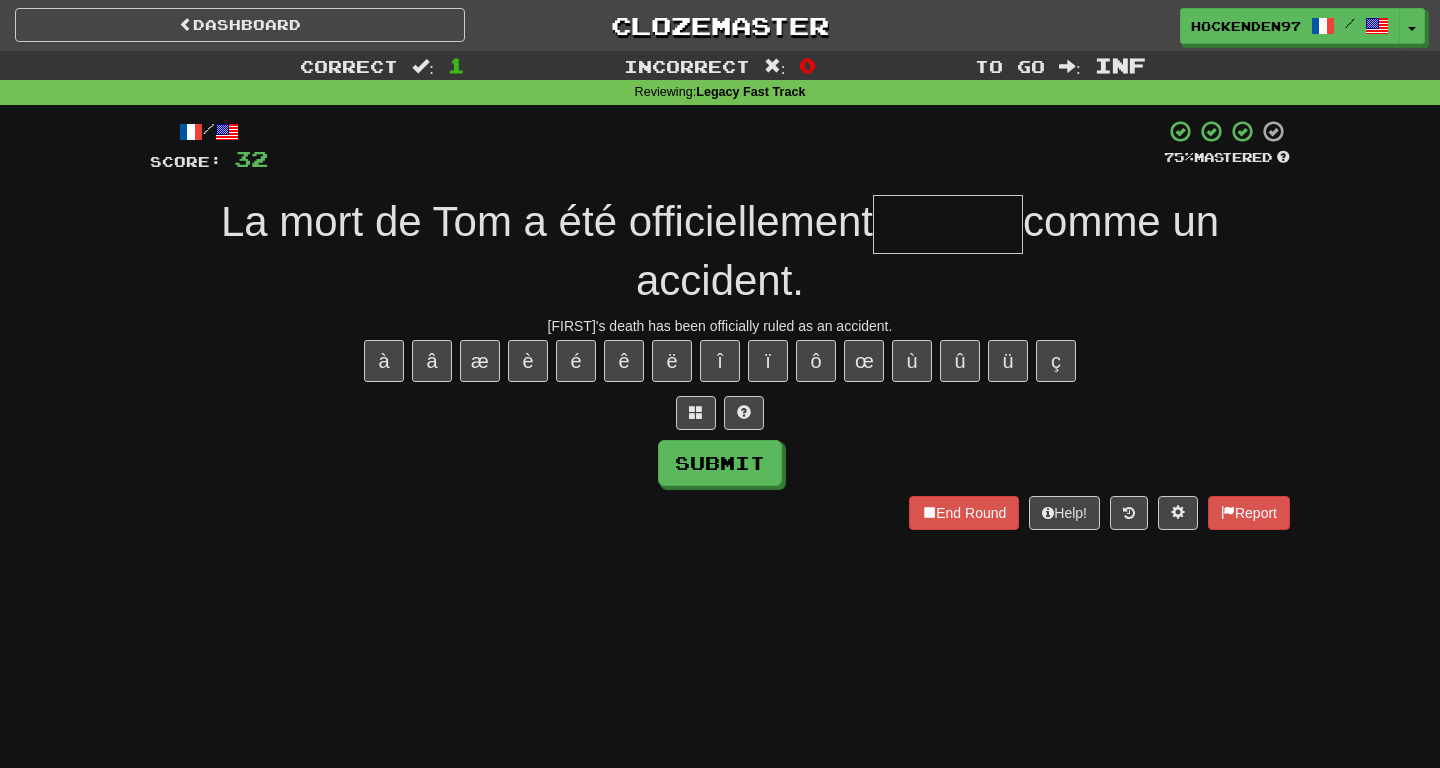 type on "*" 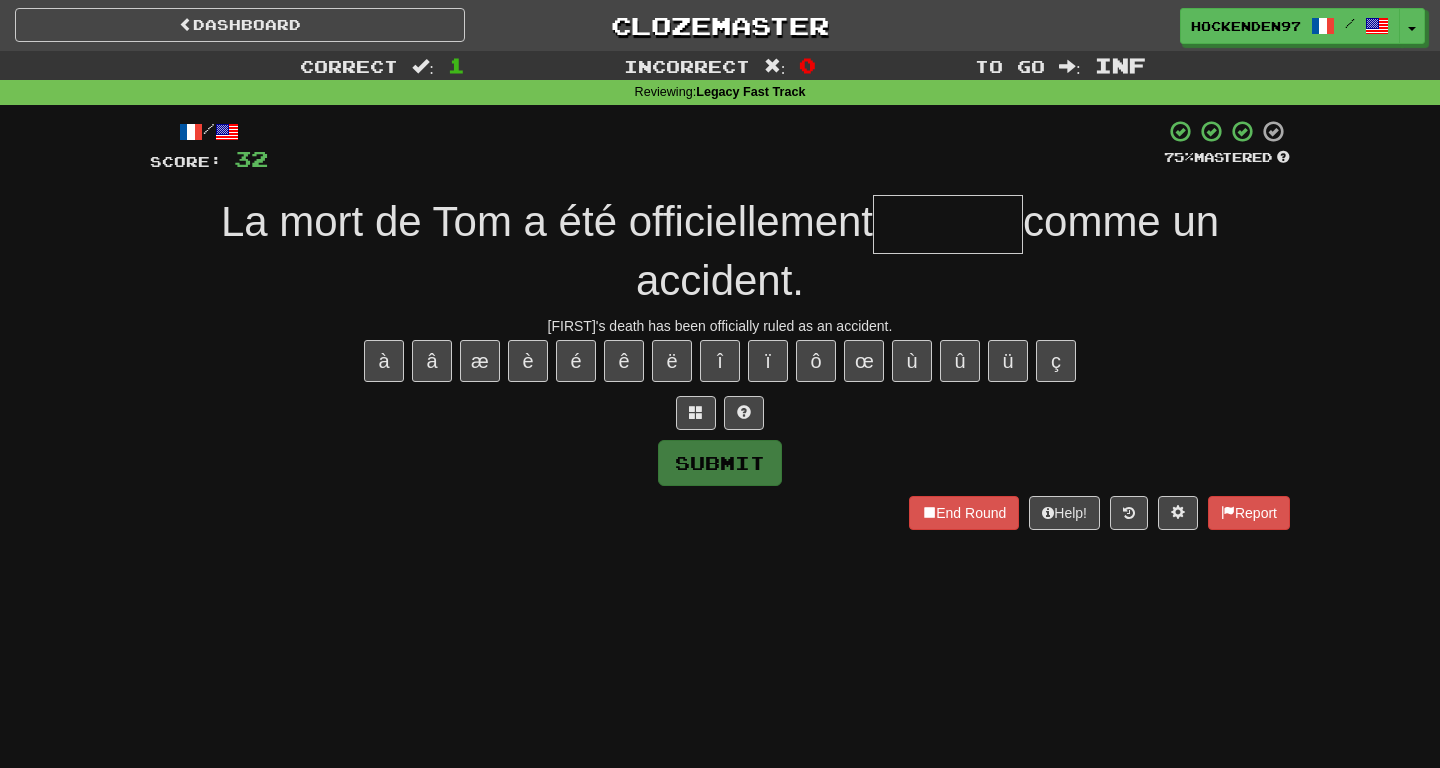 type on "*" 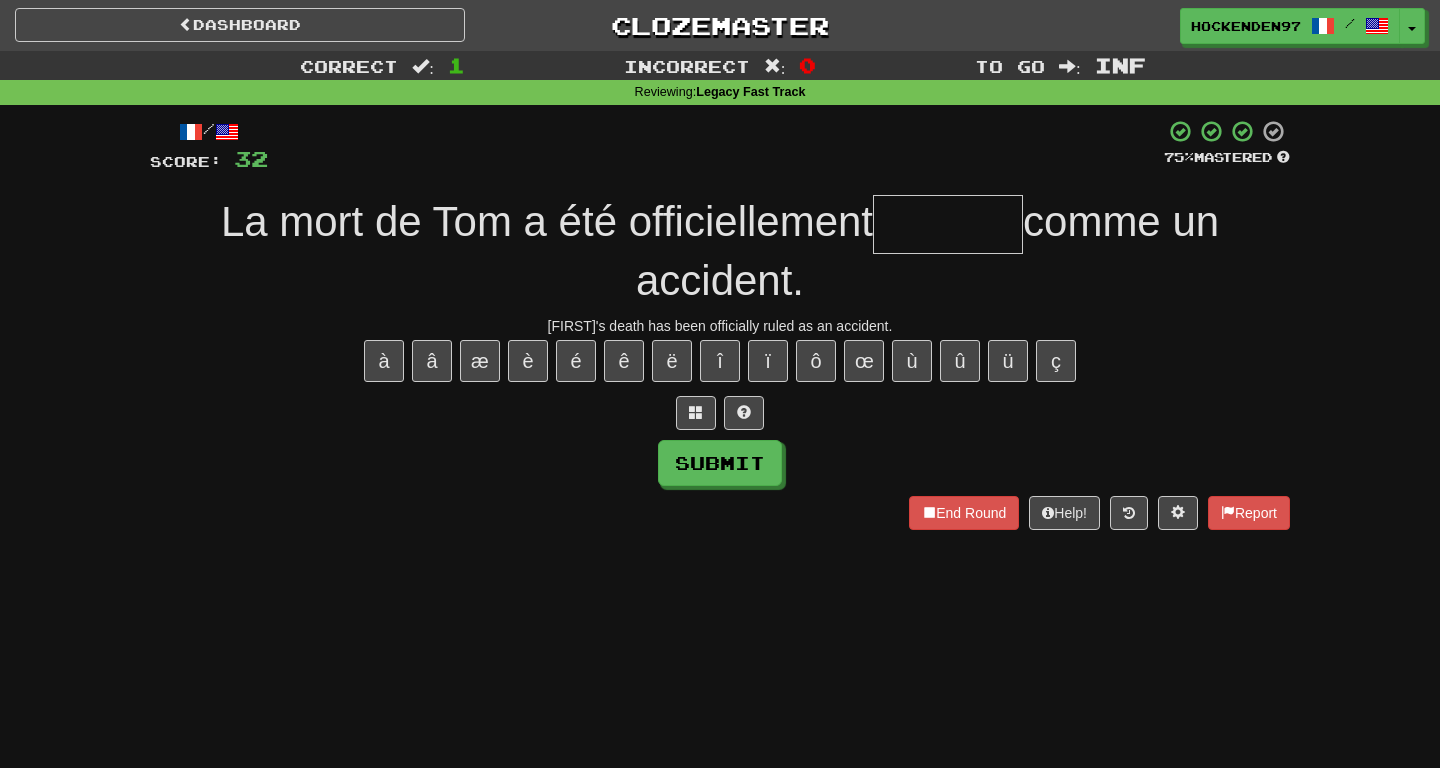 type on "*" 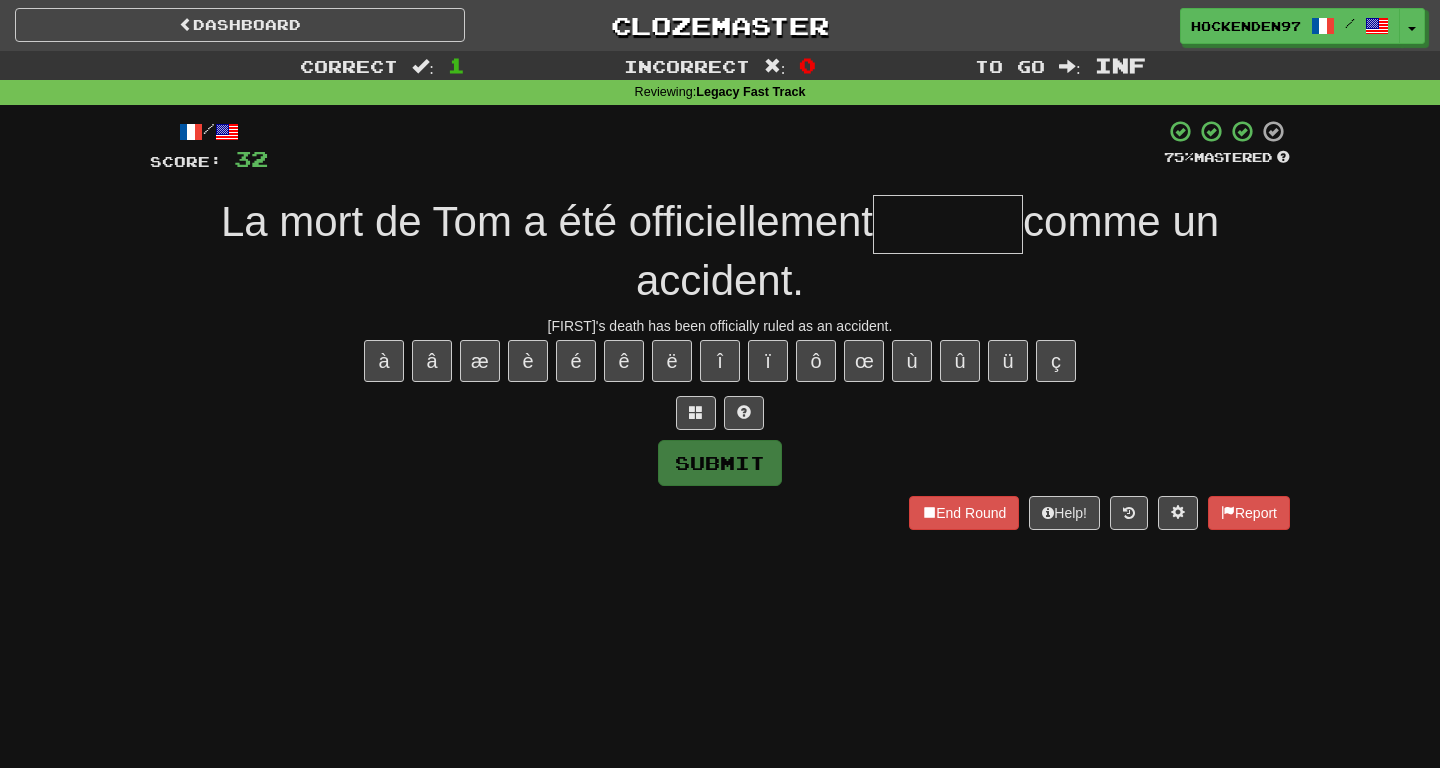 type on "*" 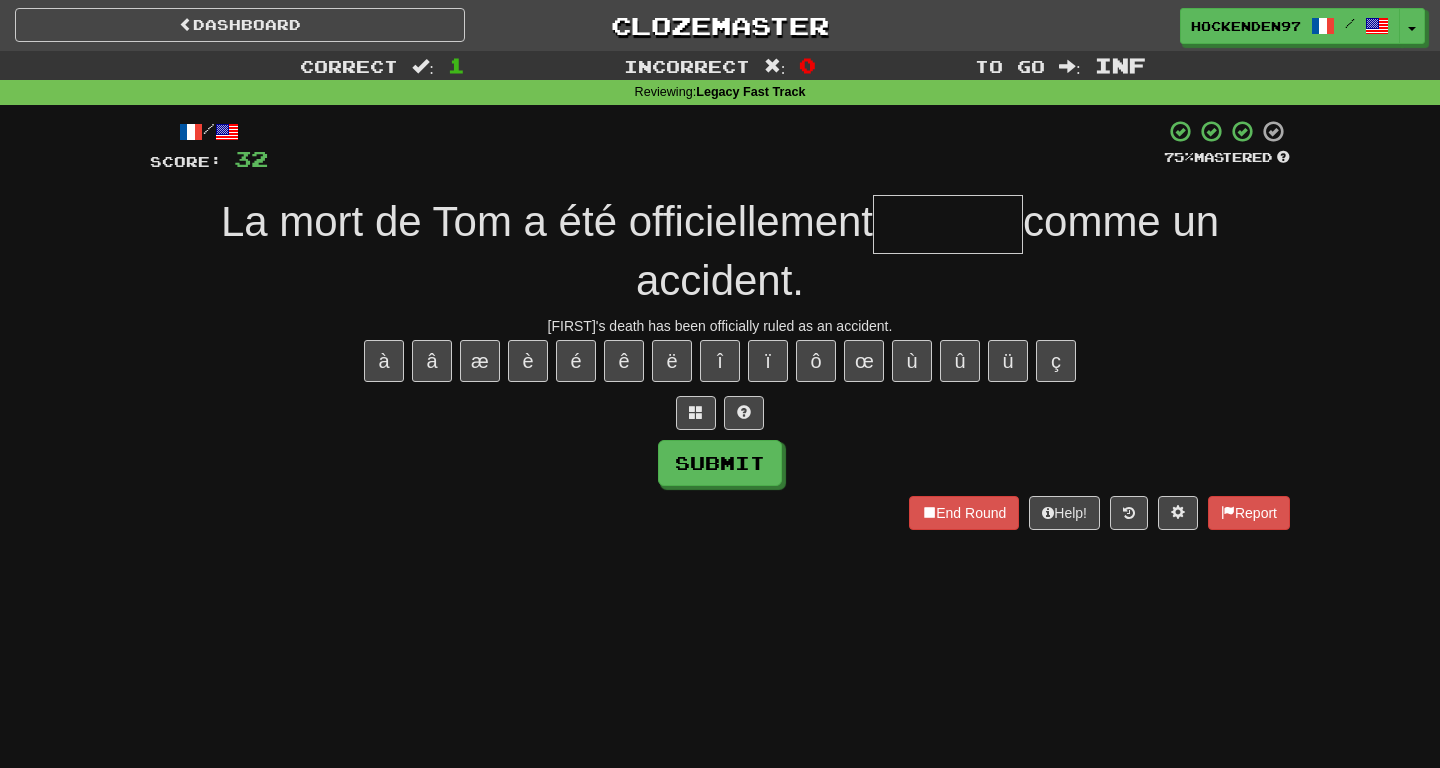 type on "*" 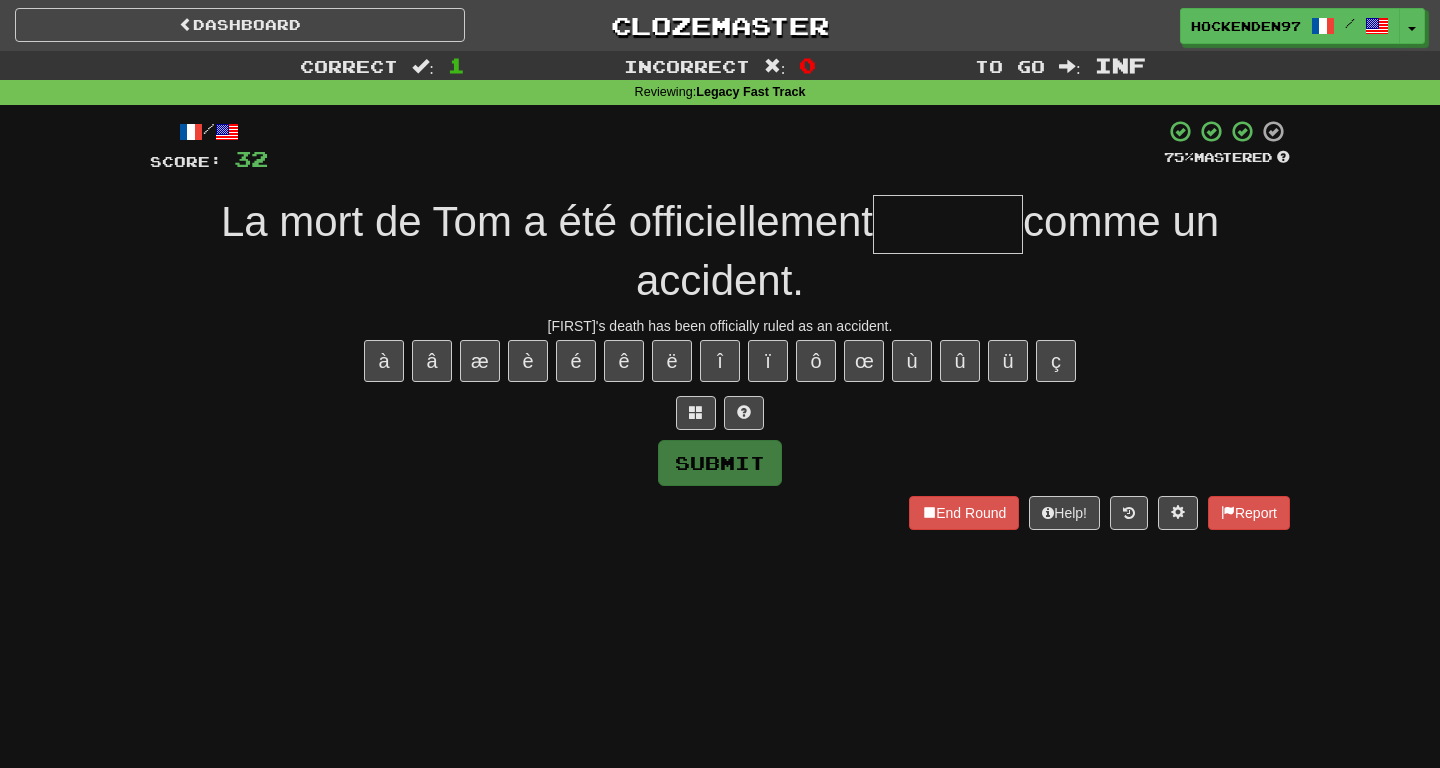type on "*" 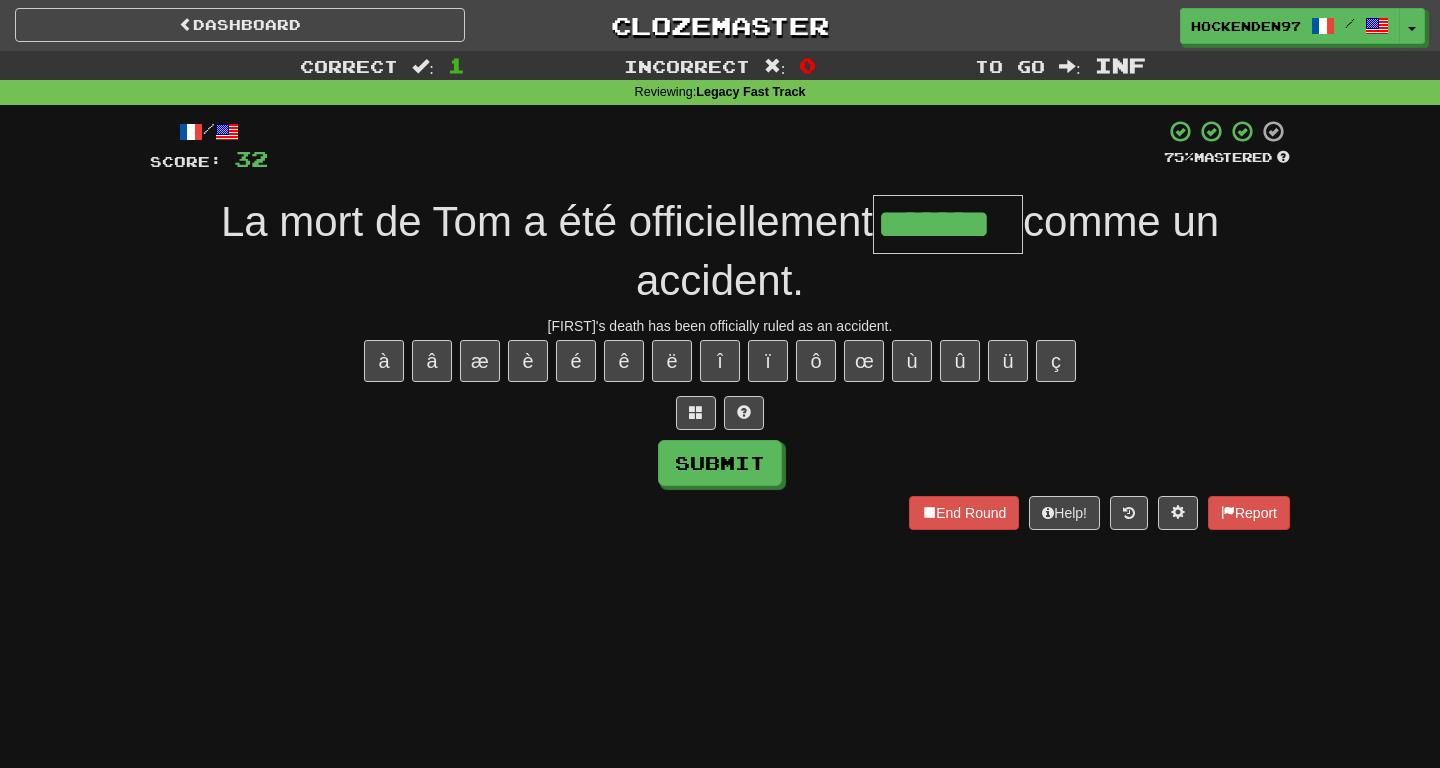 type on "*******" 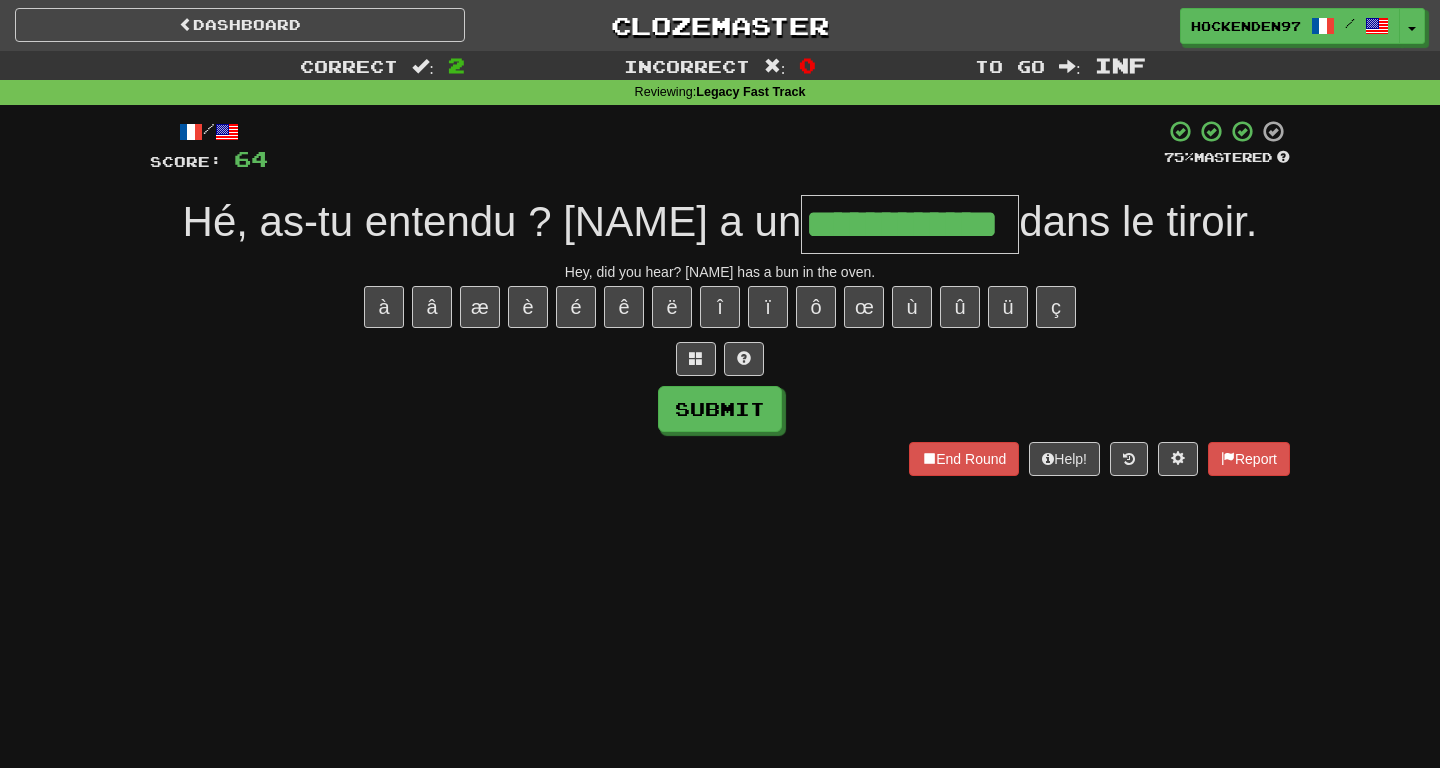 type on "**********" 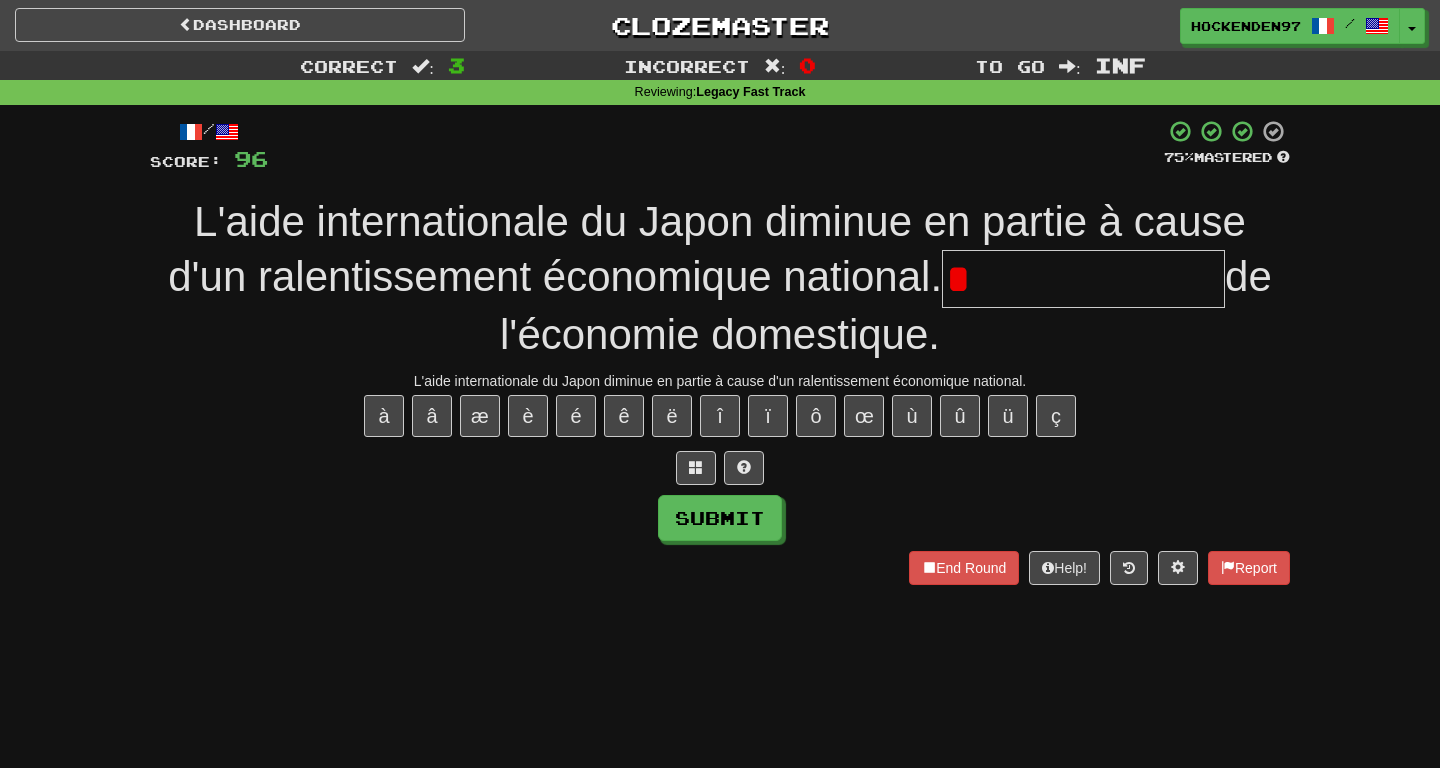 type on "*" 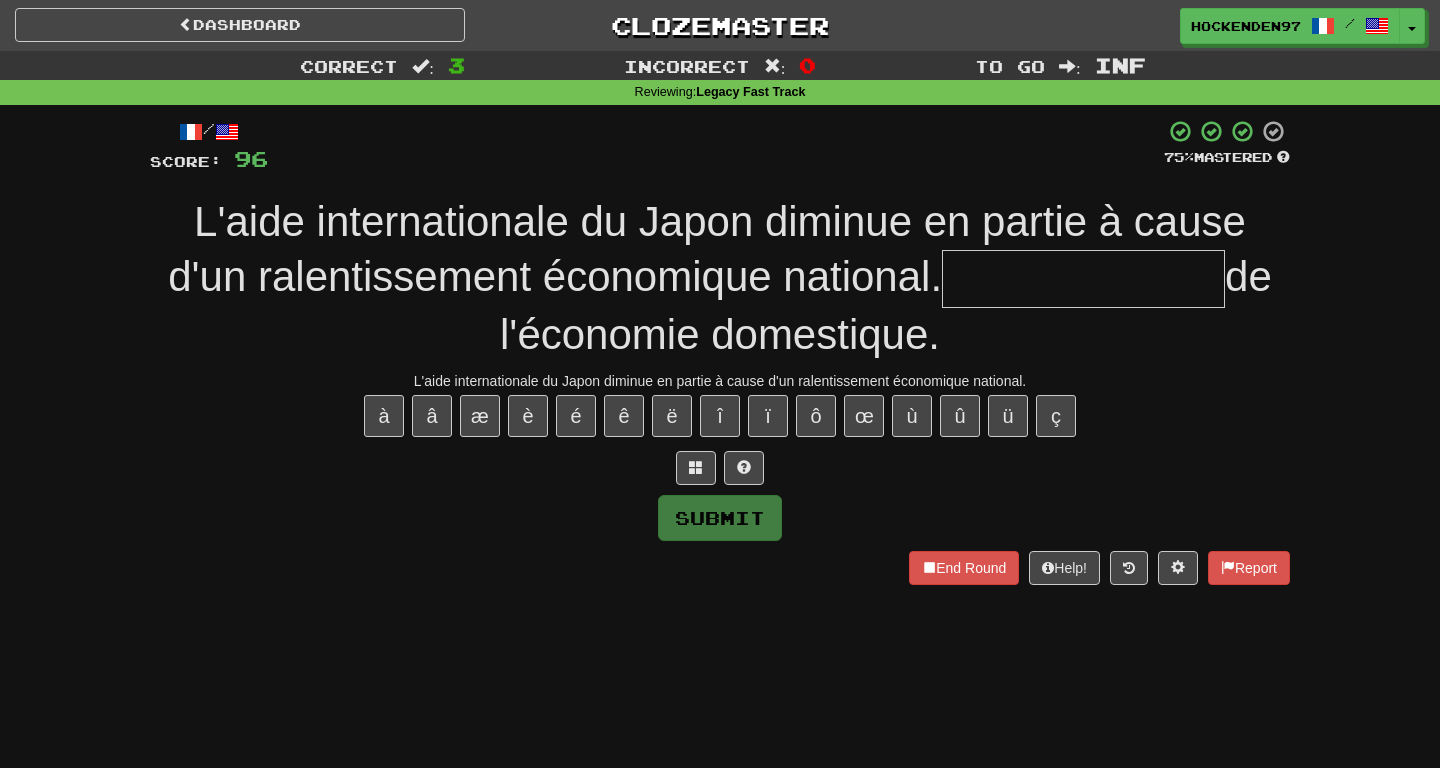 type on "*" 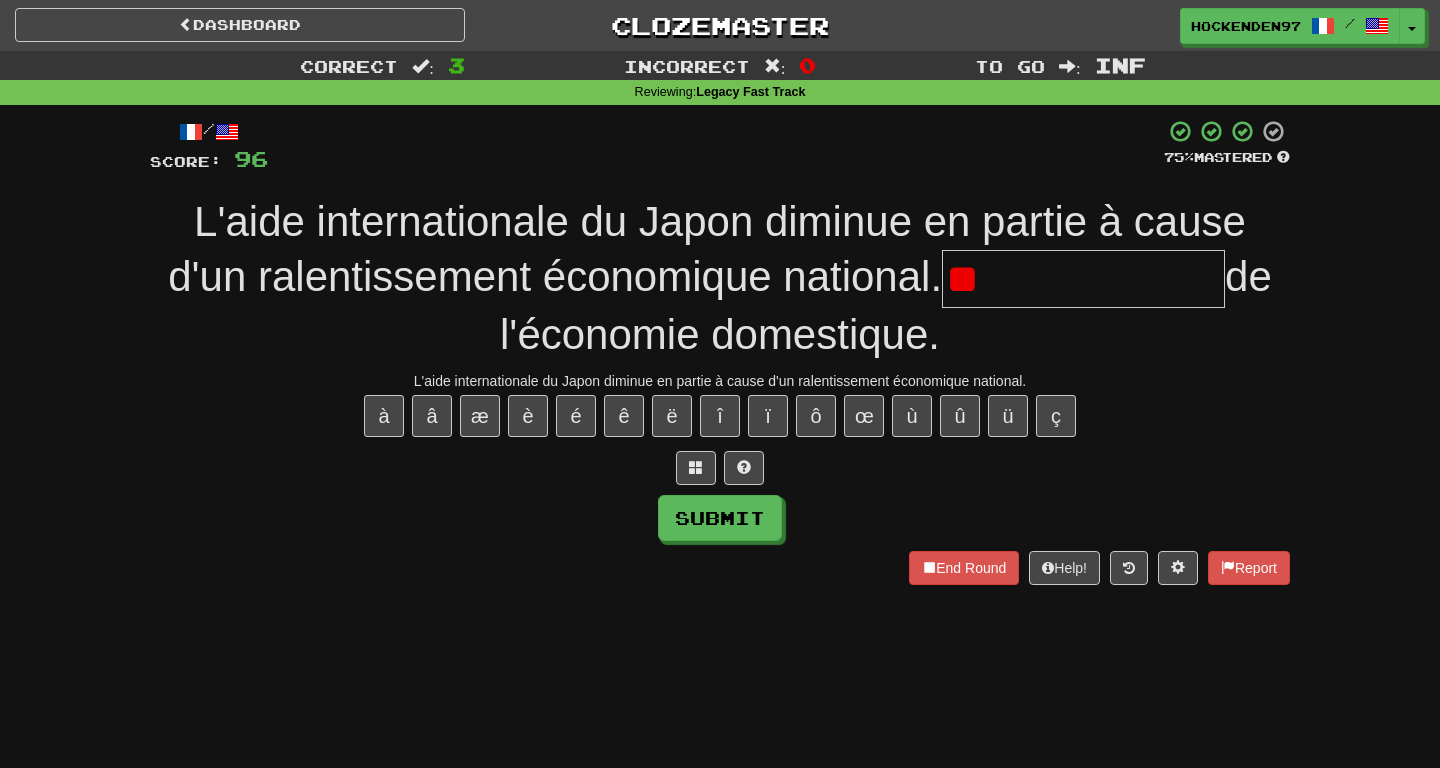 type on "*" 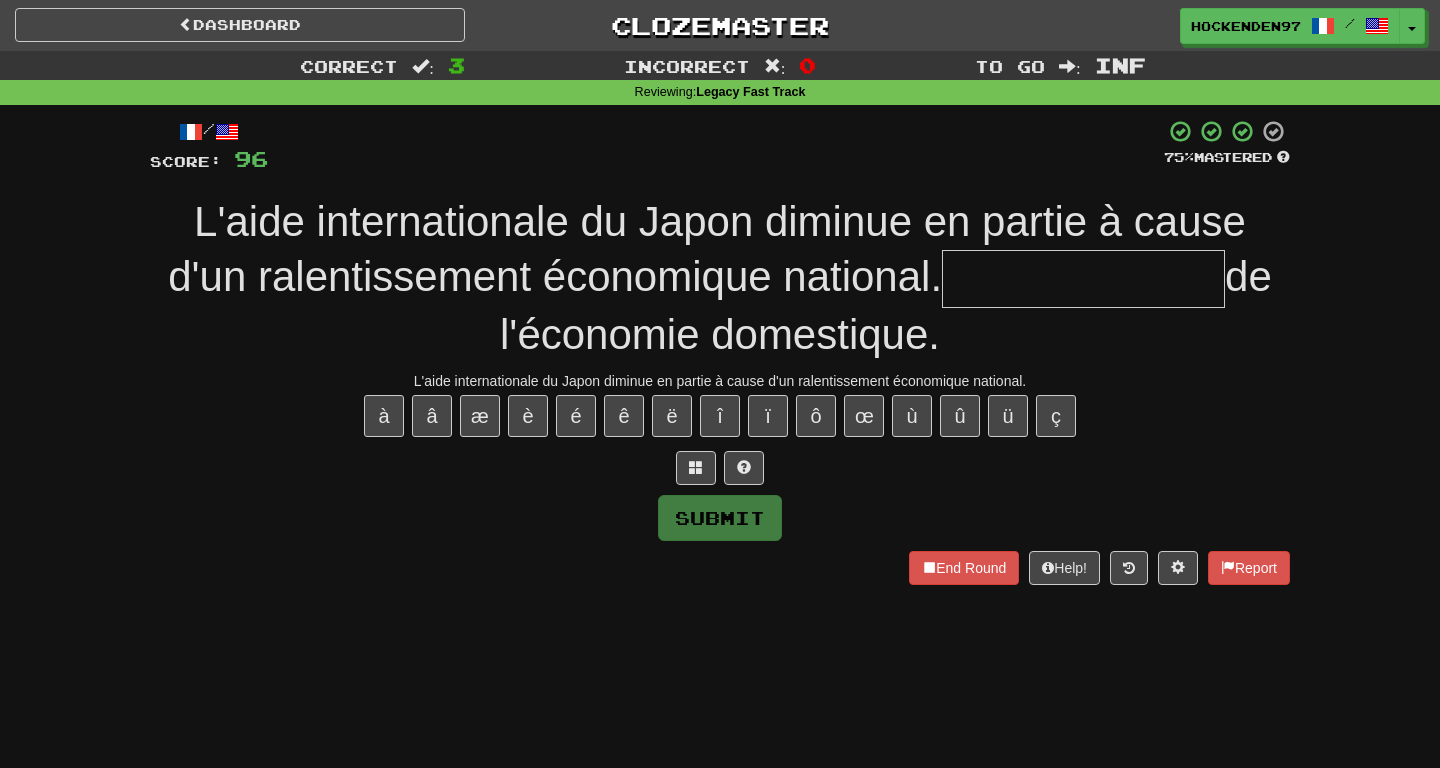 type on "*" 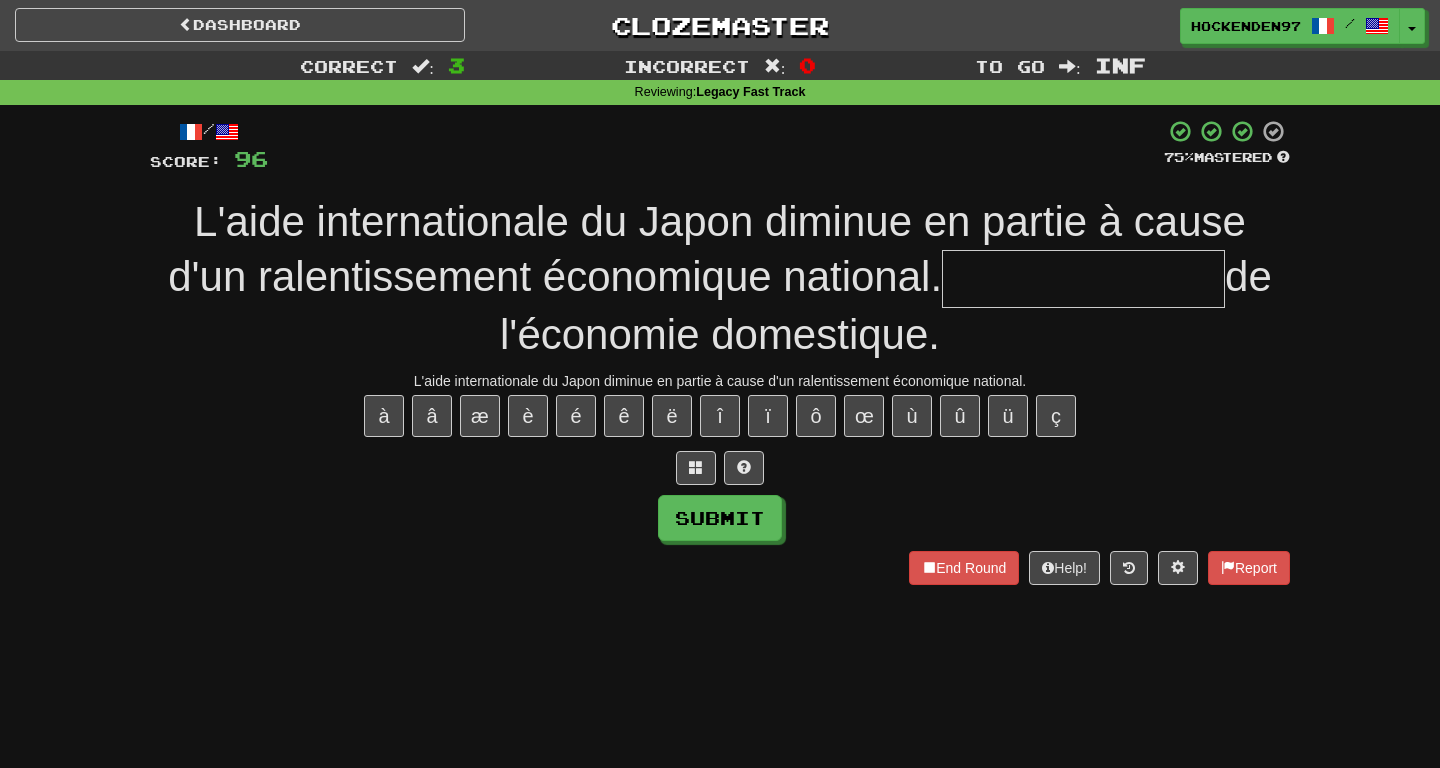 type on "*" 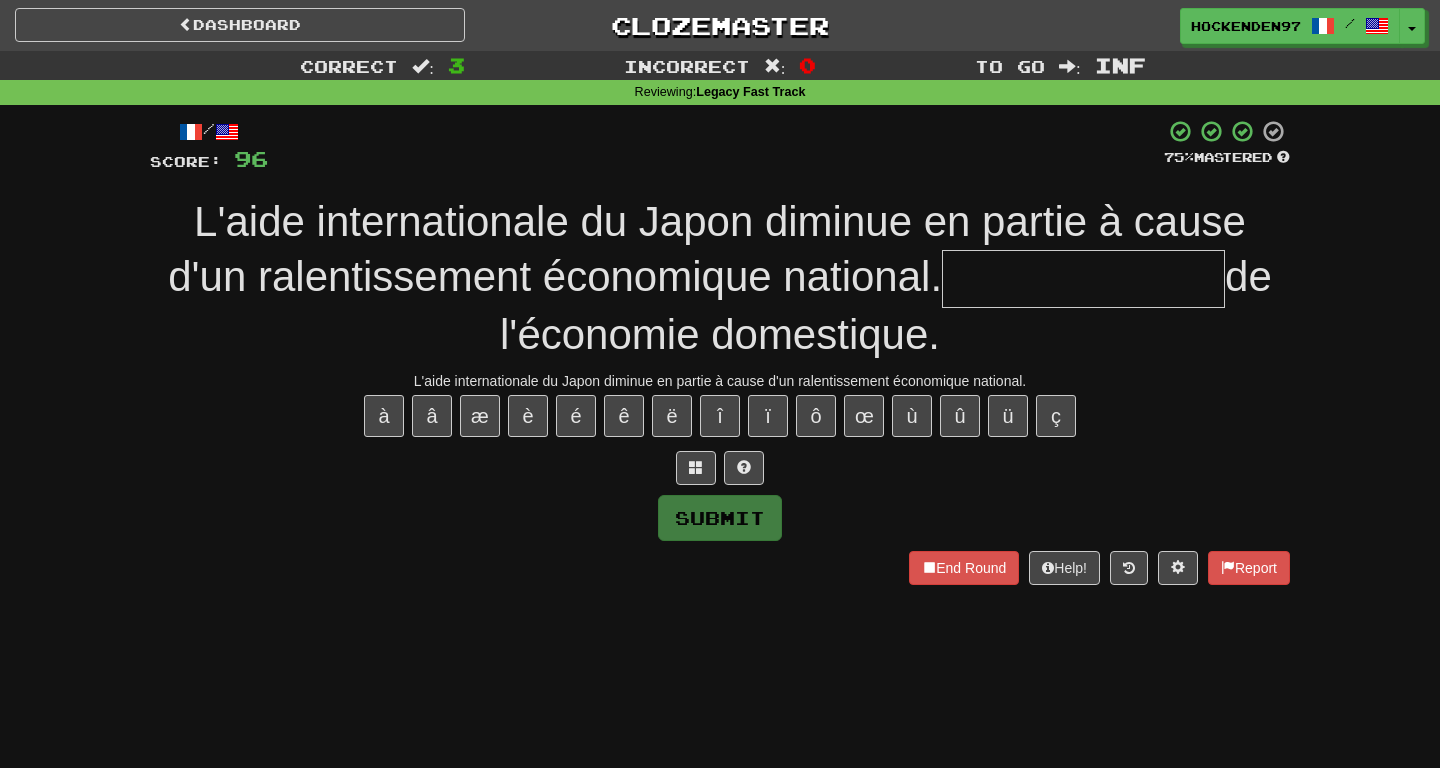 type on "*" 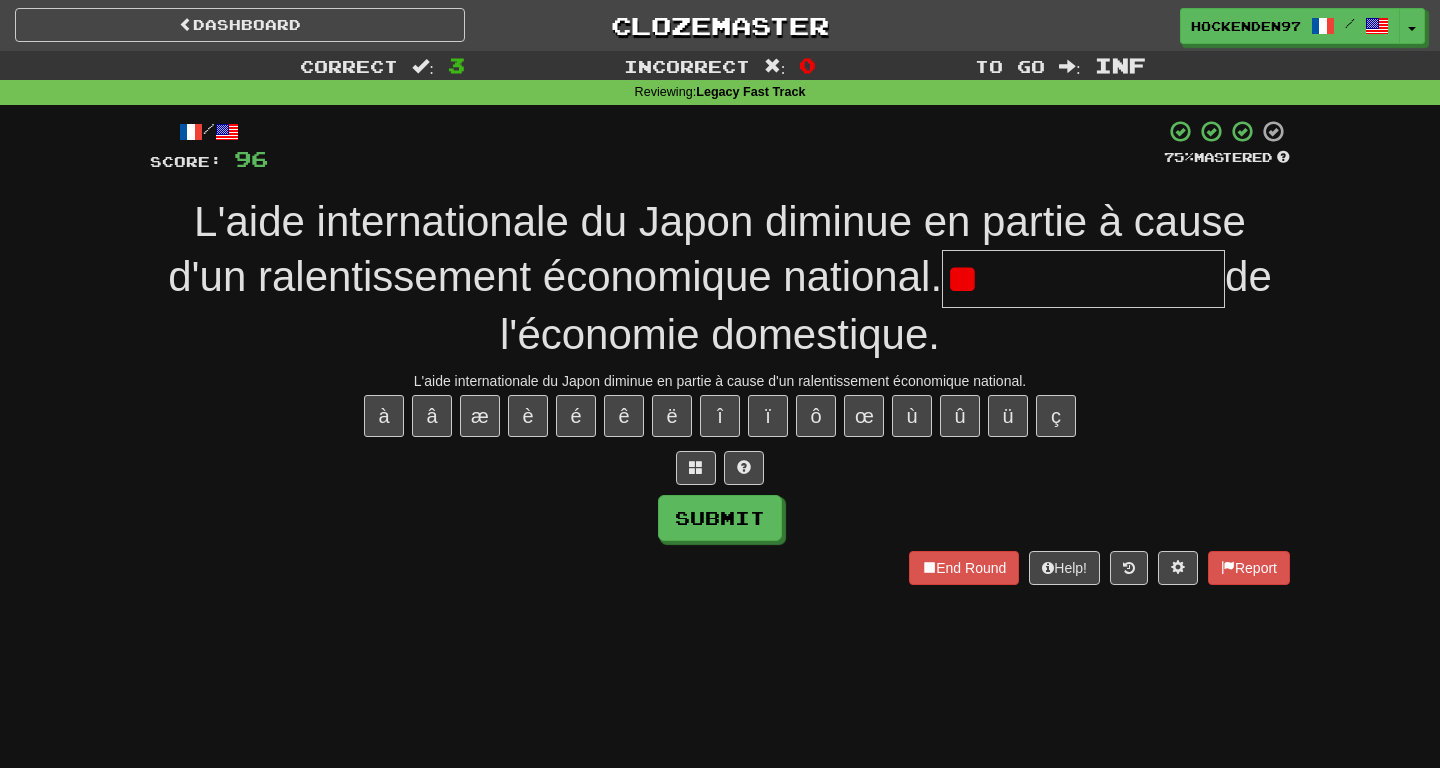 type on "*" 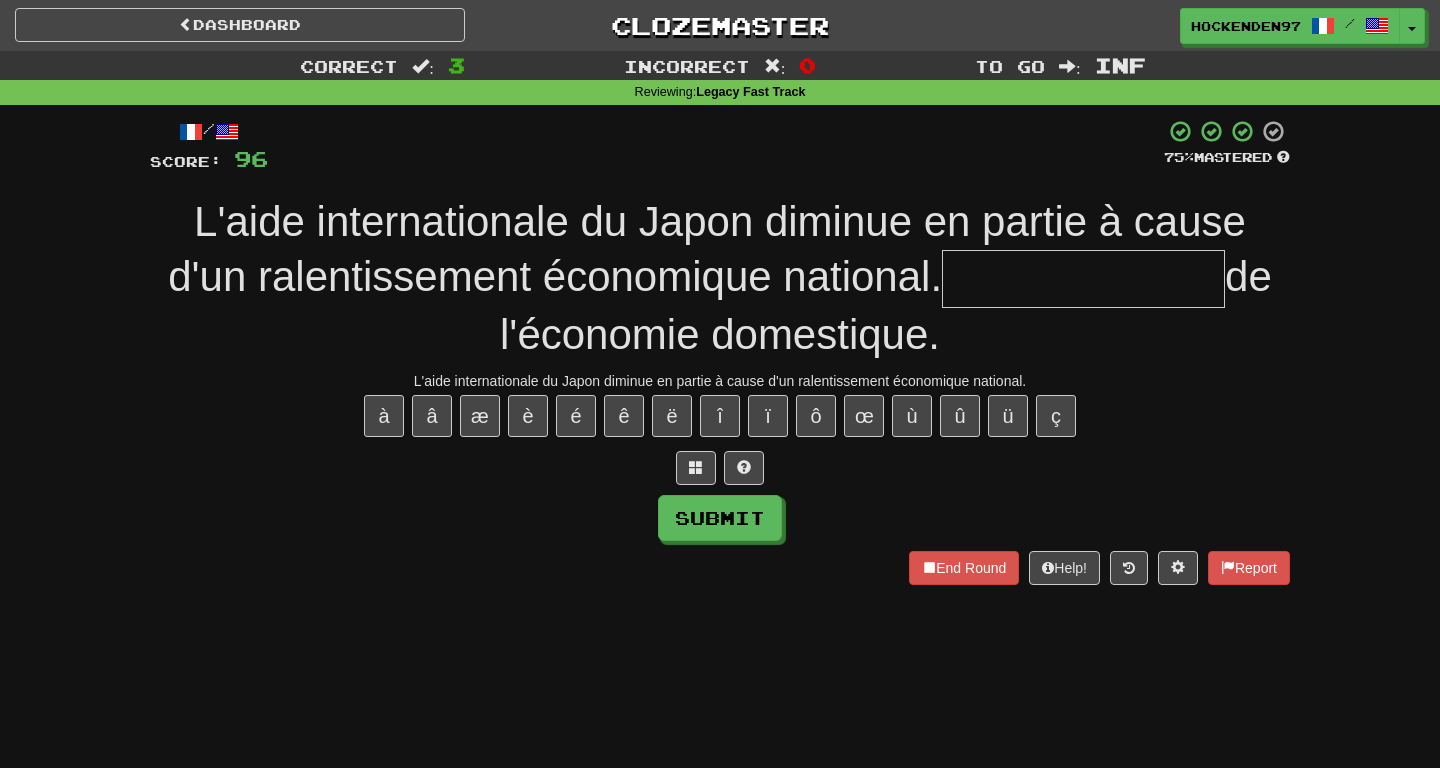 type on "*" 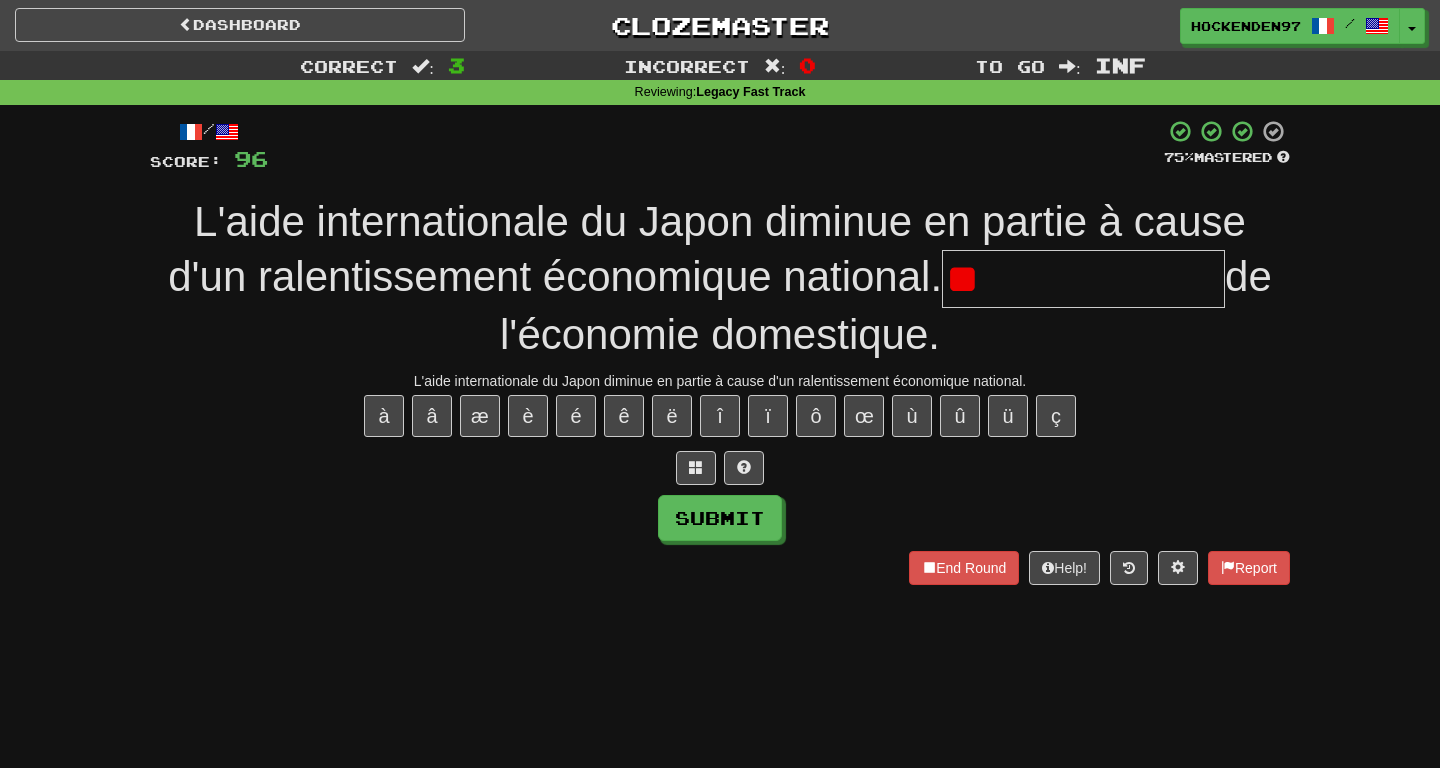 type on "*" 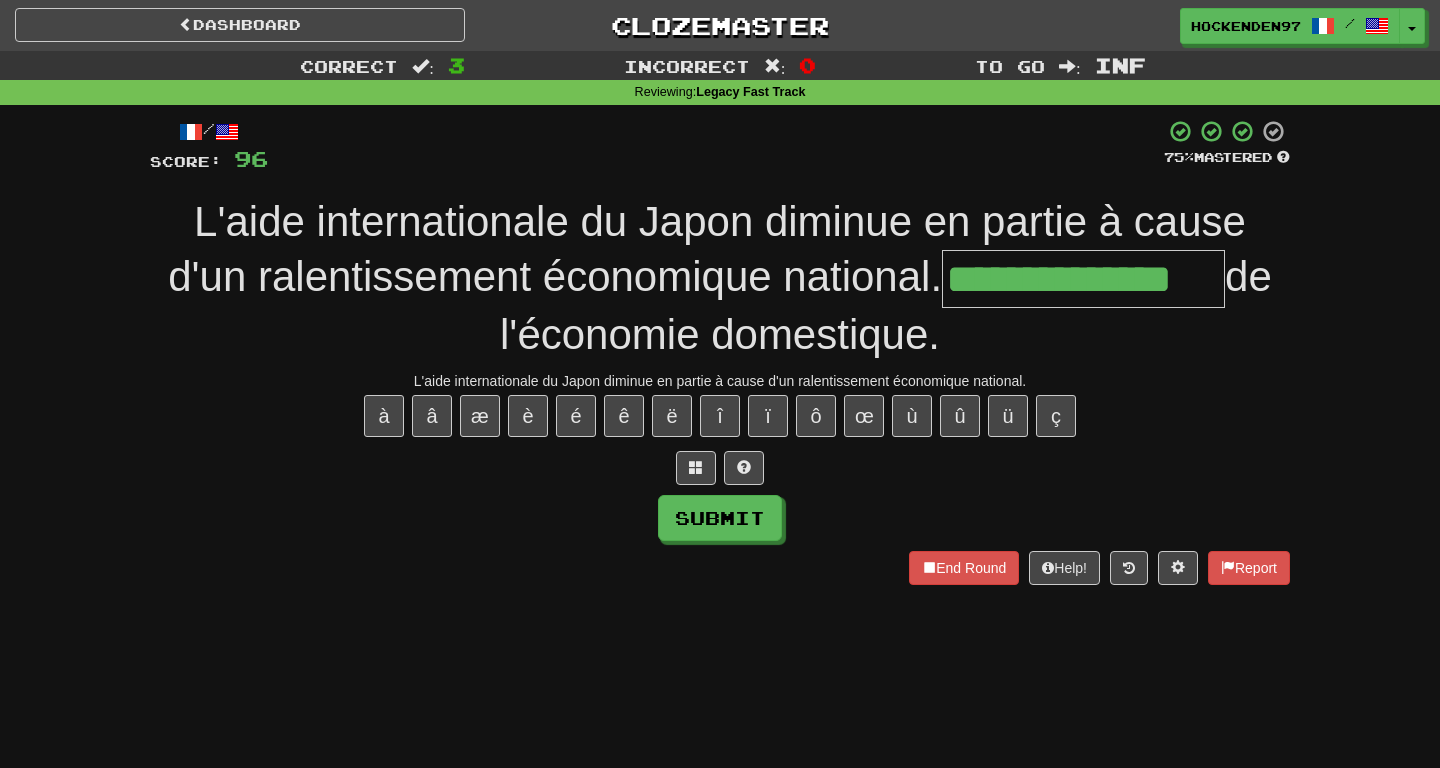 type on "**********" 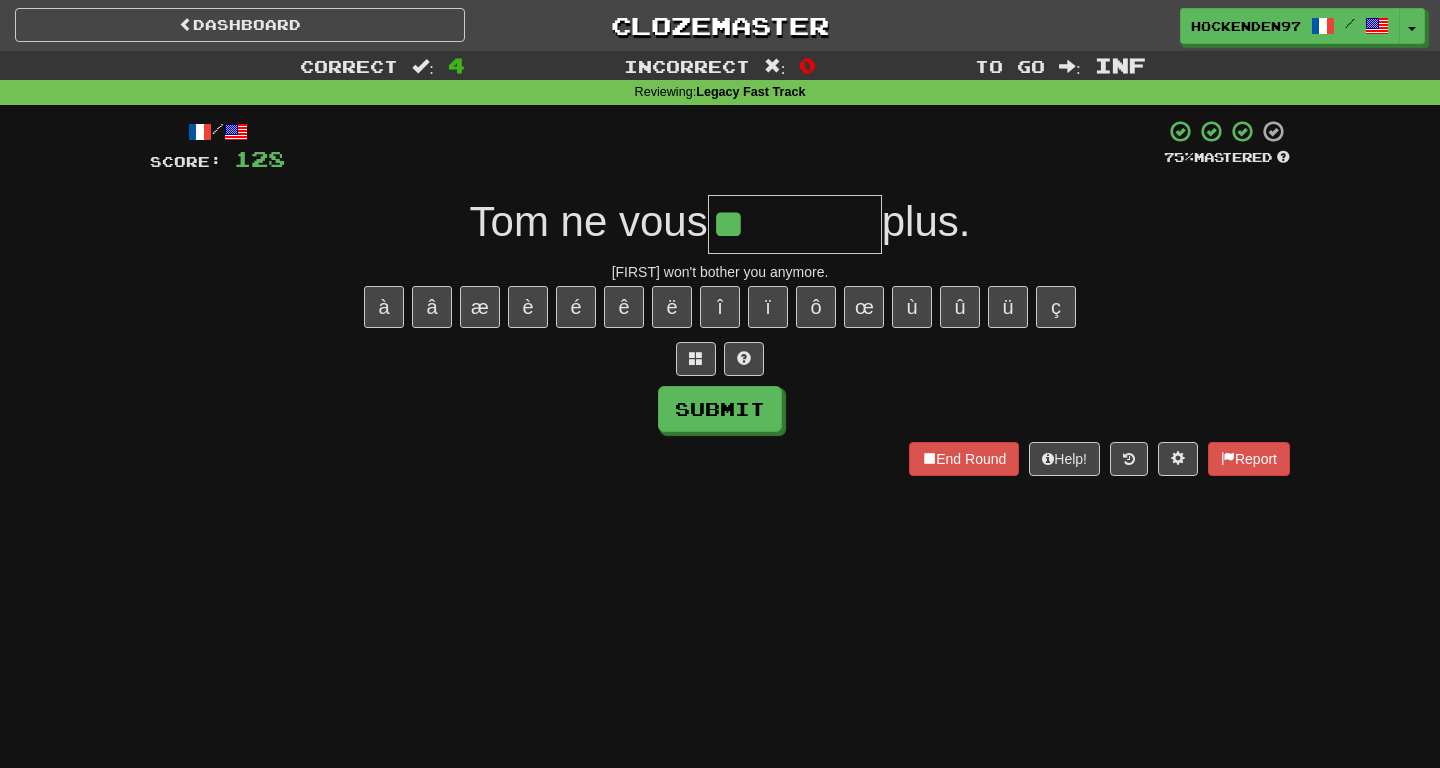 type on "********" 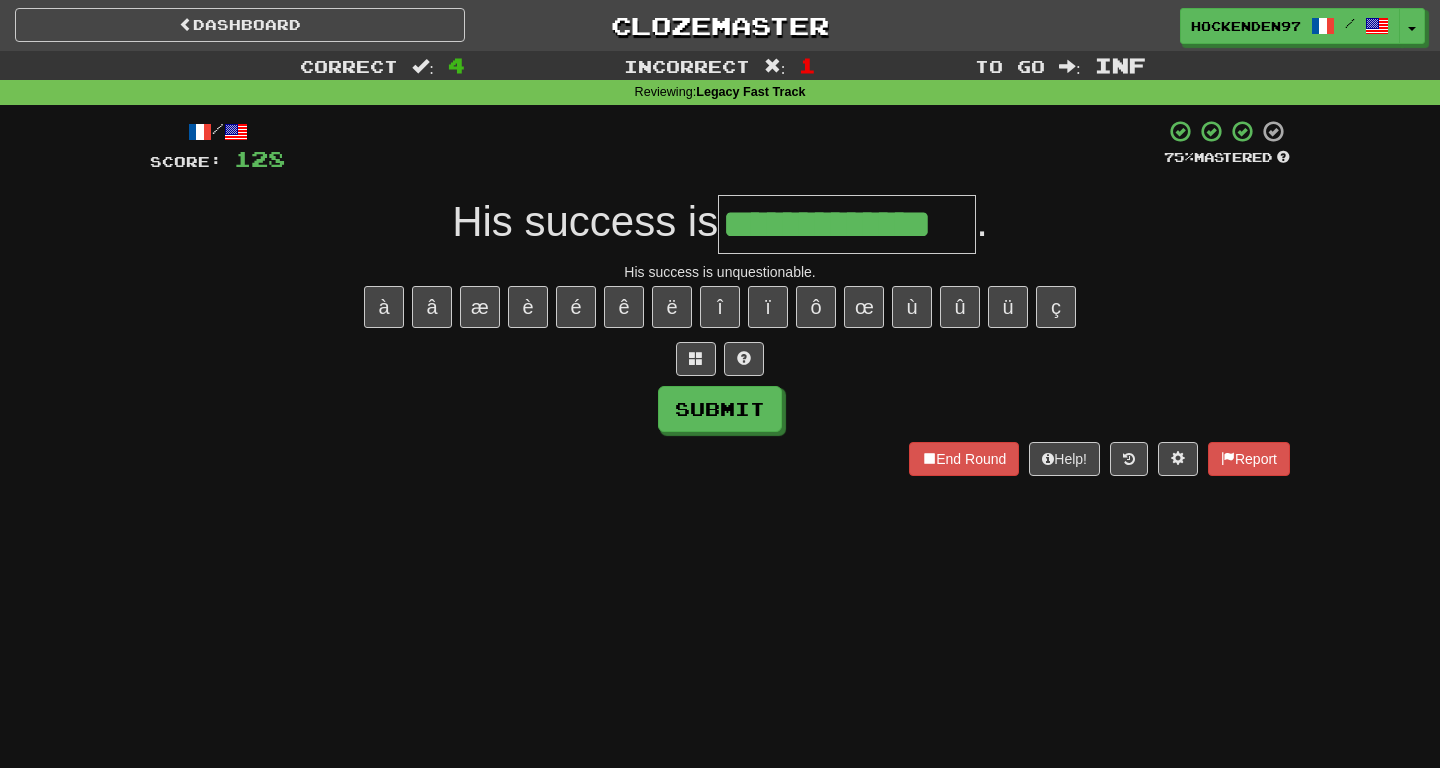 type on "**********" 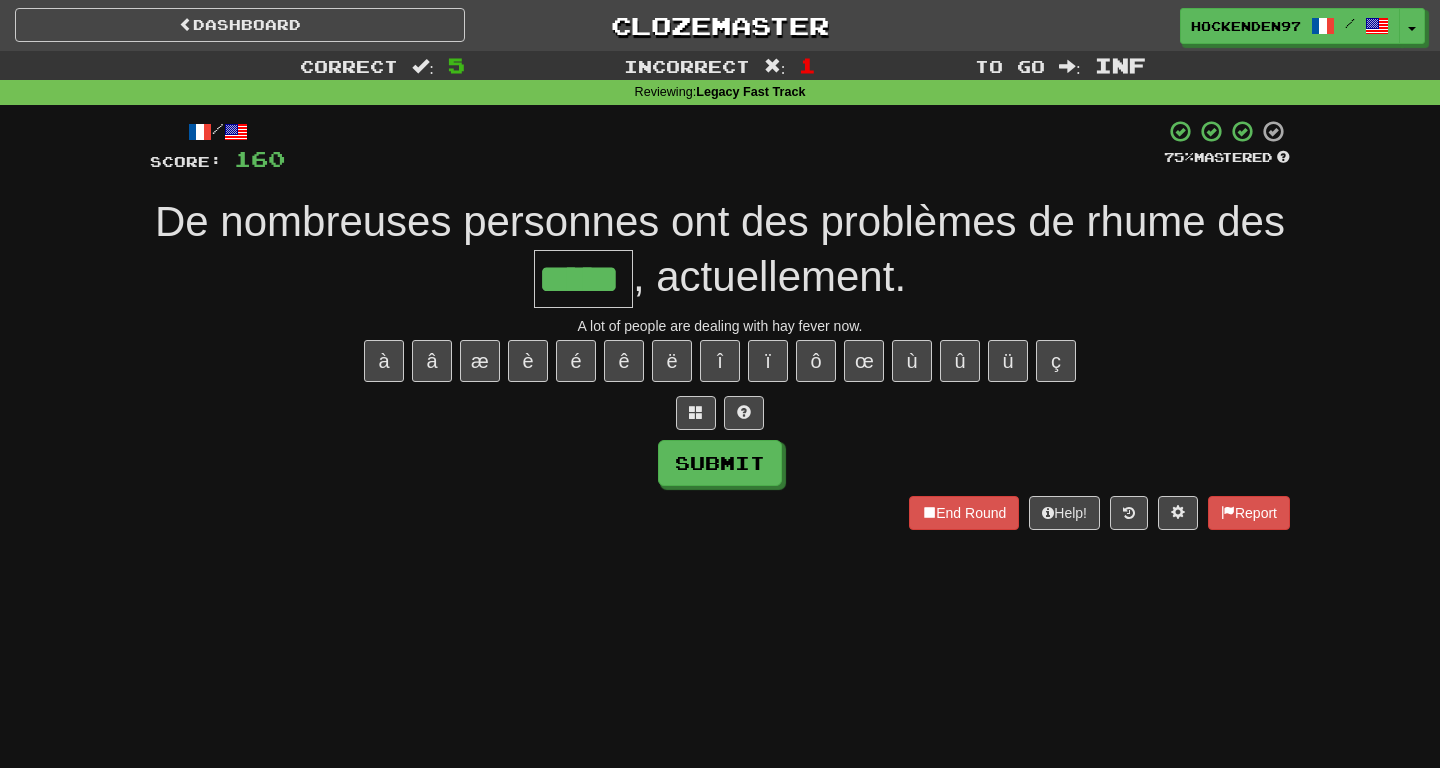 type on "*****" 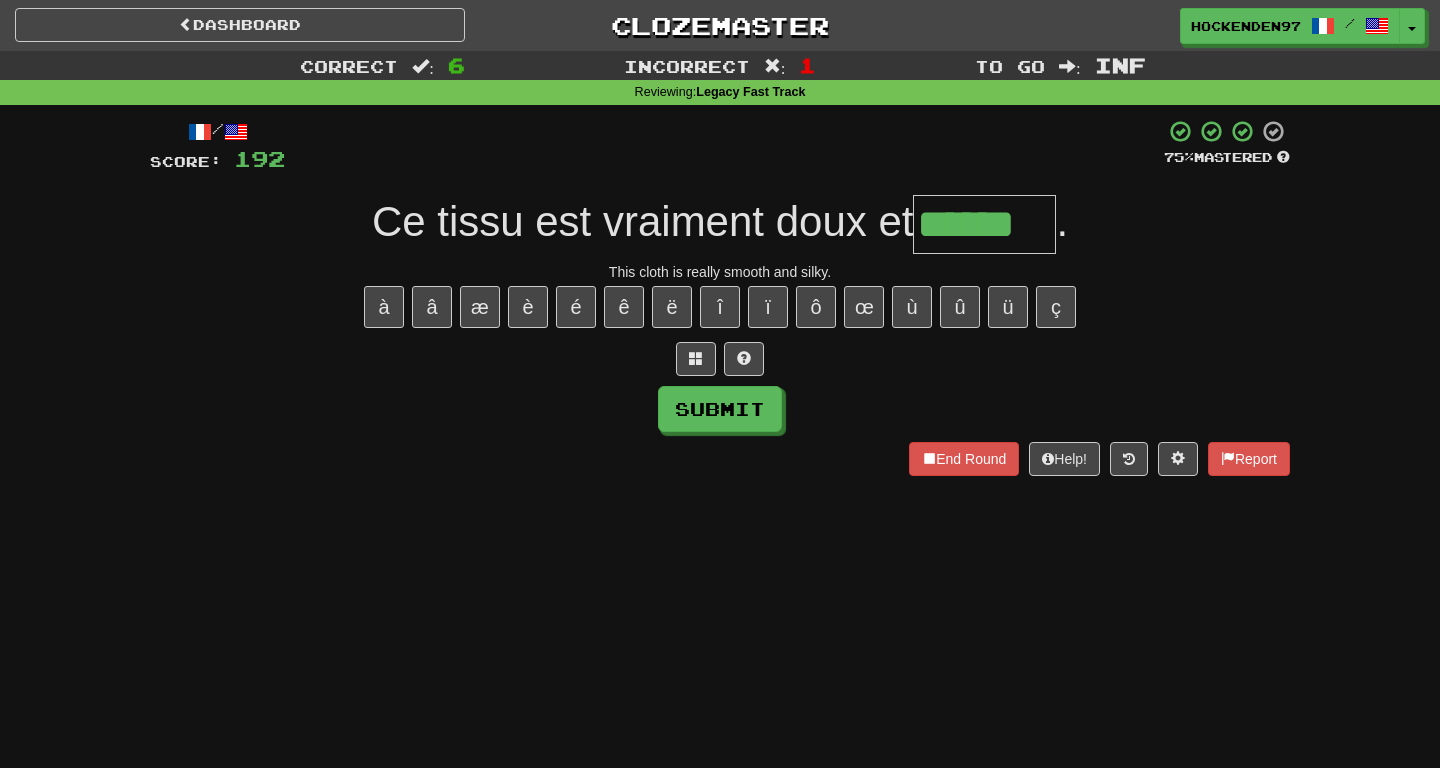 type on "******" 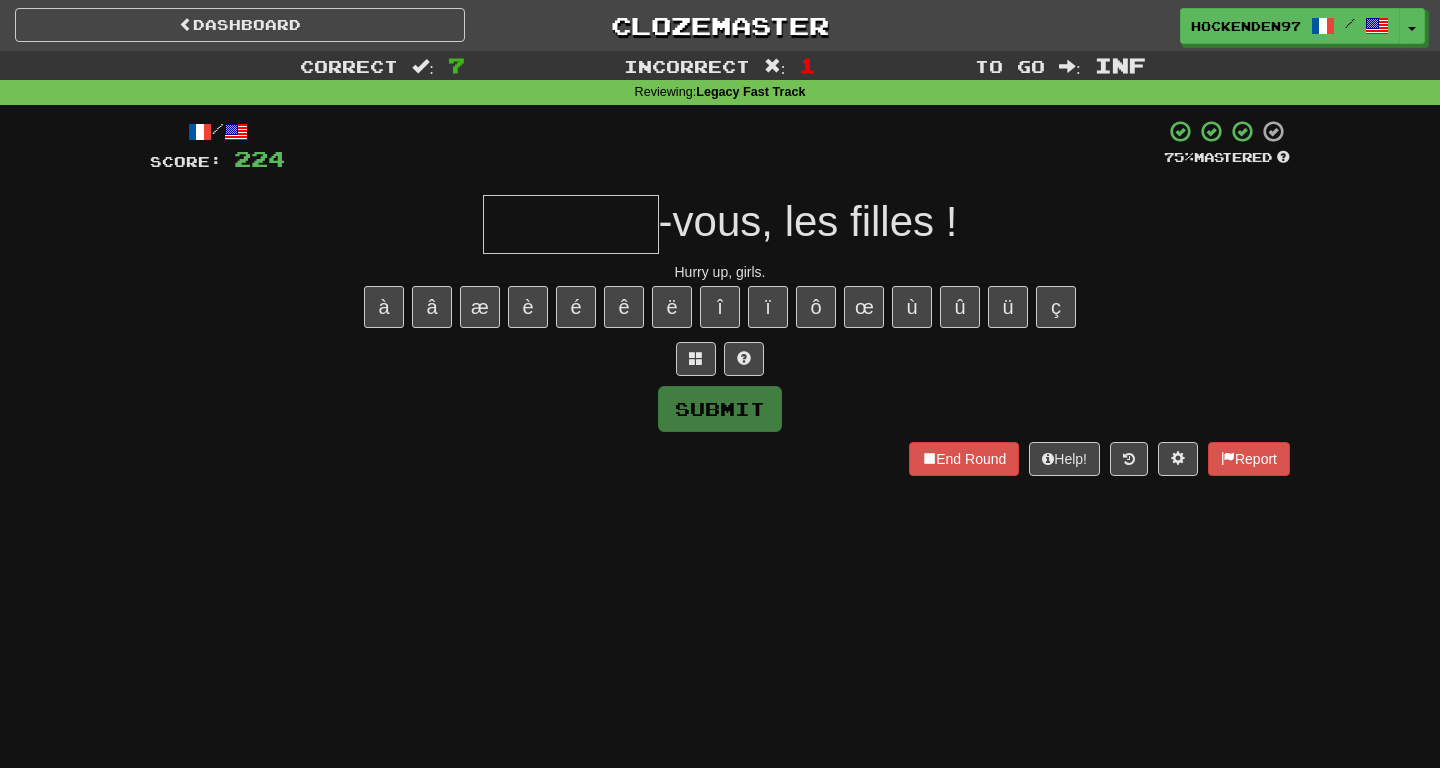 type on "*" 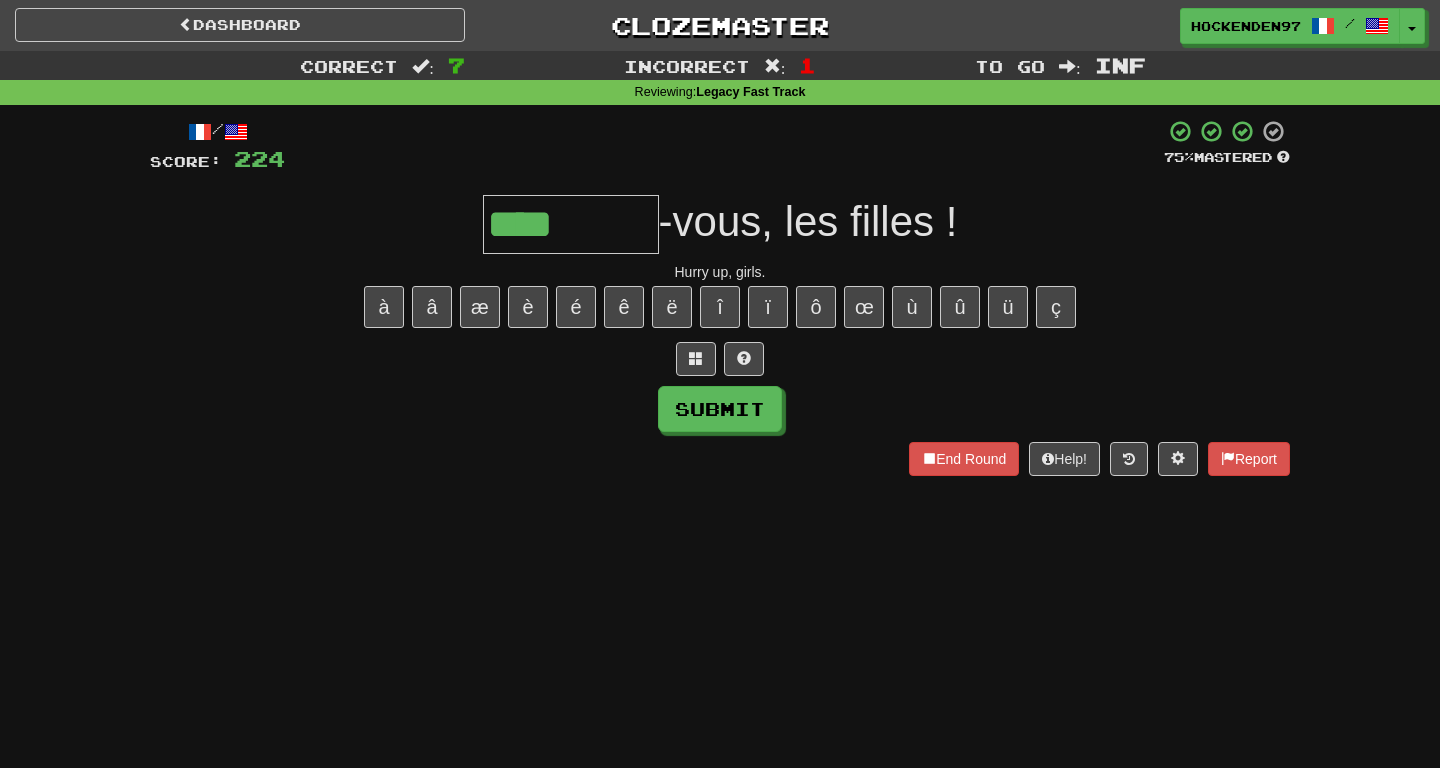 type on "*********" 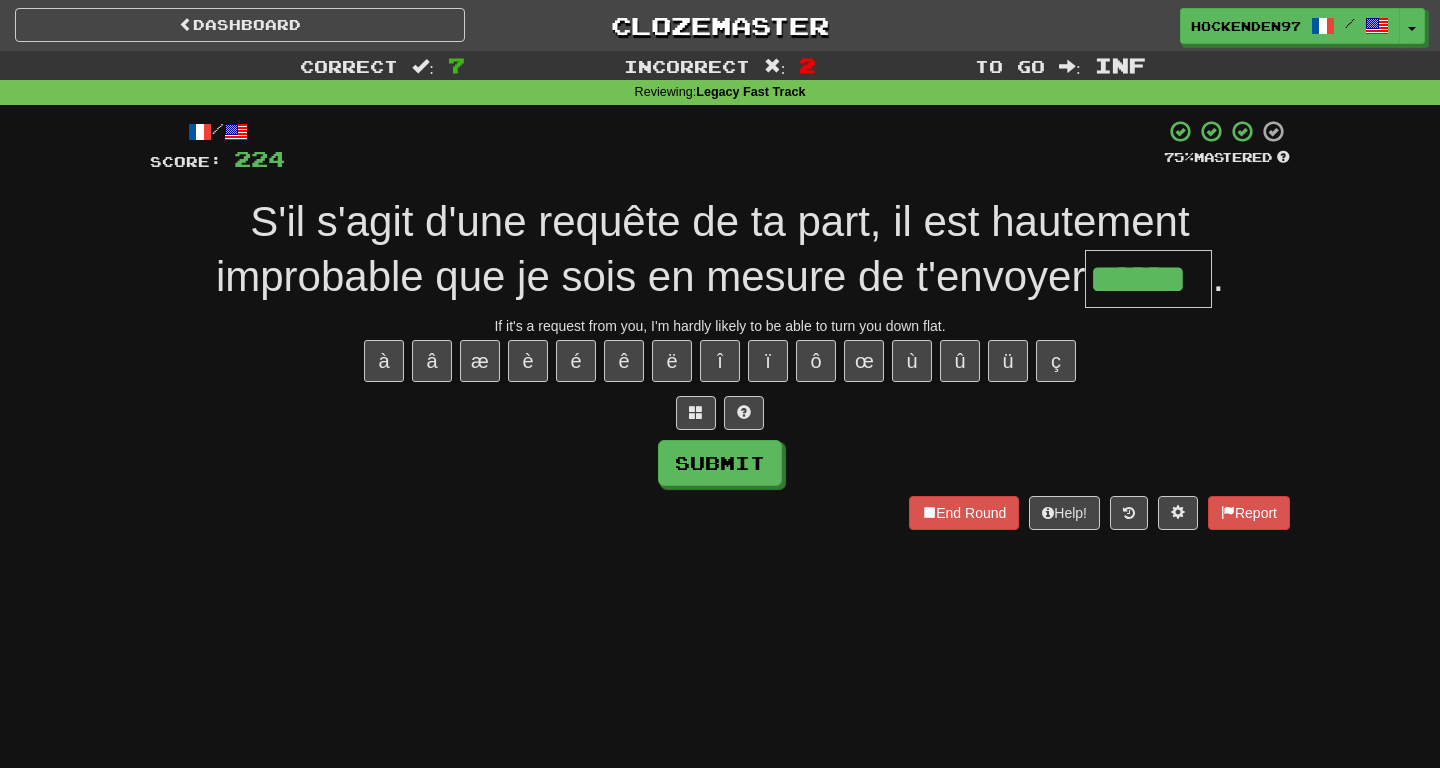 type on "******" 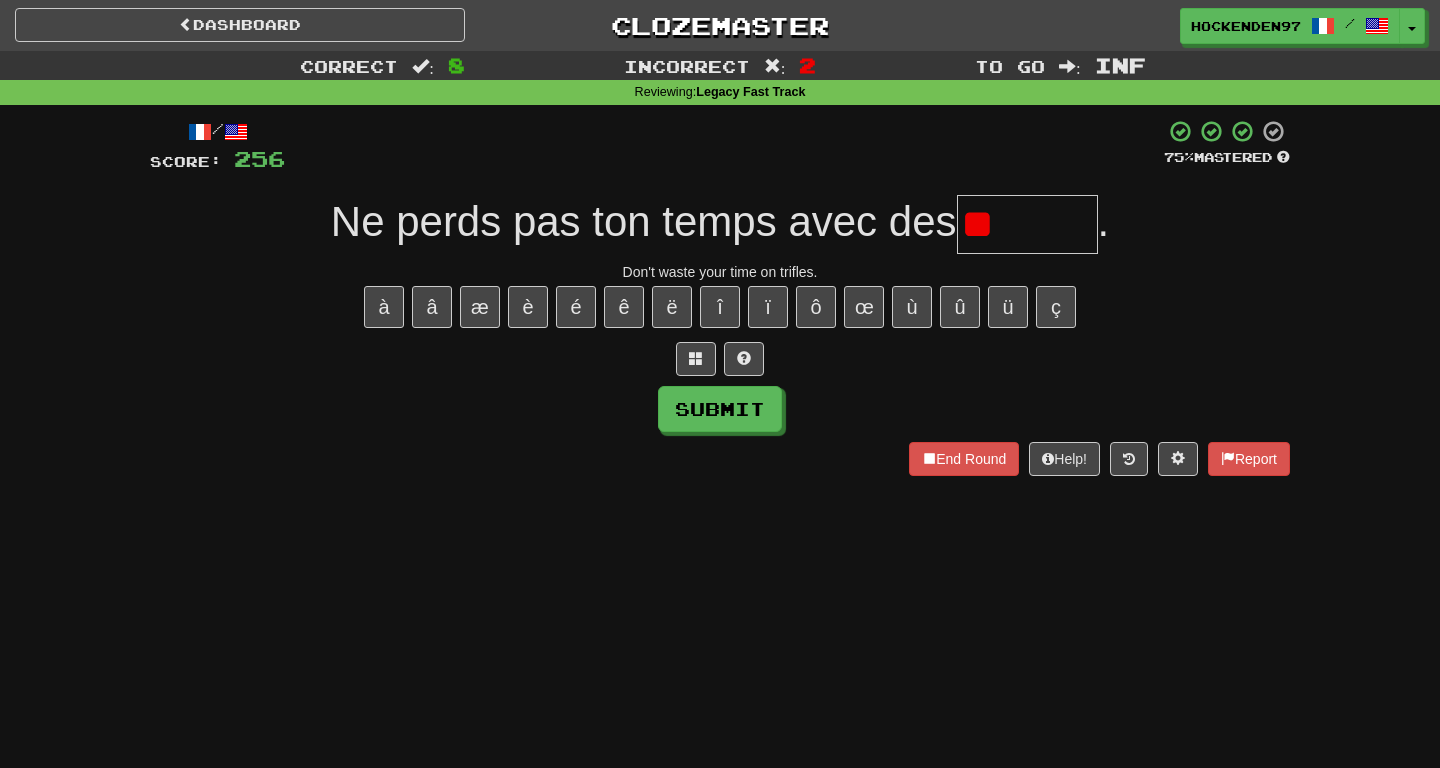 type on "*" 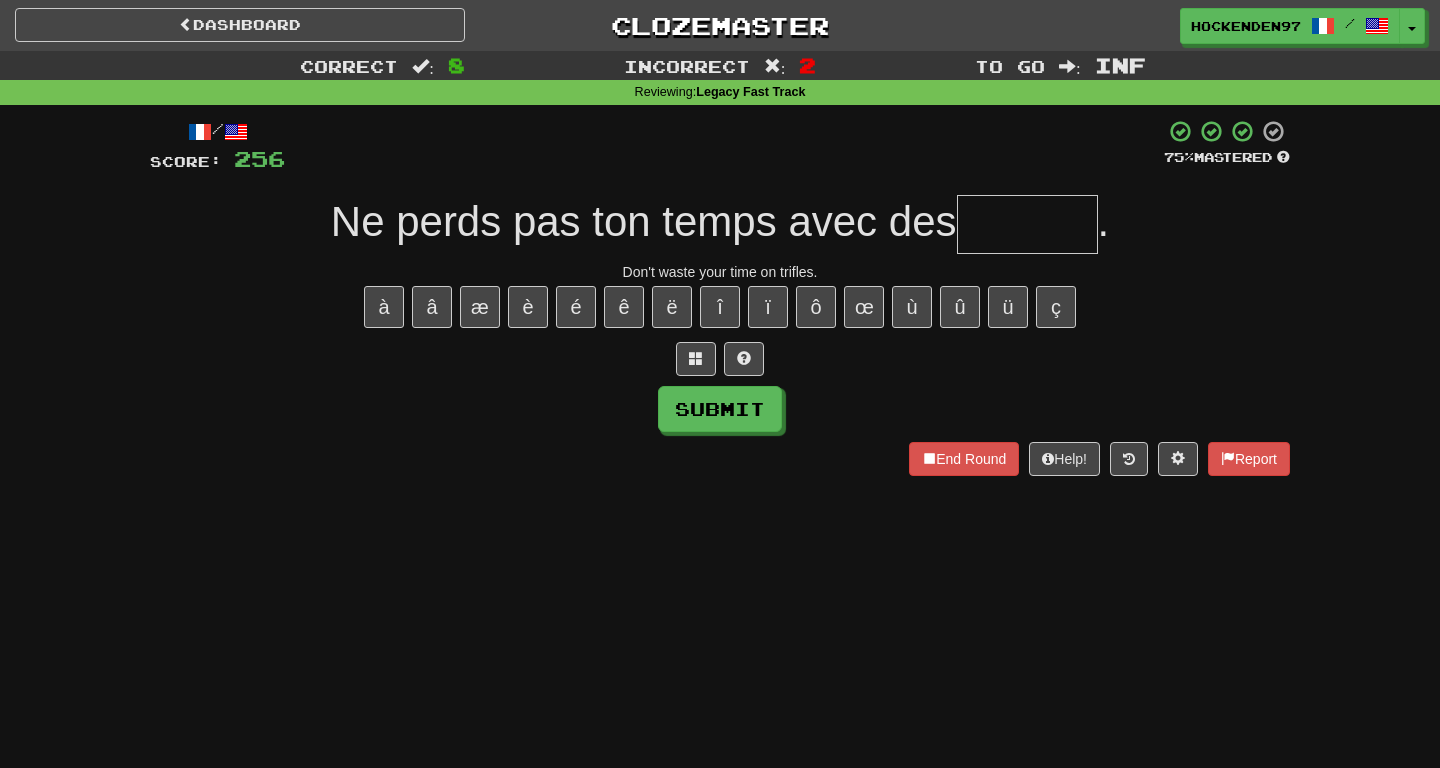 type on "*" 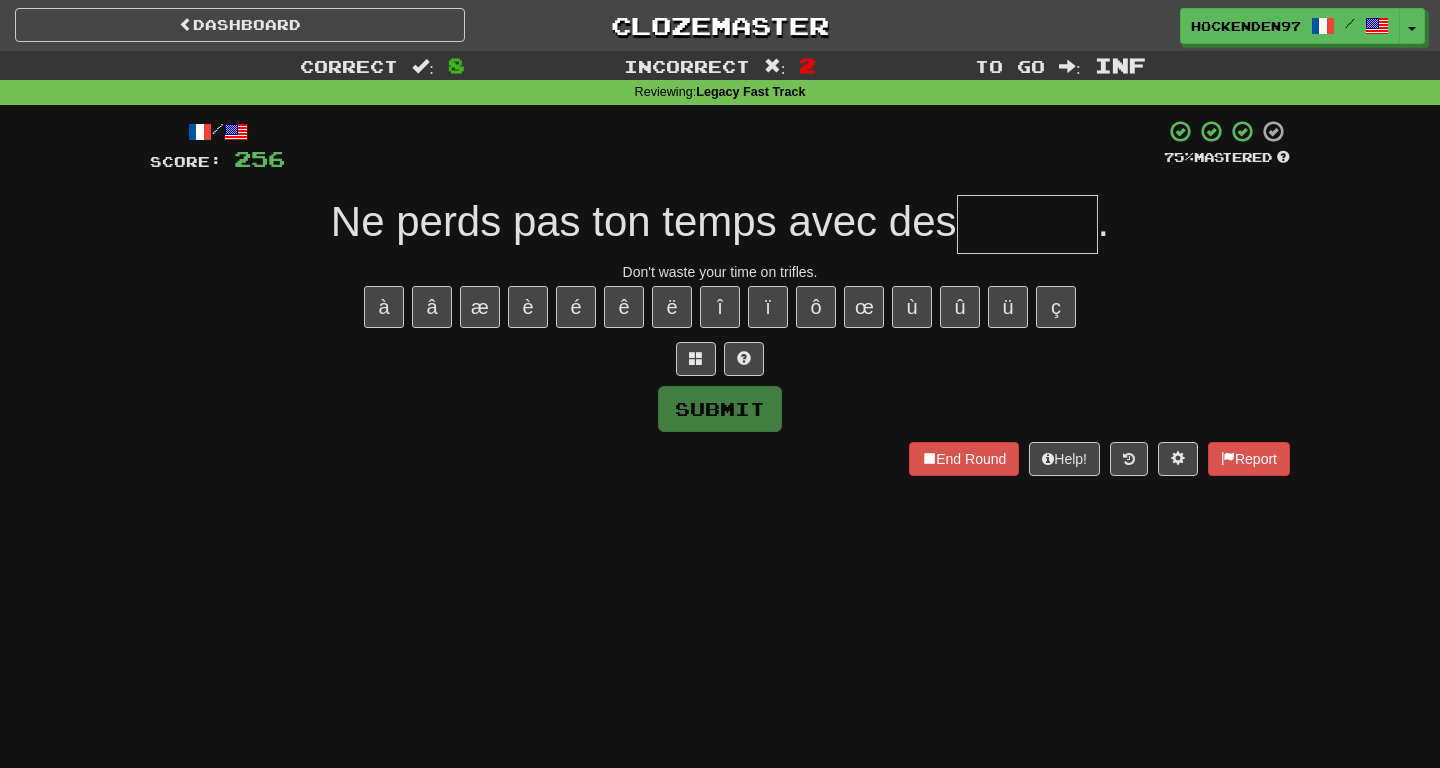 type on "*" 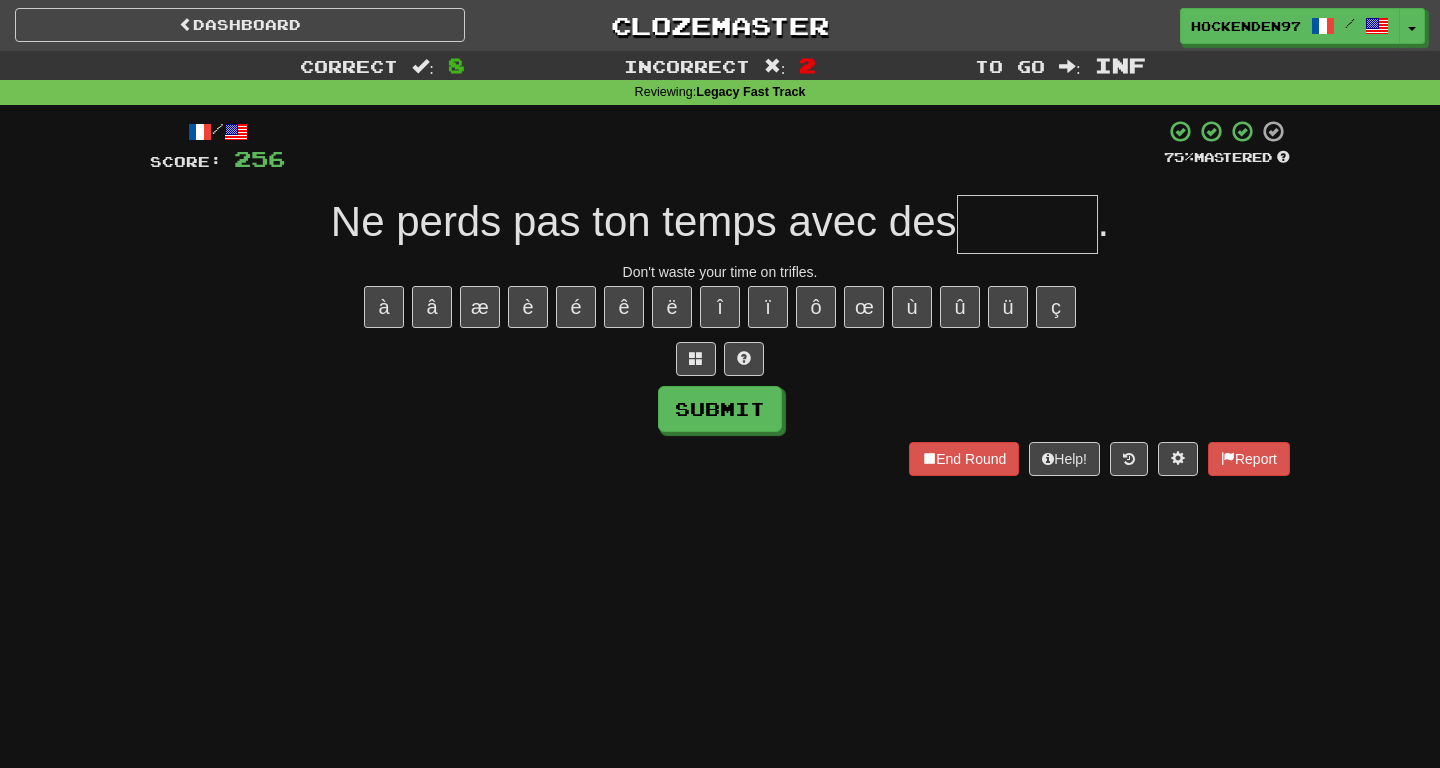 type on "*" 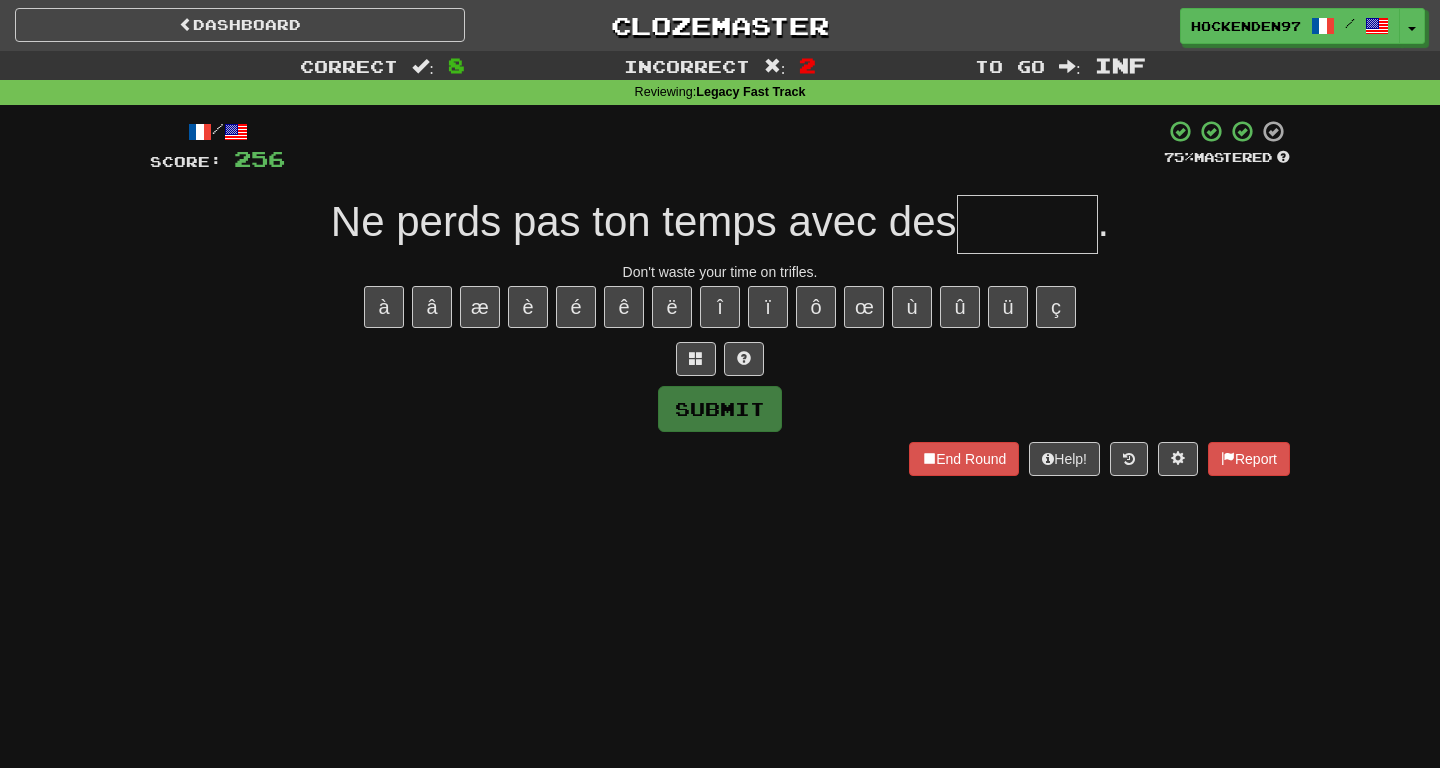 type on "*" 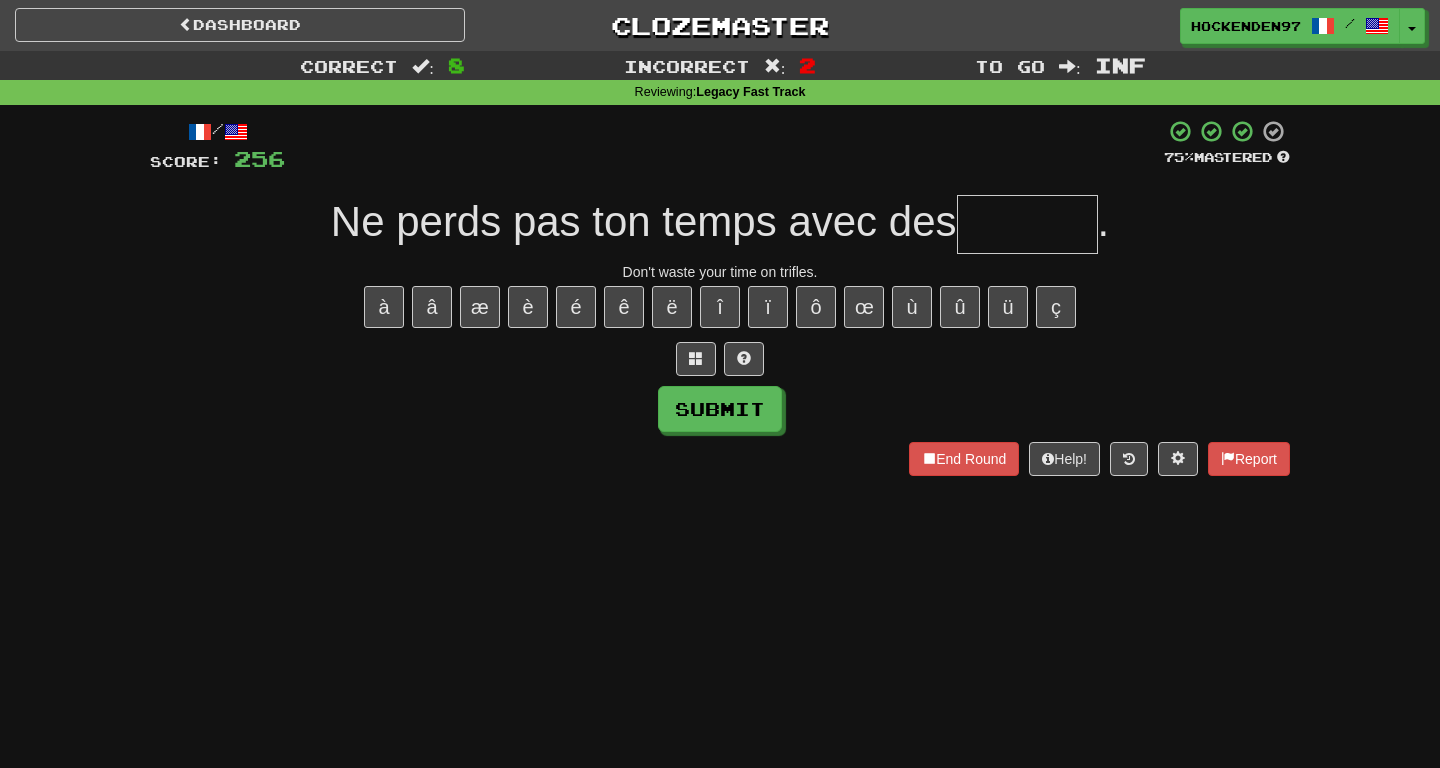 type on "*" 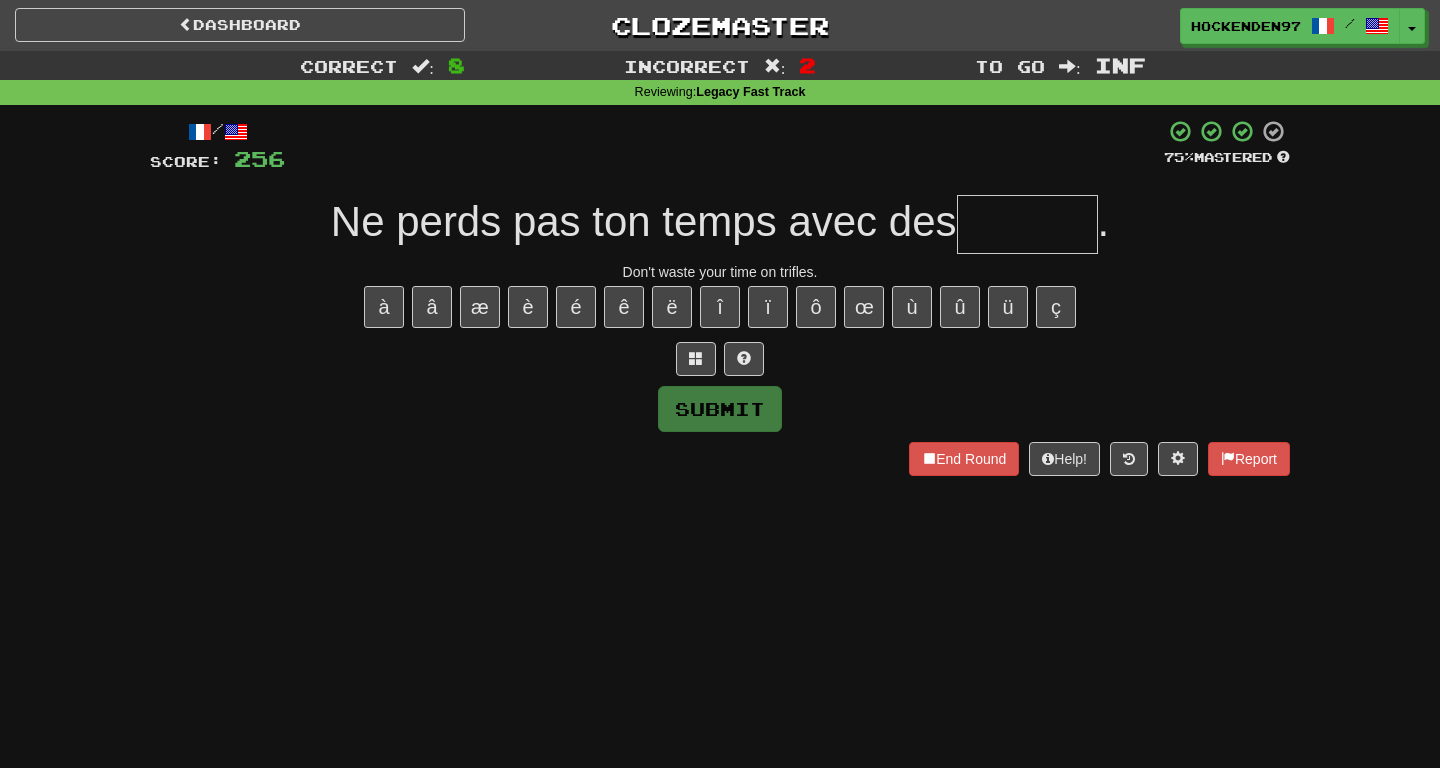 type on "*" 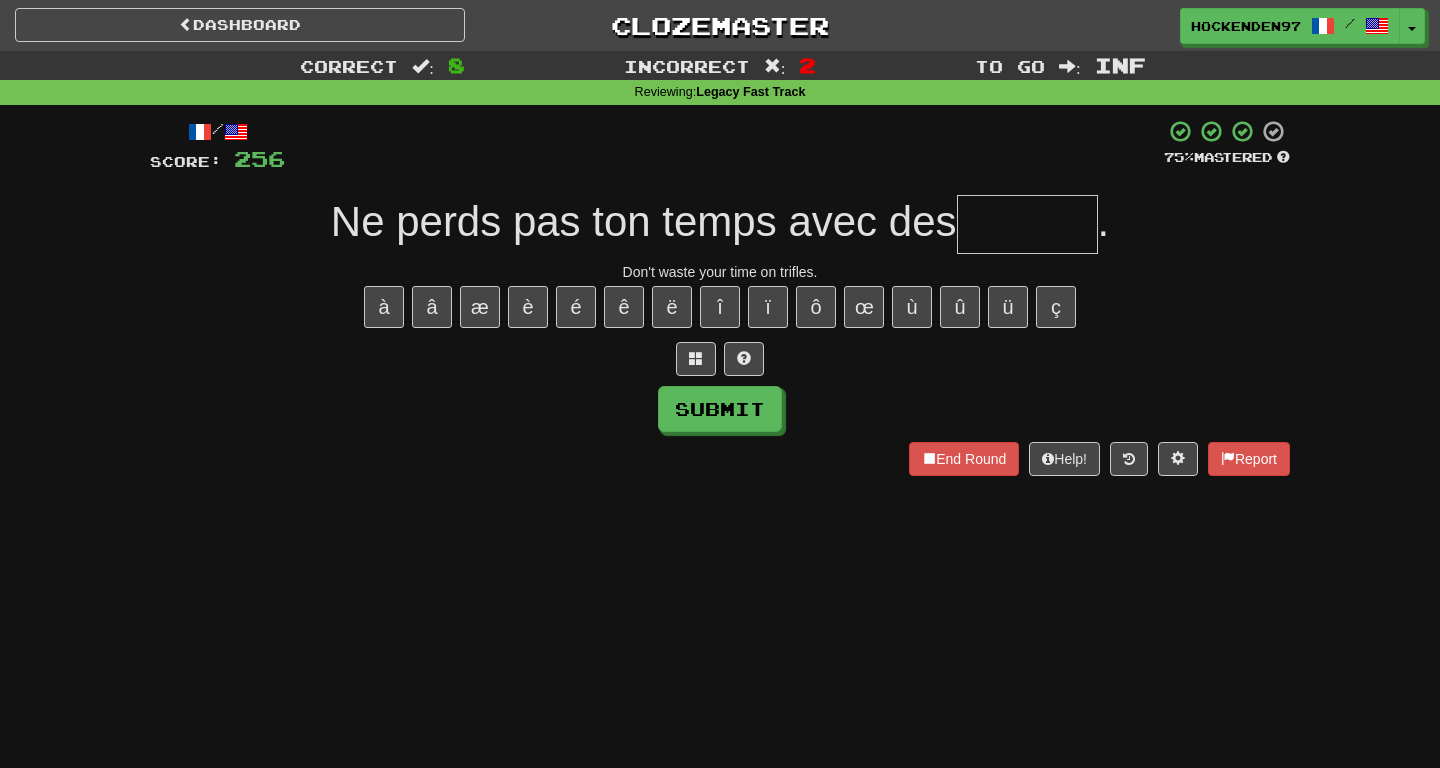 type on "*" 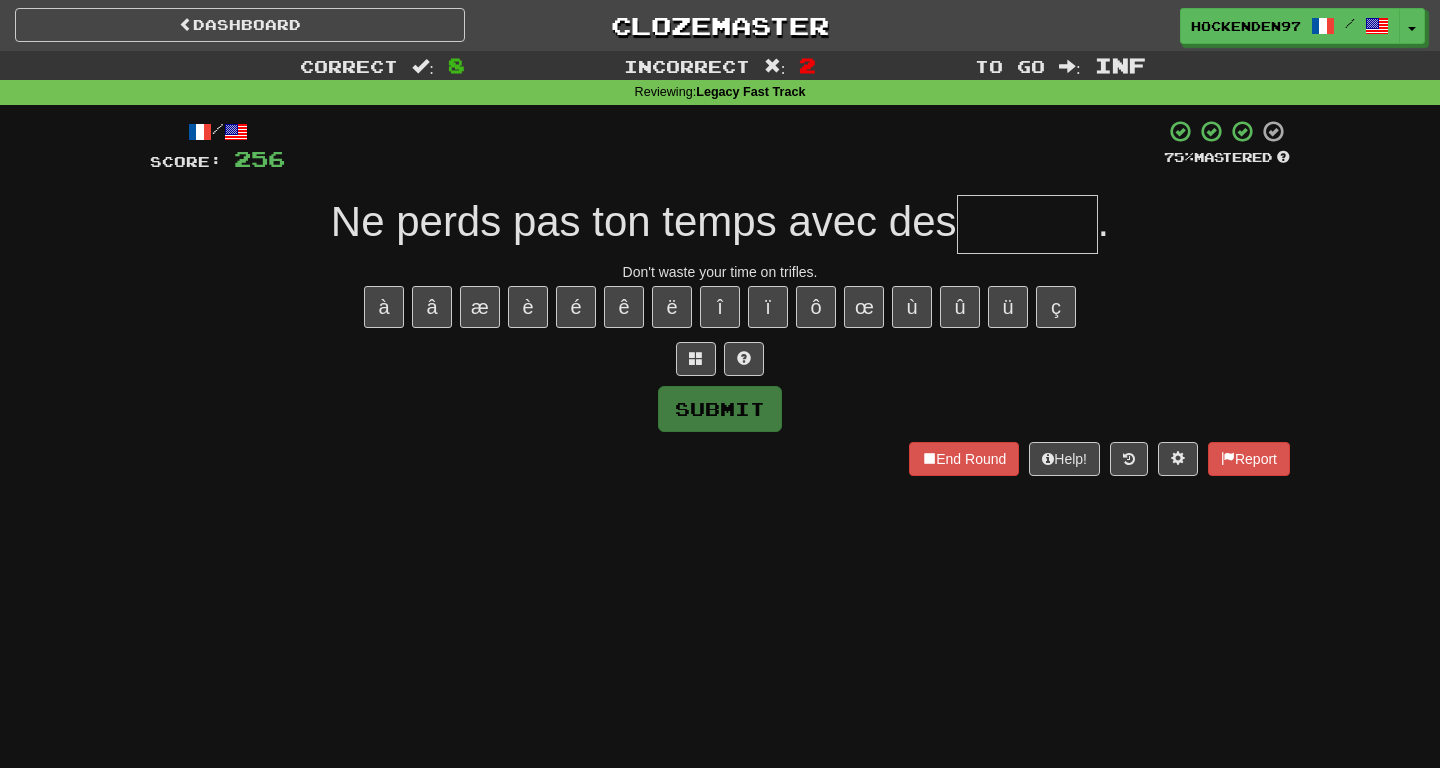 type on "*" 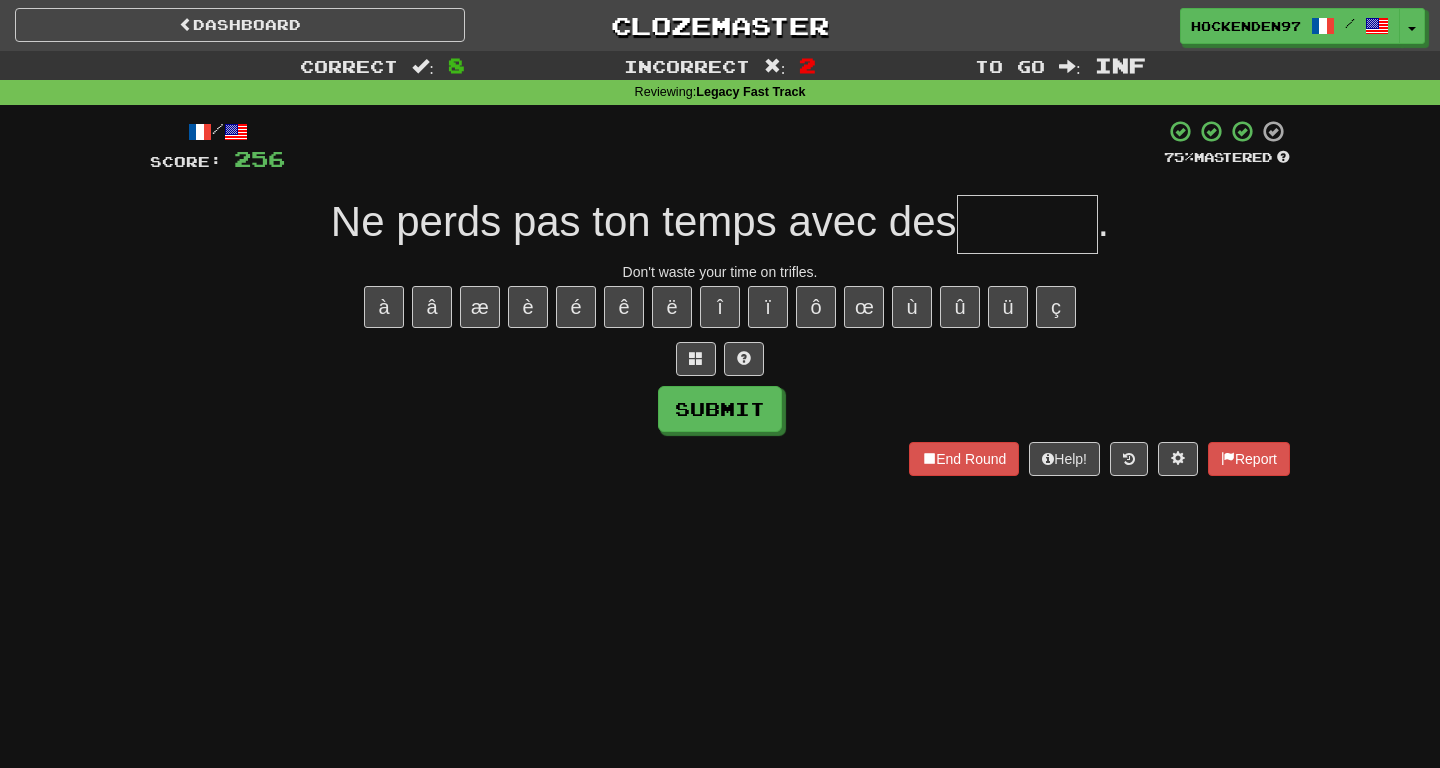 type on "*" 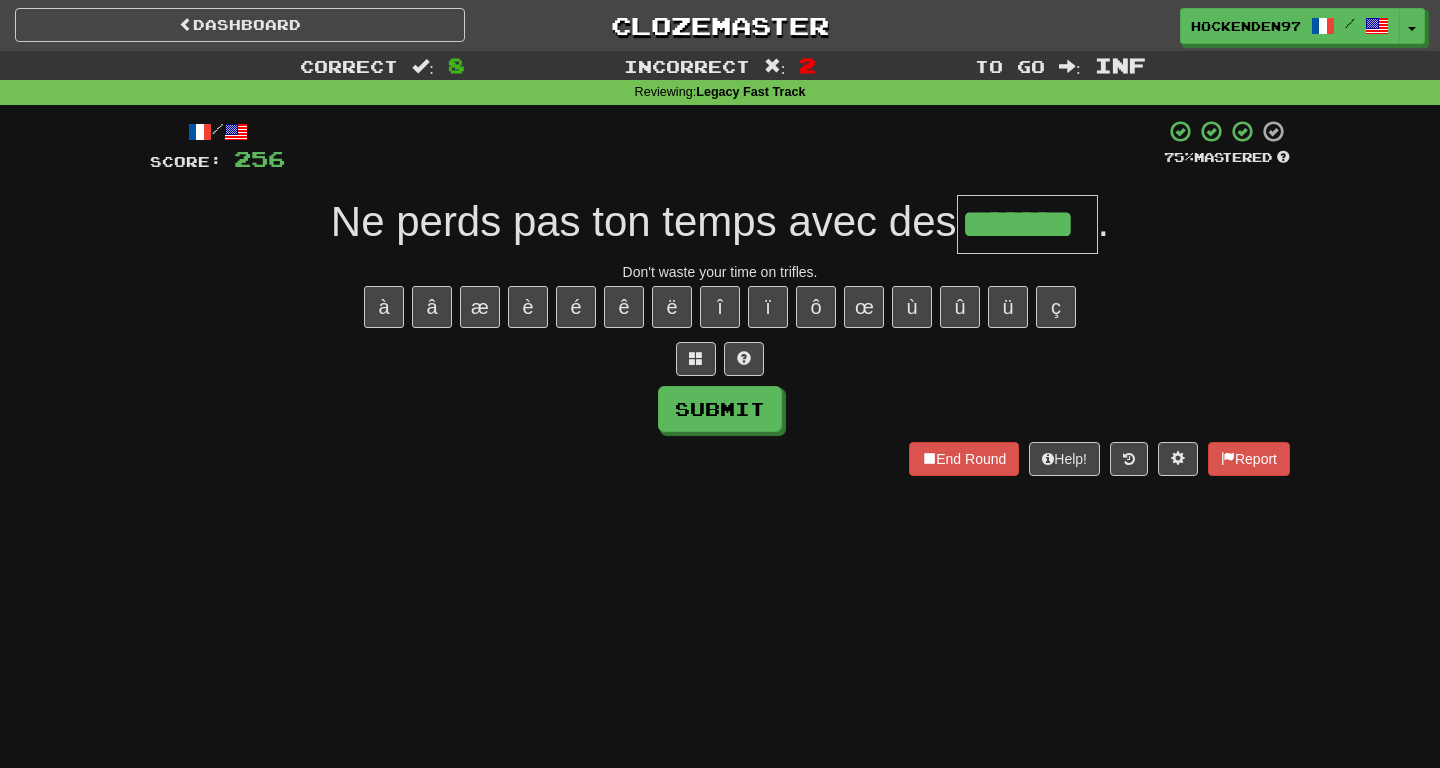 click on "*******" at bounding box center [1027, 224] 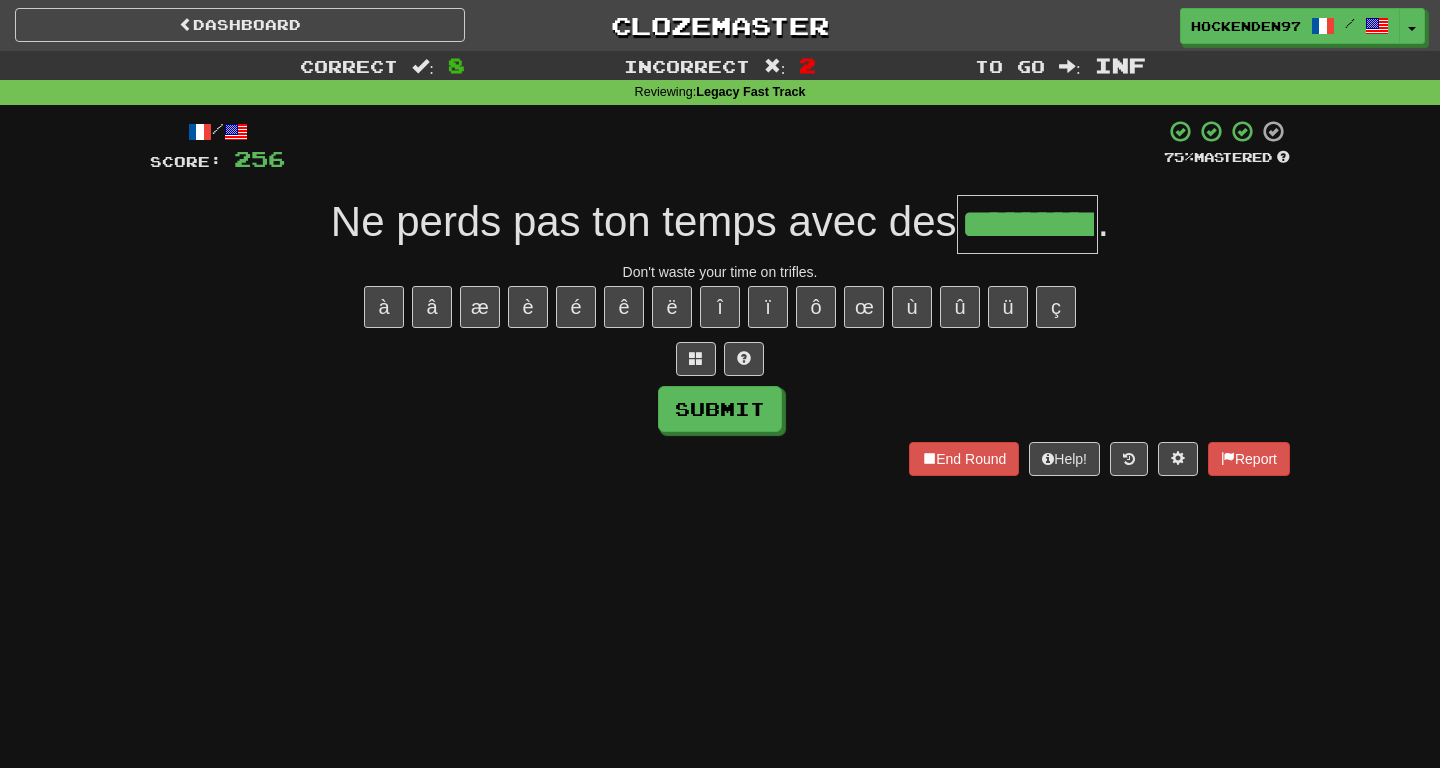 type on "*********" 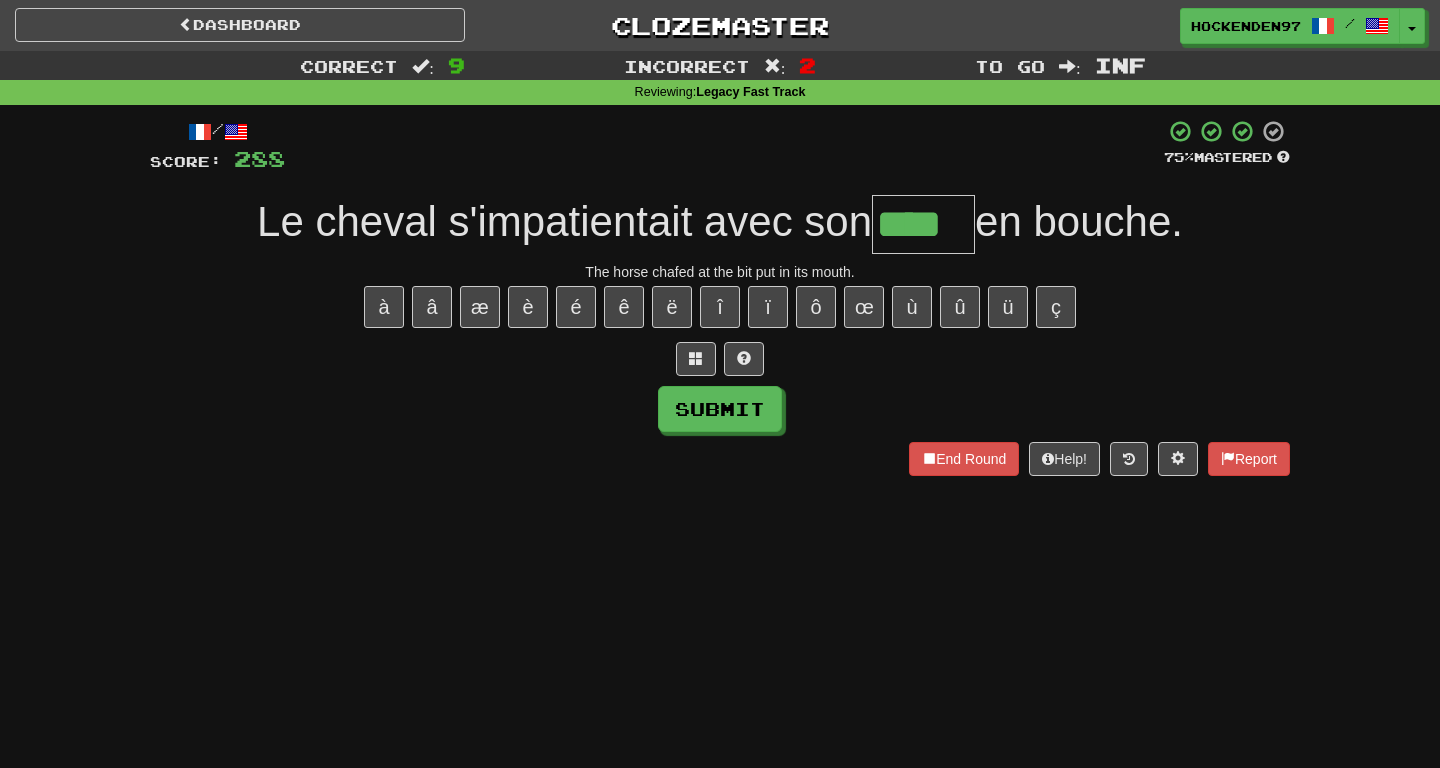 type on "****" 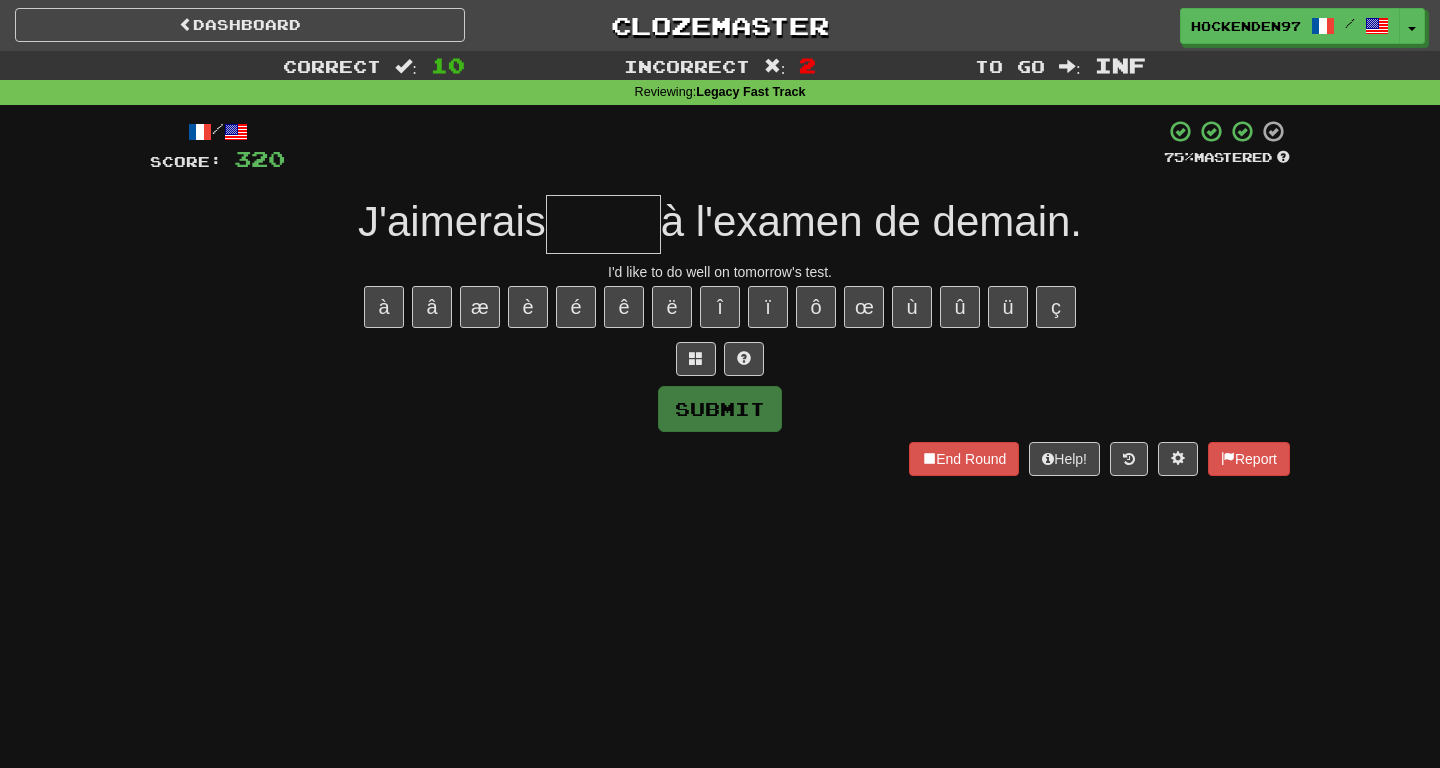 type on "*" 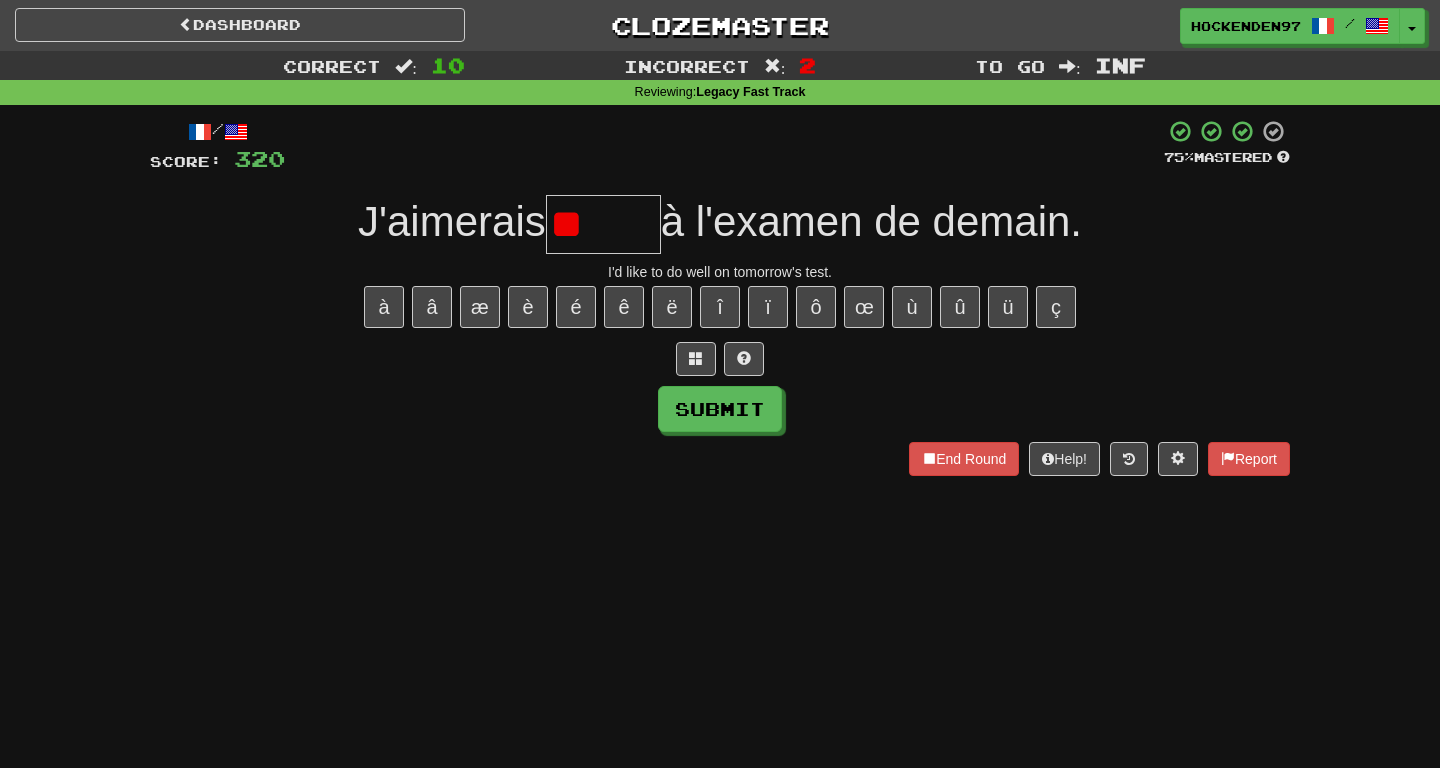 type on "*" 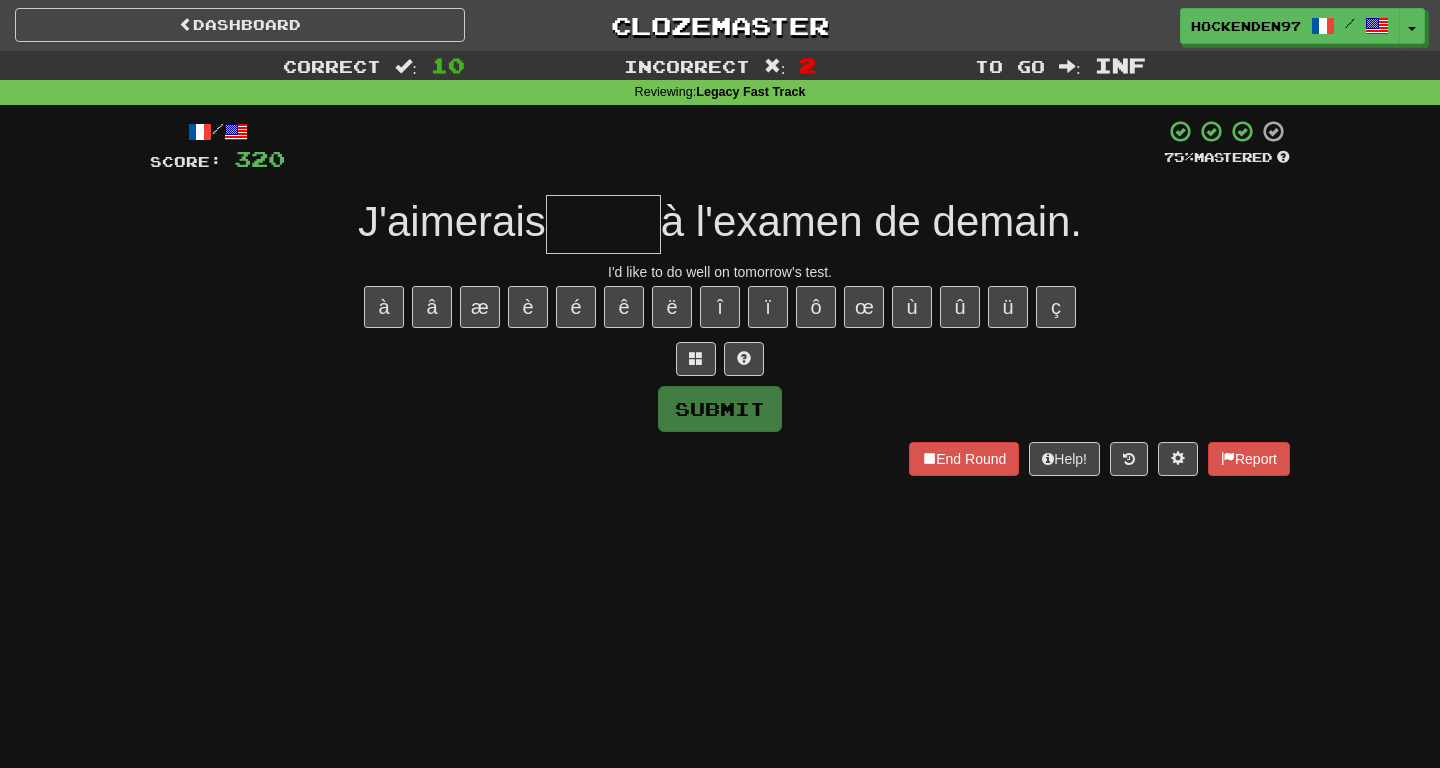 type on "*" 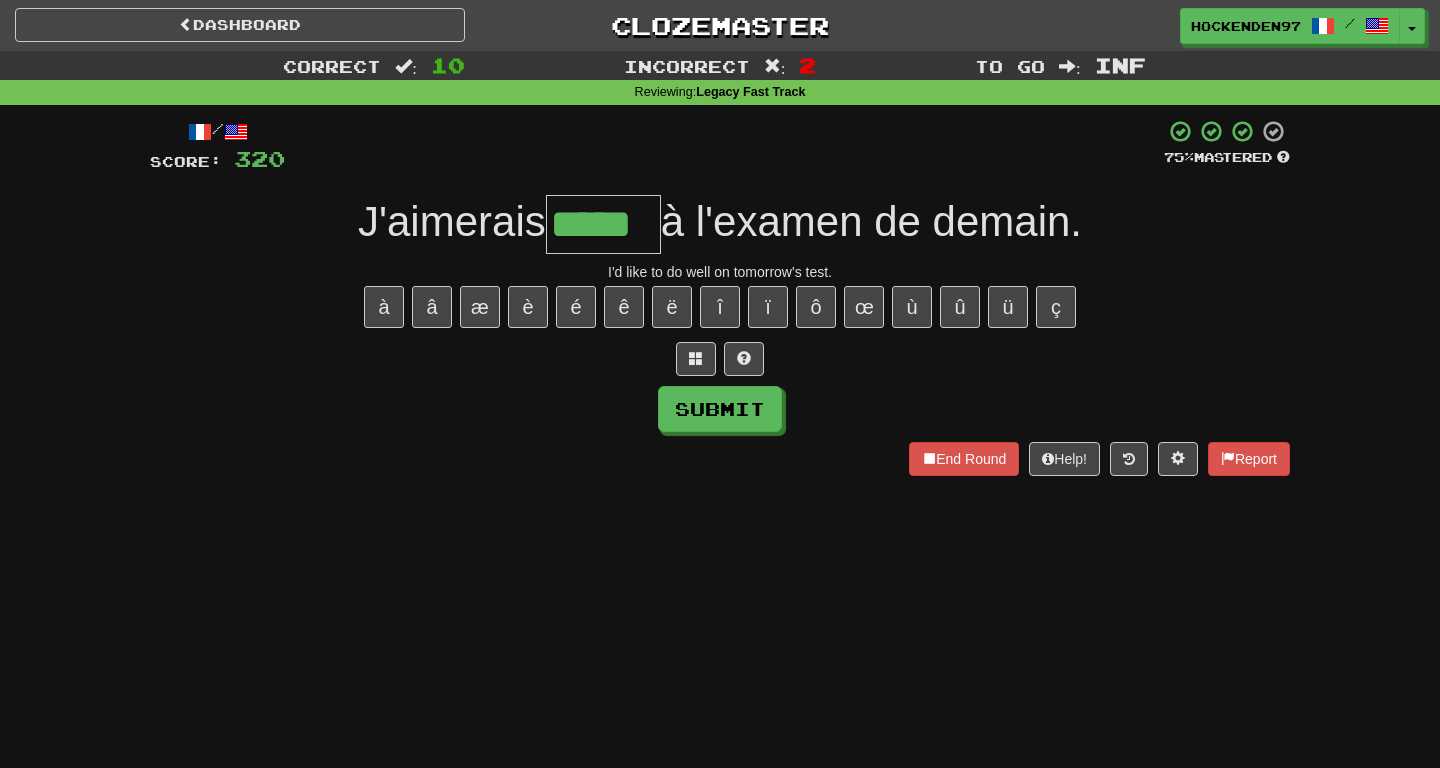 type on "*****" 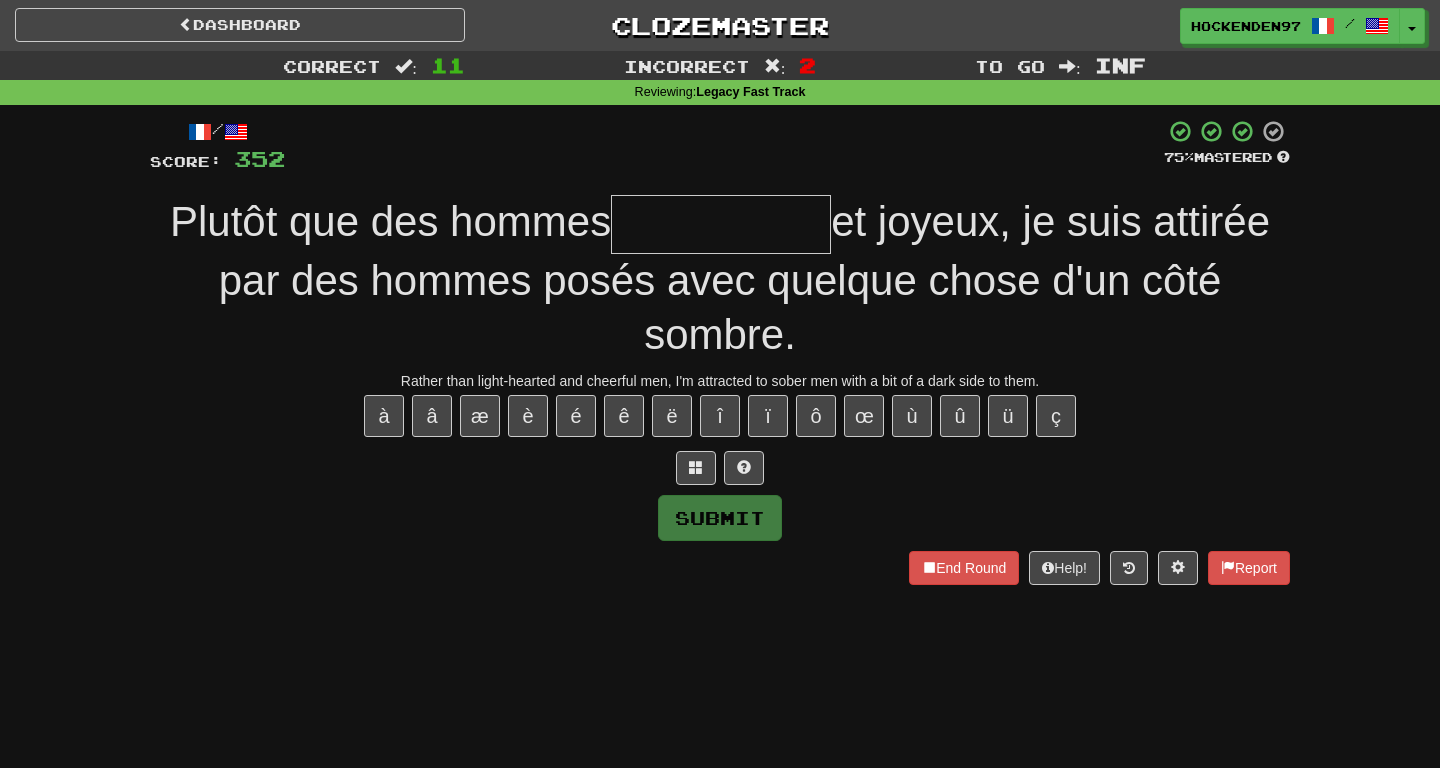 type on "*" 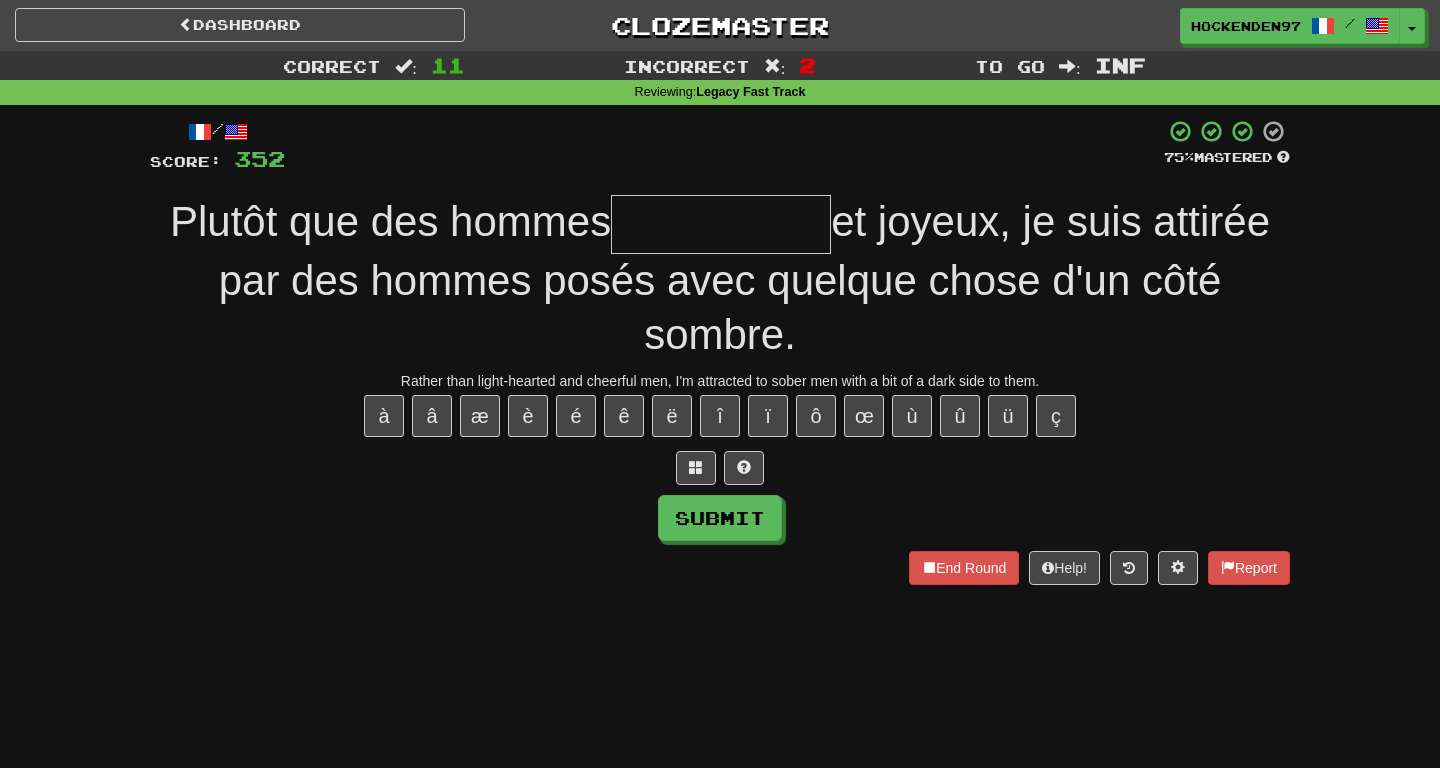 type on "*" 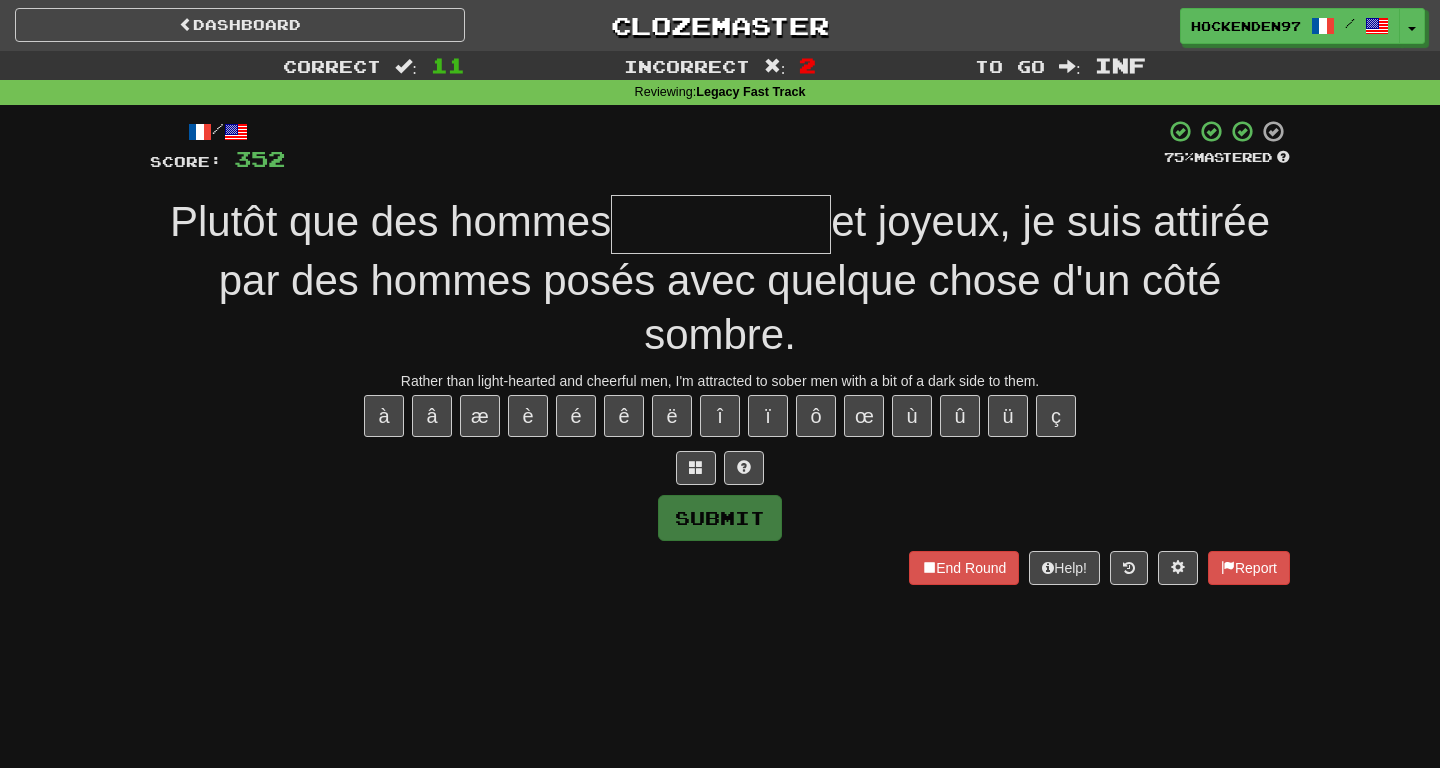type on "*" 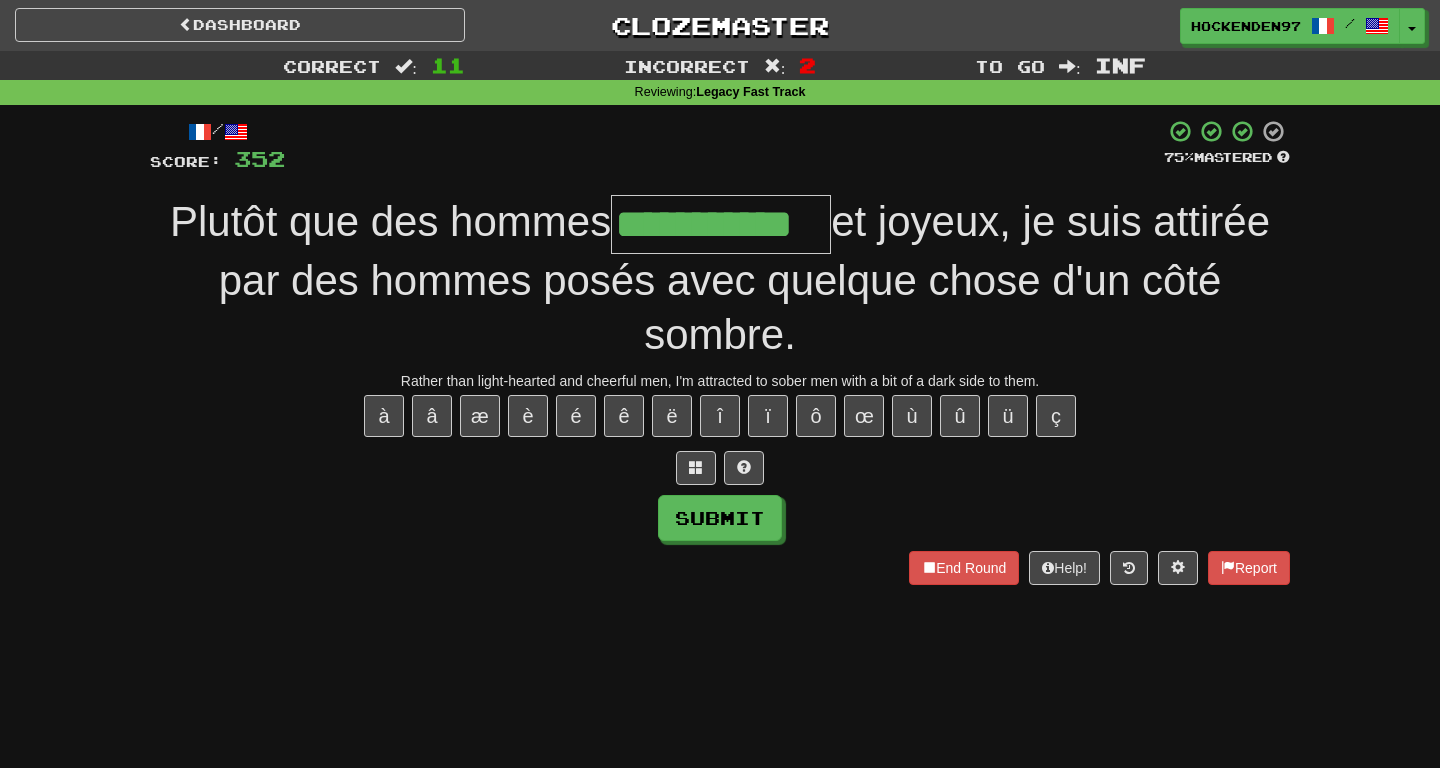 type on "**********" 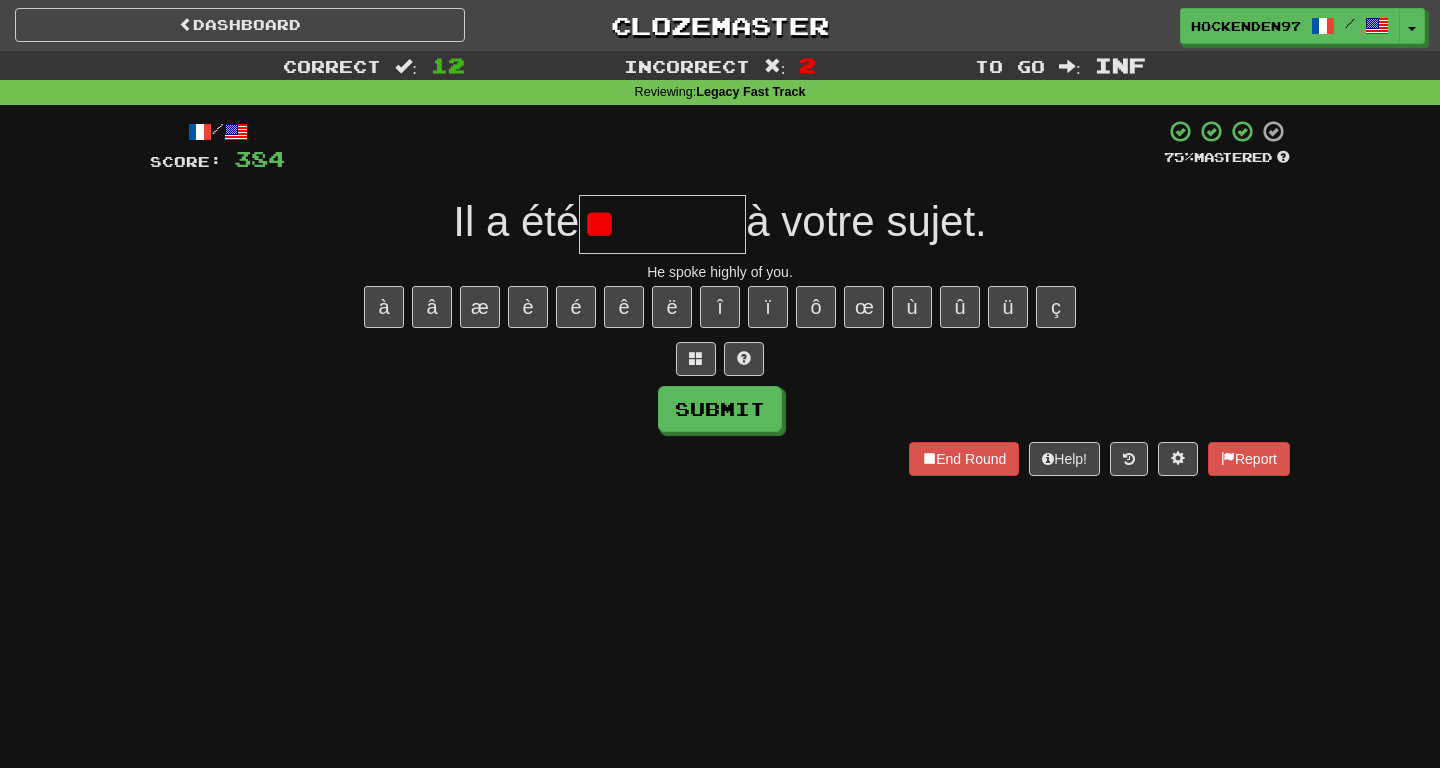 type on "*" 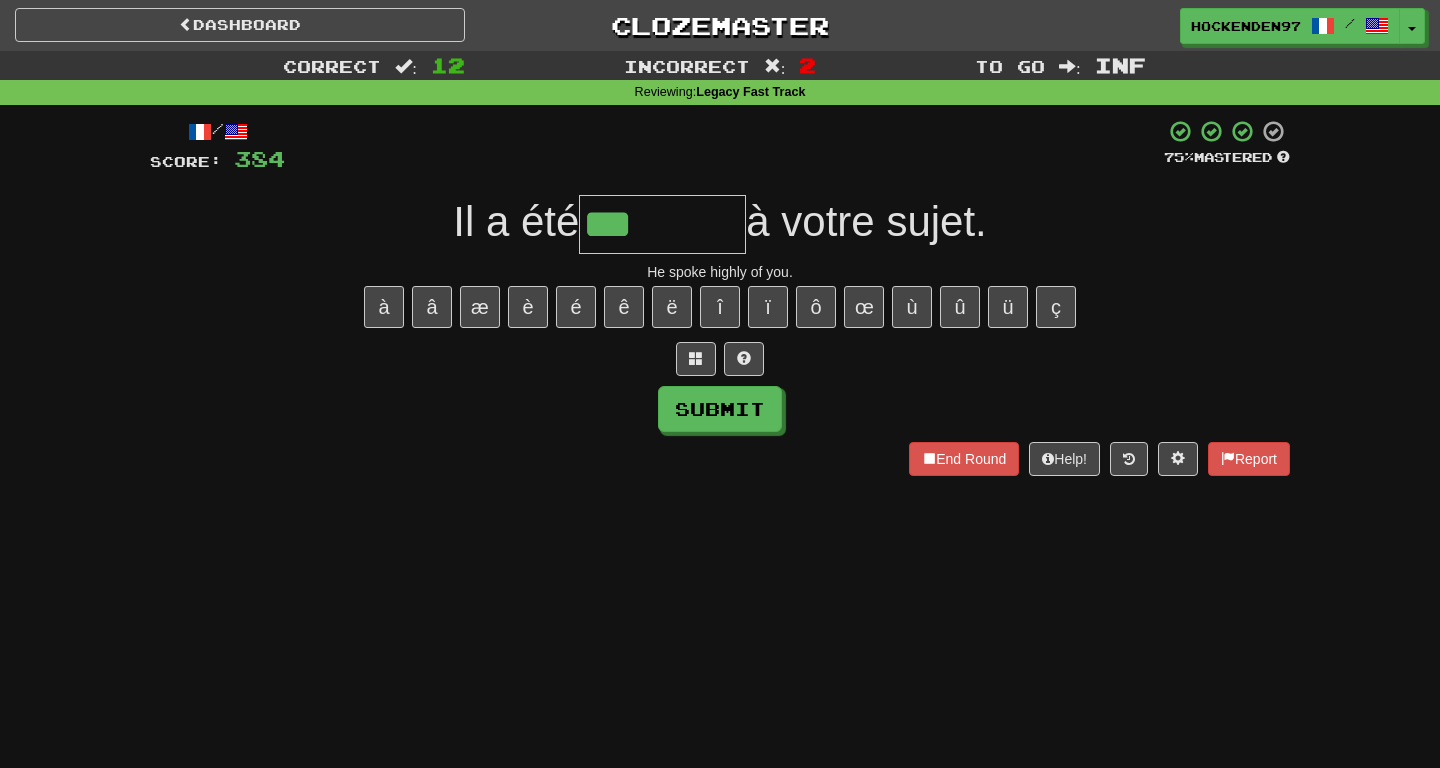 type on "********" 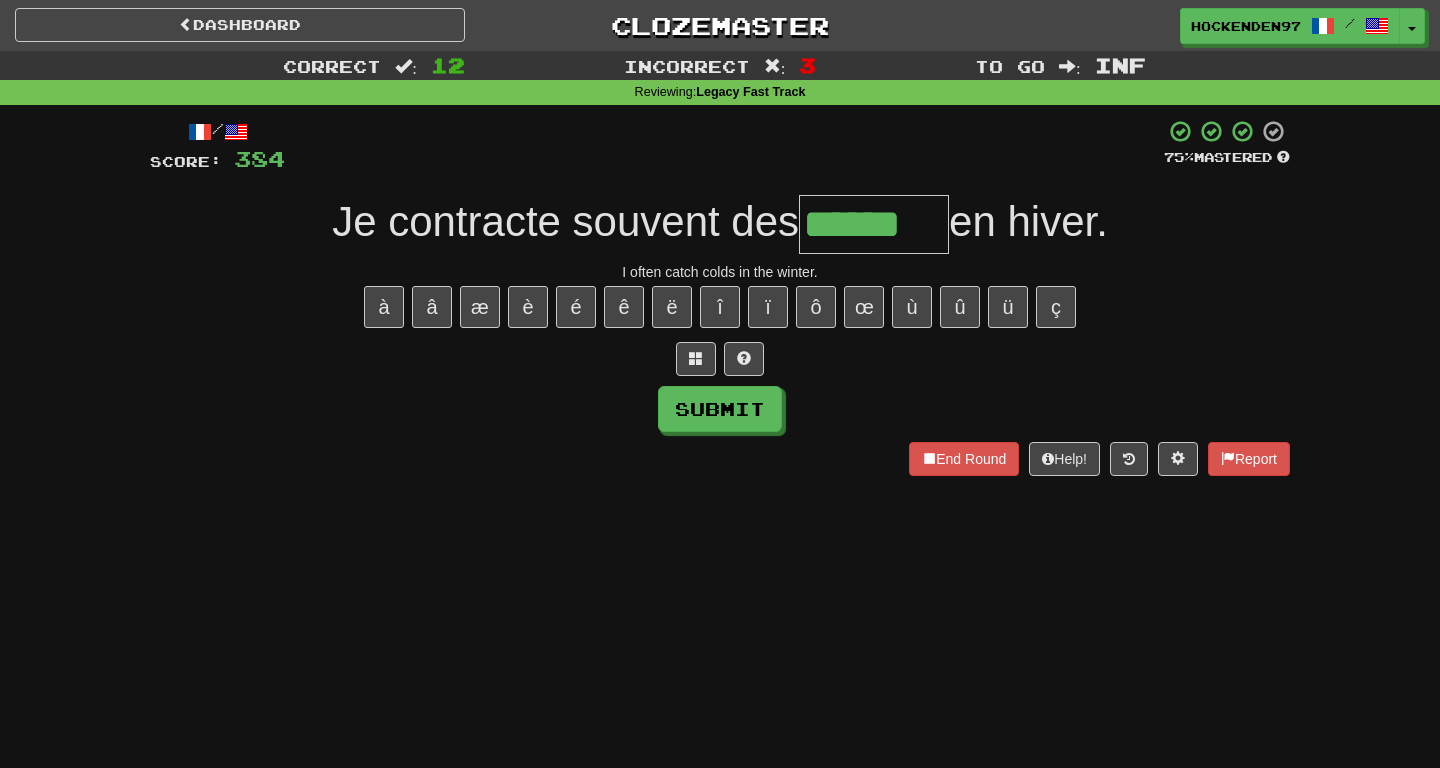 type on "******" 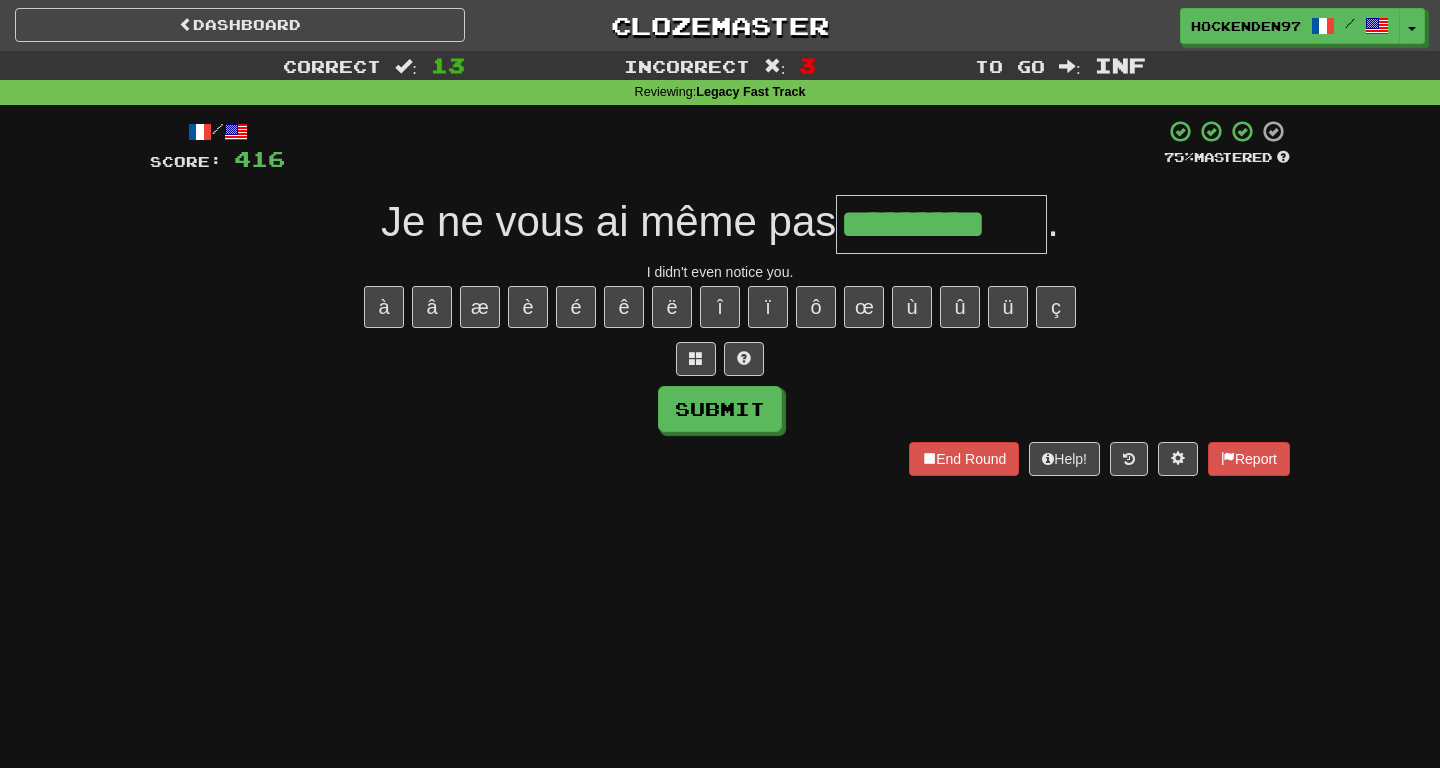 type on "*********" 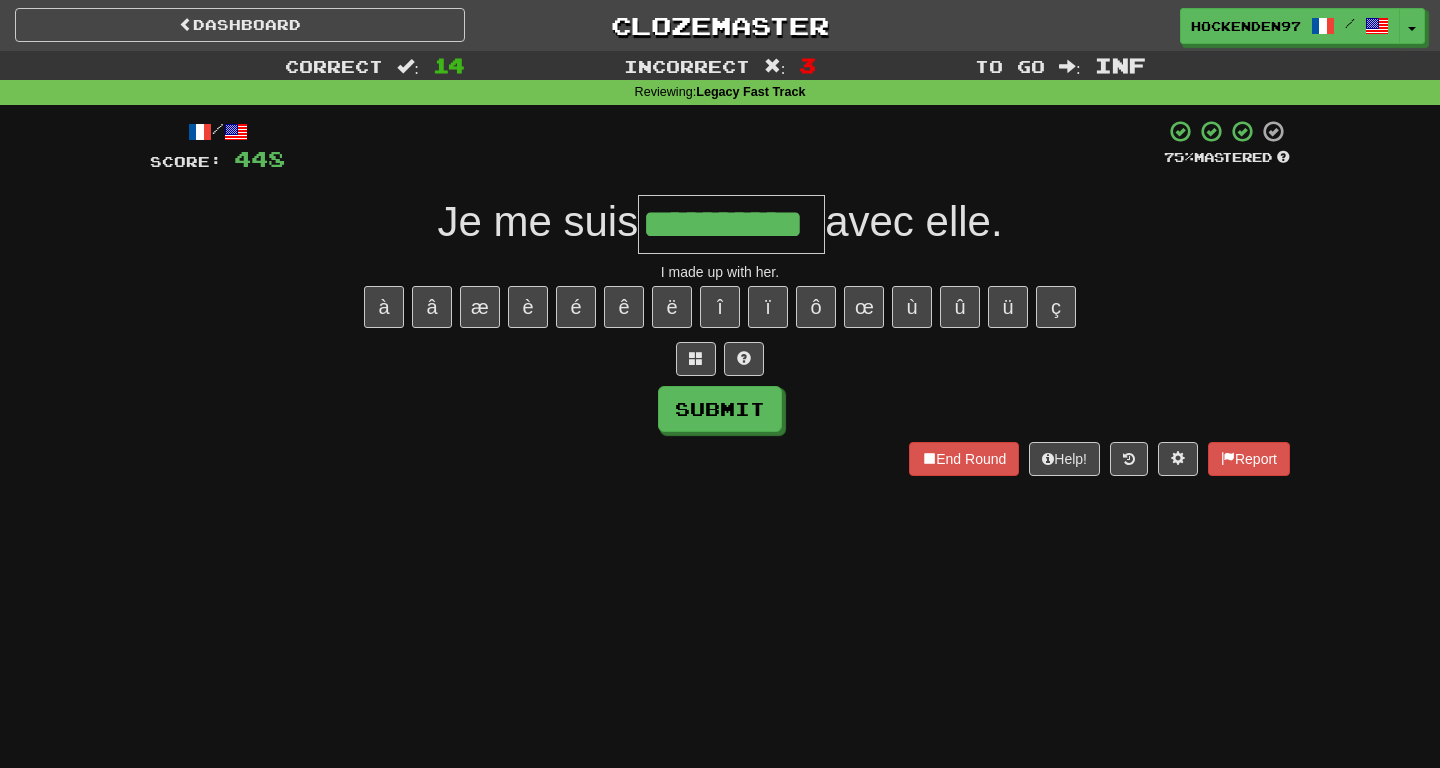 type on "**********" 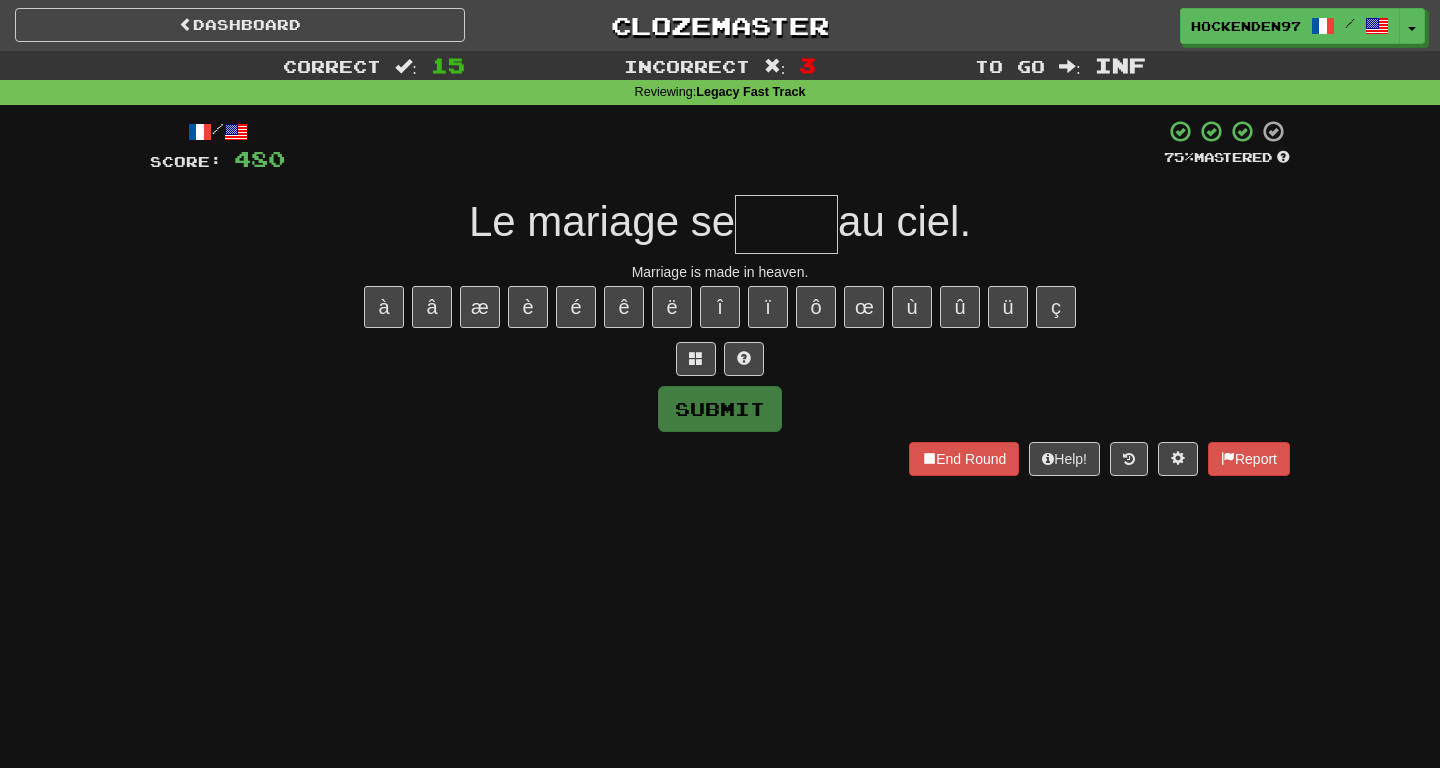 type on "*" 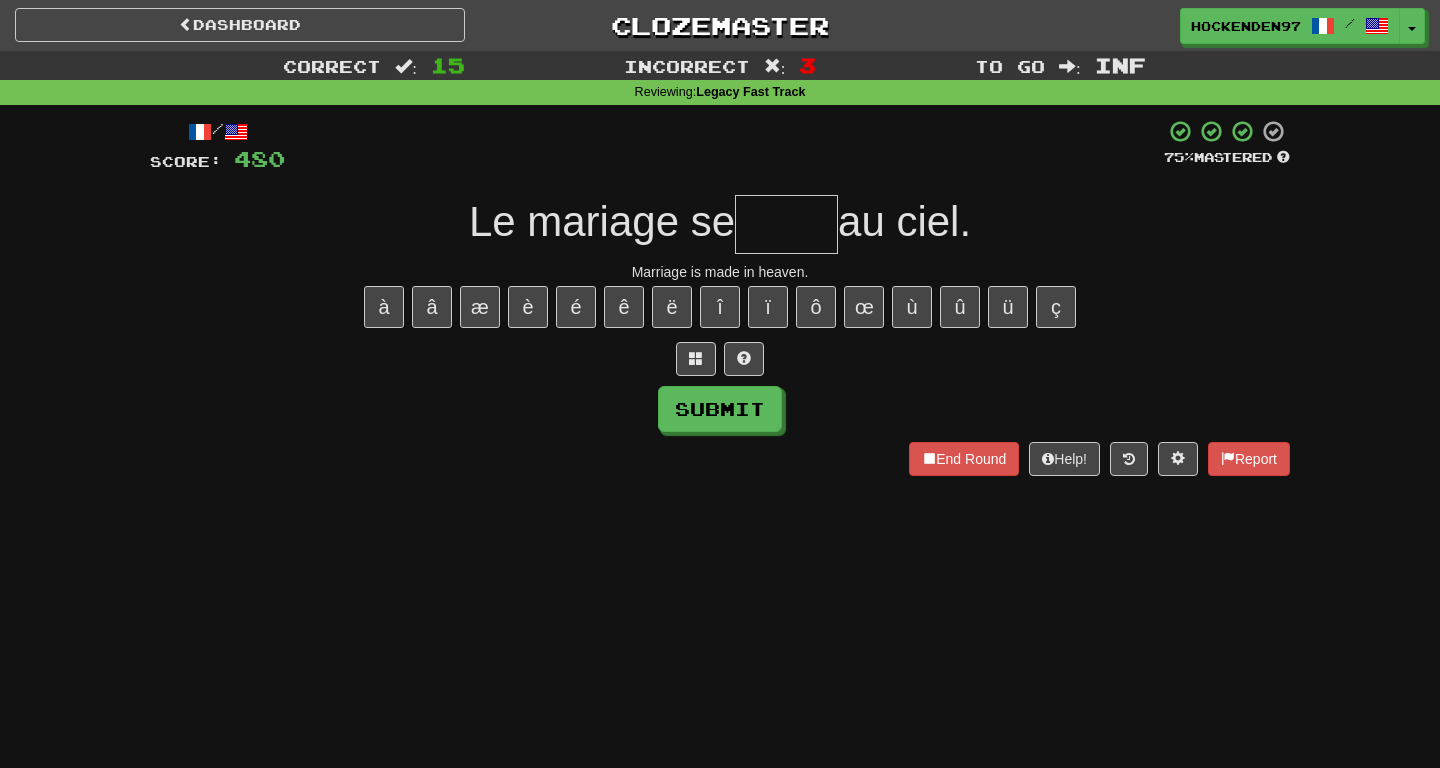 type on "*" 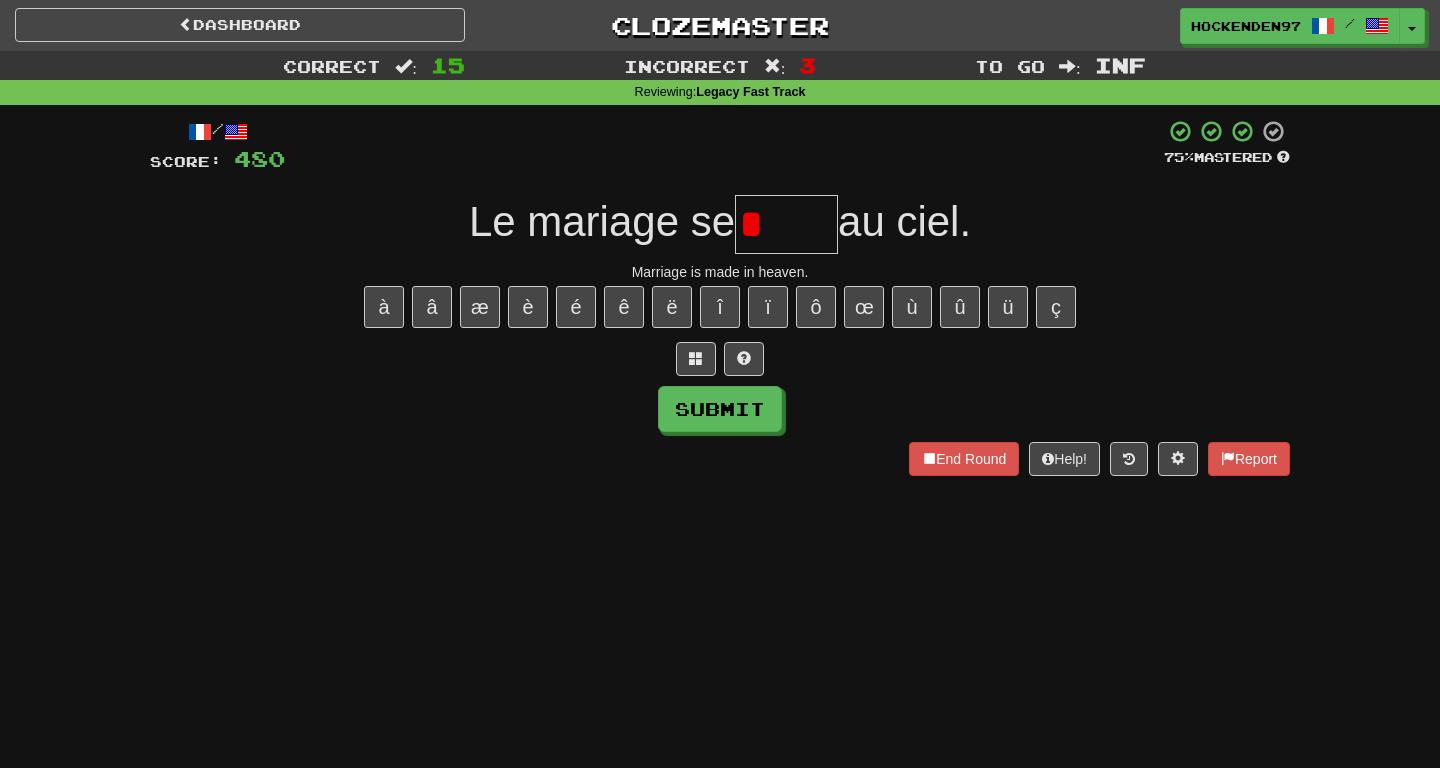 type on "****" 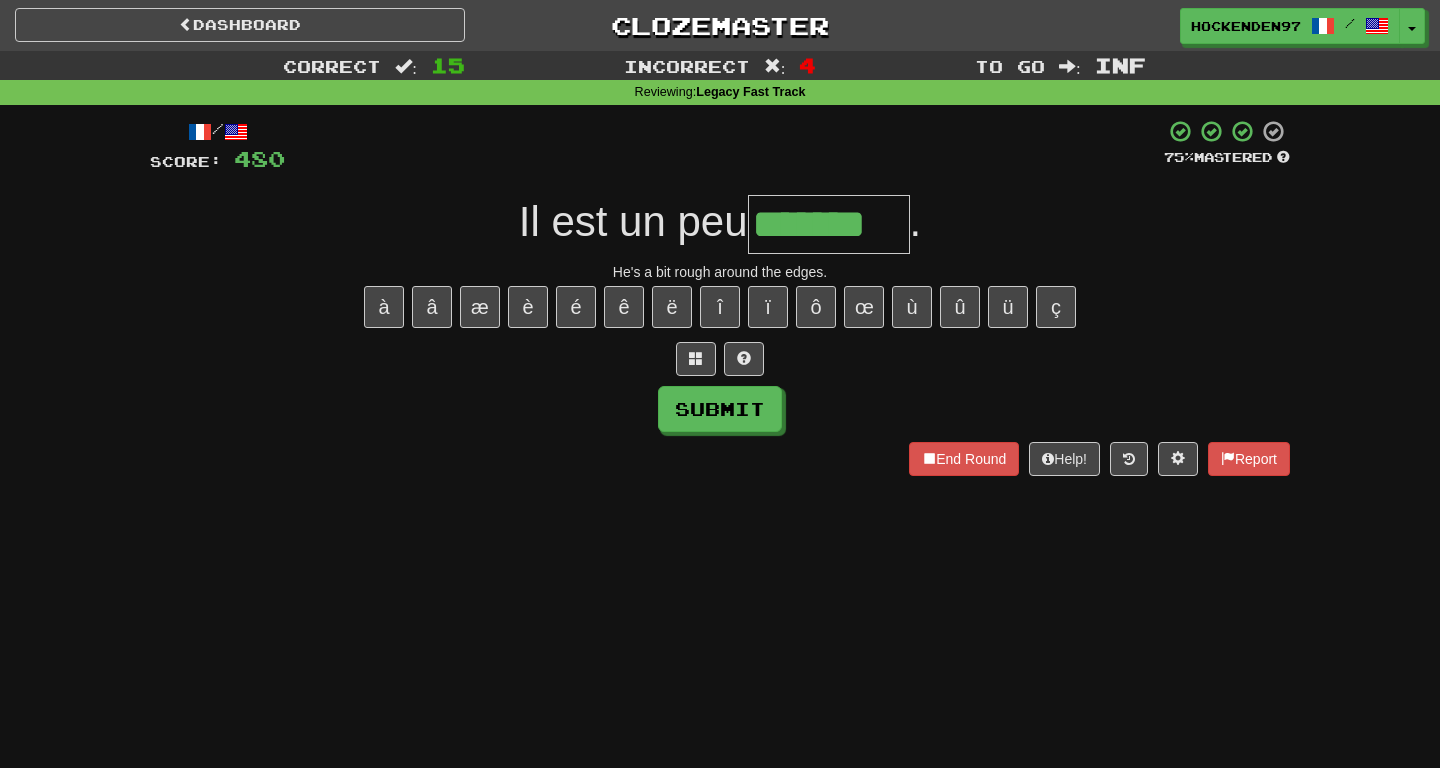 type on "*******" 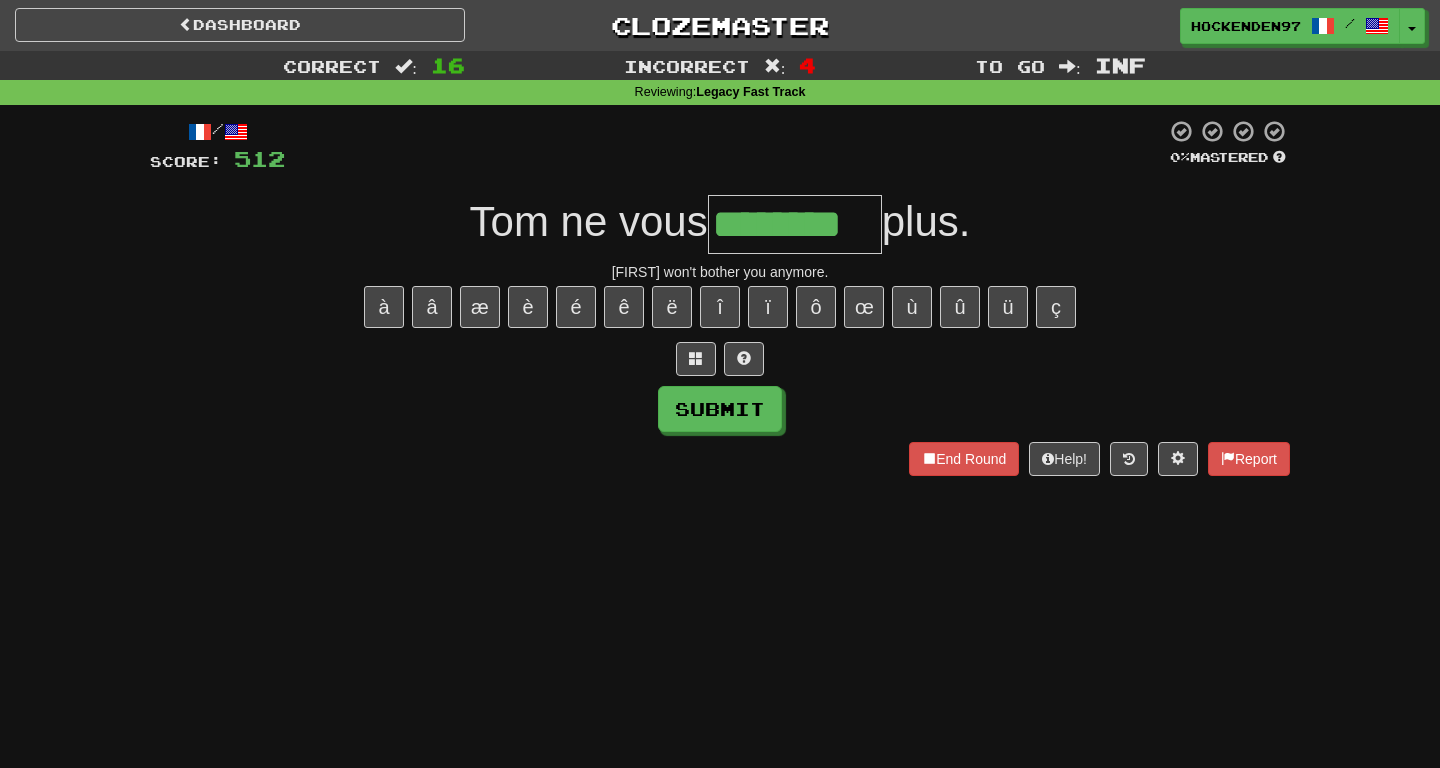 type on "********" 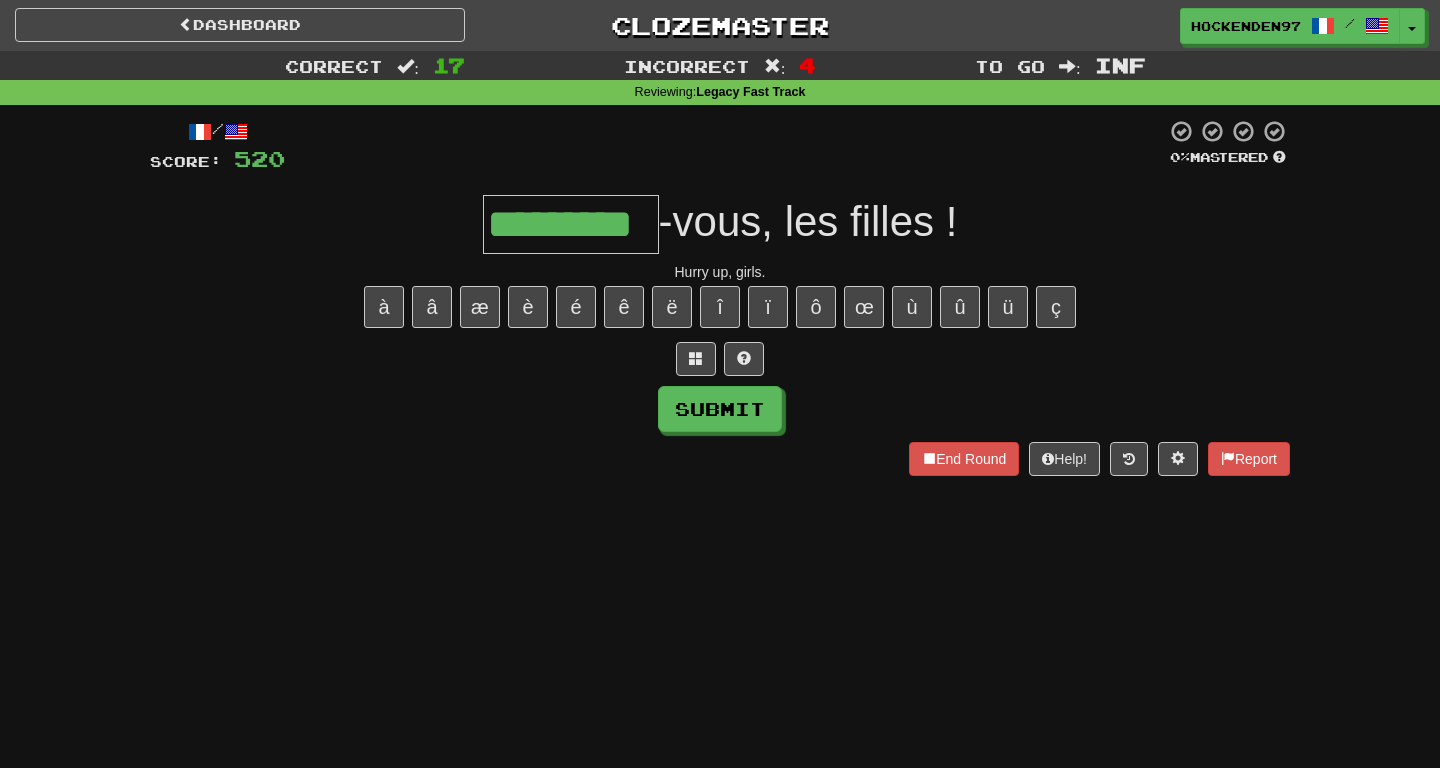 type on "*********" 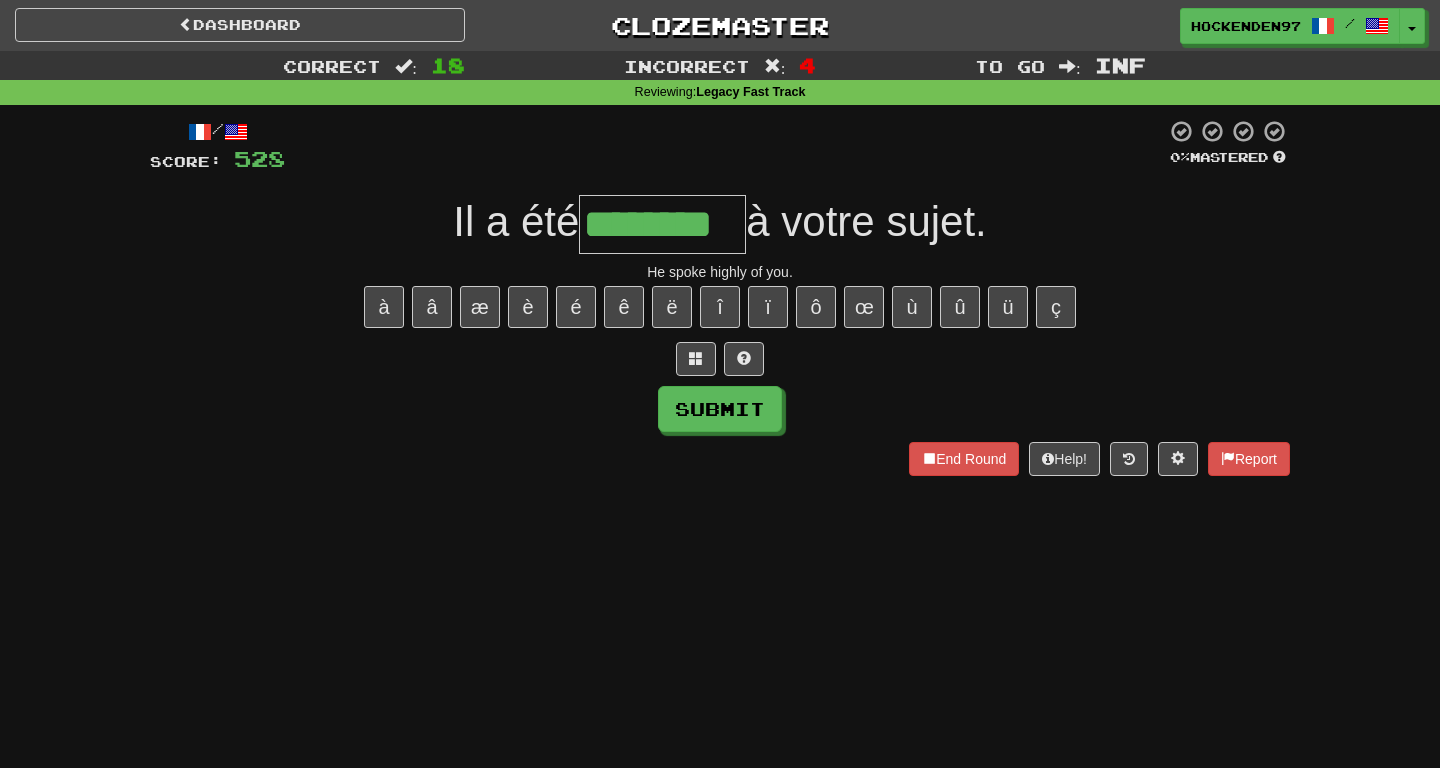 type on "********" 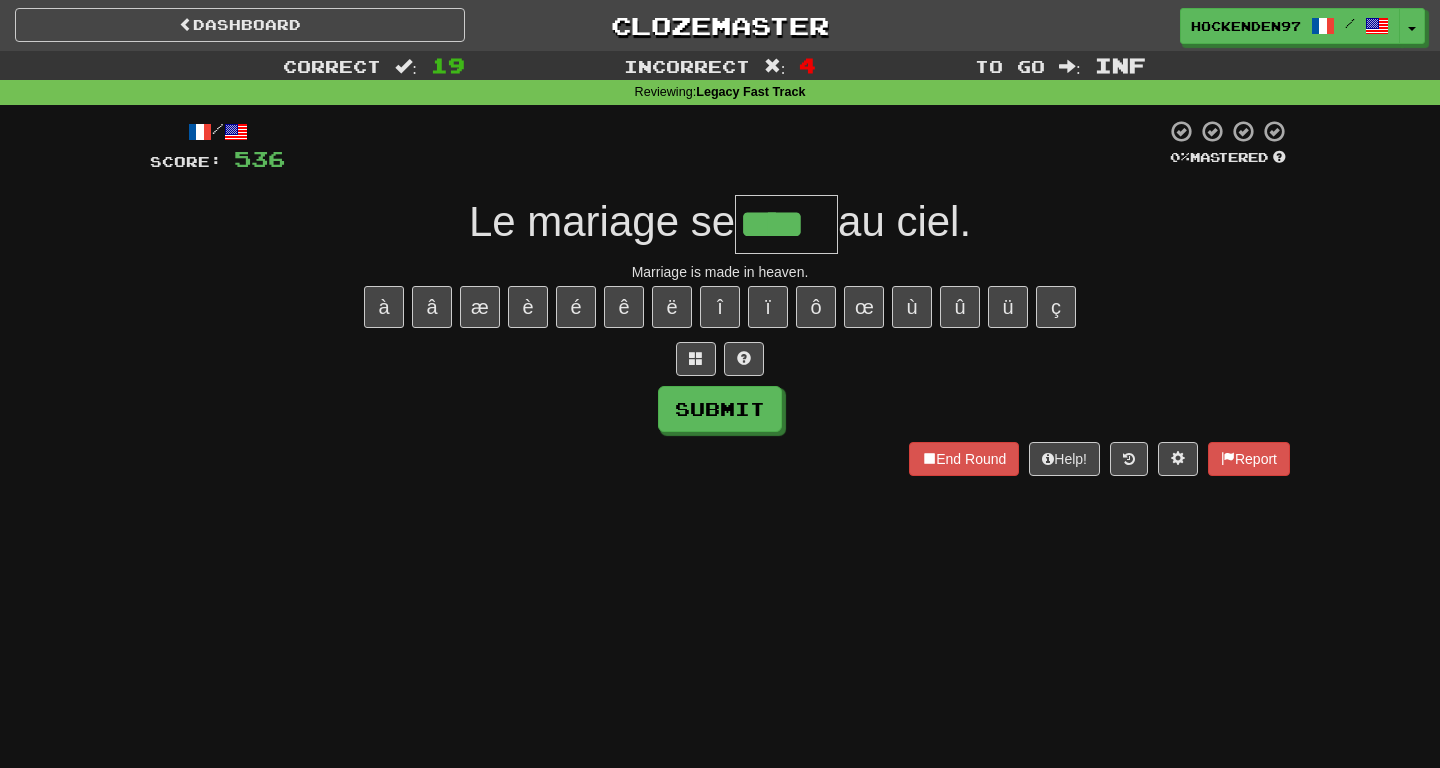 type on "****" 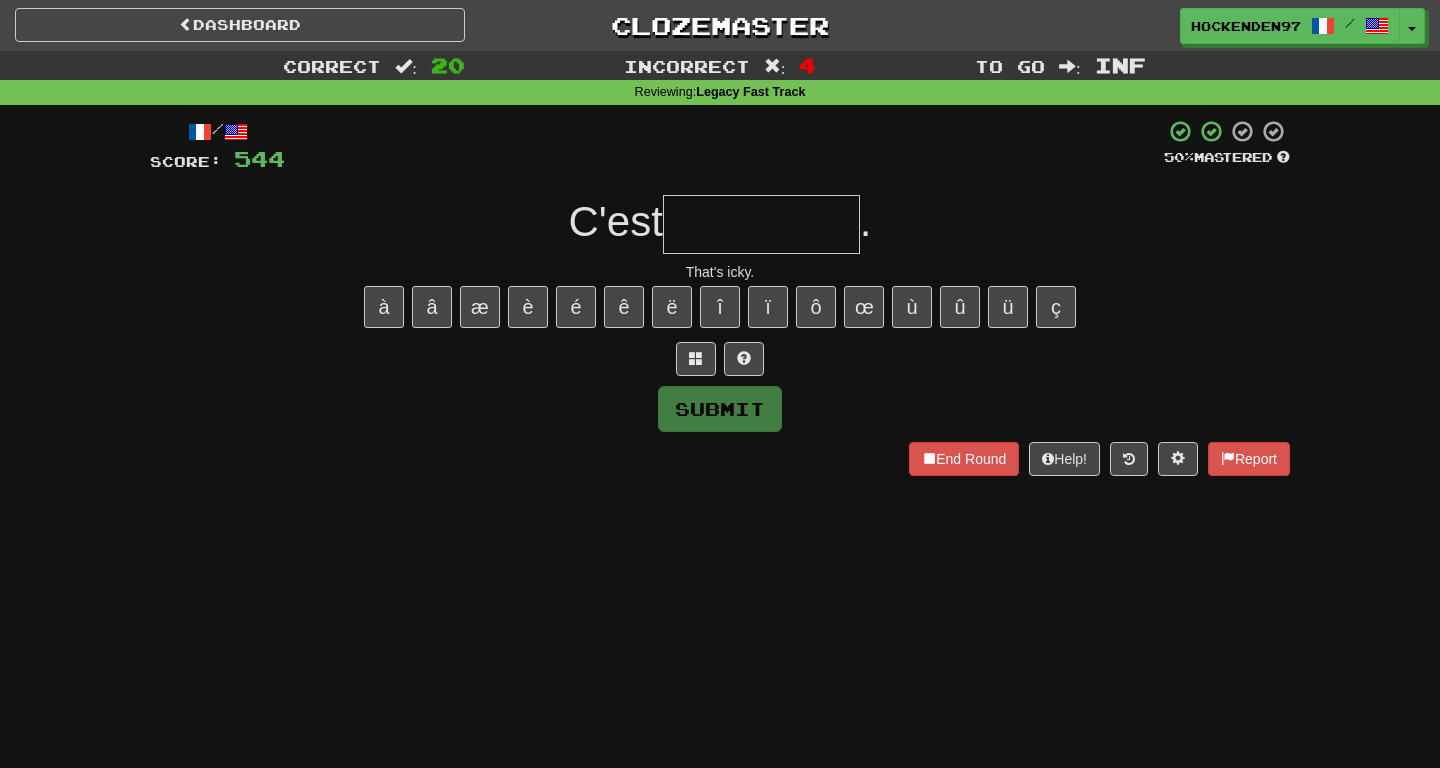 type on "*" 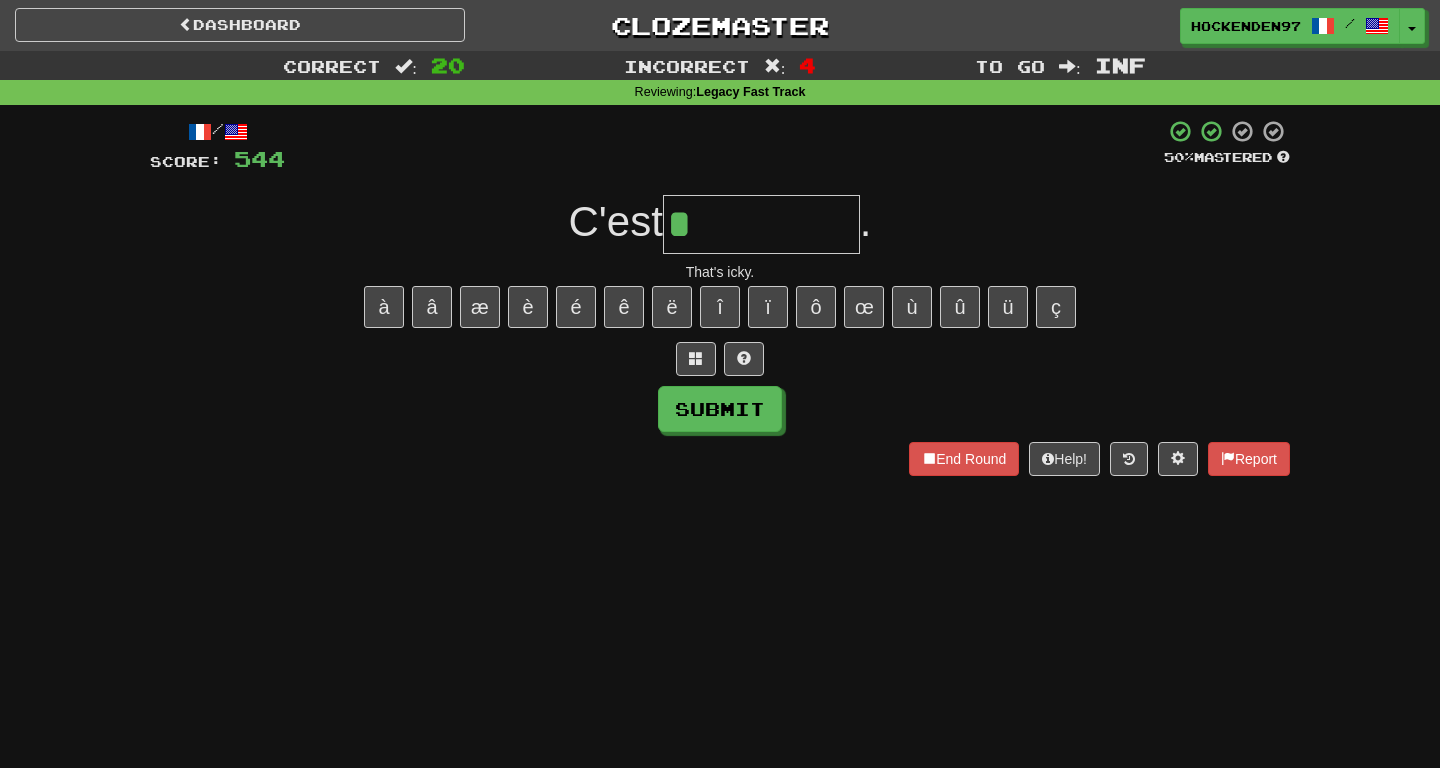 type on "********" 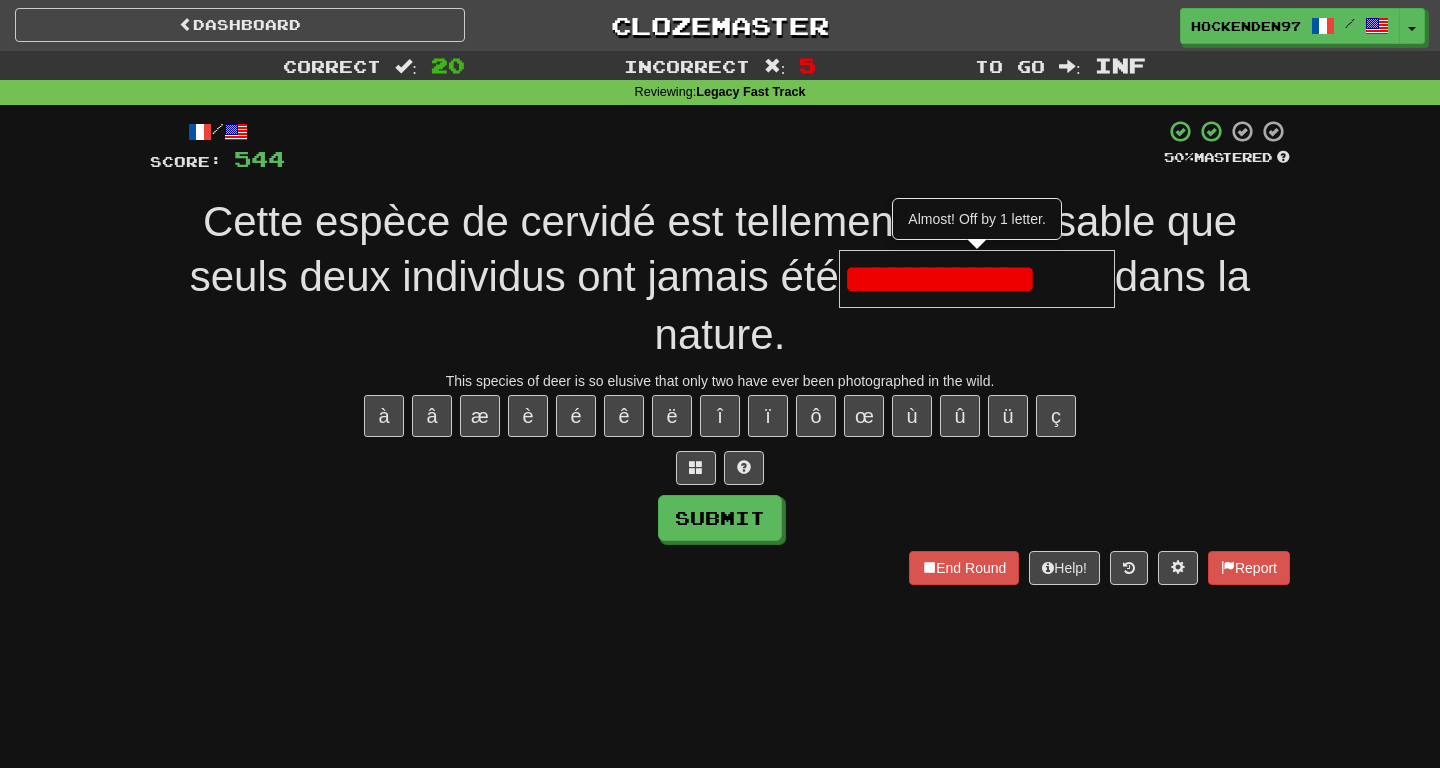 scroll, scrollTop: 0, scrollLeft: 0, axis: both 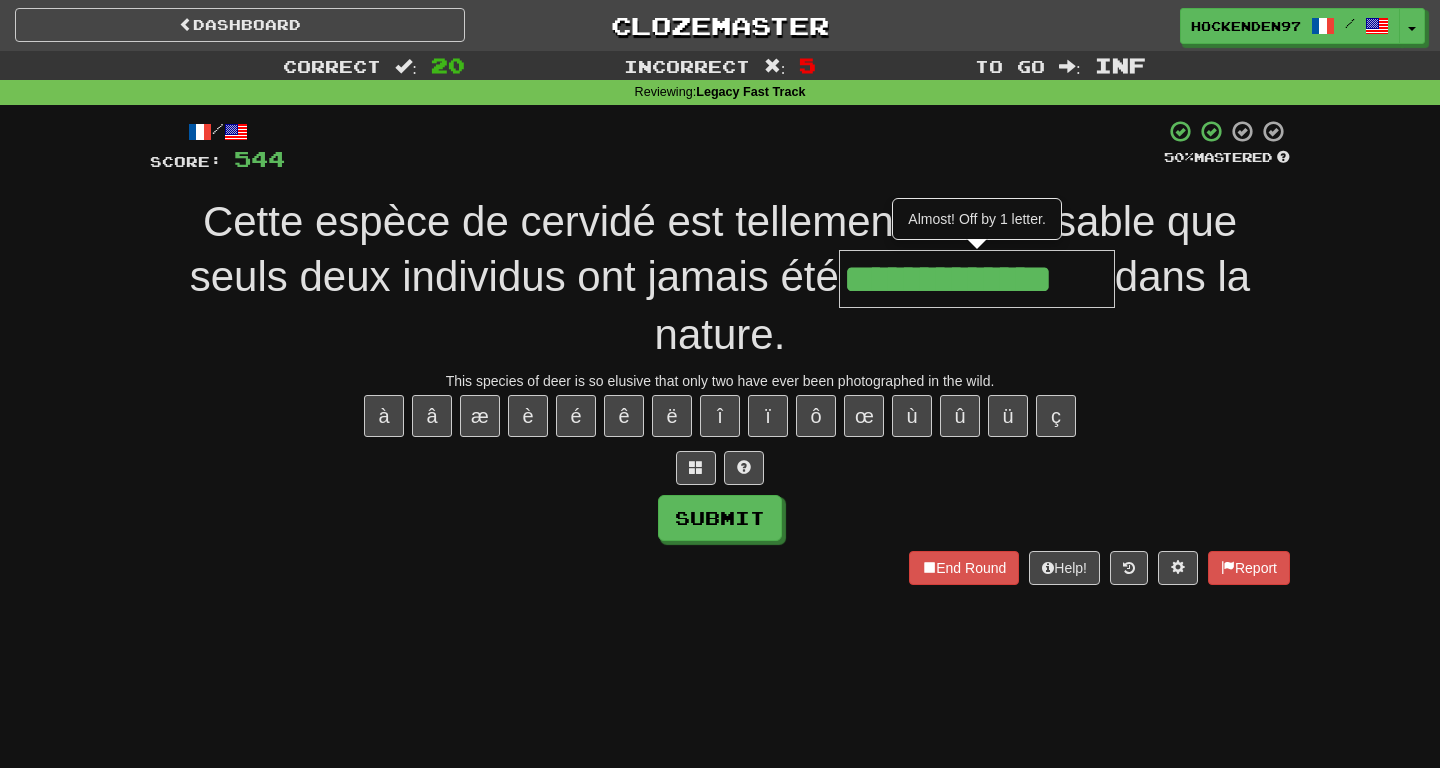 type on "**********" 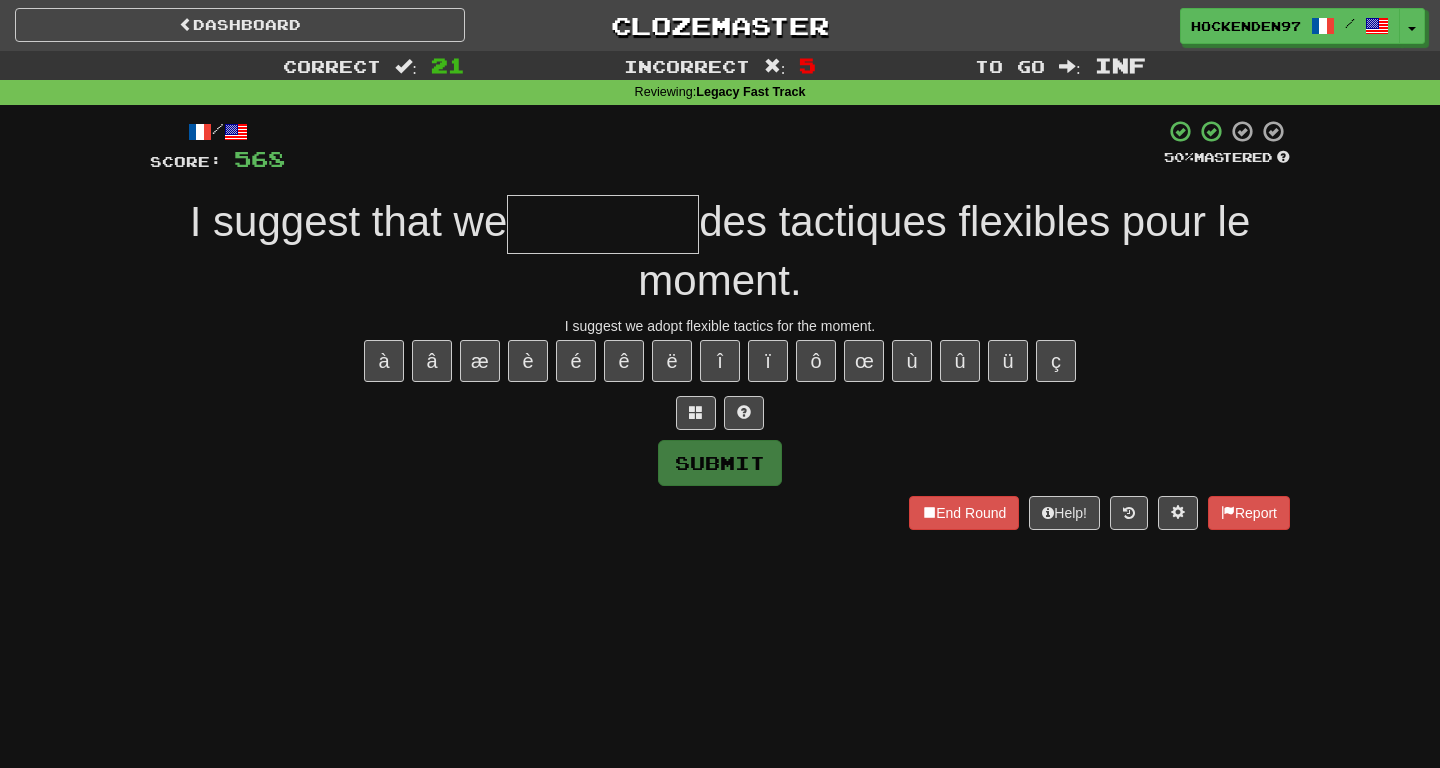 type on "*" 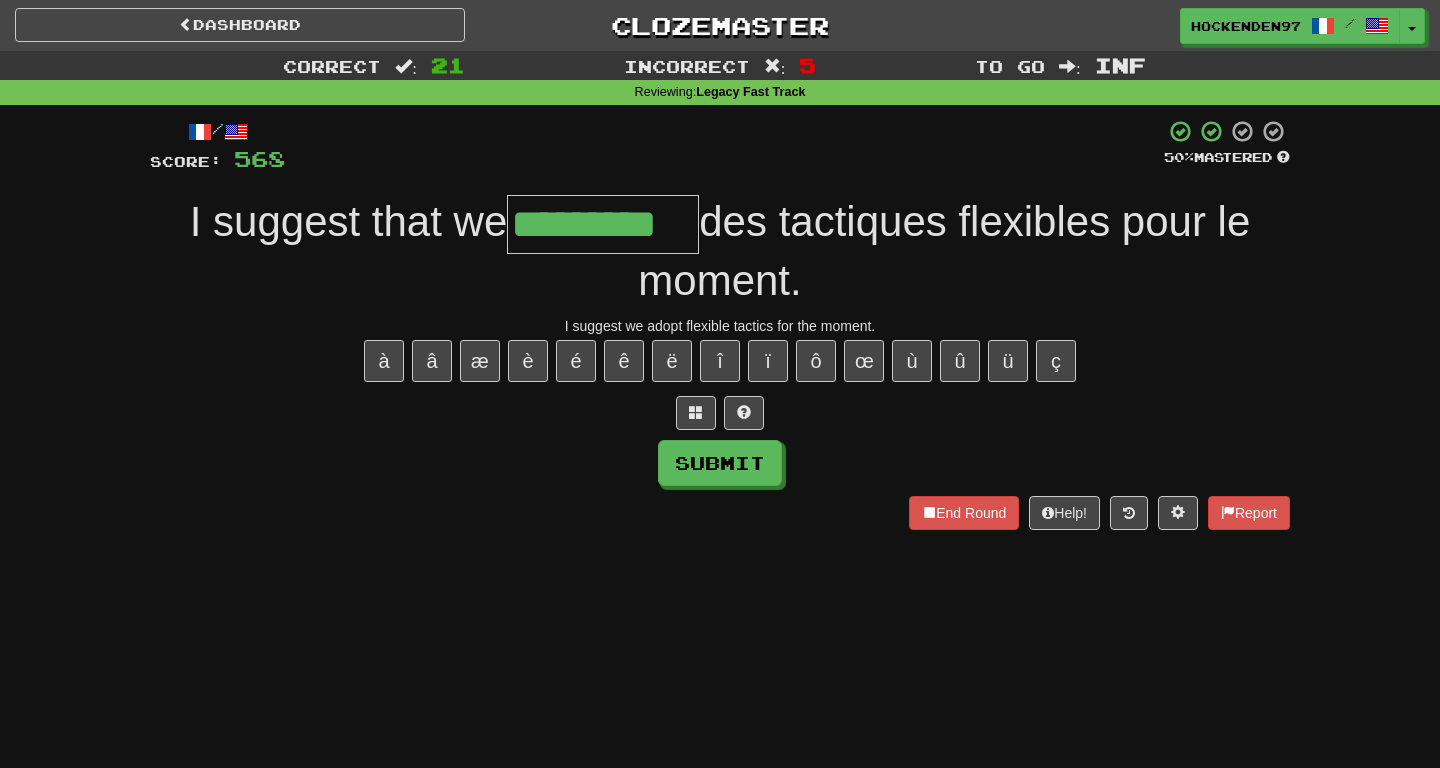 type on "*********" 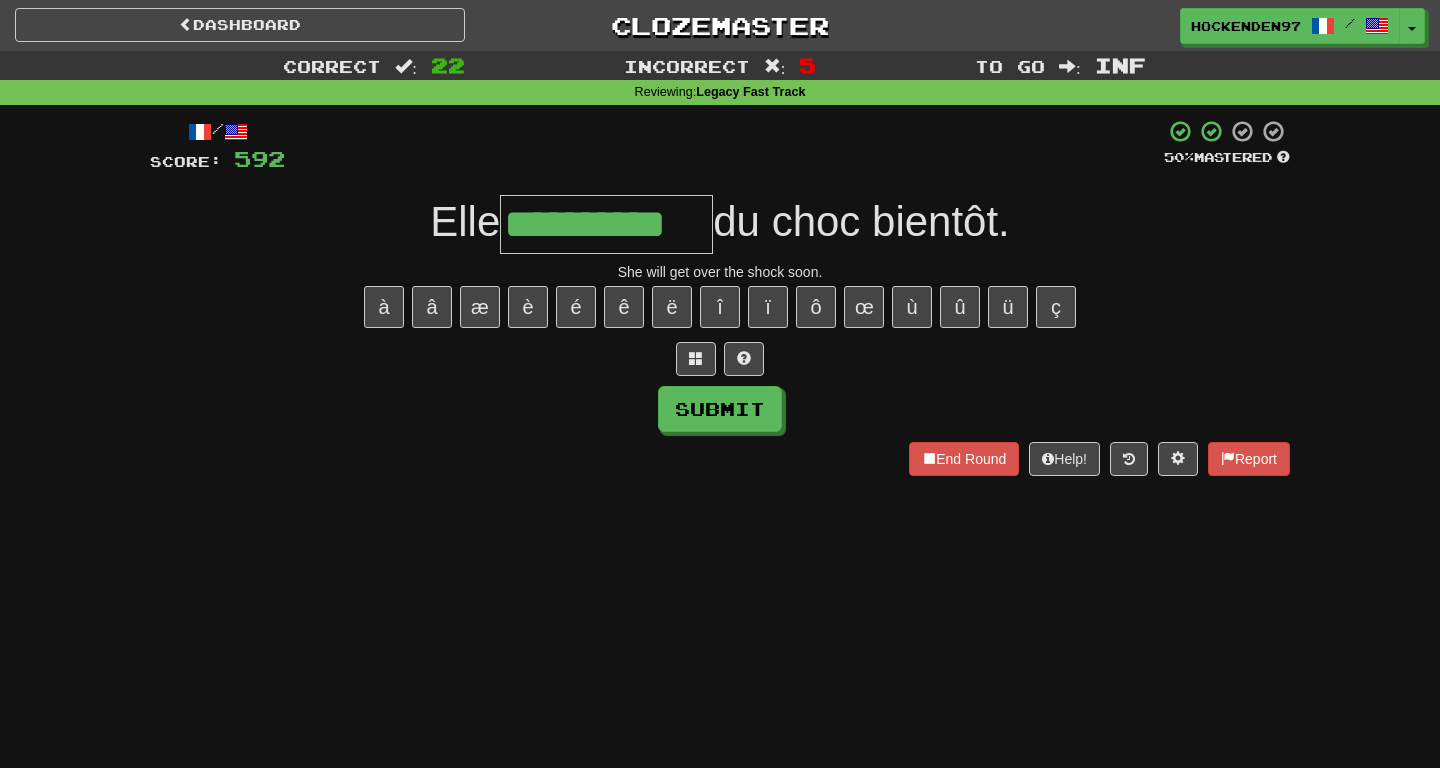 type on "**********" 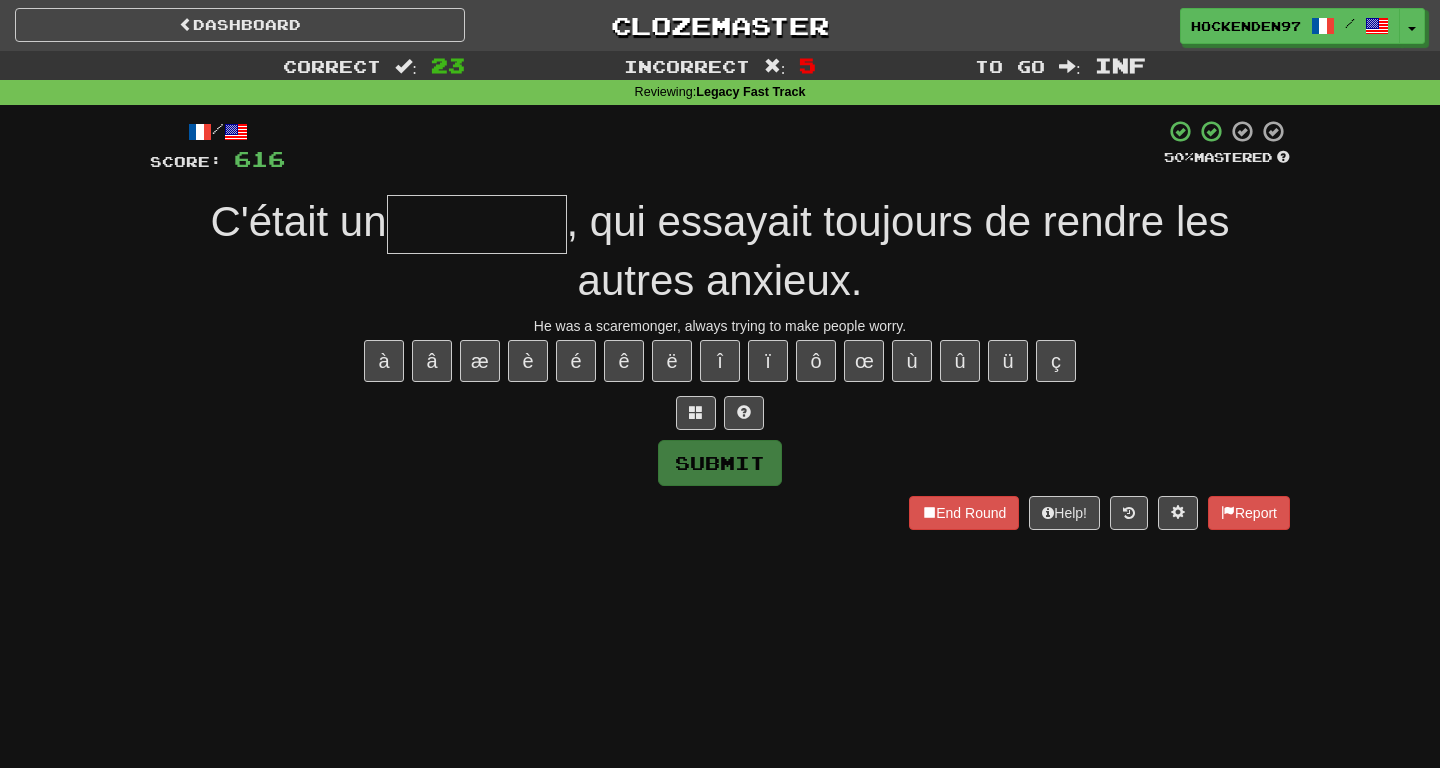 type on "*" 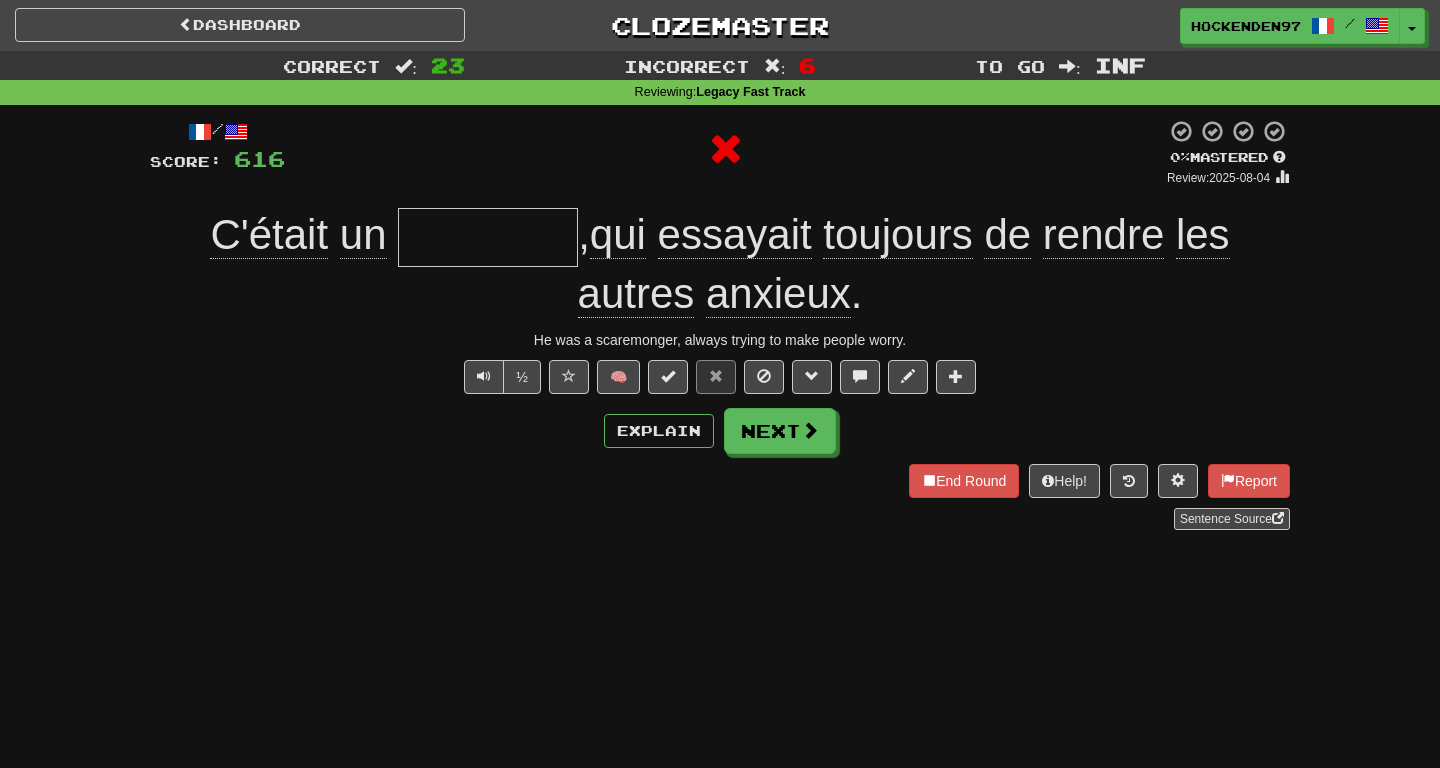 type on "*********" 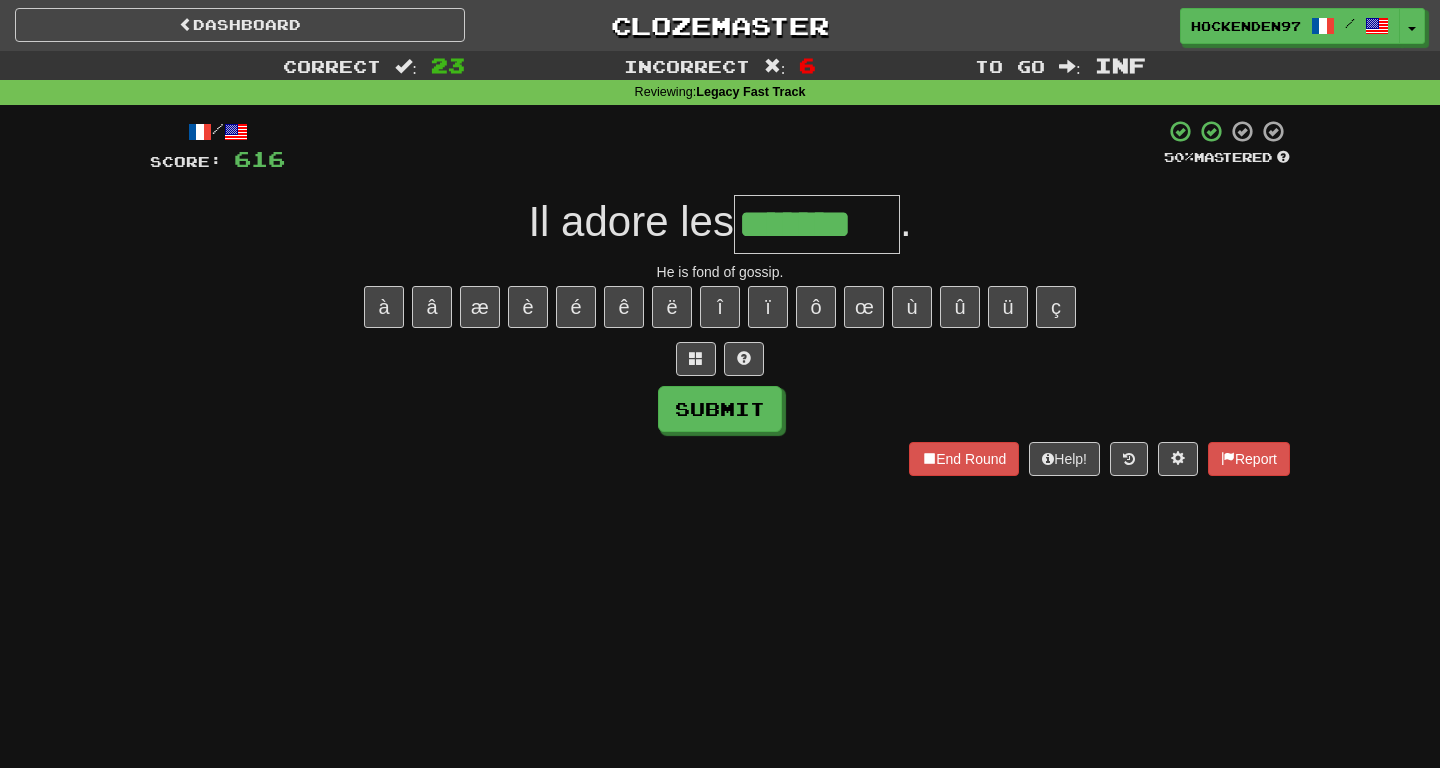 type on "*******" 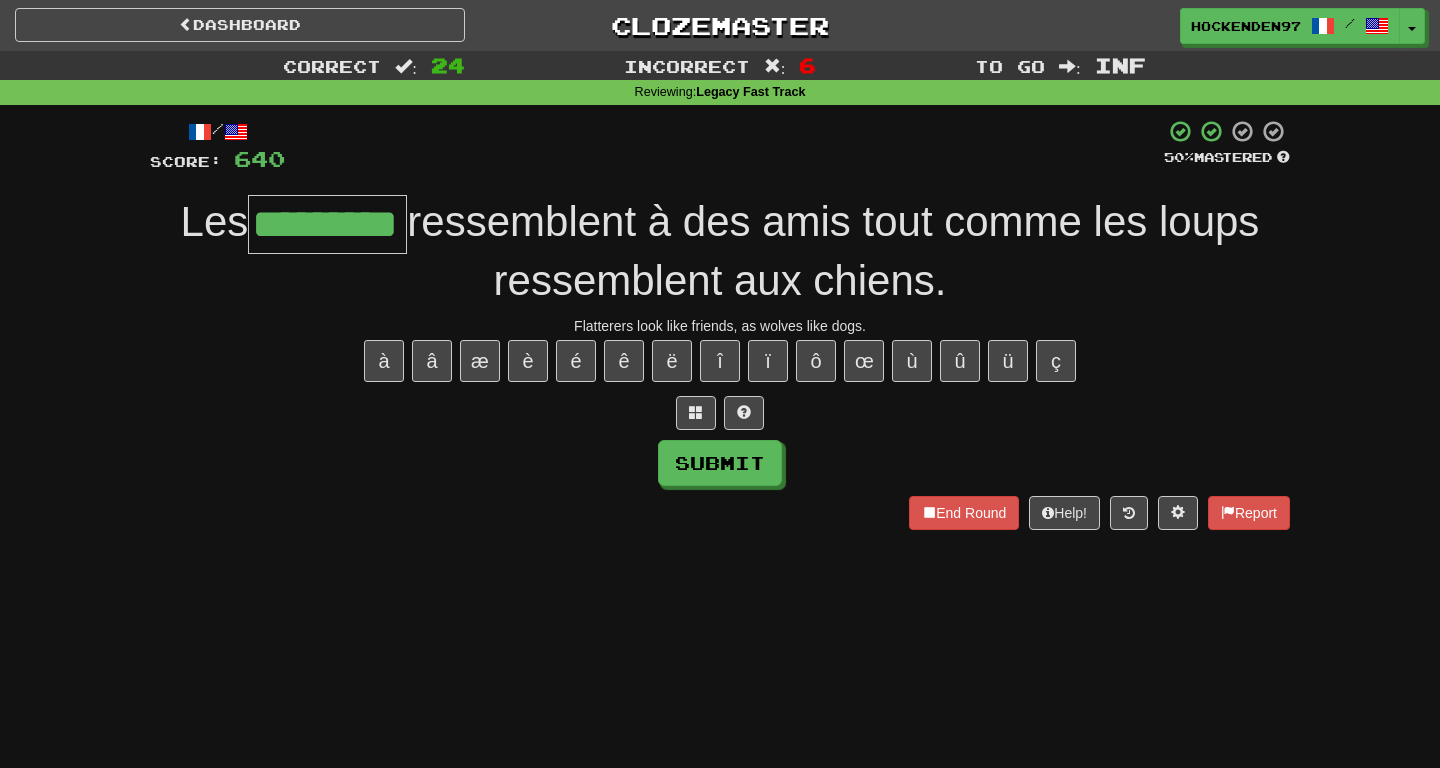 type on "*********" 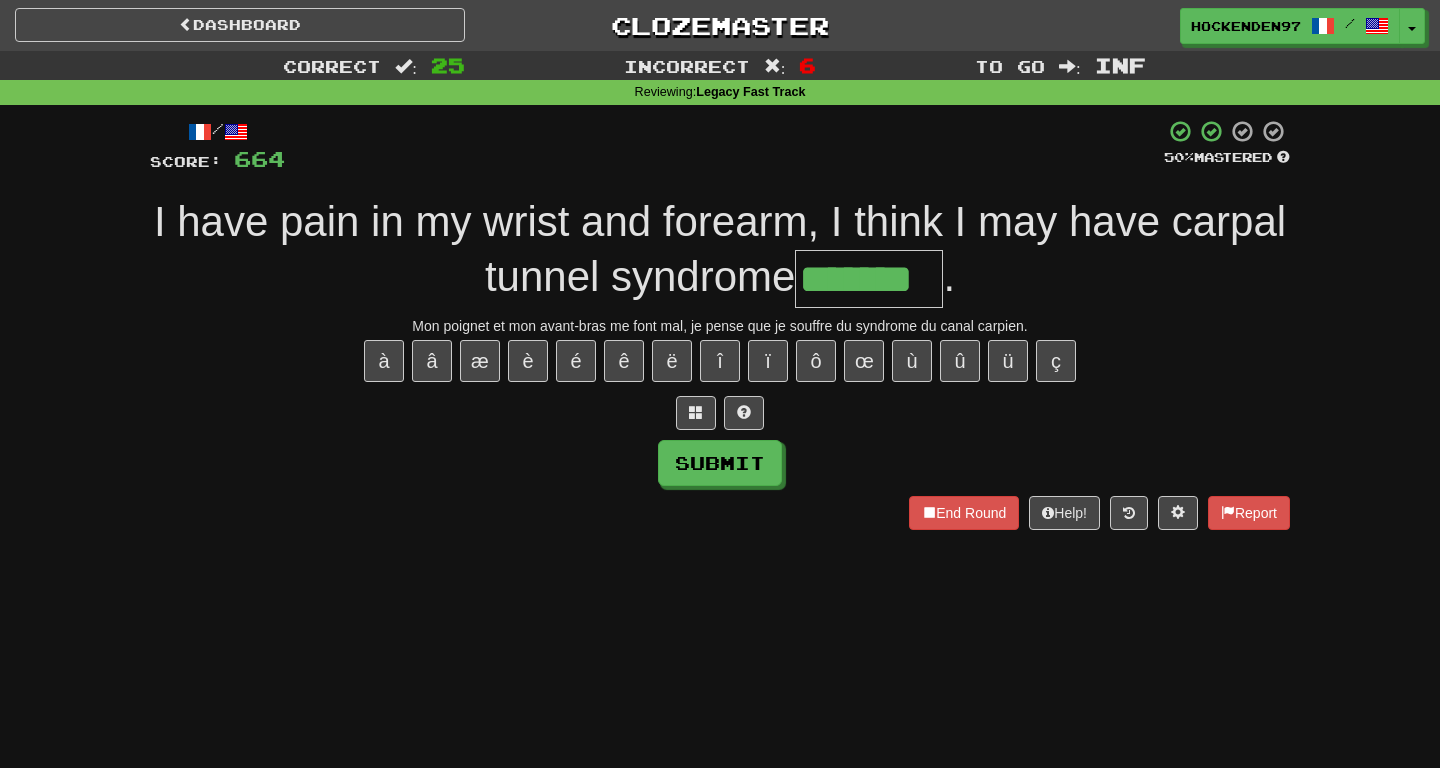 type on "*******" 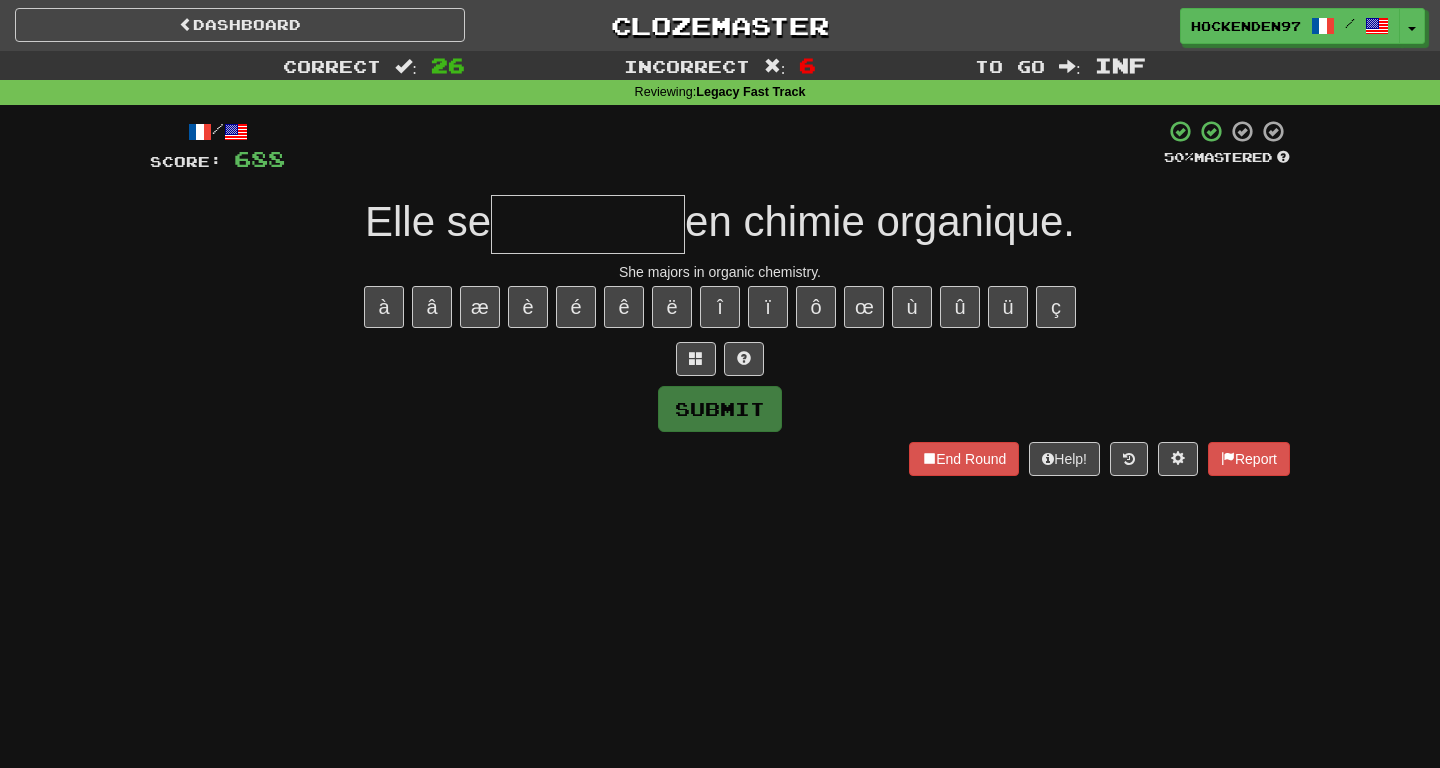 type on "*" 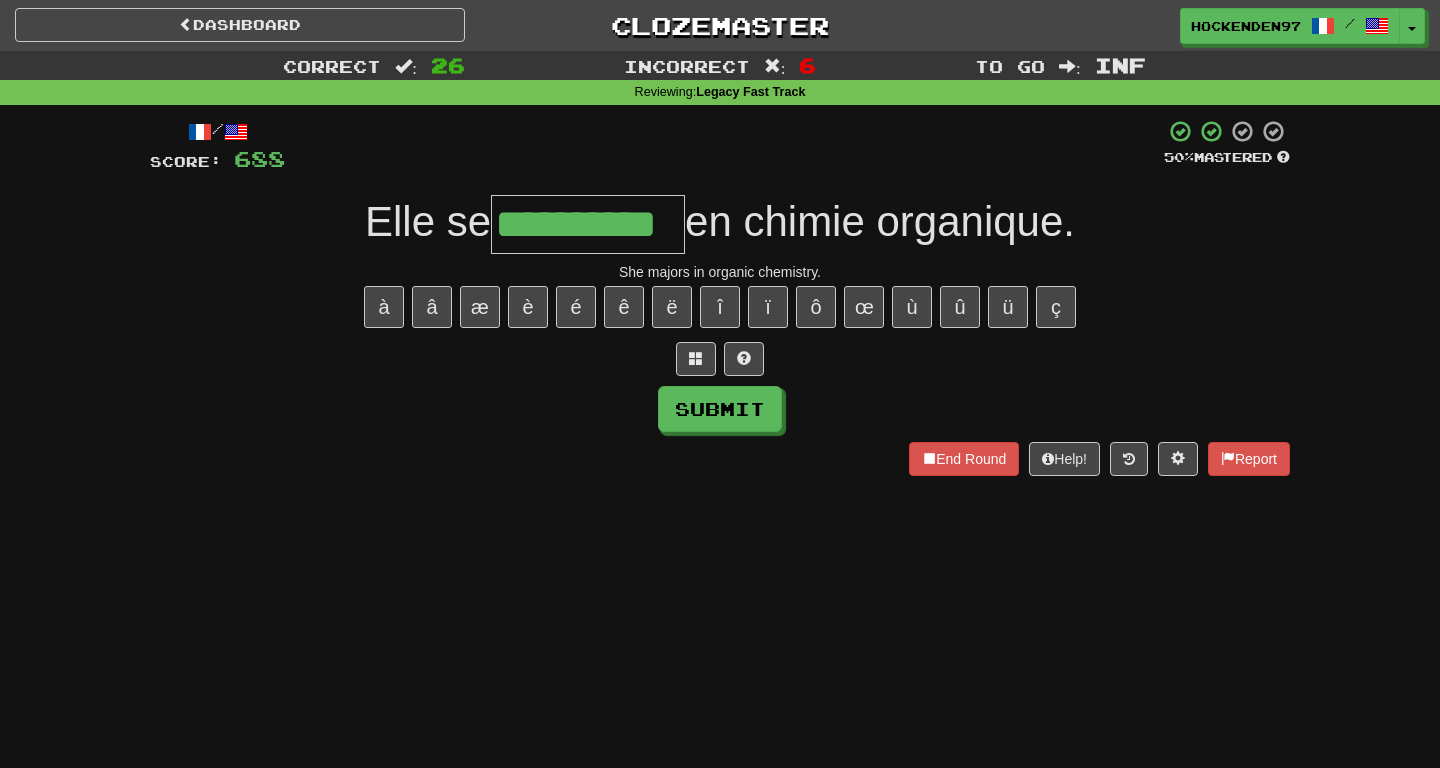 type on "**********" 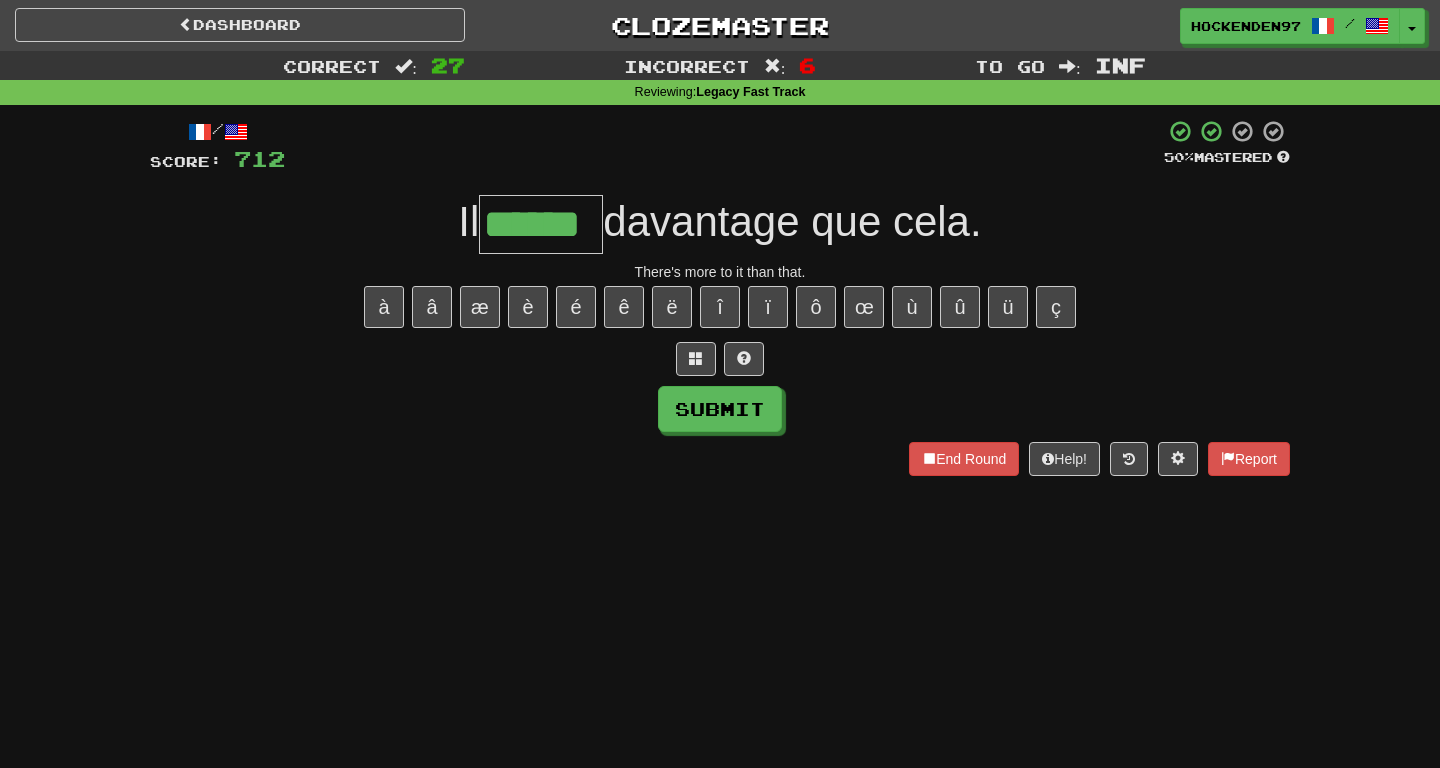 type on "******" 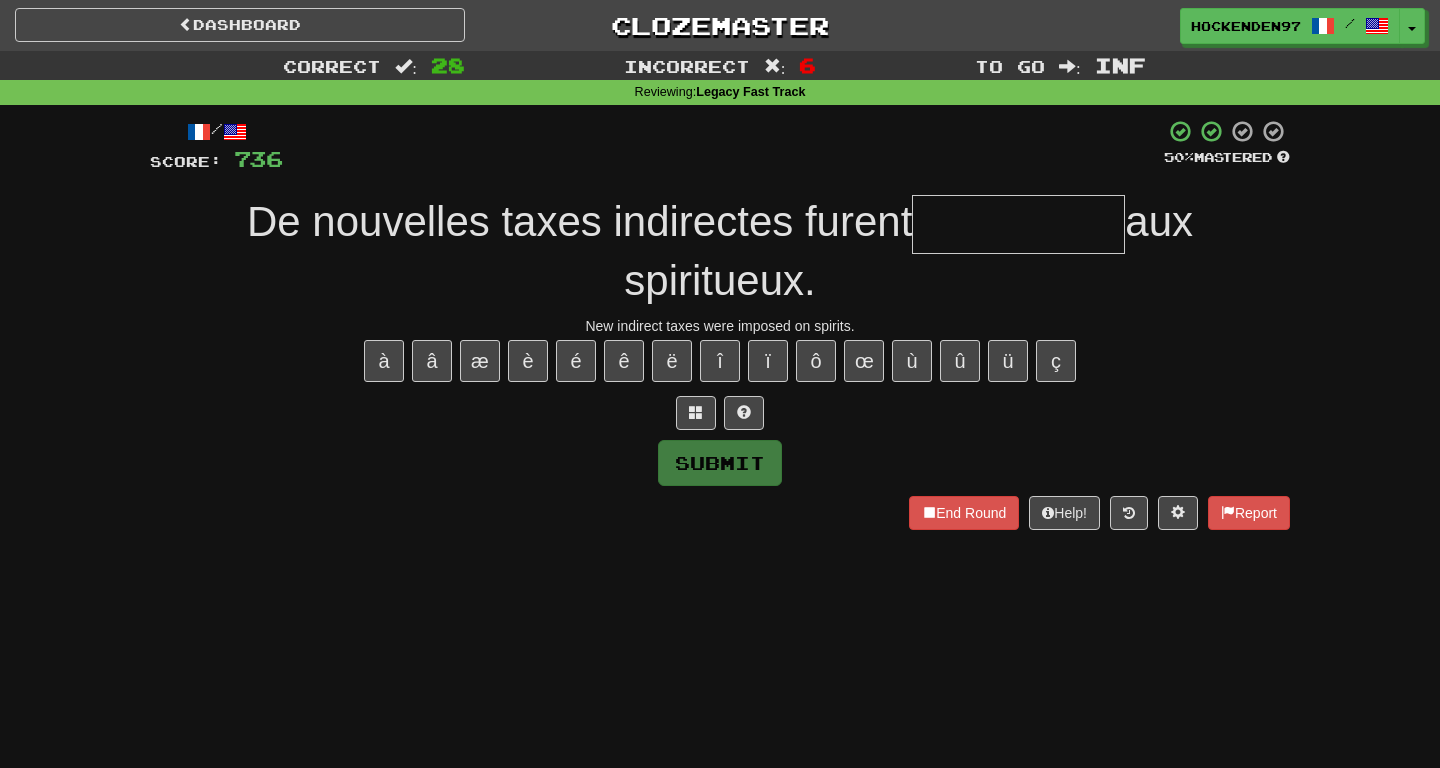 type on "*" 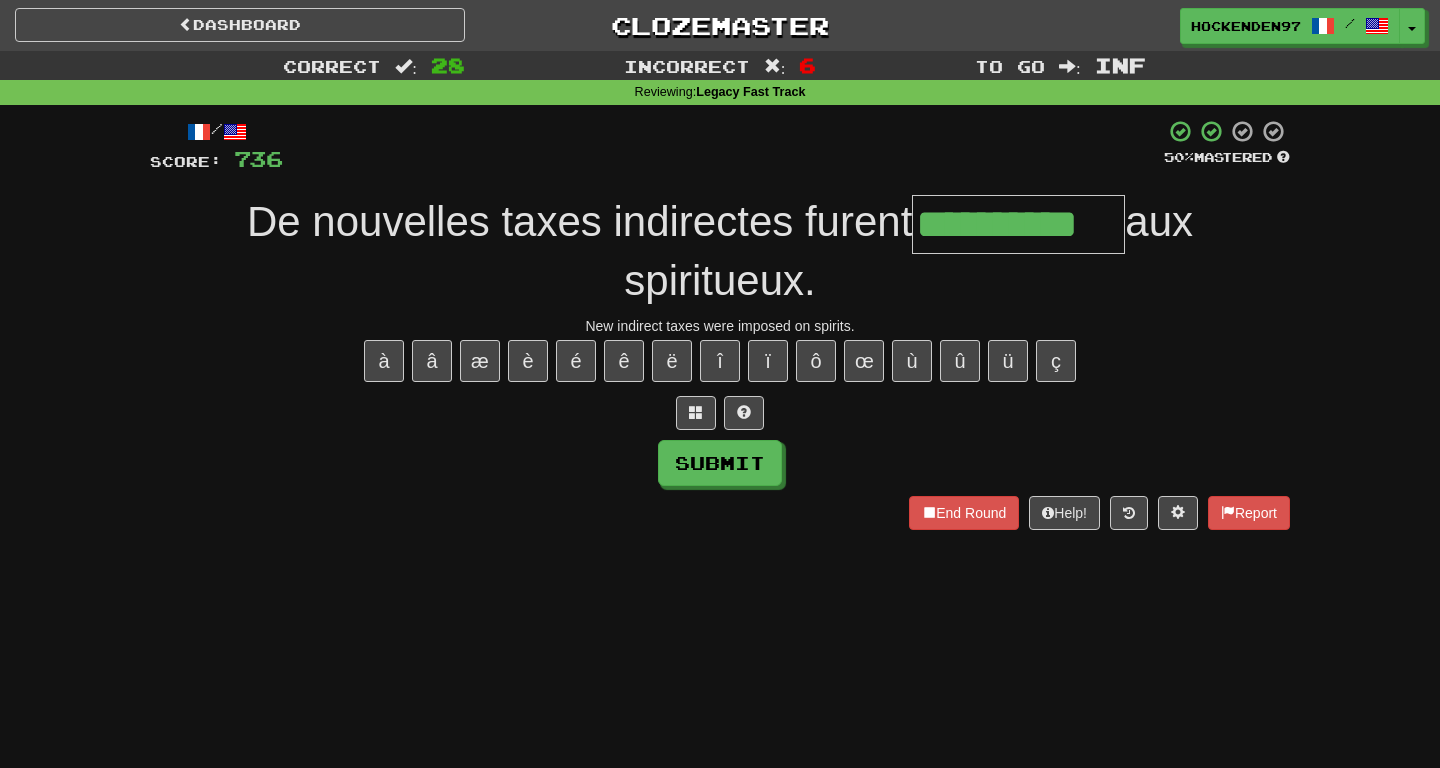 type on "**********" 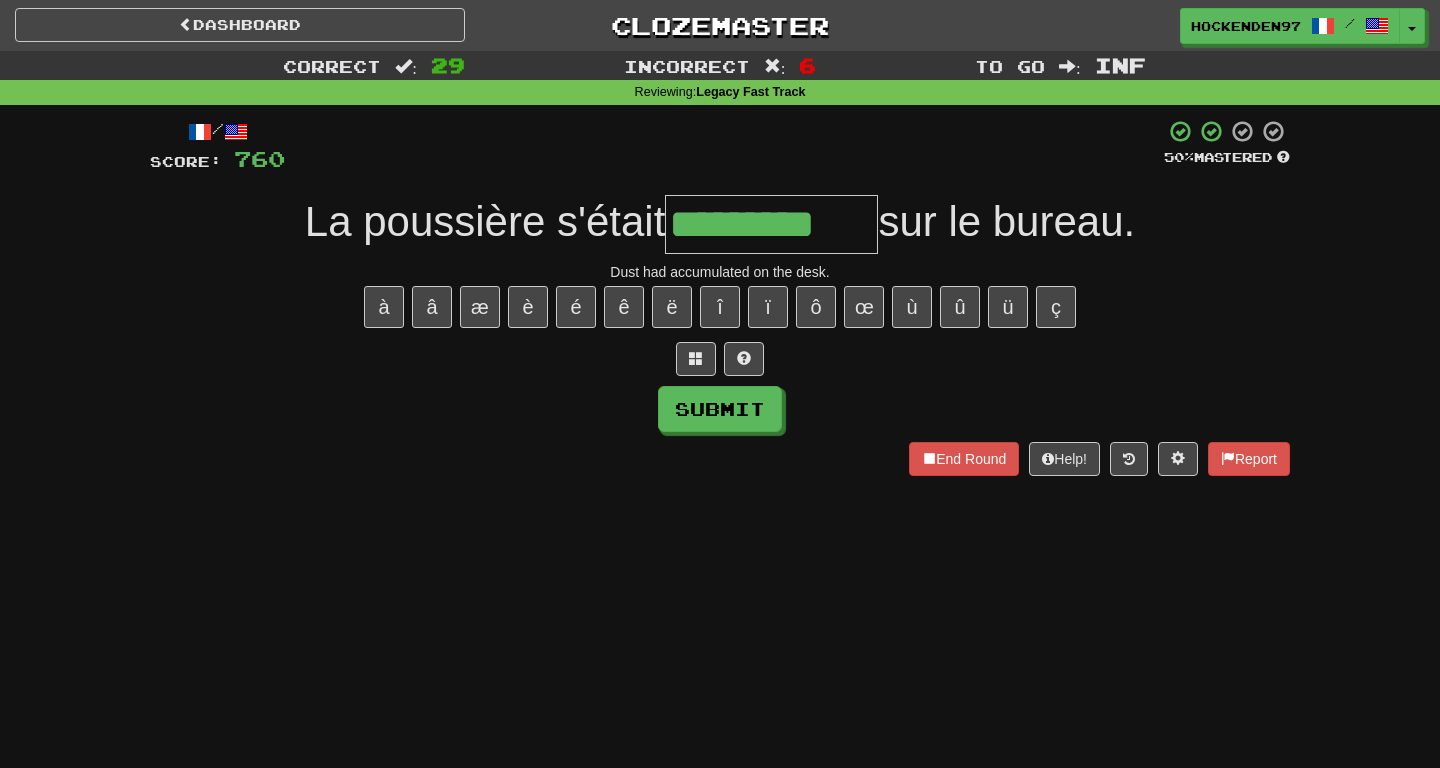 type on "*********" 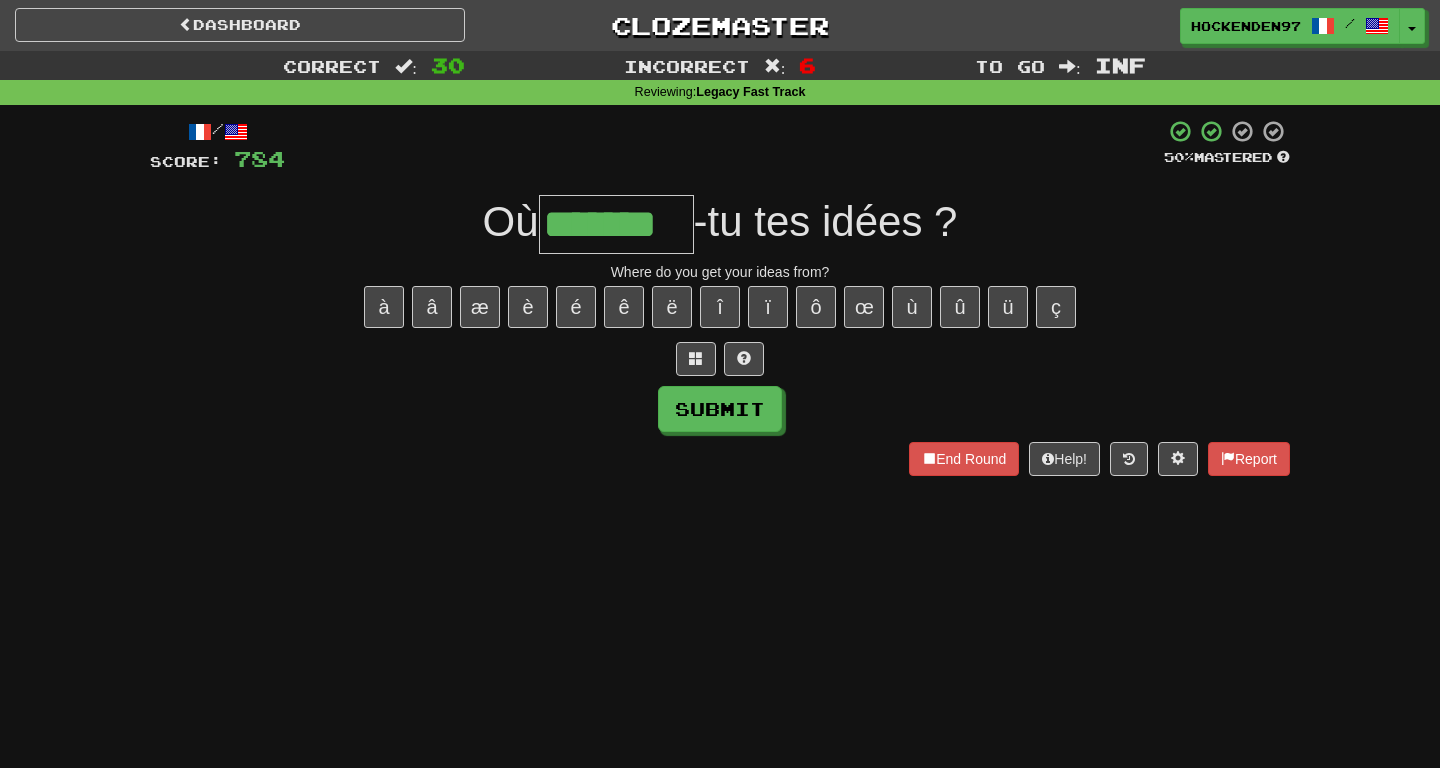 type on "*******" 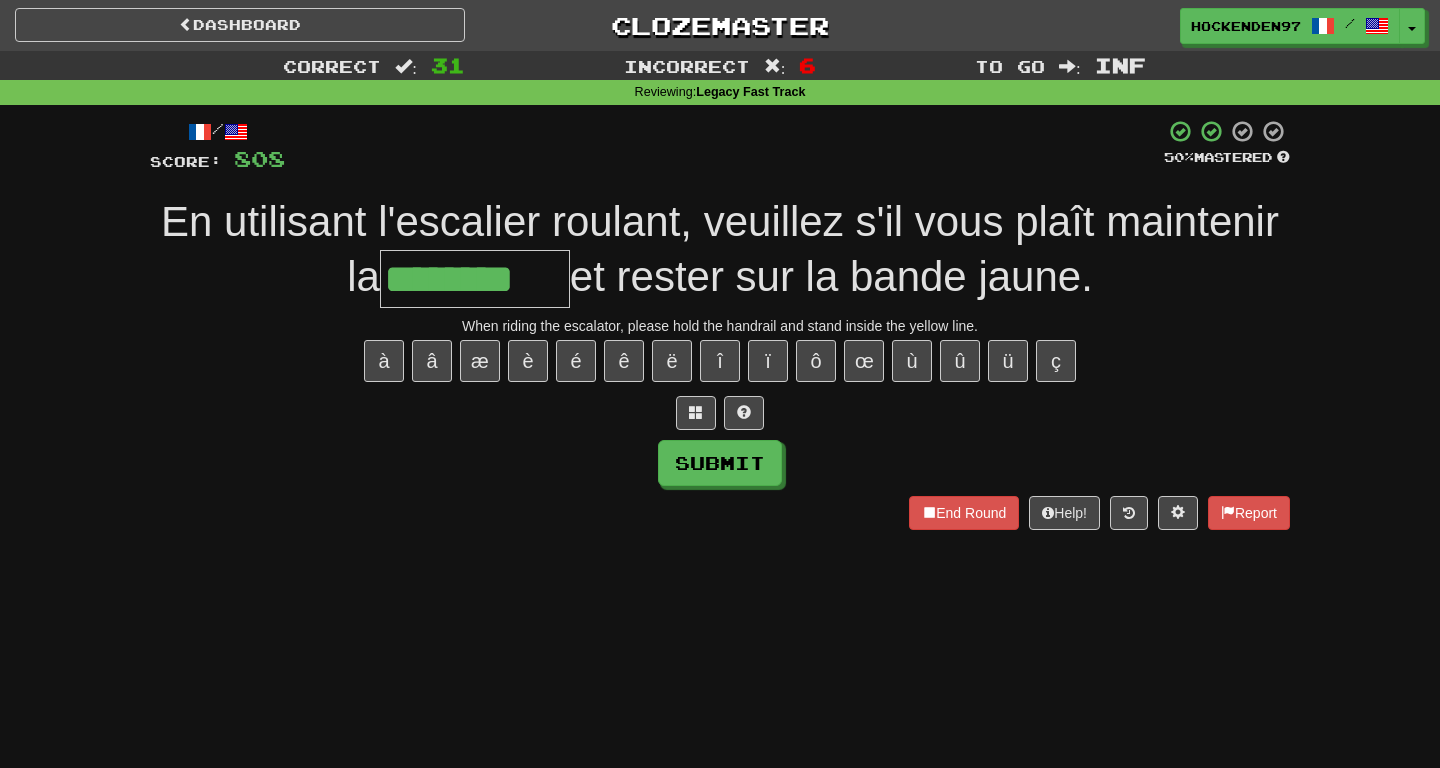 type on "********" 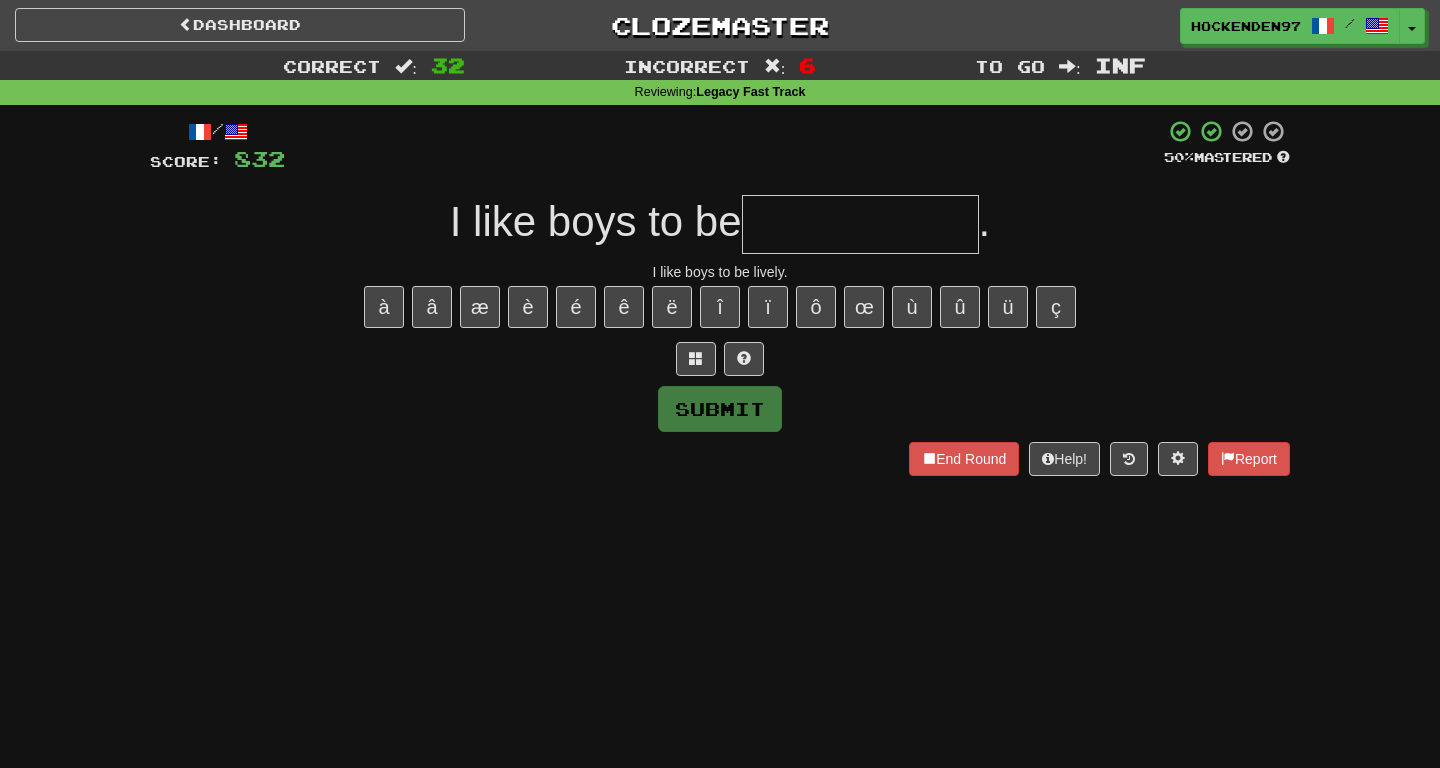 type on "*" 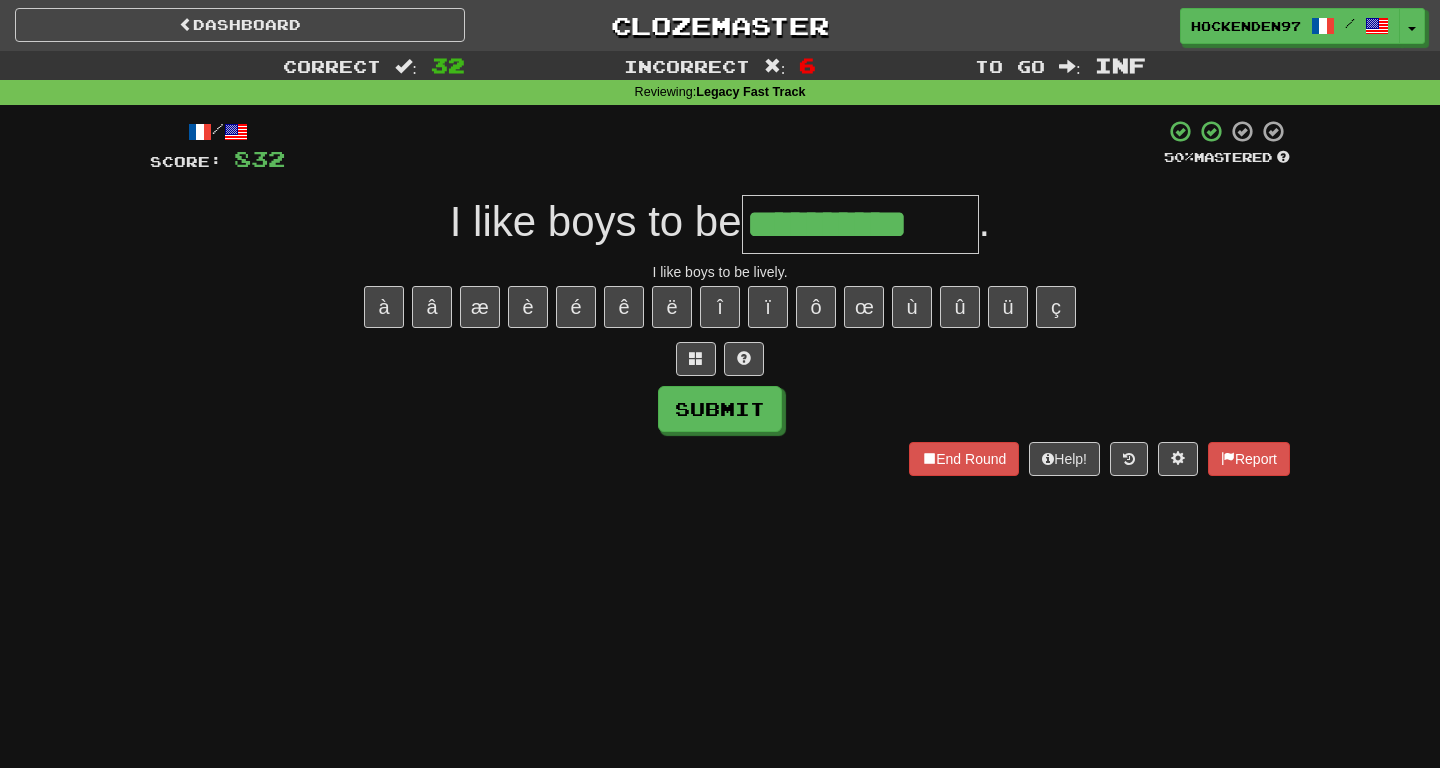type on "**********" 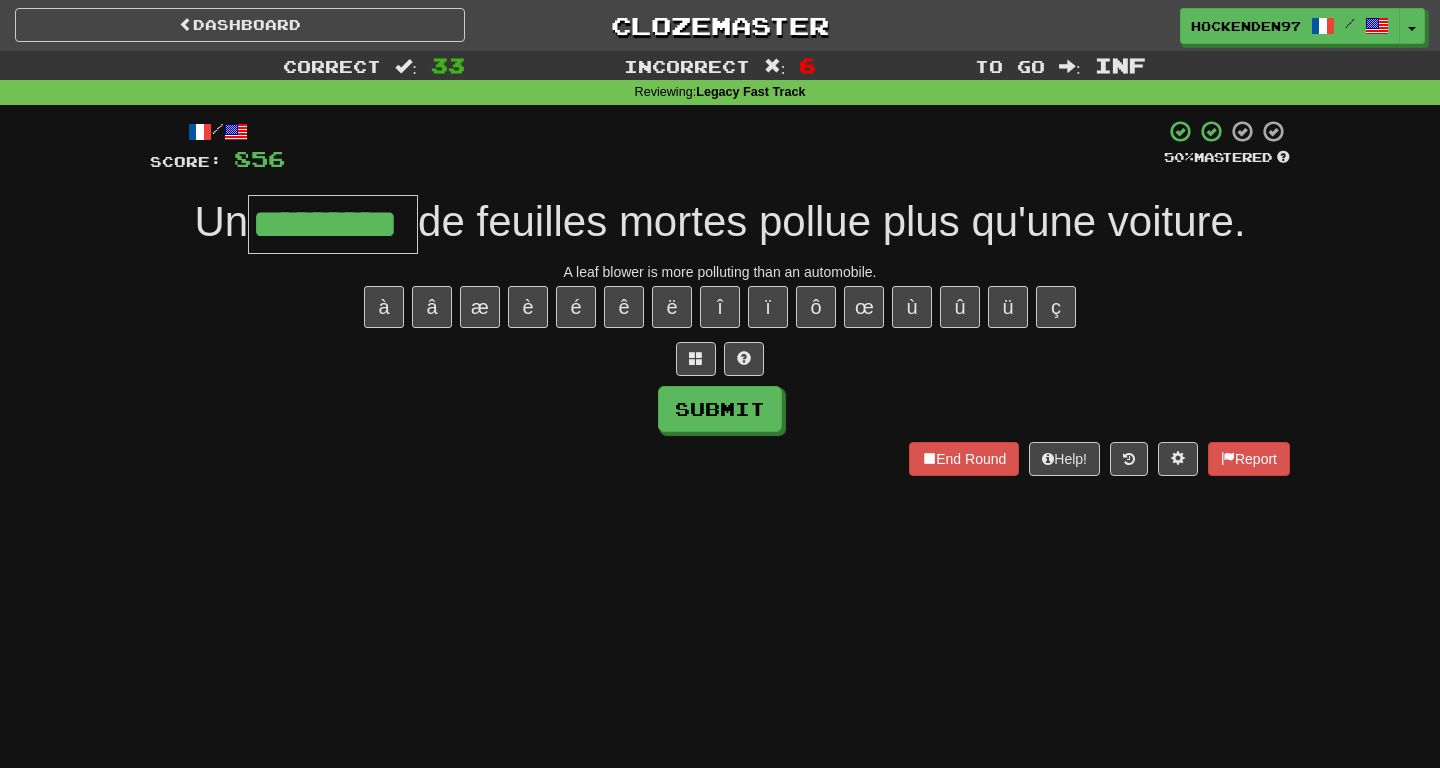 type on "*********" 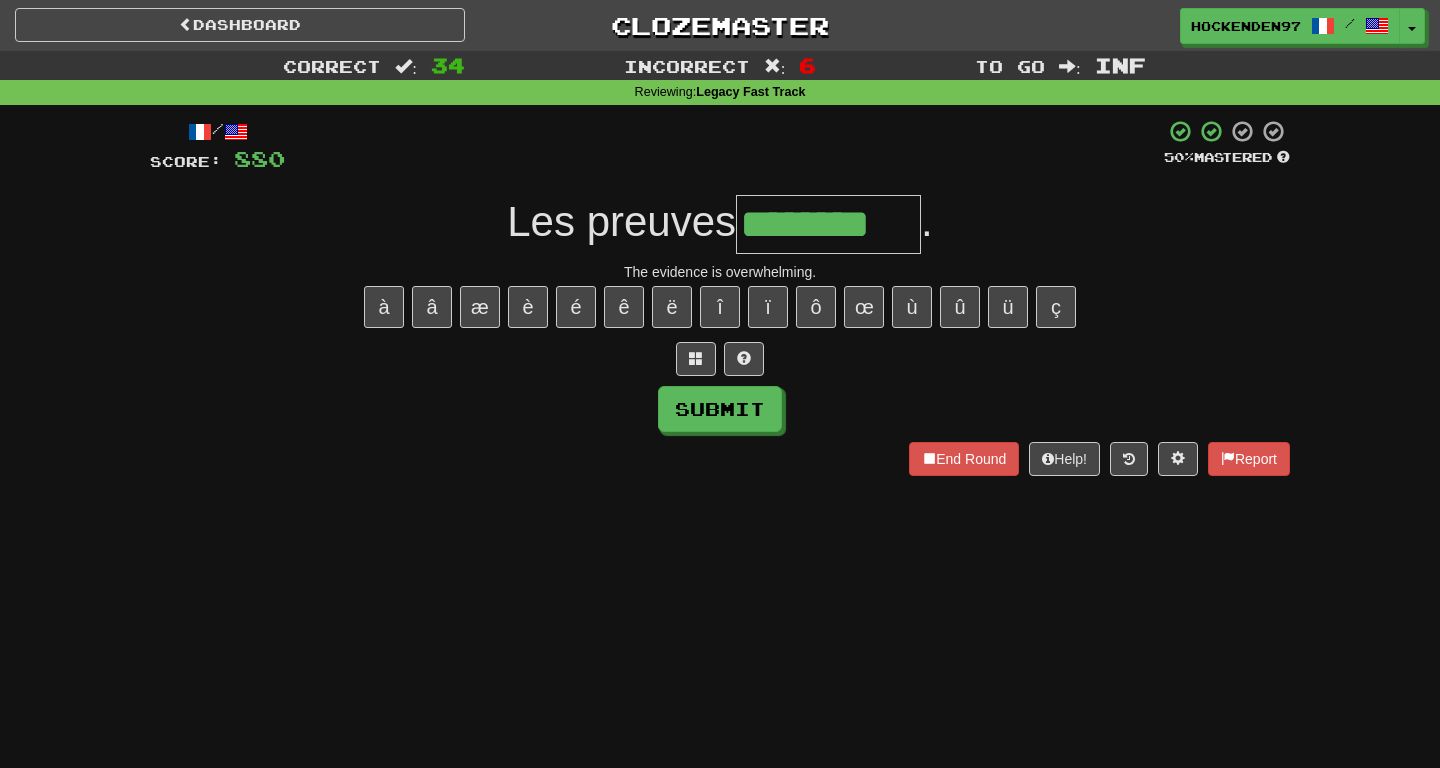 type on "********" 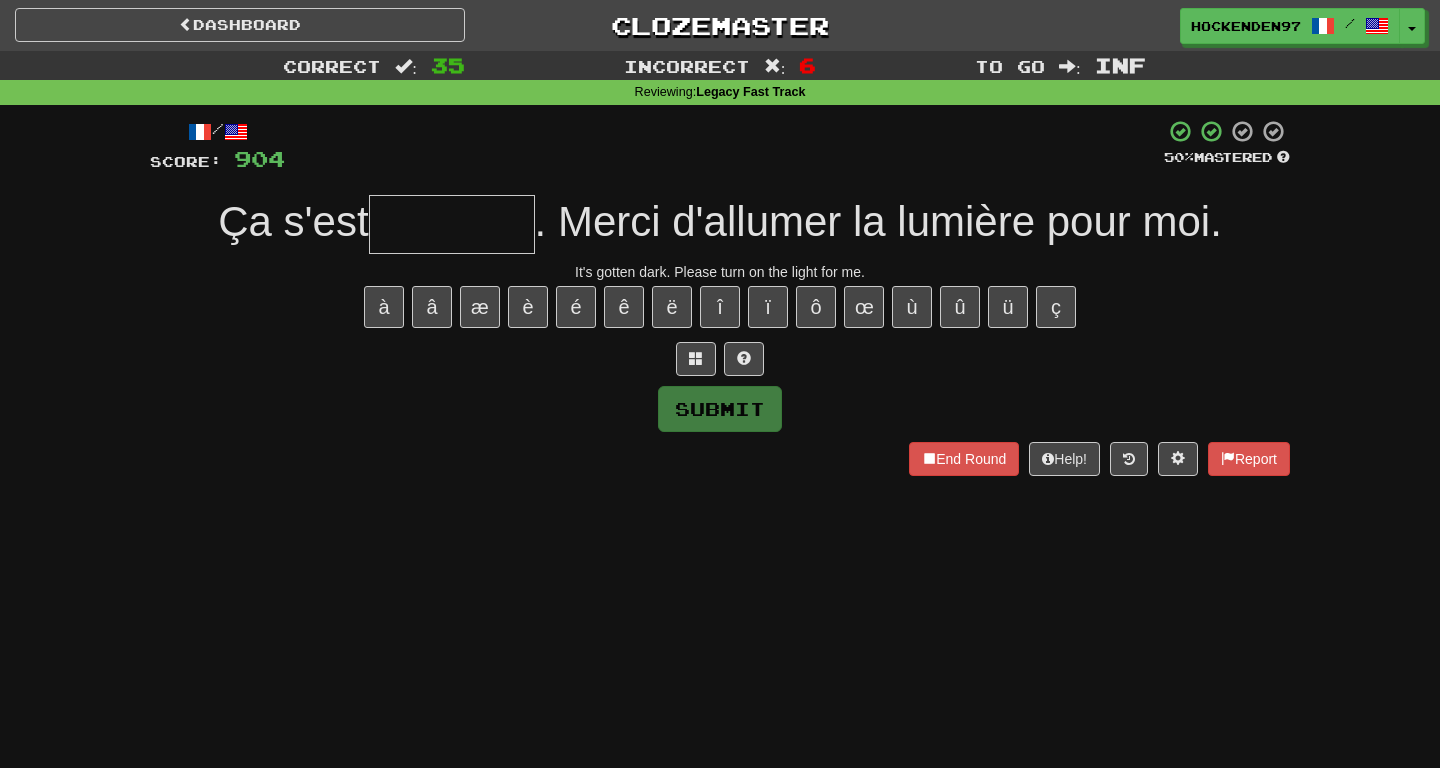 type on "*" 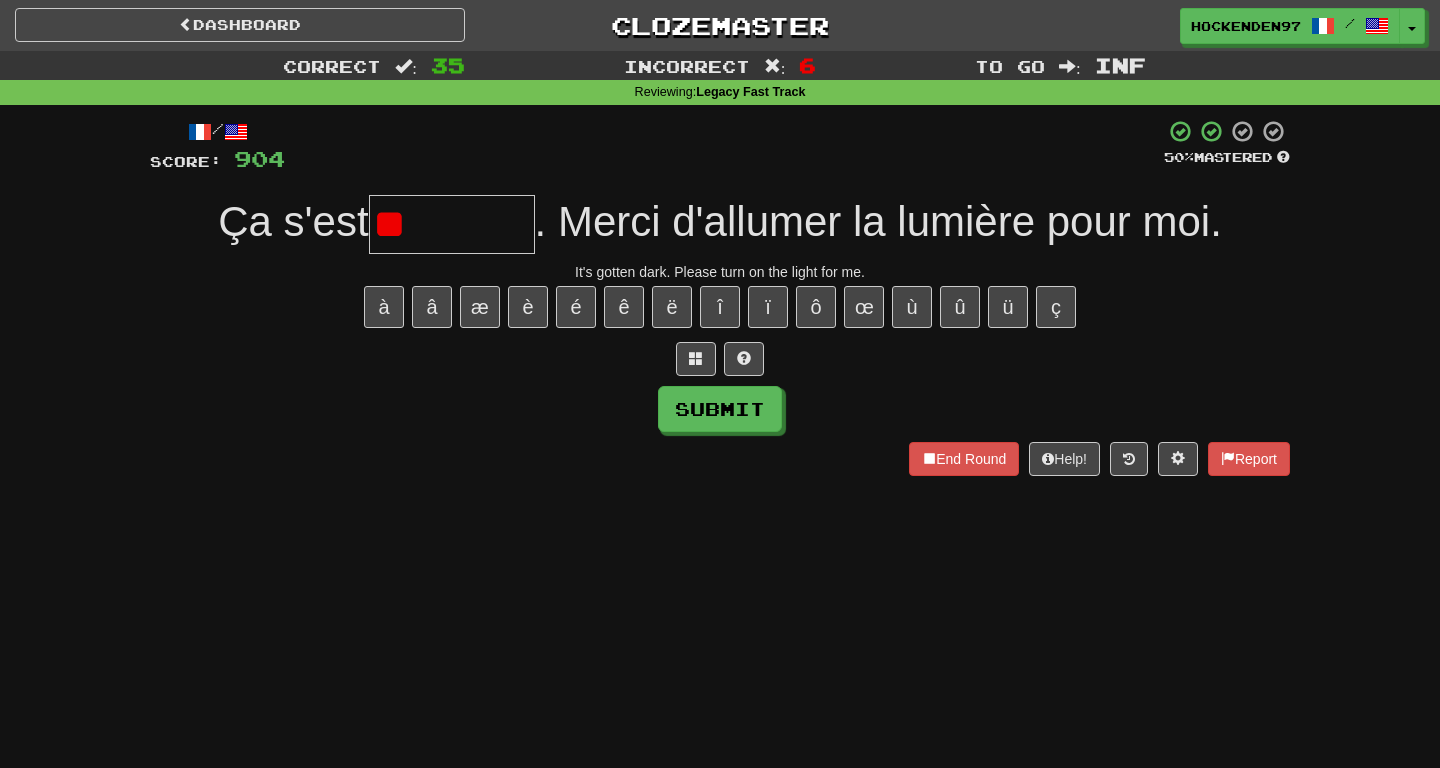 type on "*" 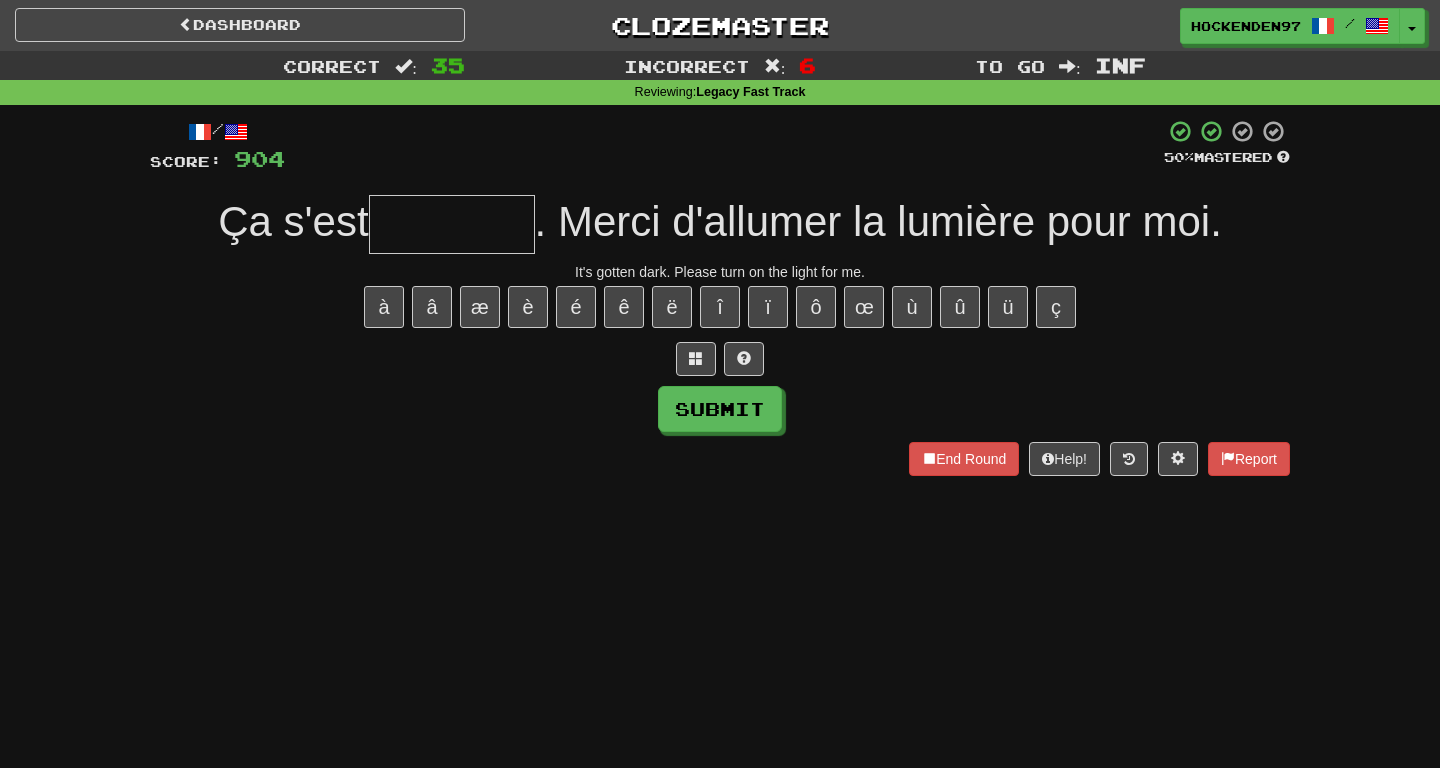 type on "*" 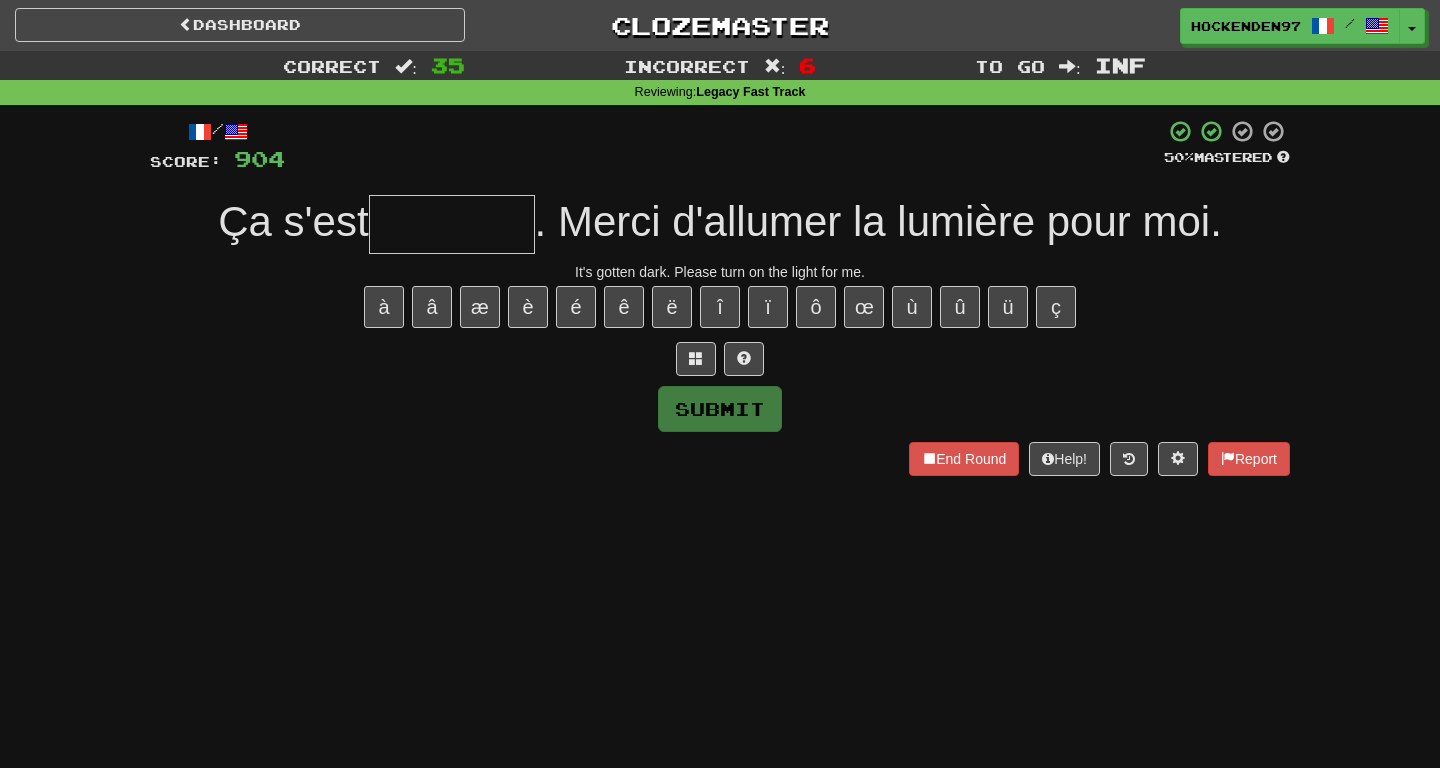 type on "*" 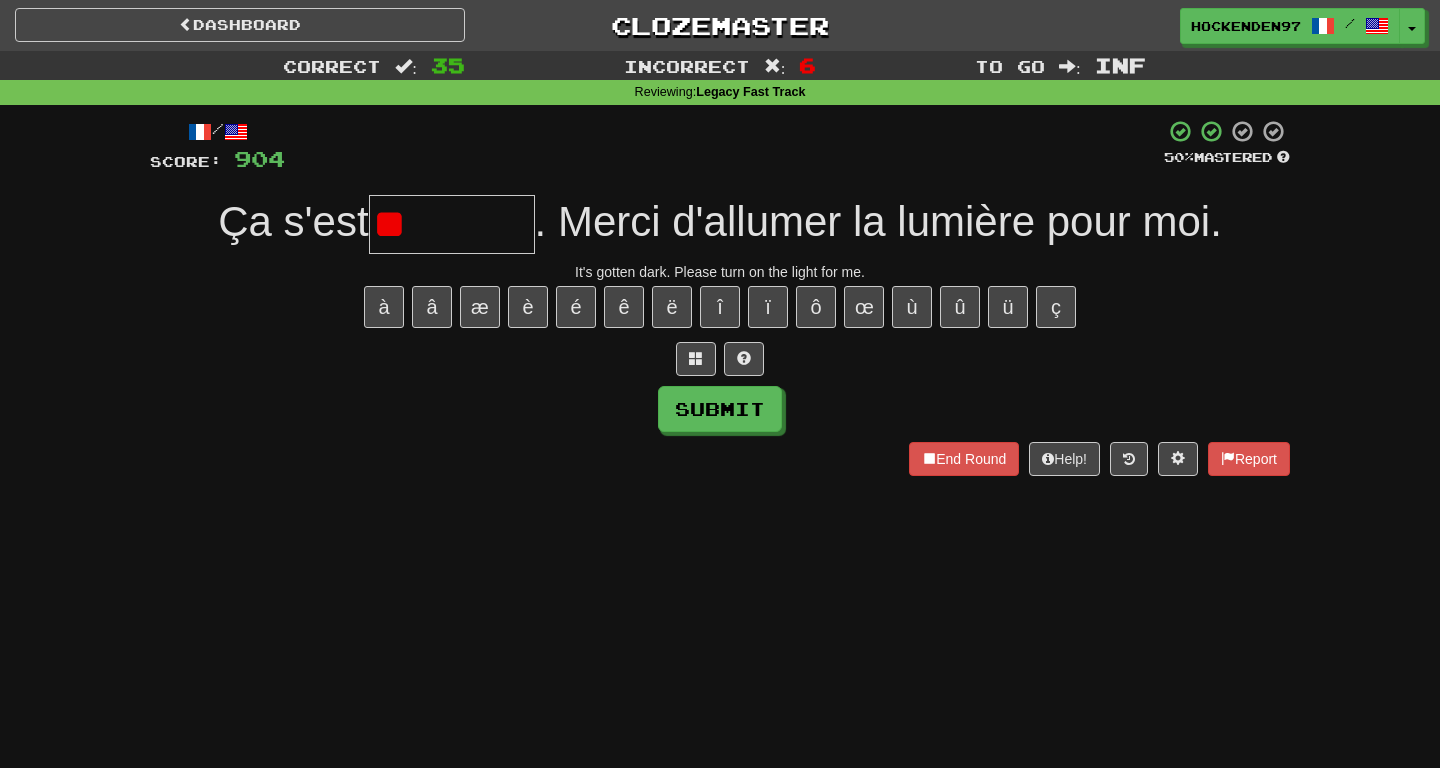 type on "********" 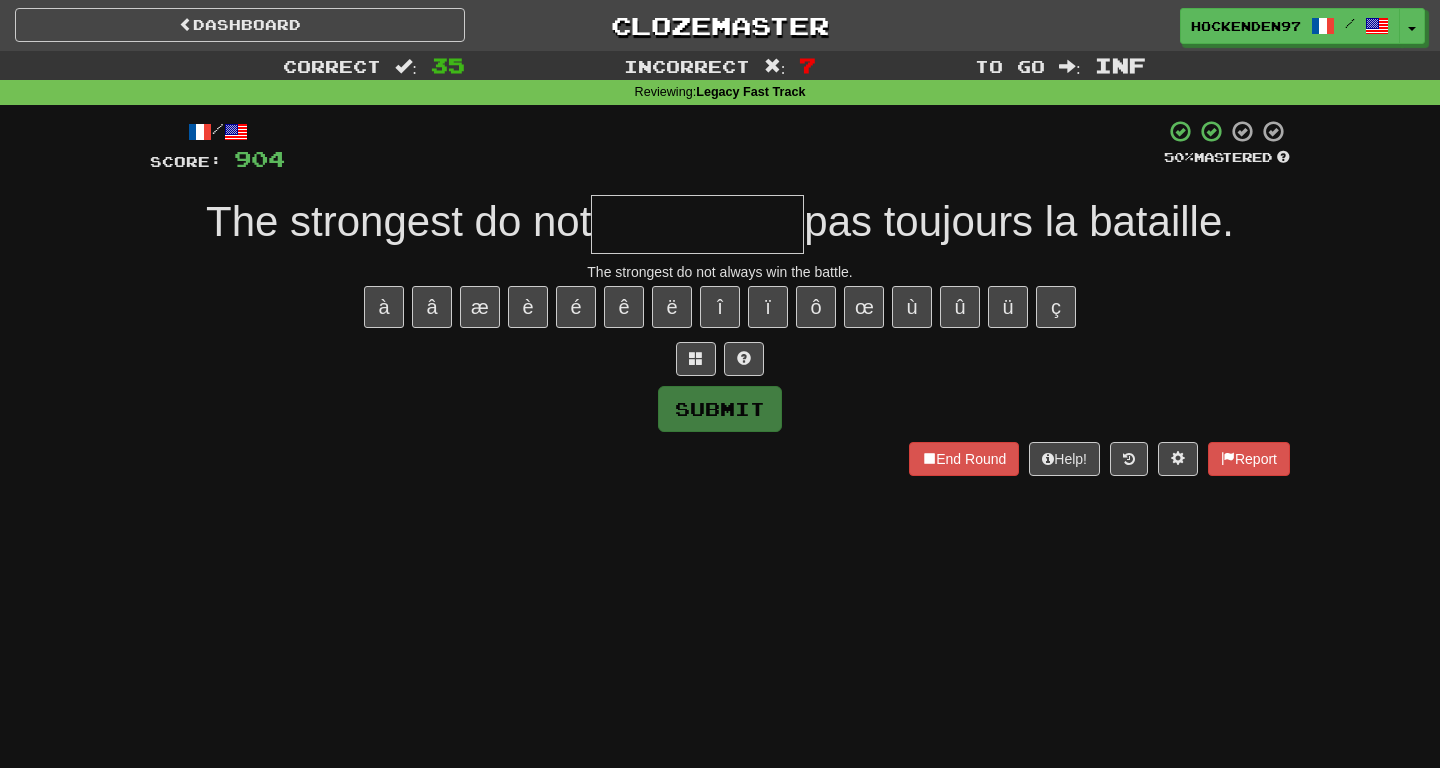 type on "*" 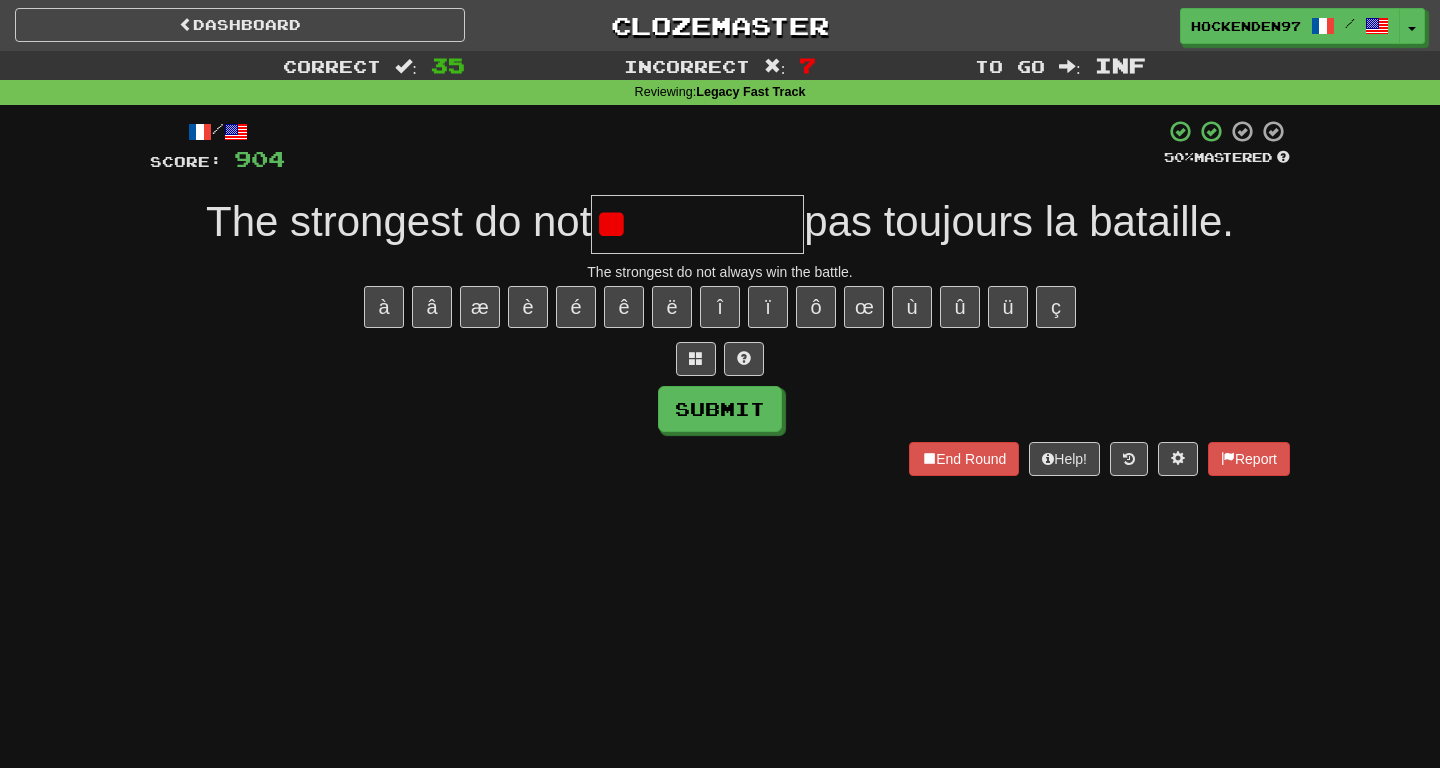 type on "*" 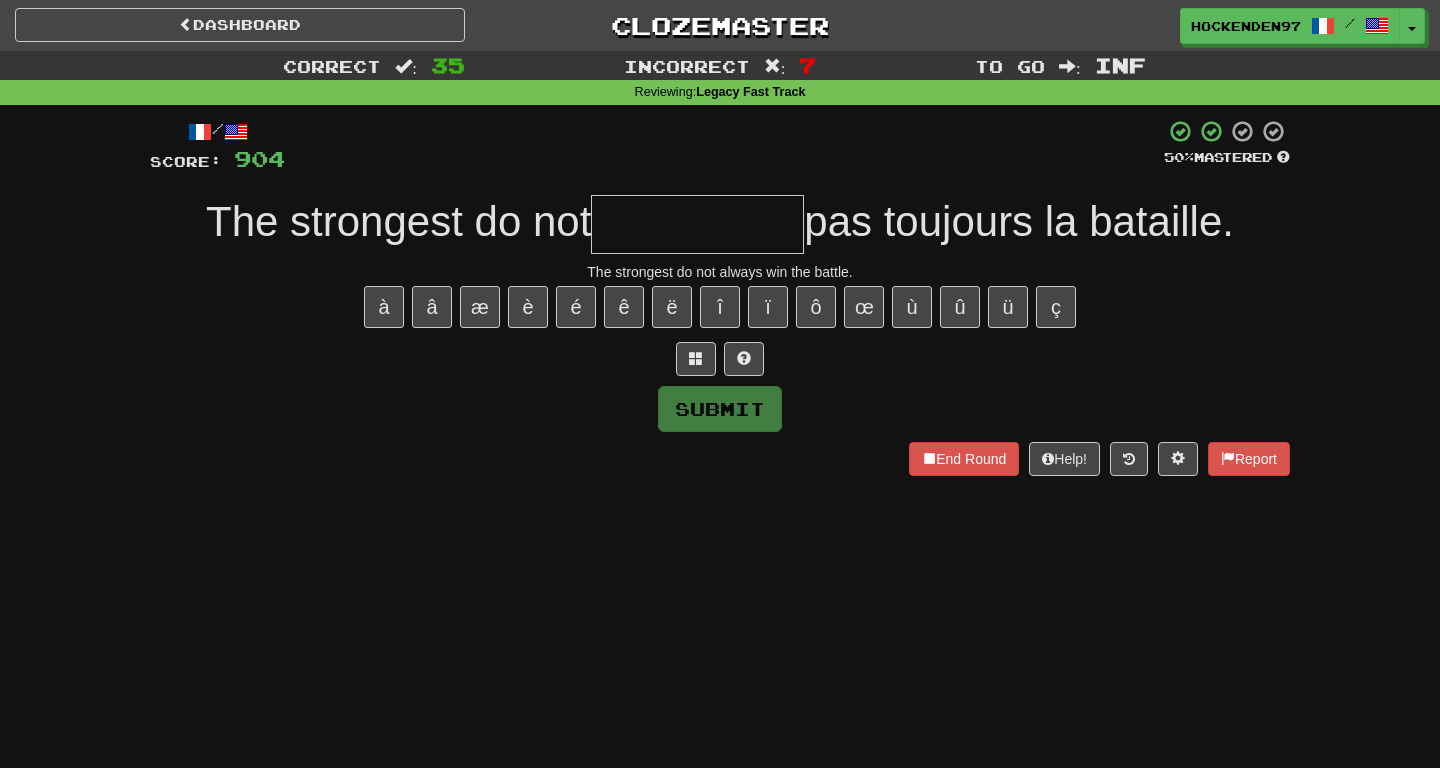 type on "*" 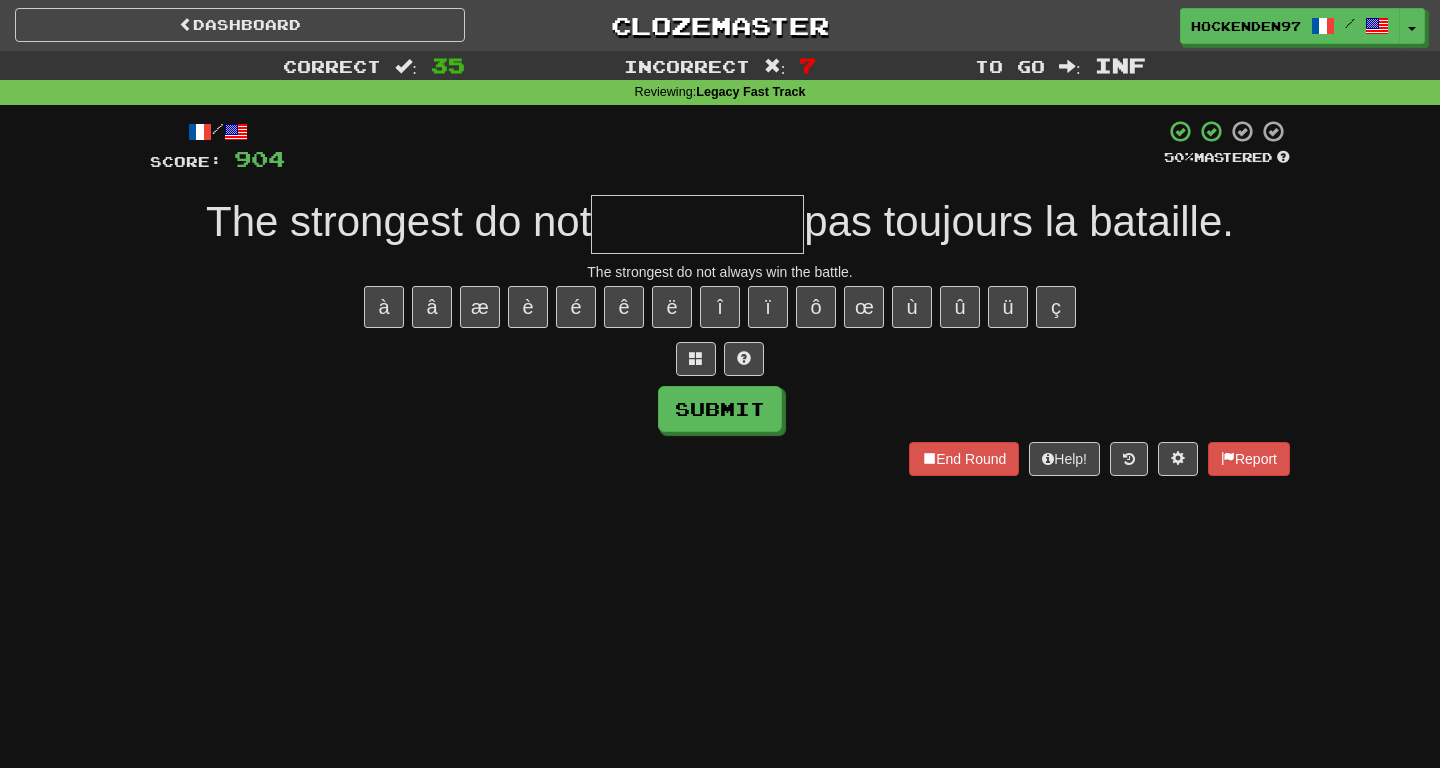 type on "*" 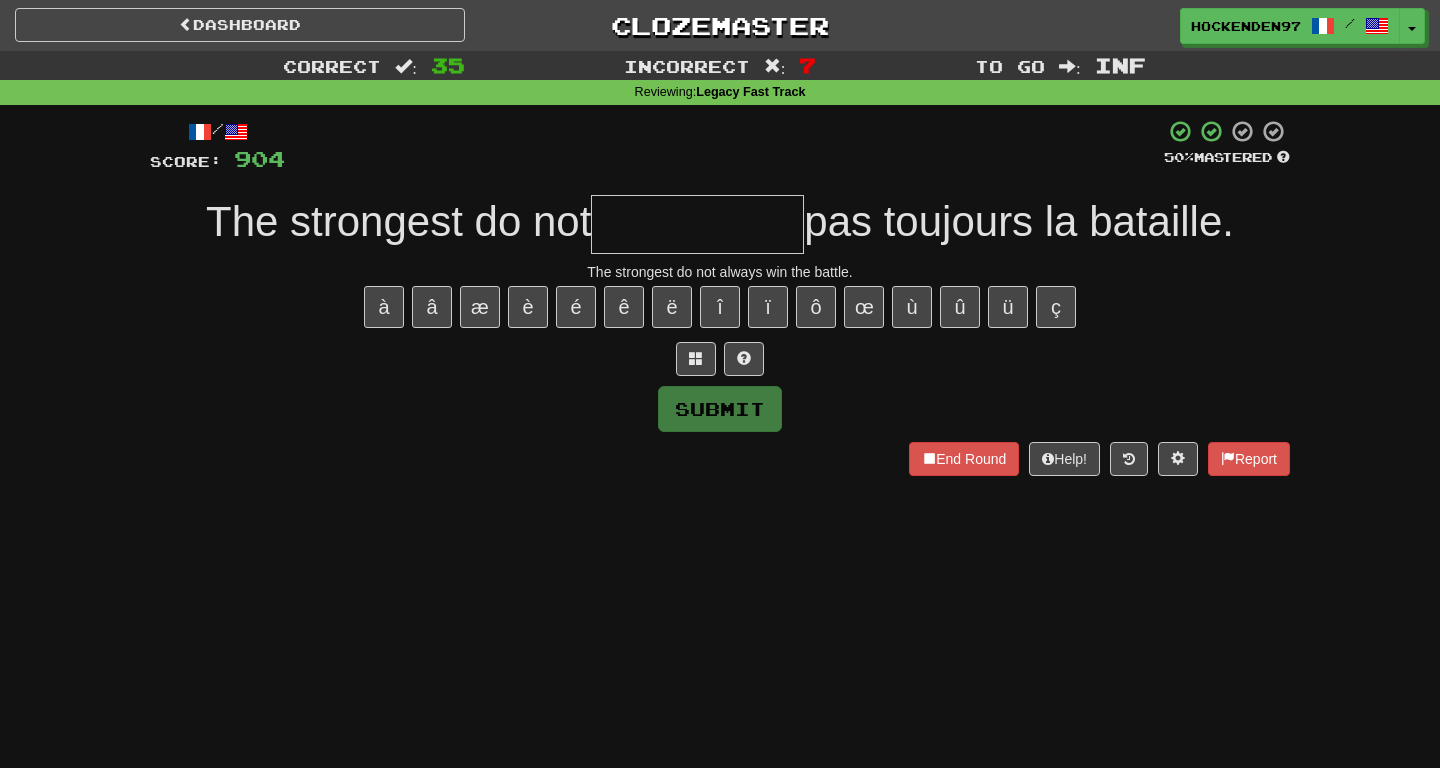 type on "*" 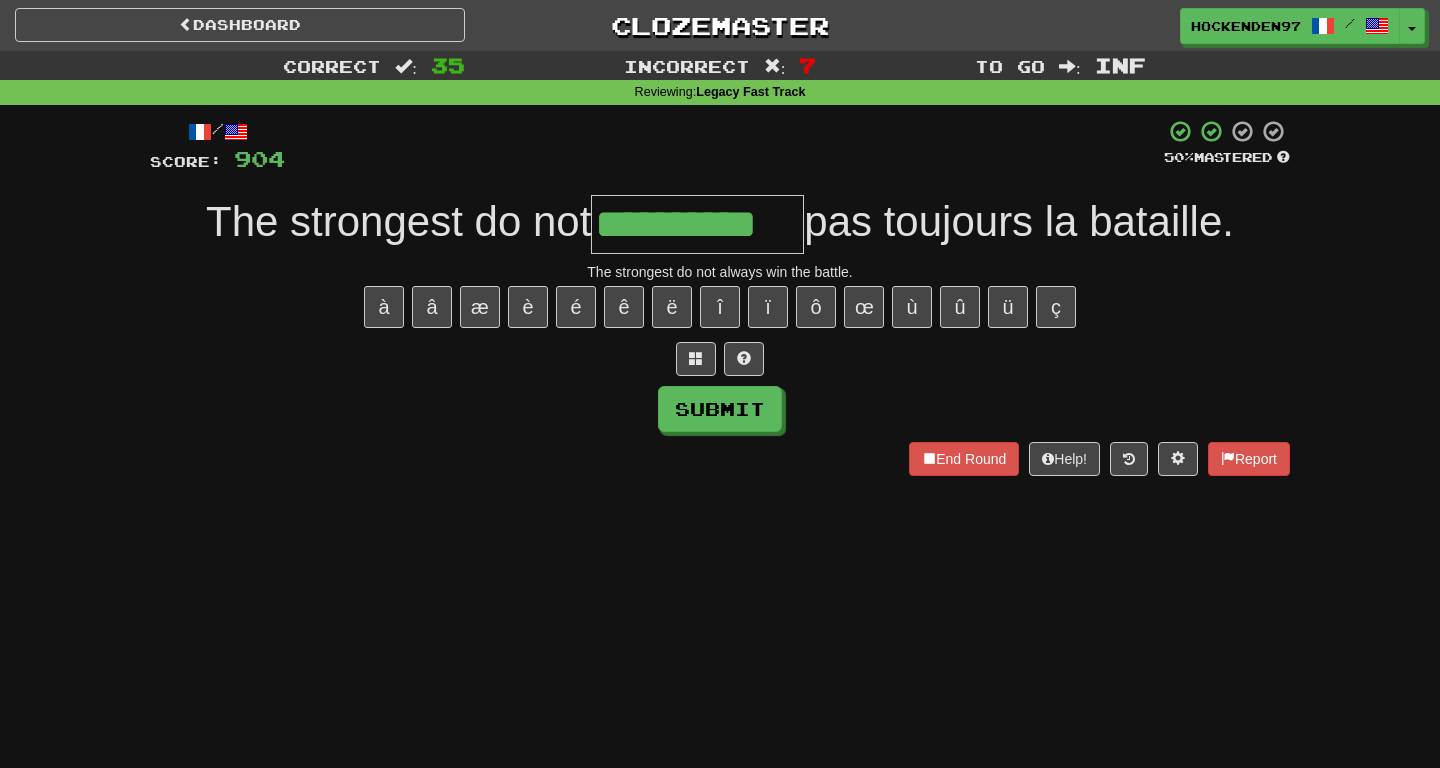 type on "**********" 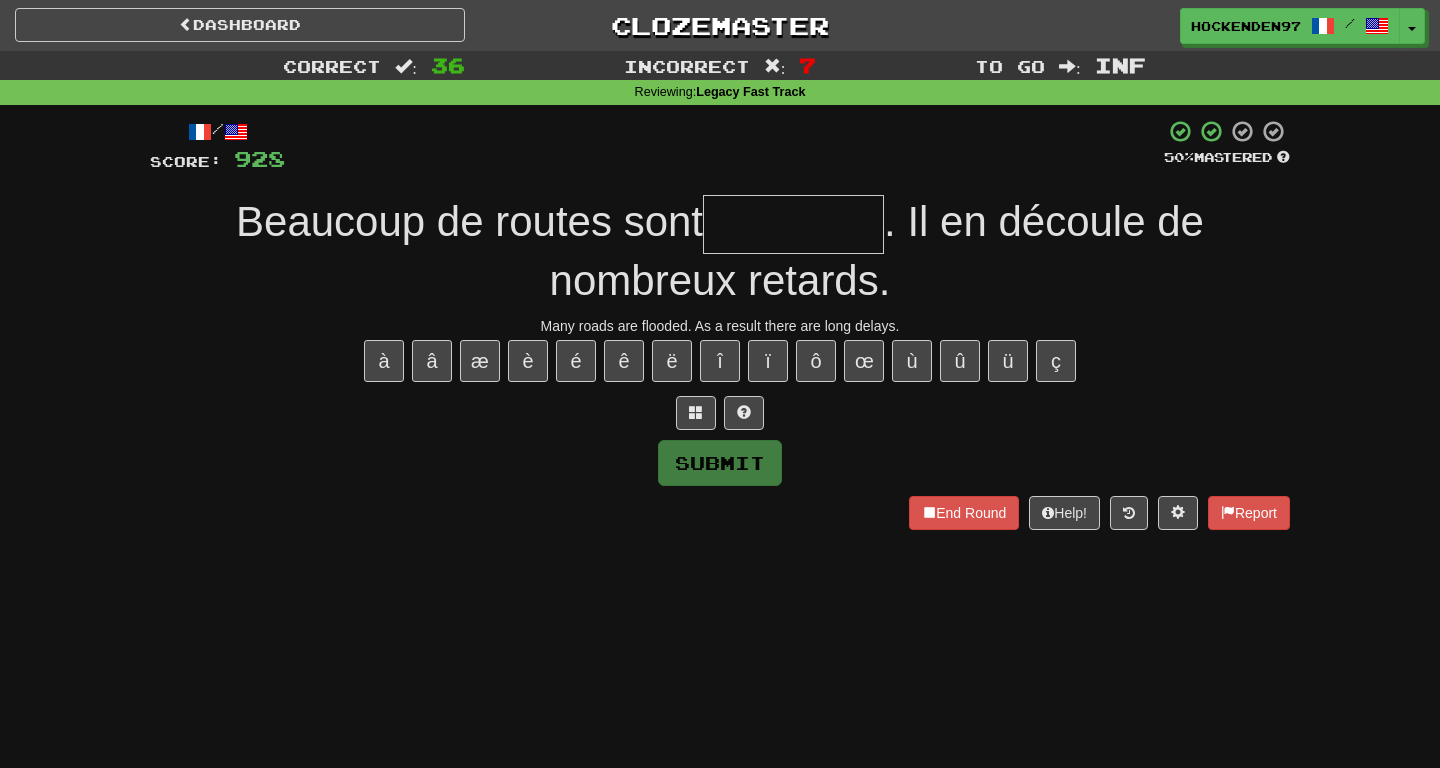 type on "*" 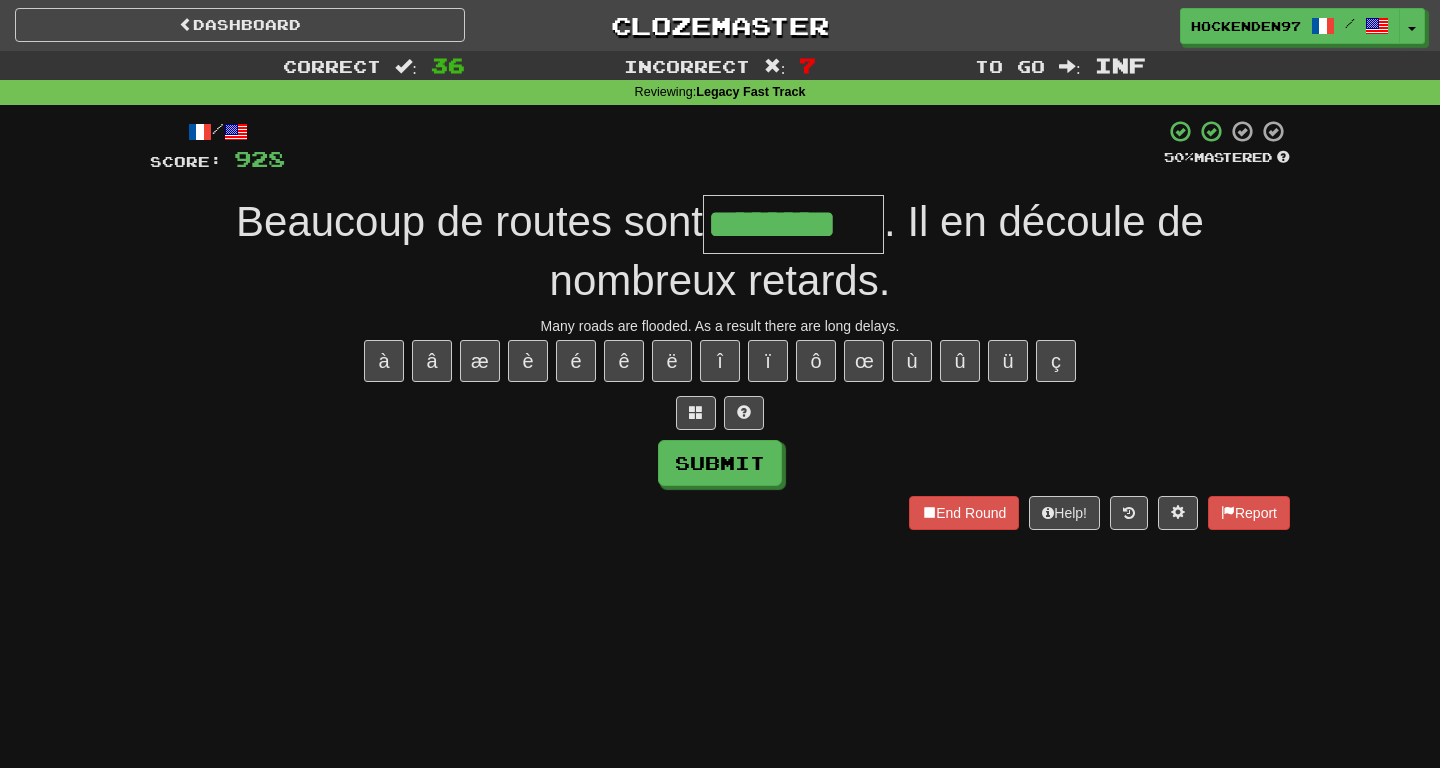 type on "********" 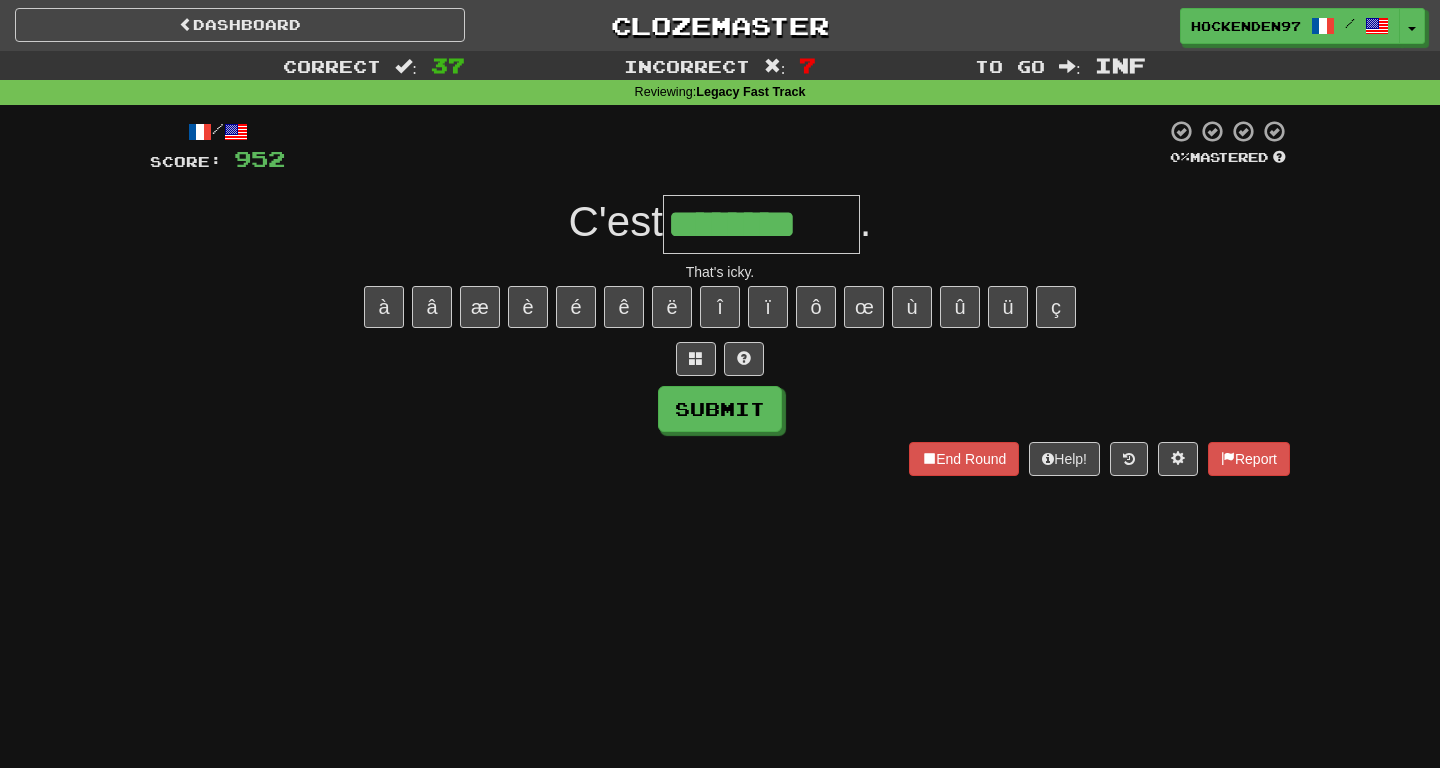 type on "********" 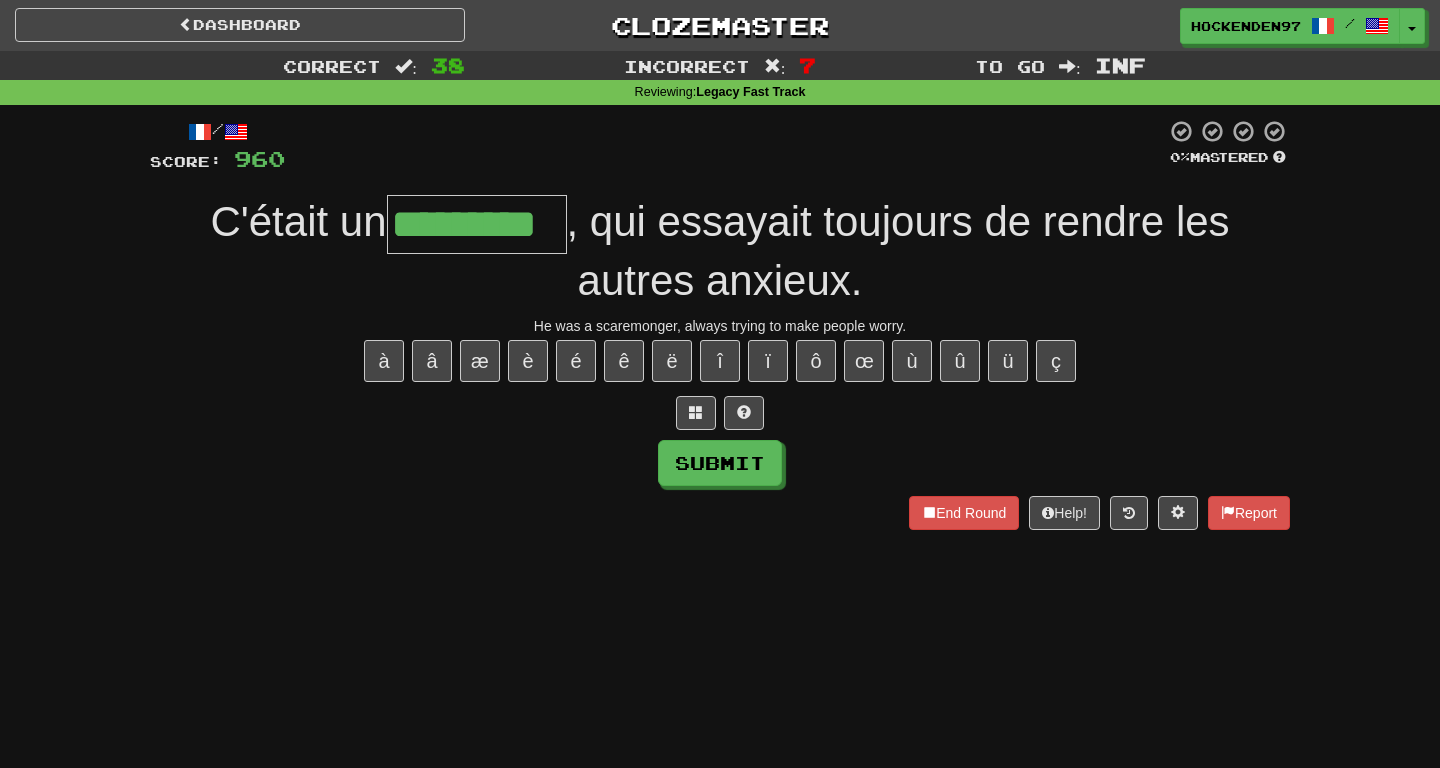 type on "*********" 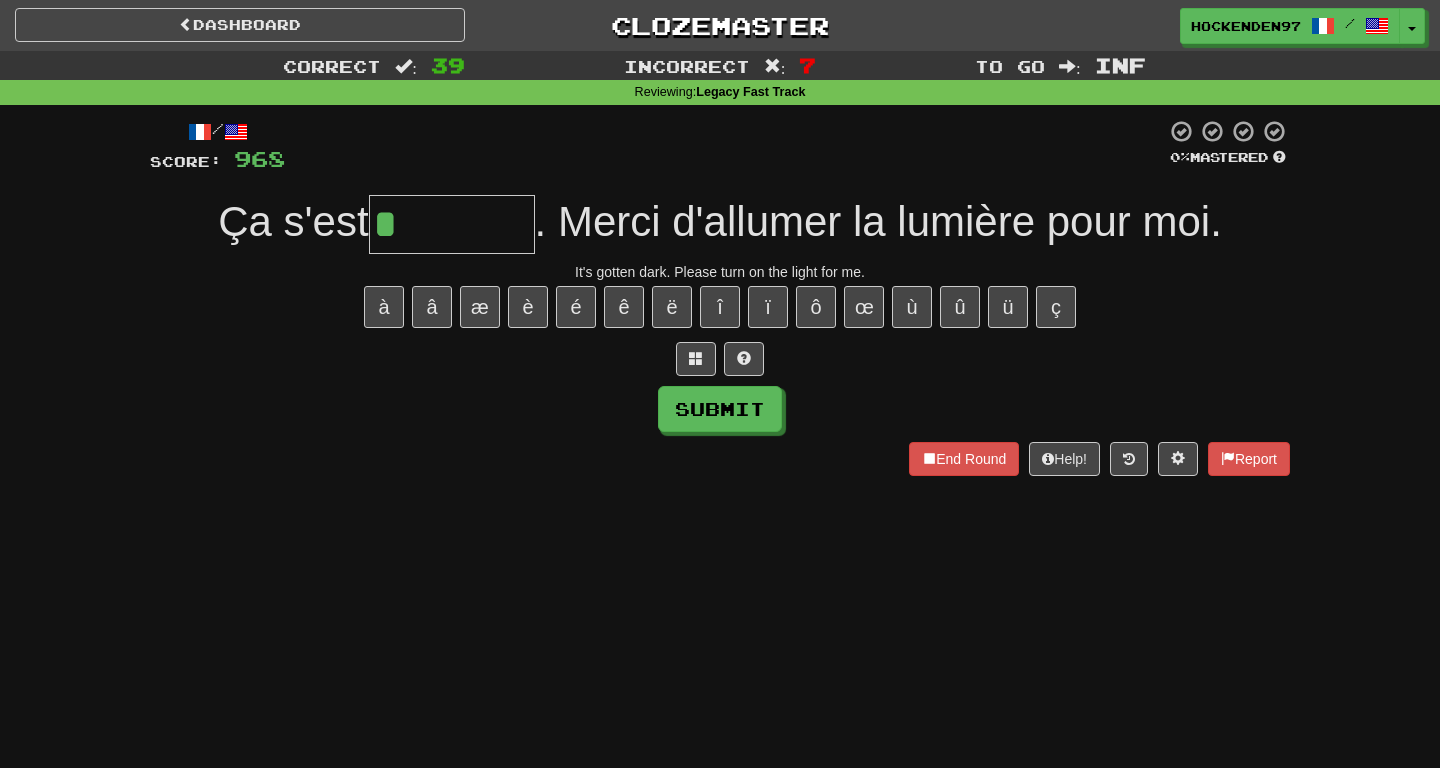 type on "********" 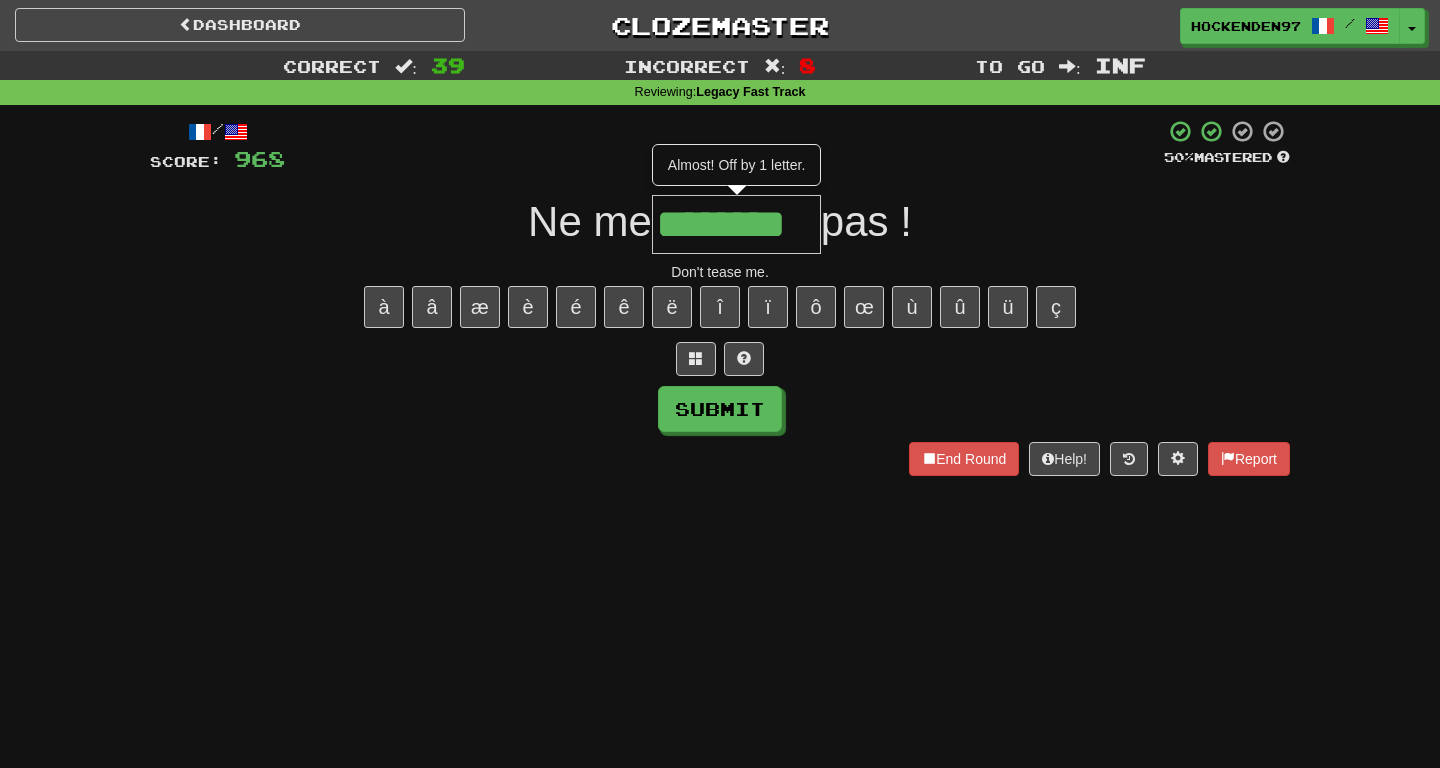 type on "********" 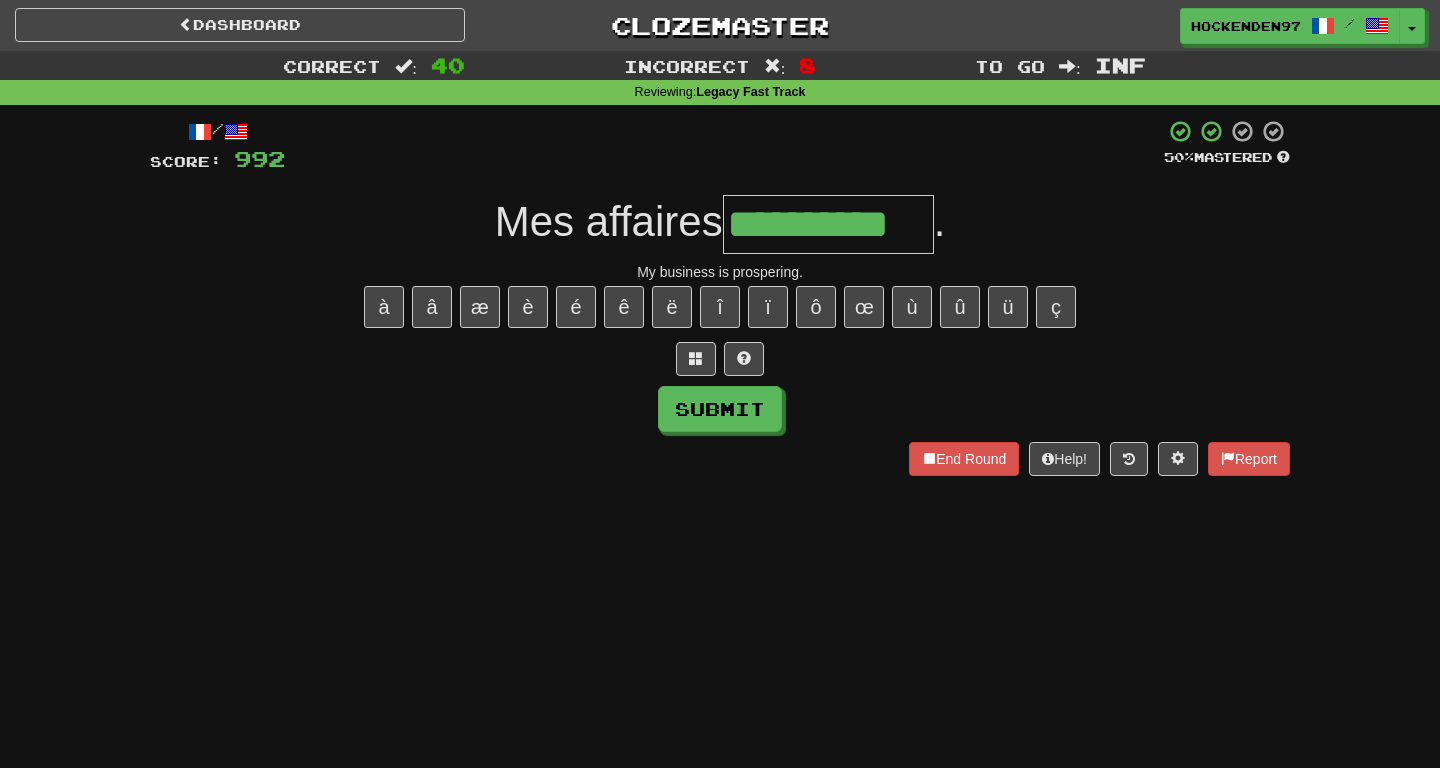 type on "**********" 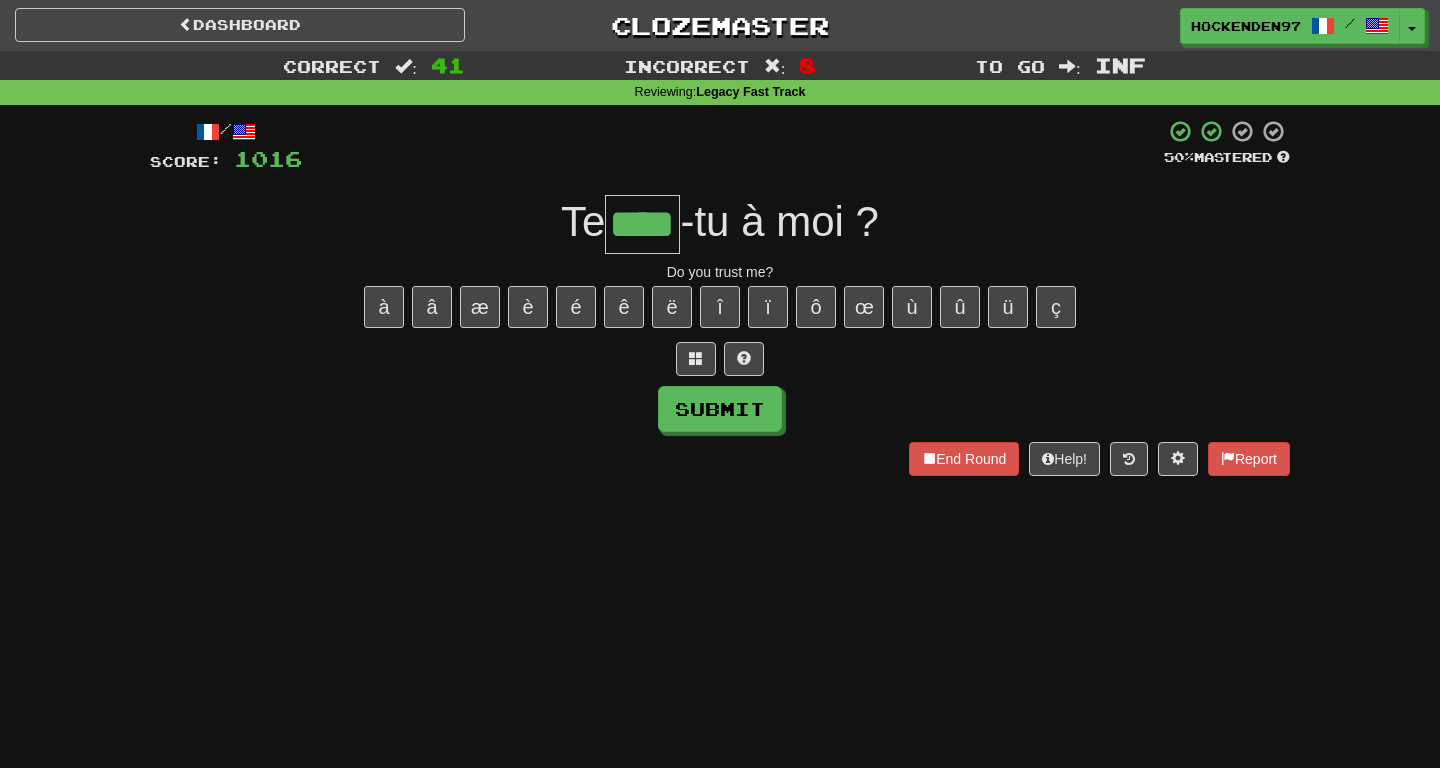 type on "****" 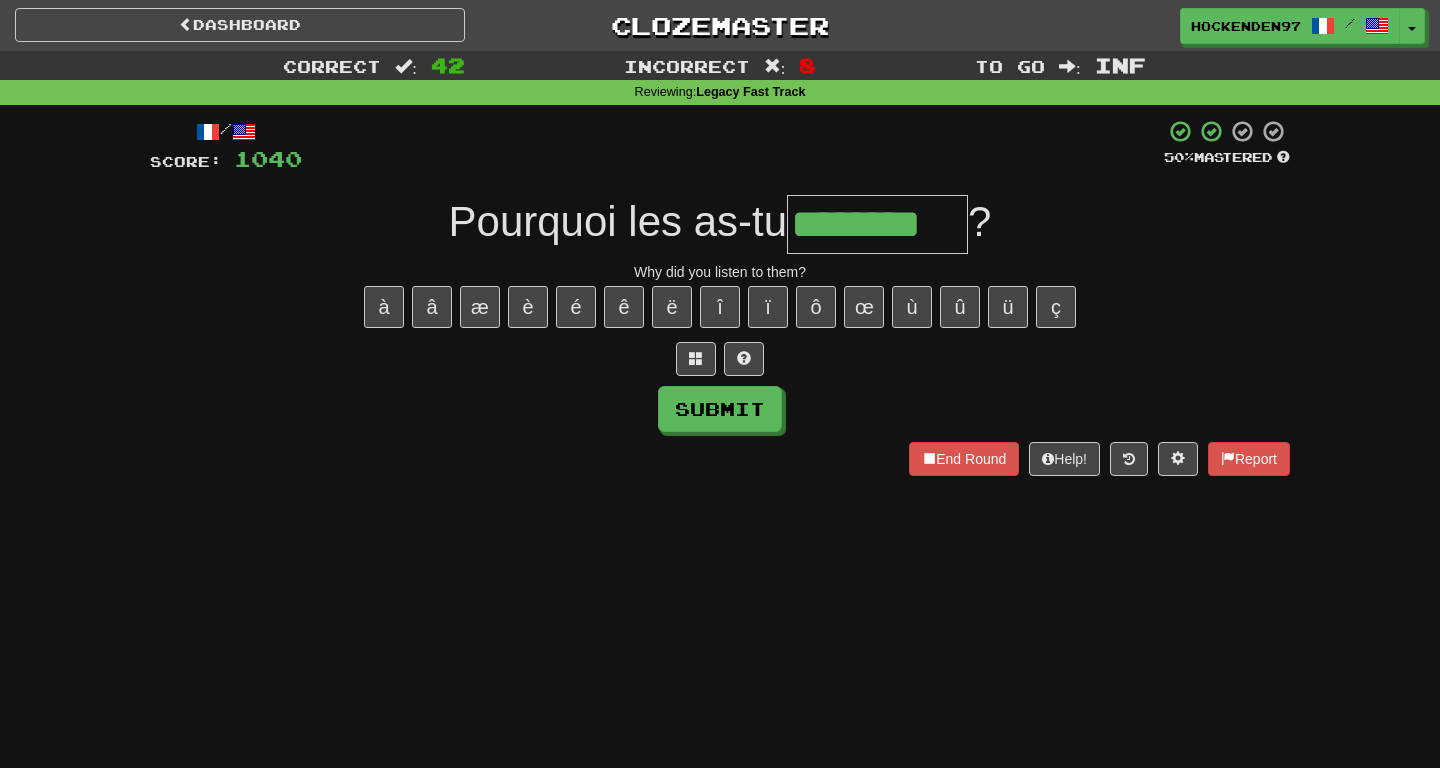 type on "********" 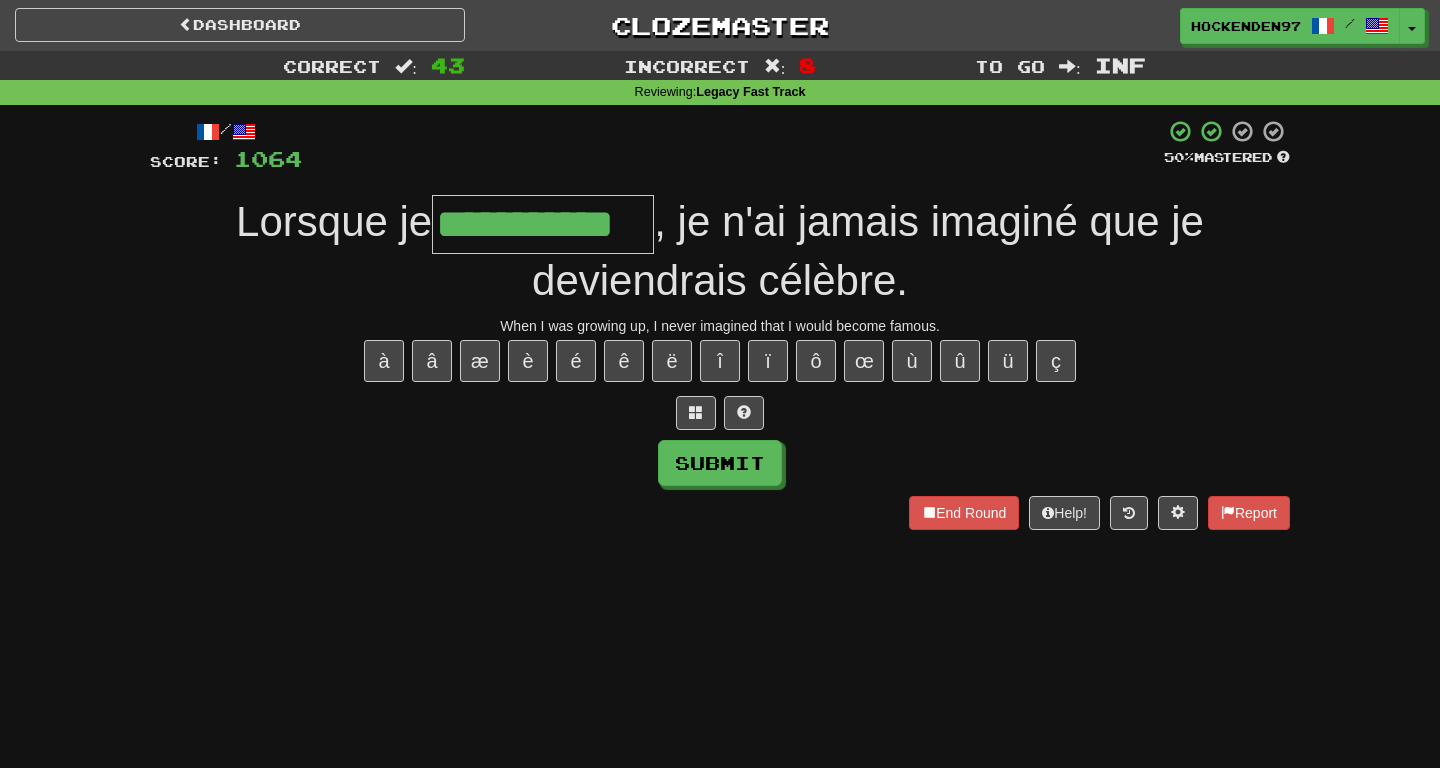 type on "**********" 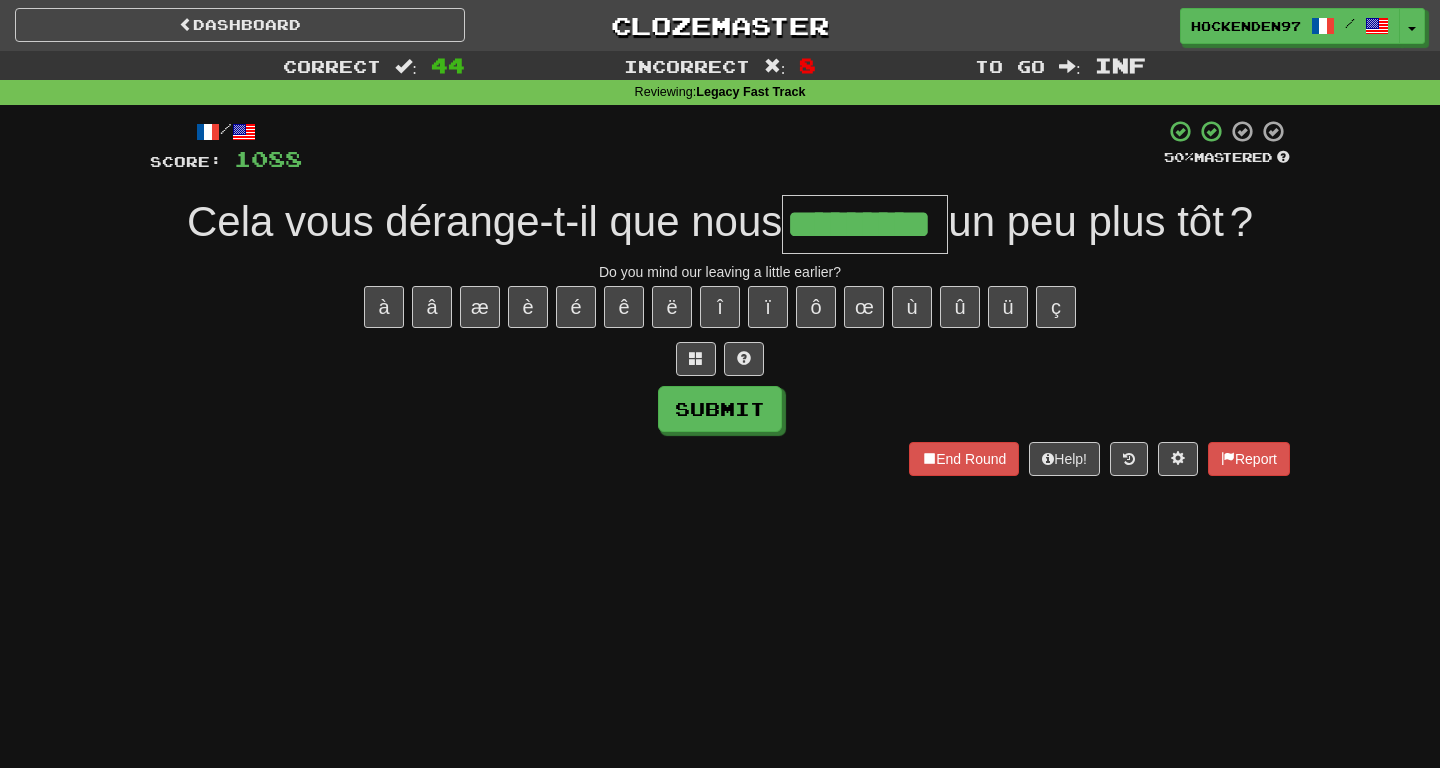 type on "*********" 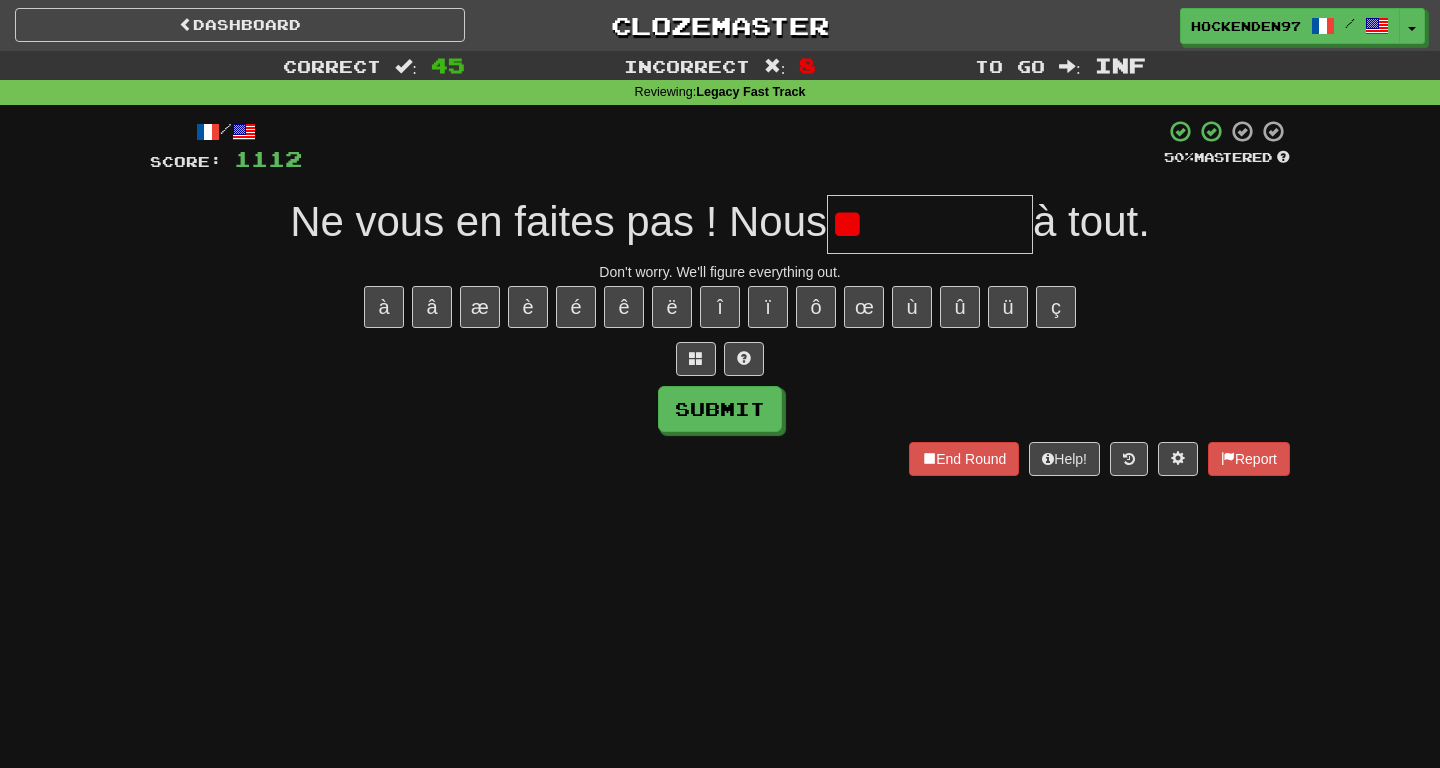 type on "*" 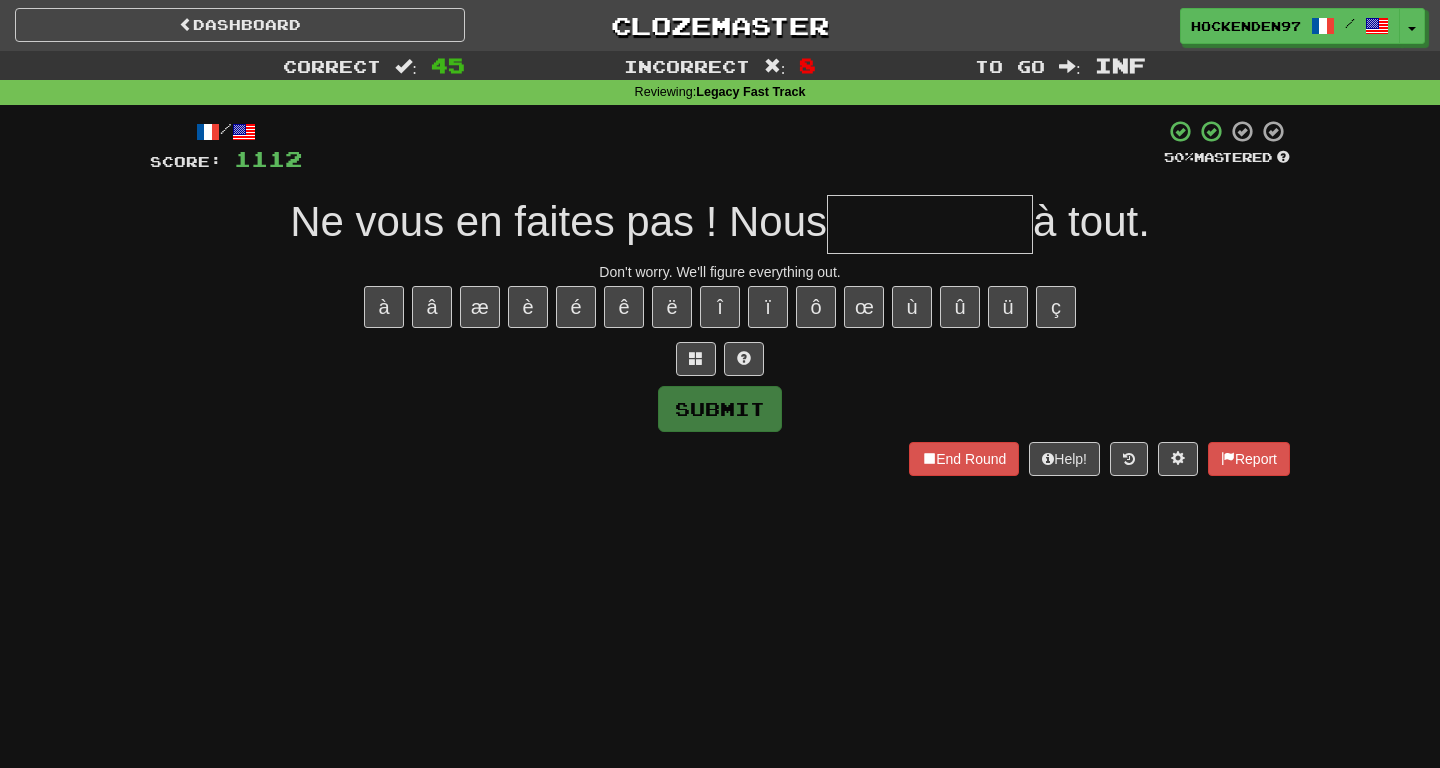 type on "*" 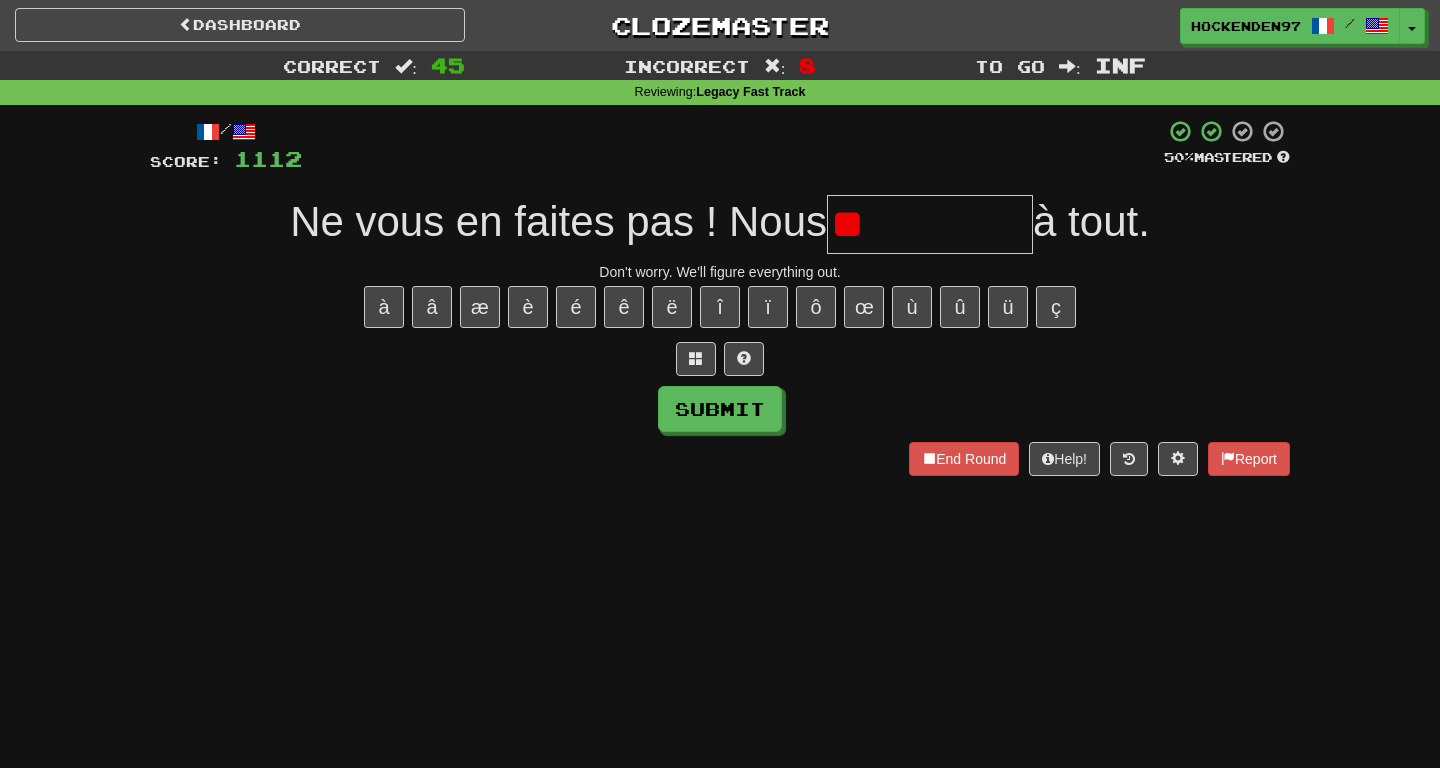 type on "*" 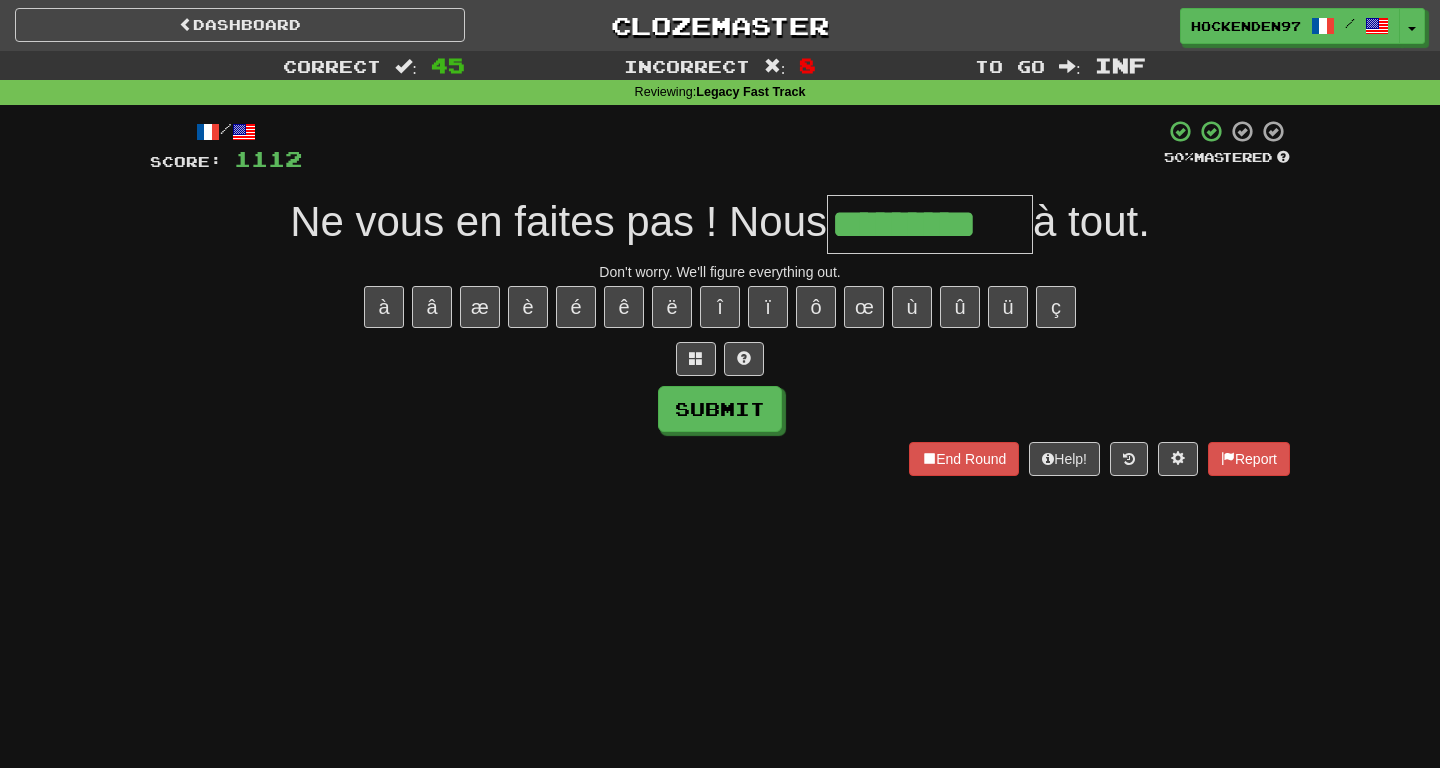 type on "*********" 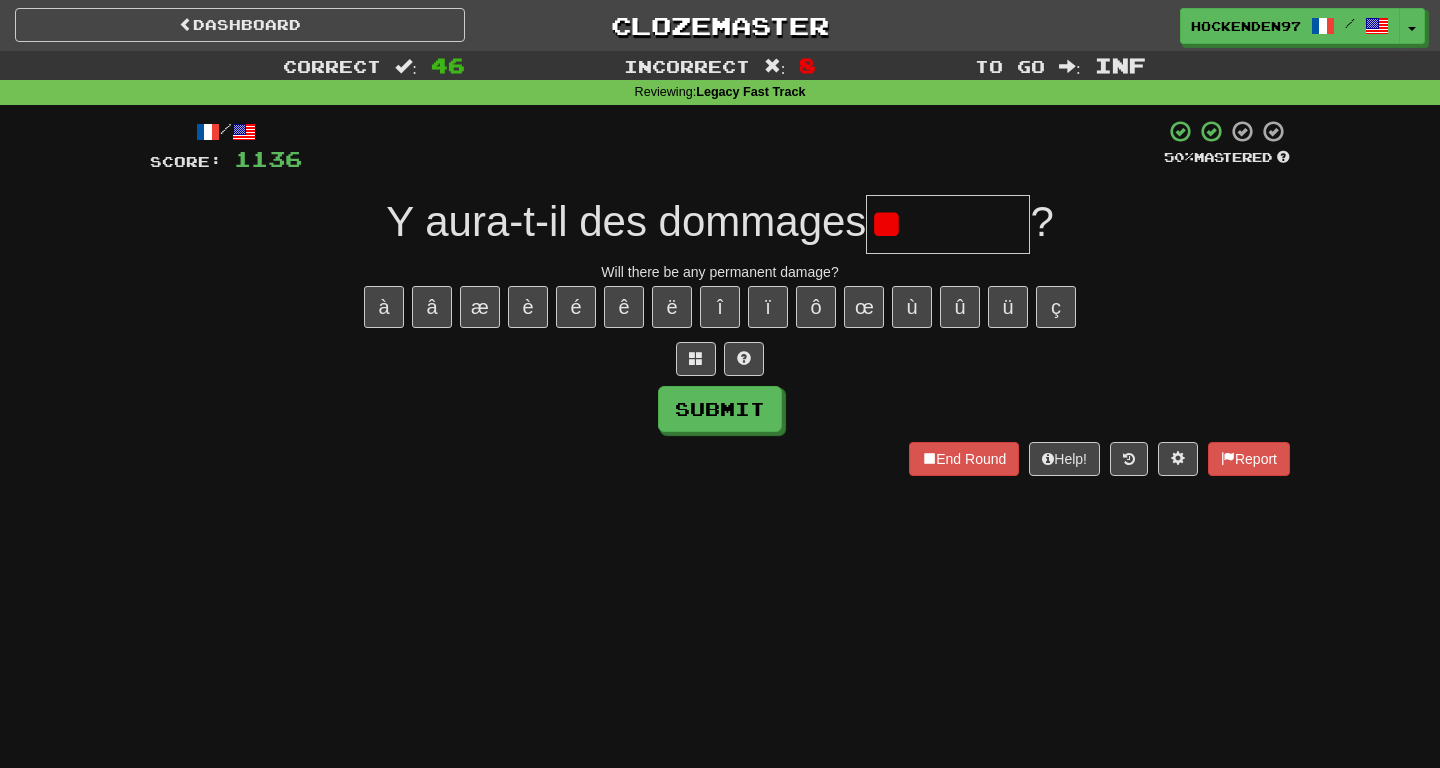 type on "*" 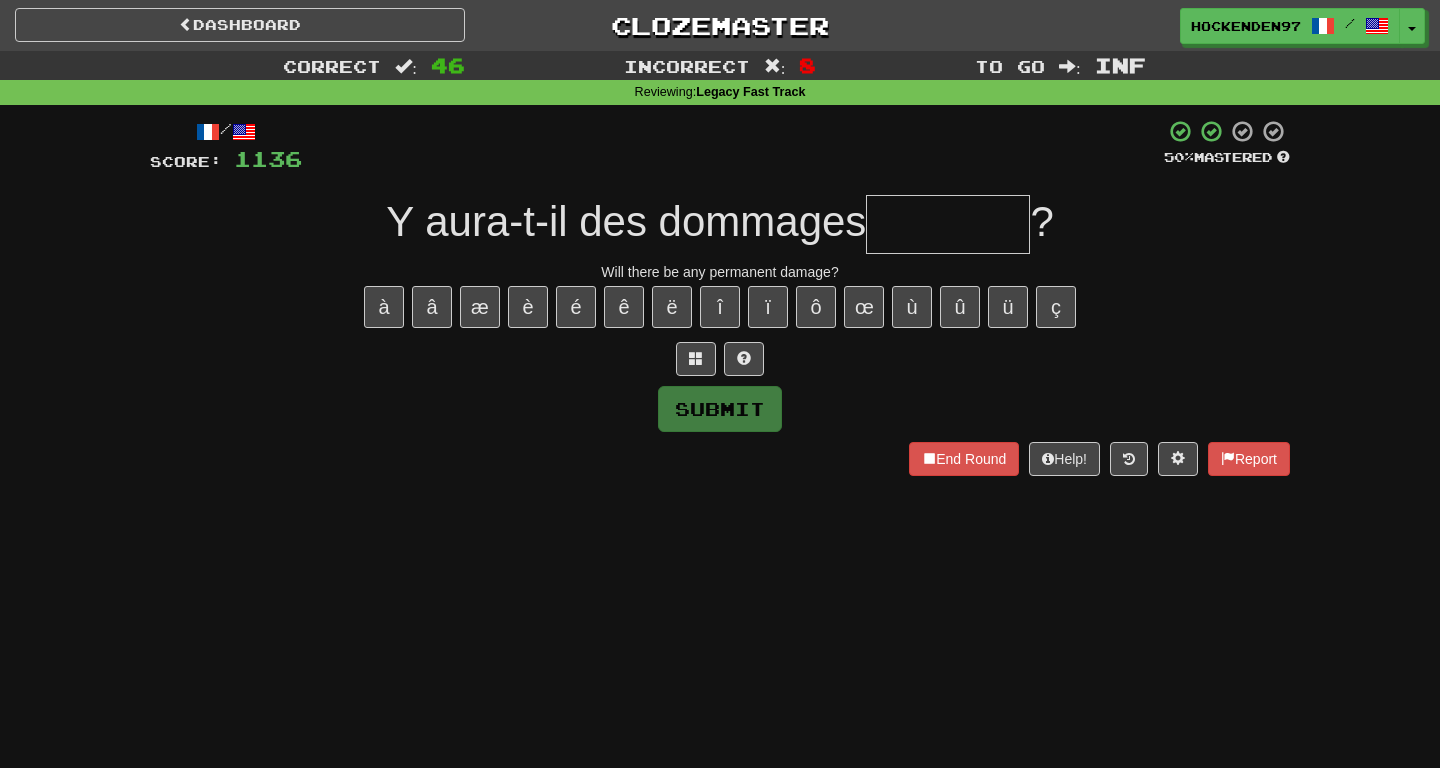 type on "*" 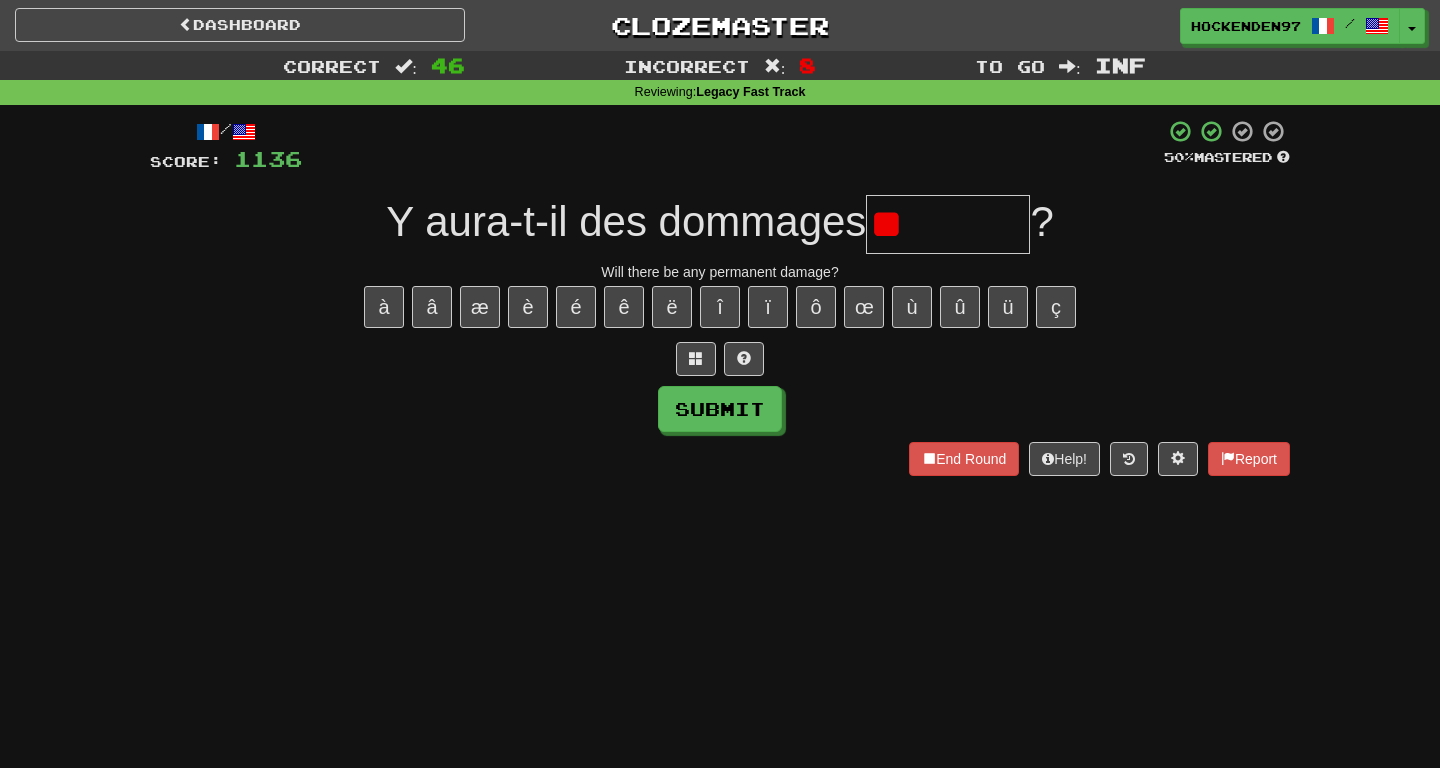 type on "*" 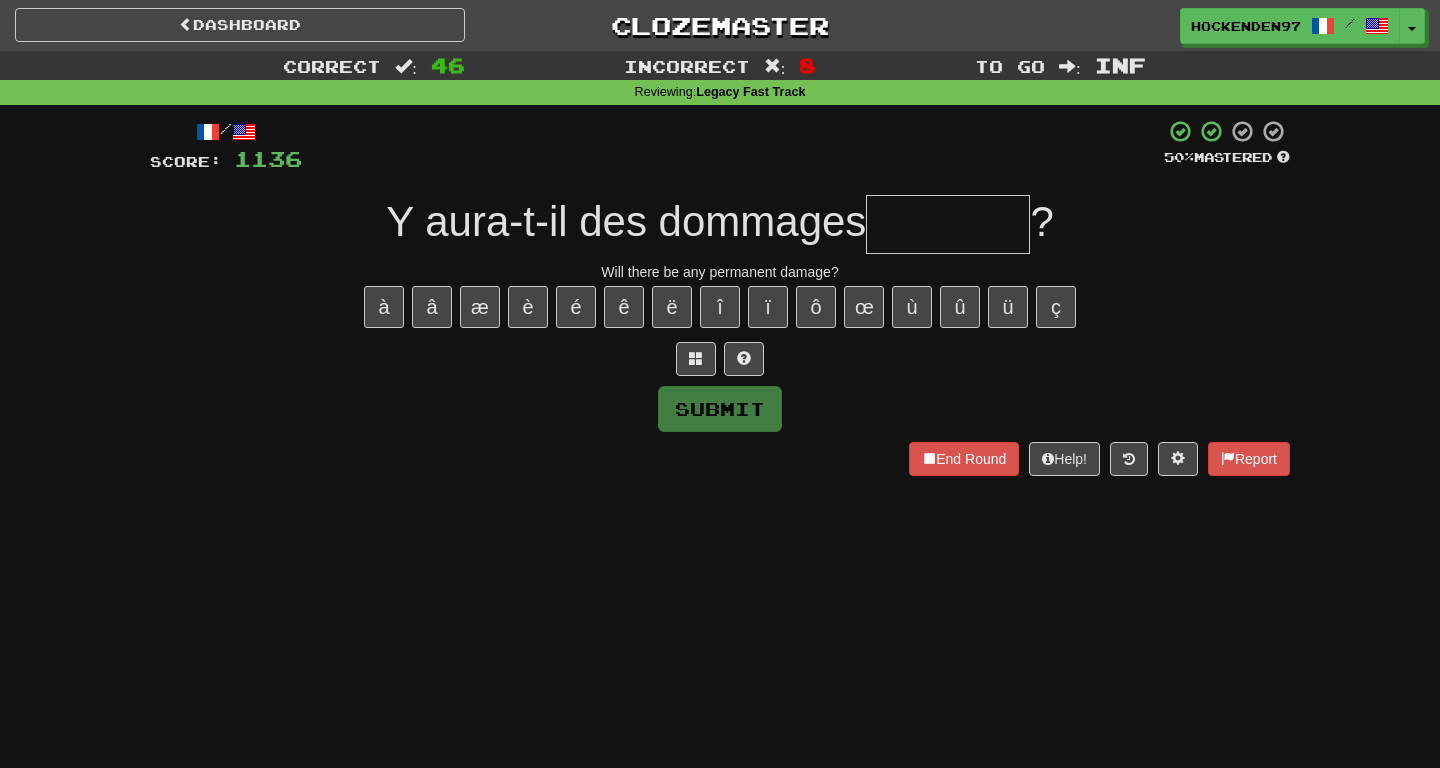 type on "*" 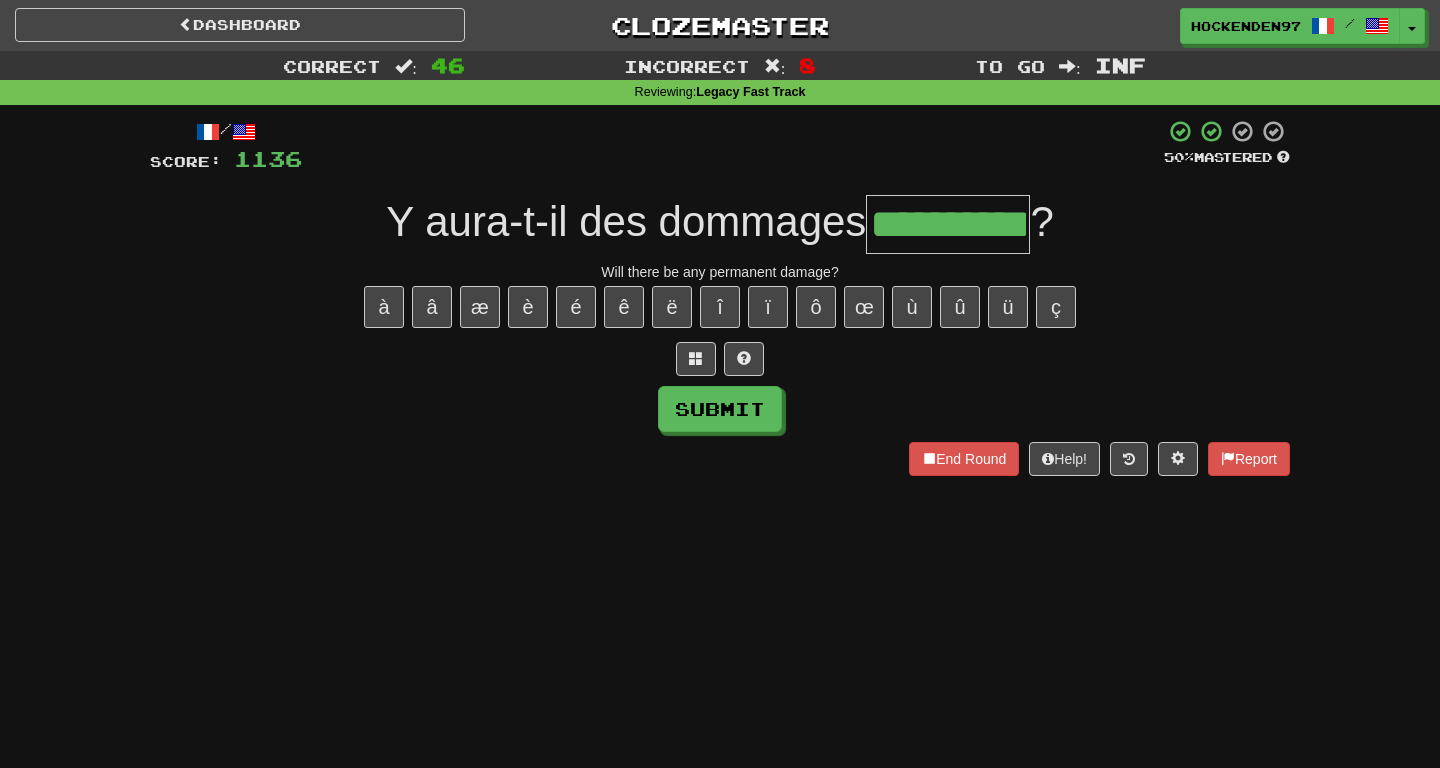 type on "**********" 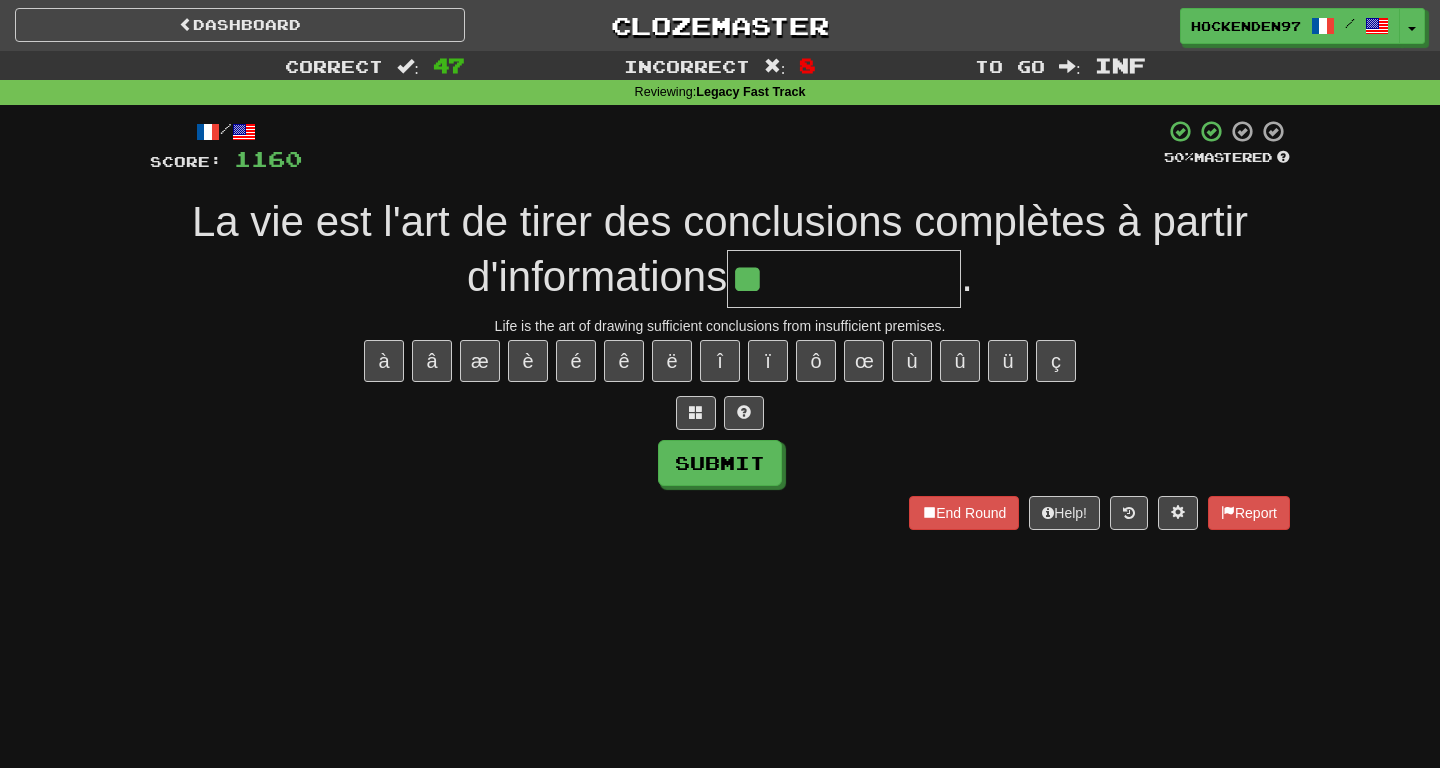 type on "**********" 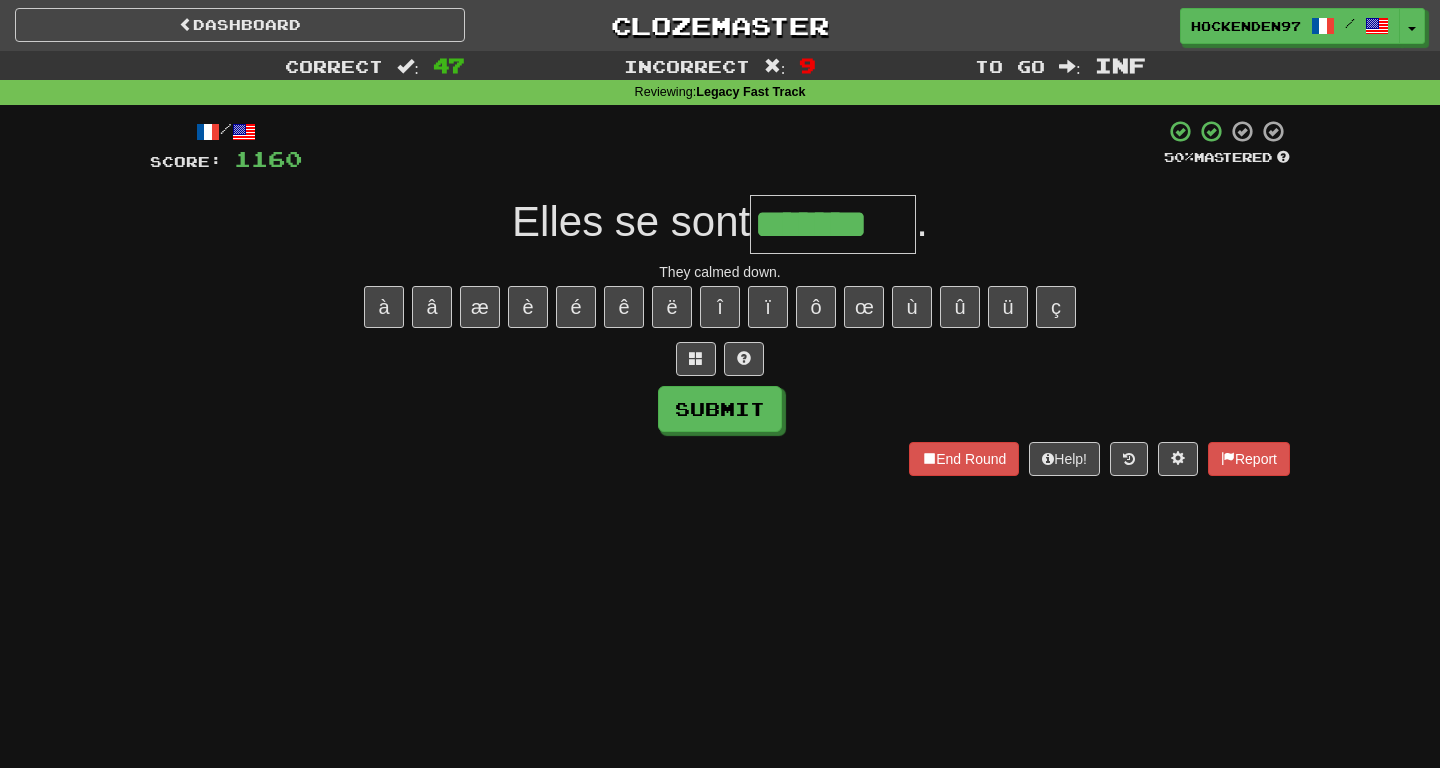 type on "*******" 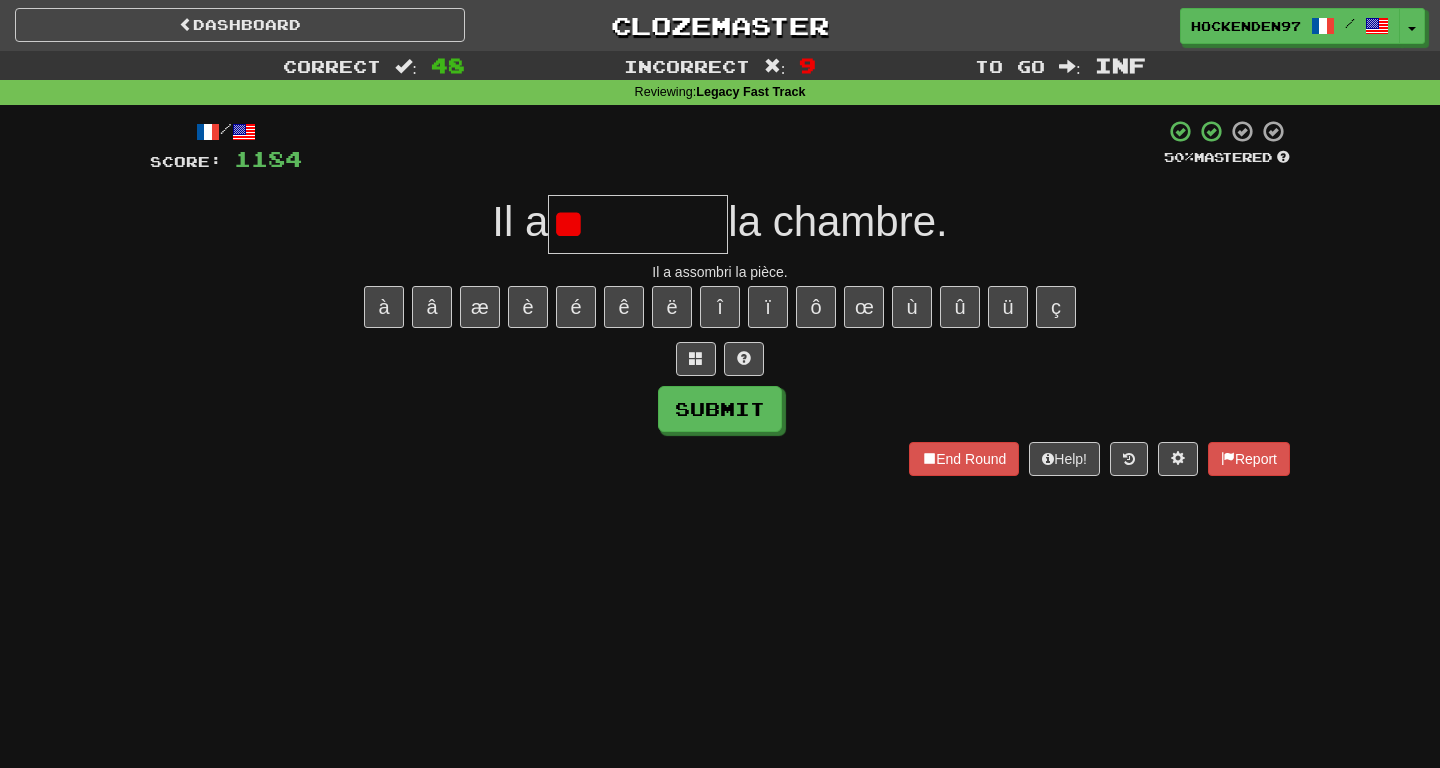 type on "*" 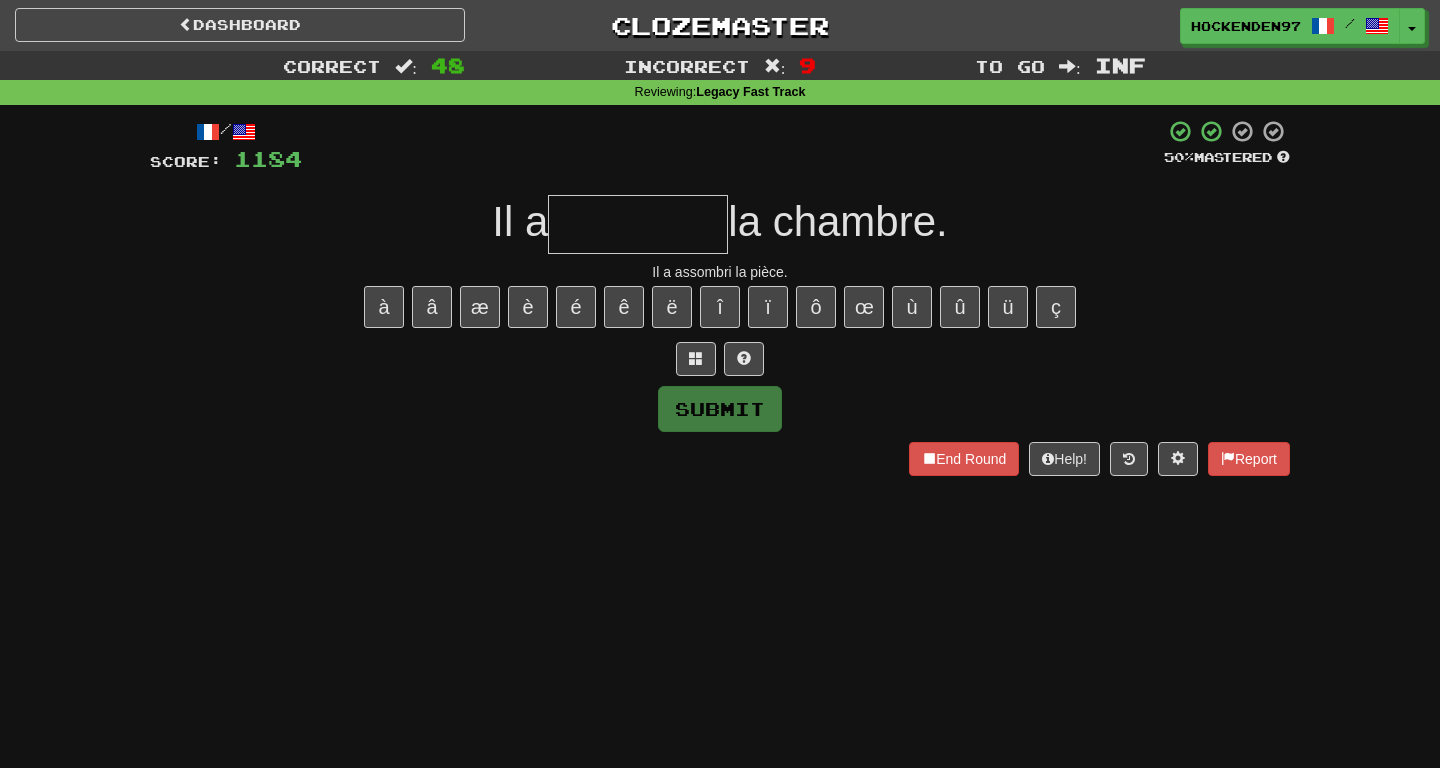 type on "*" 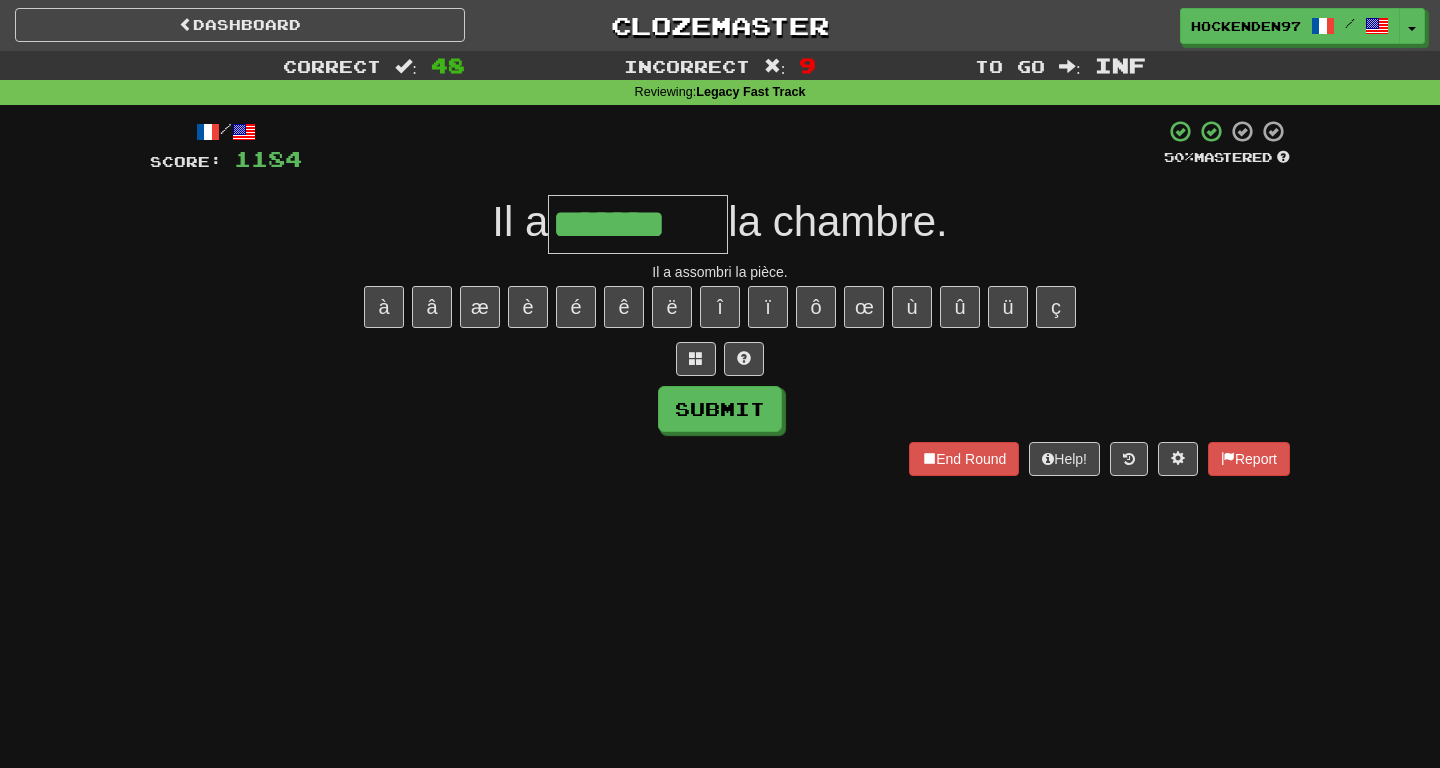 scroll, scrollTop: 0, scrollLeft: 0, axis: both 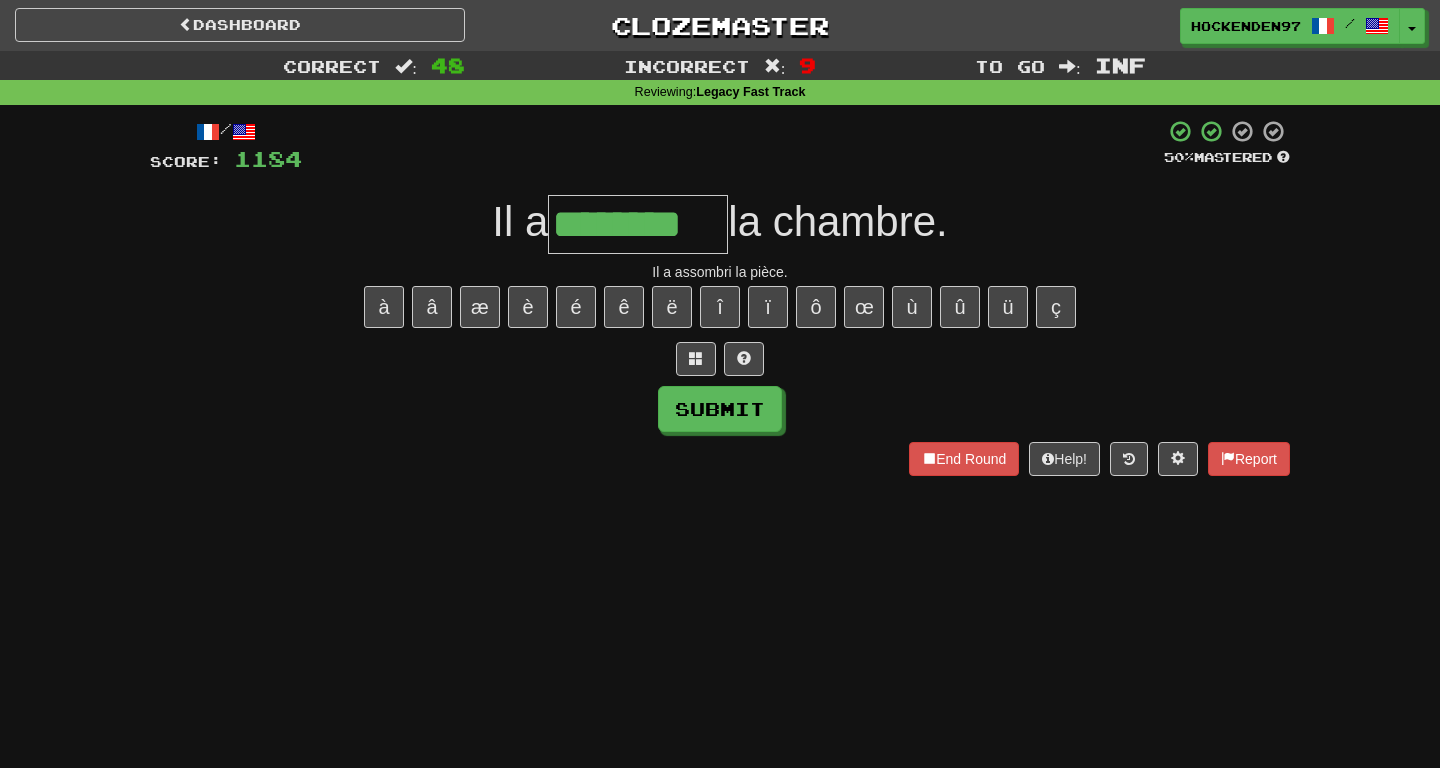 type on "********" 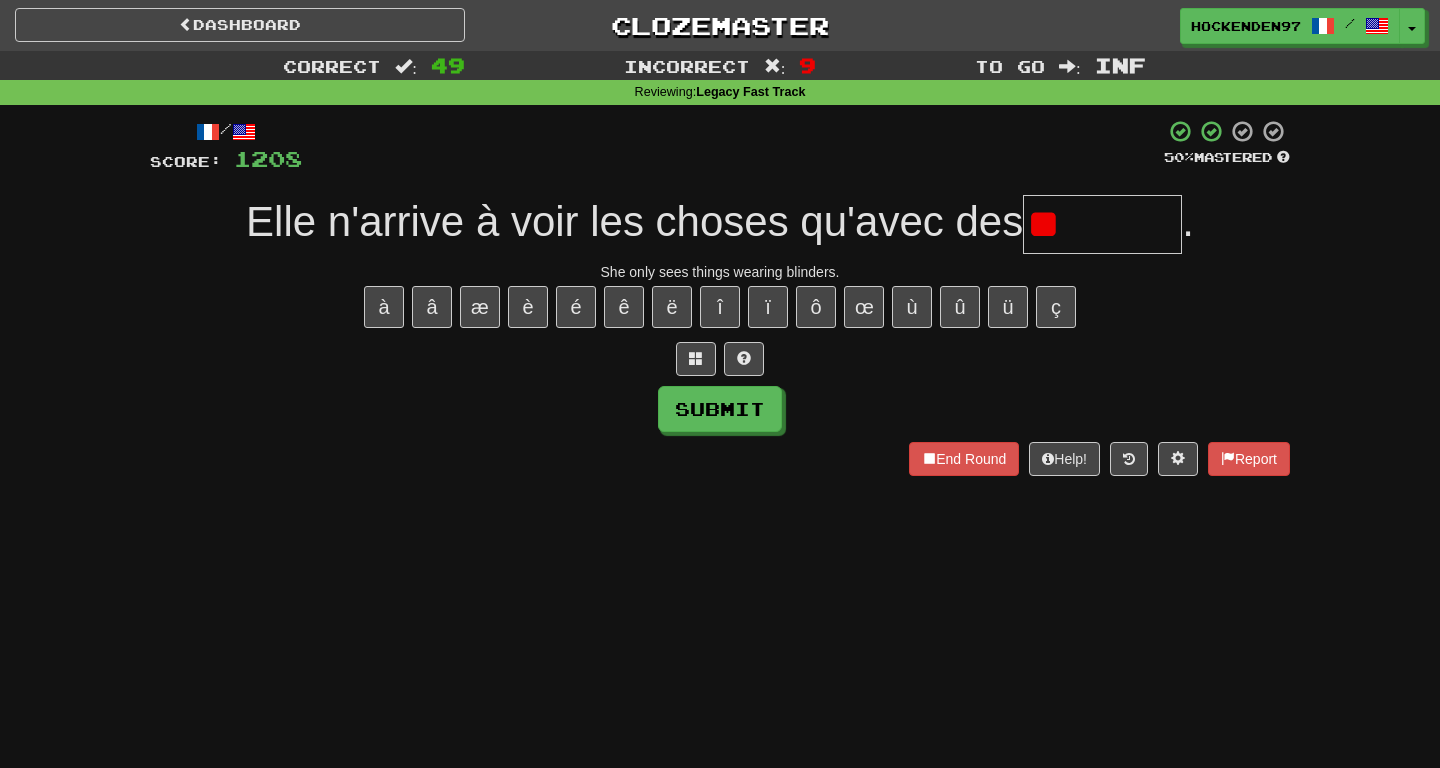 type on "*" 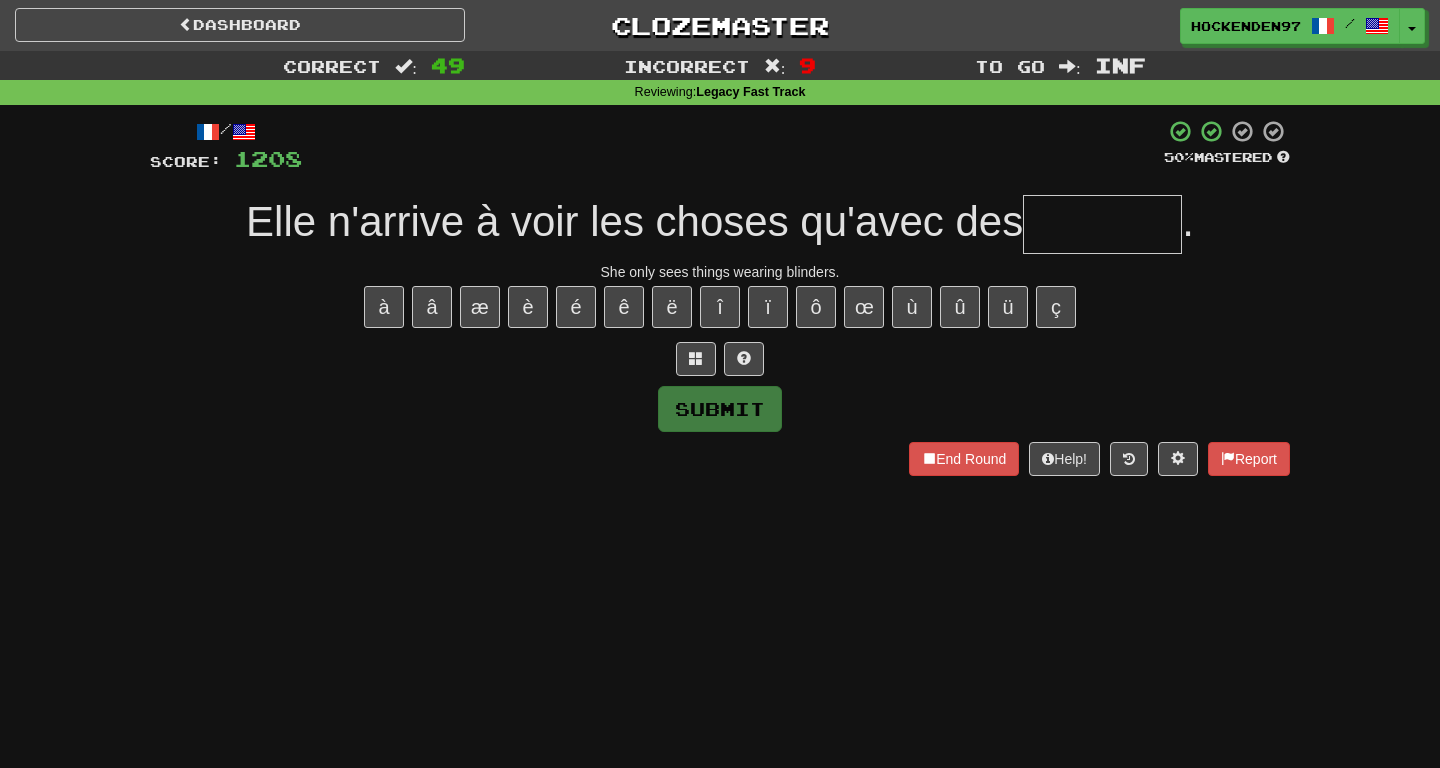 type on "*" 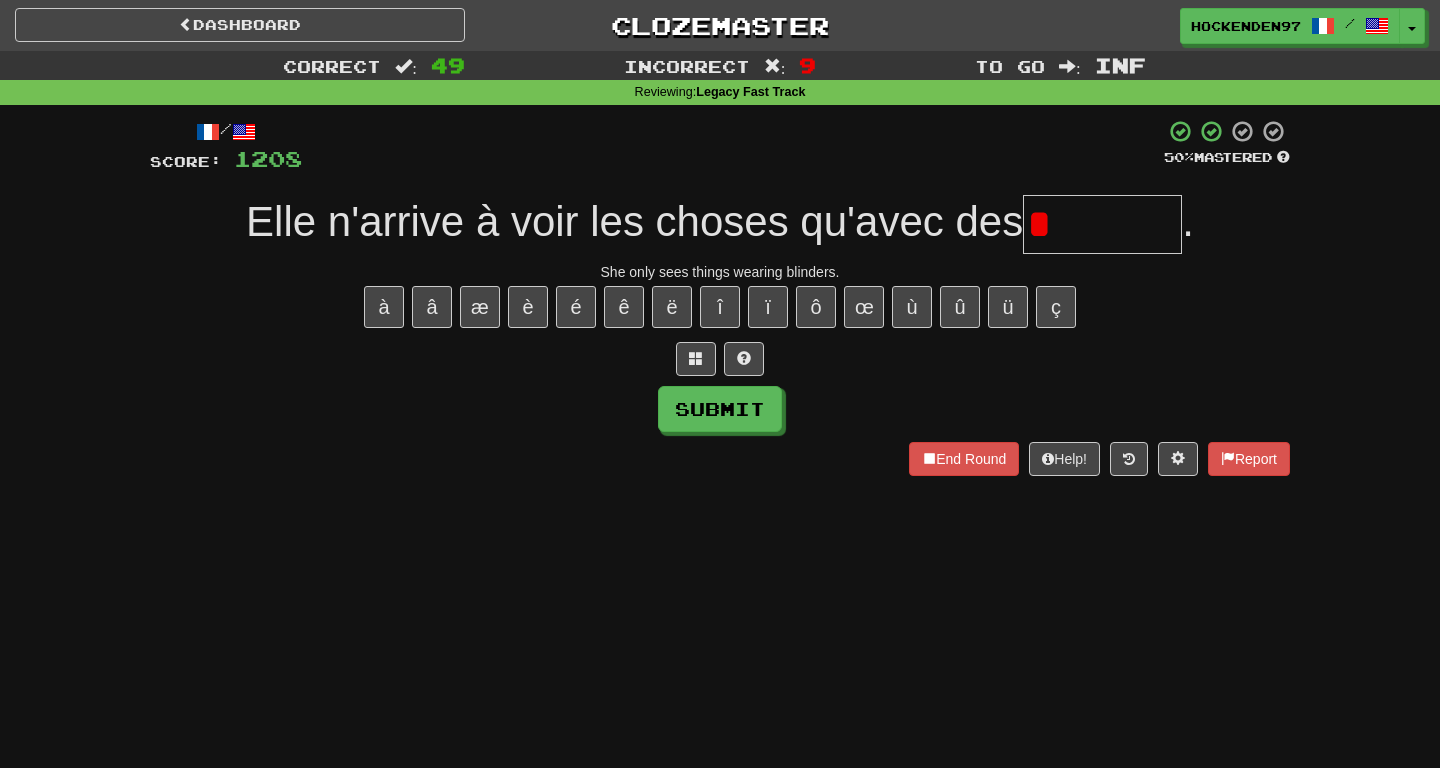 type on "********" 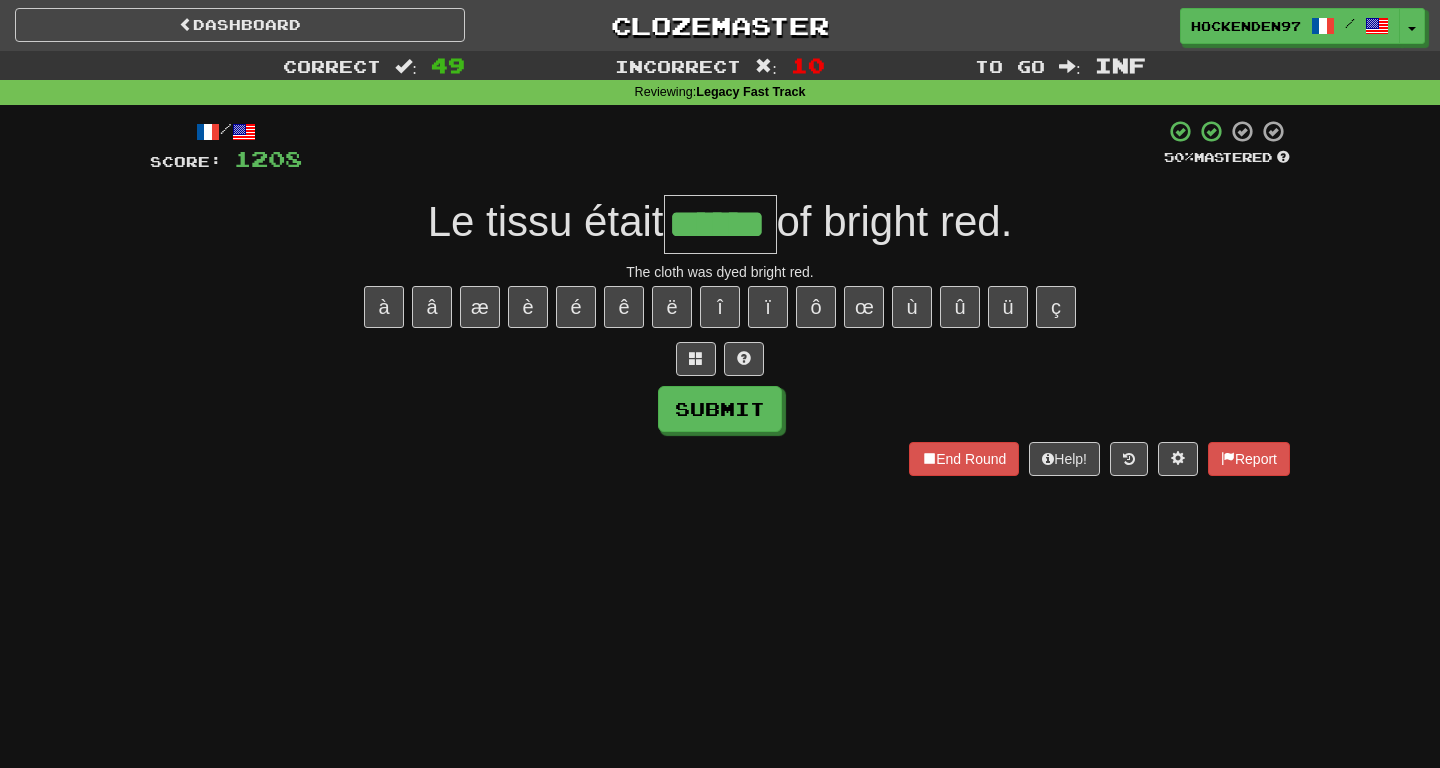 type on "******" 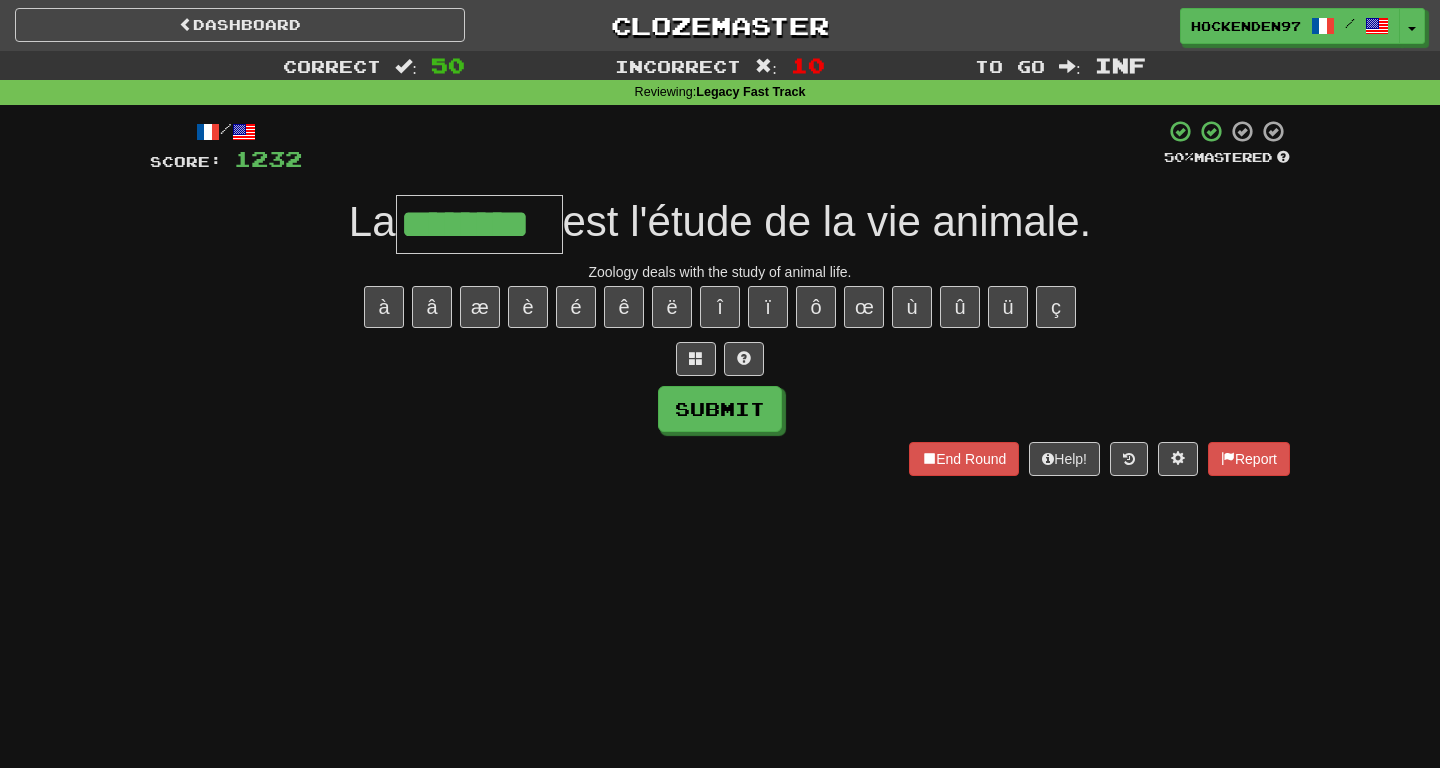 type on "********" 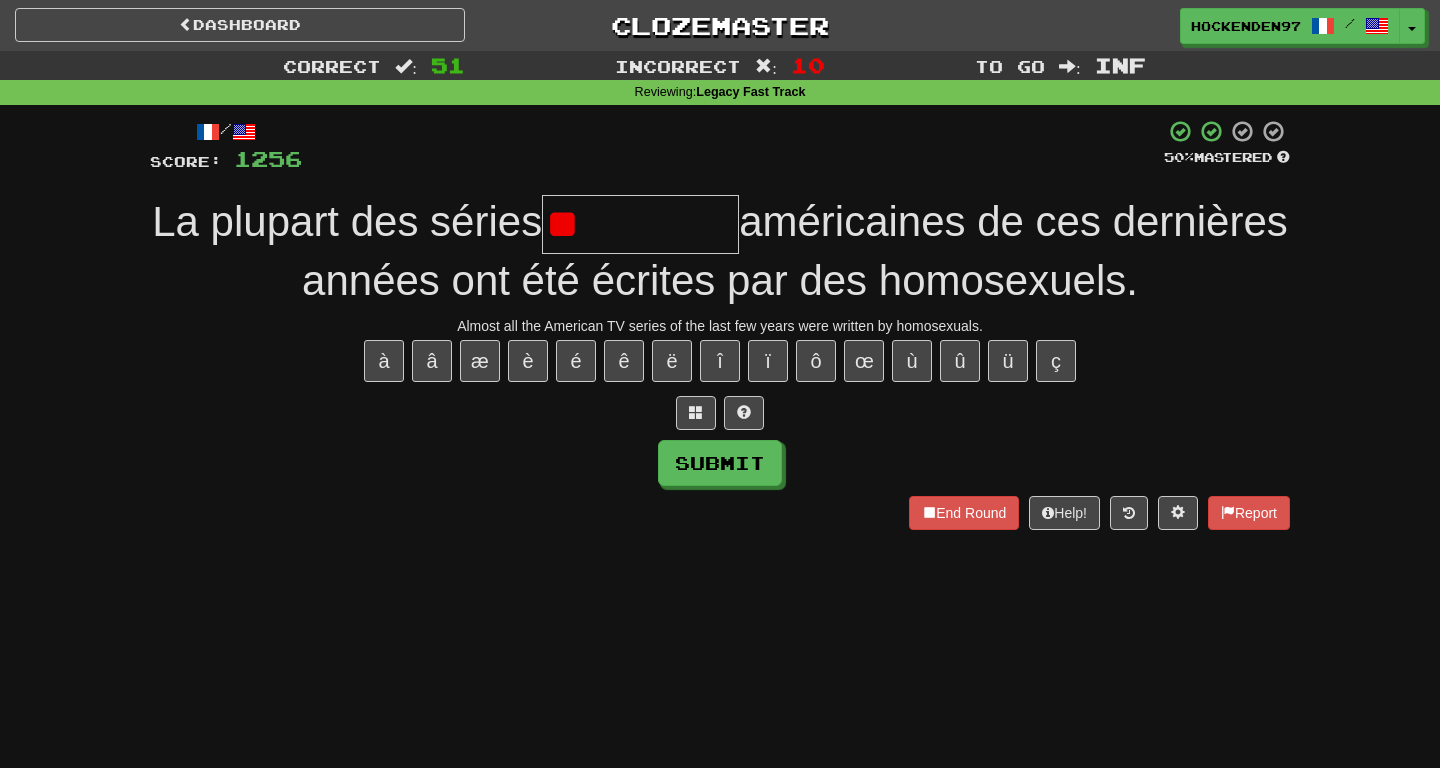 type on "*" 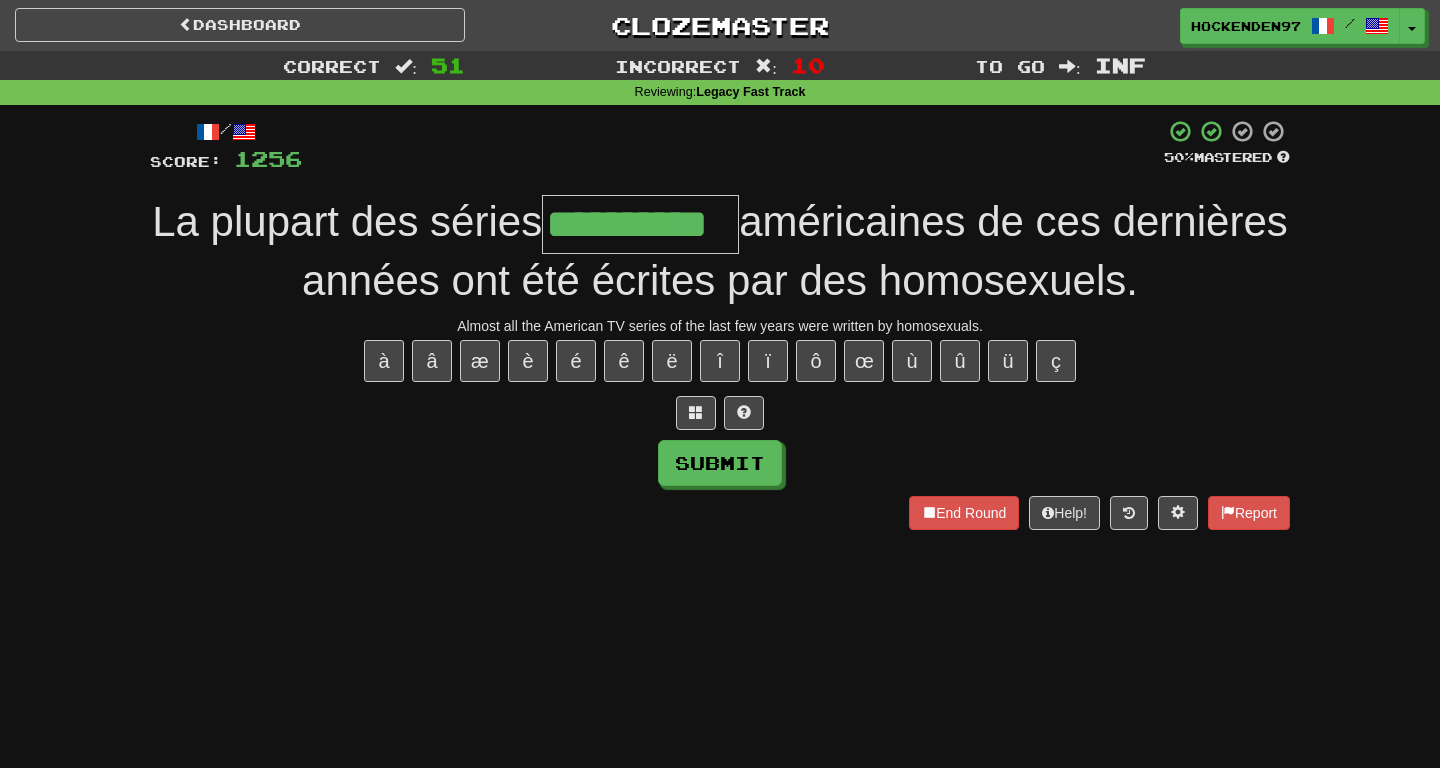 type on "**********" 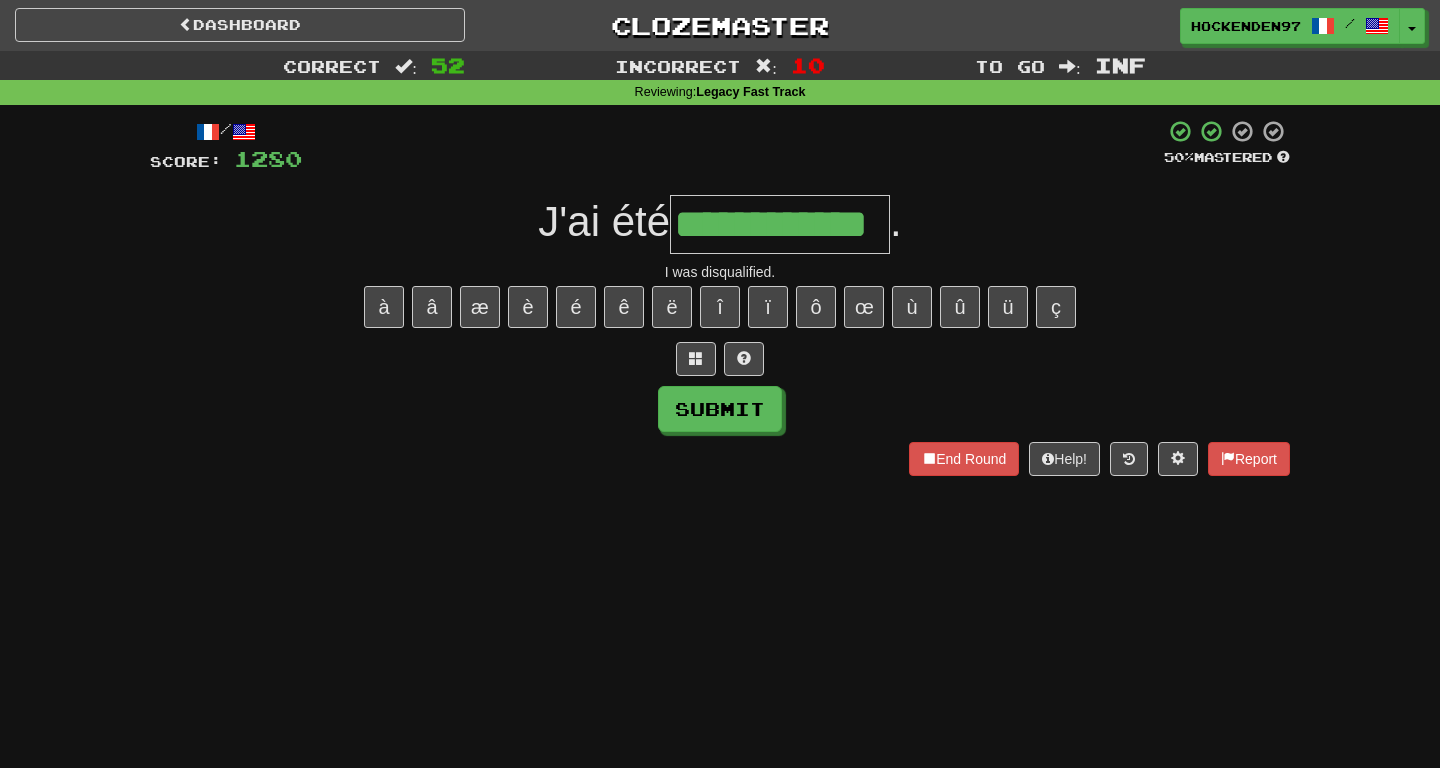 type on "**********" 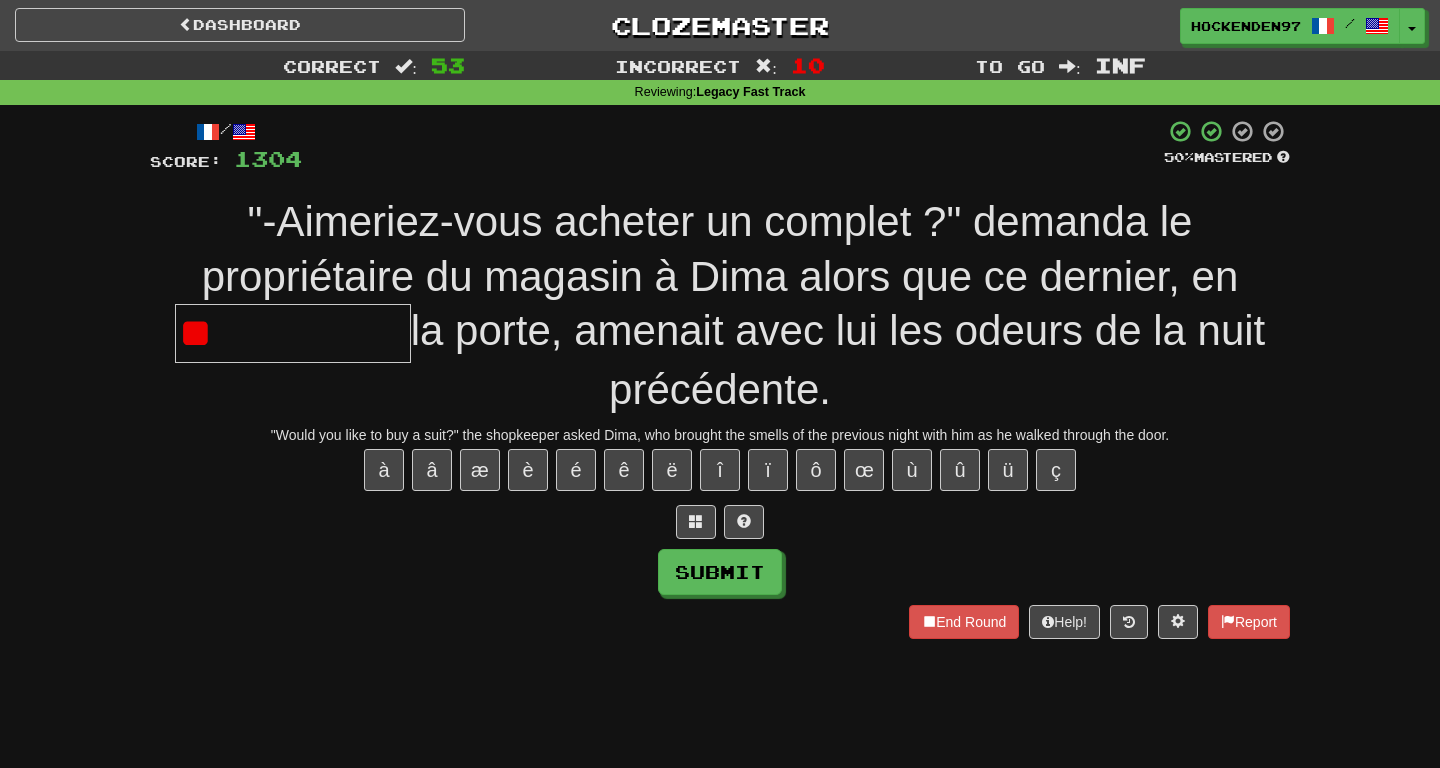 type on "*" 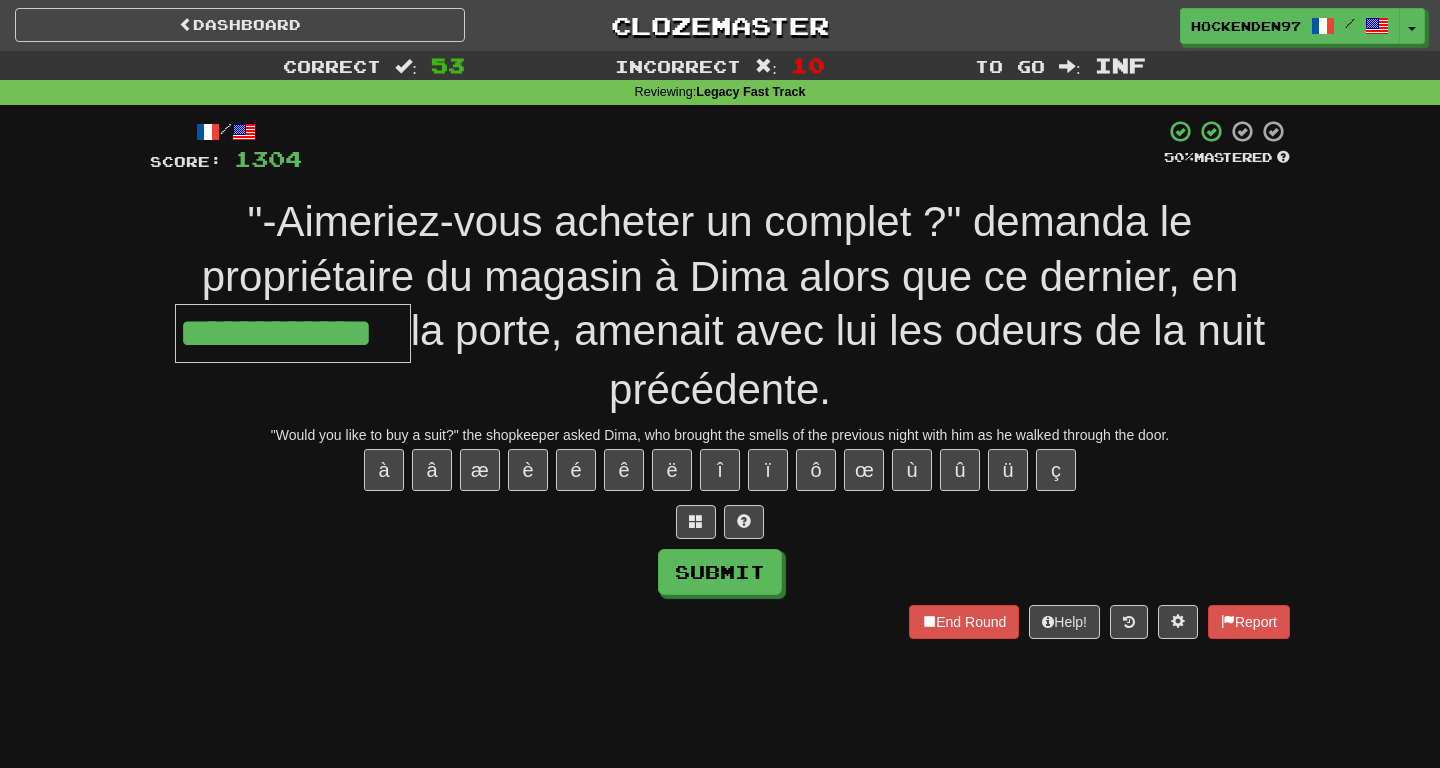 type on "**********" 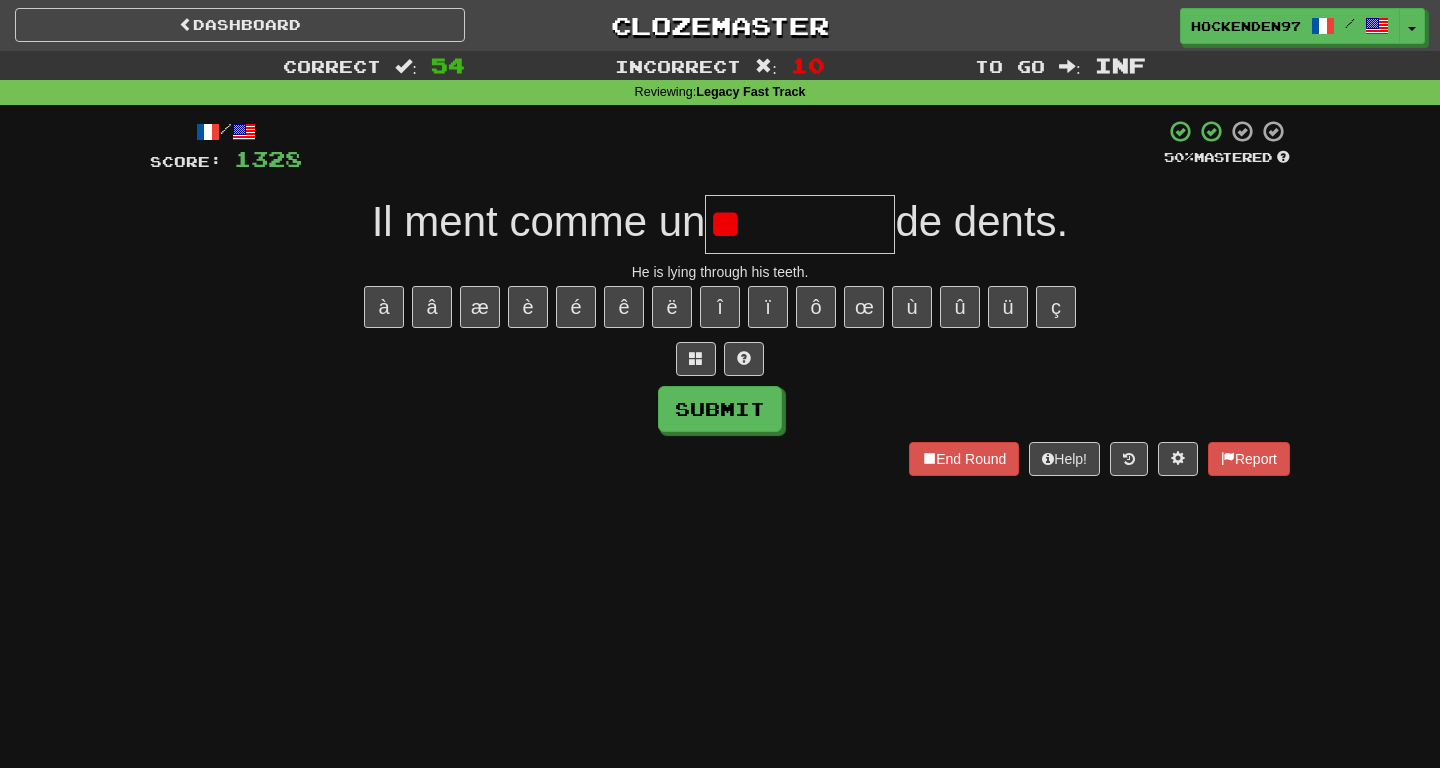 type on "*" 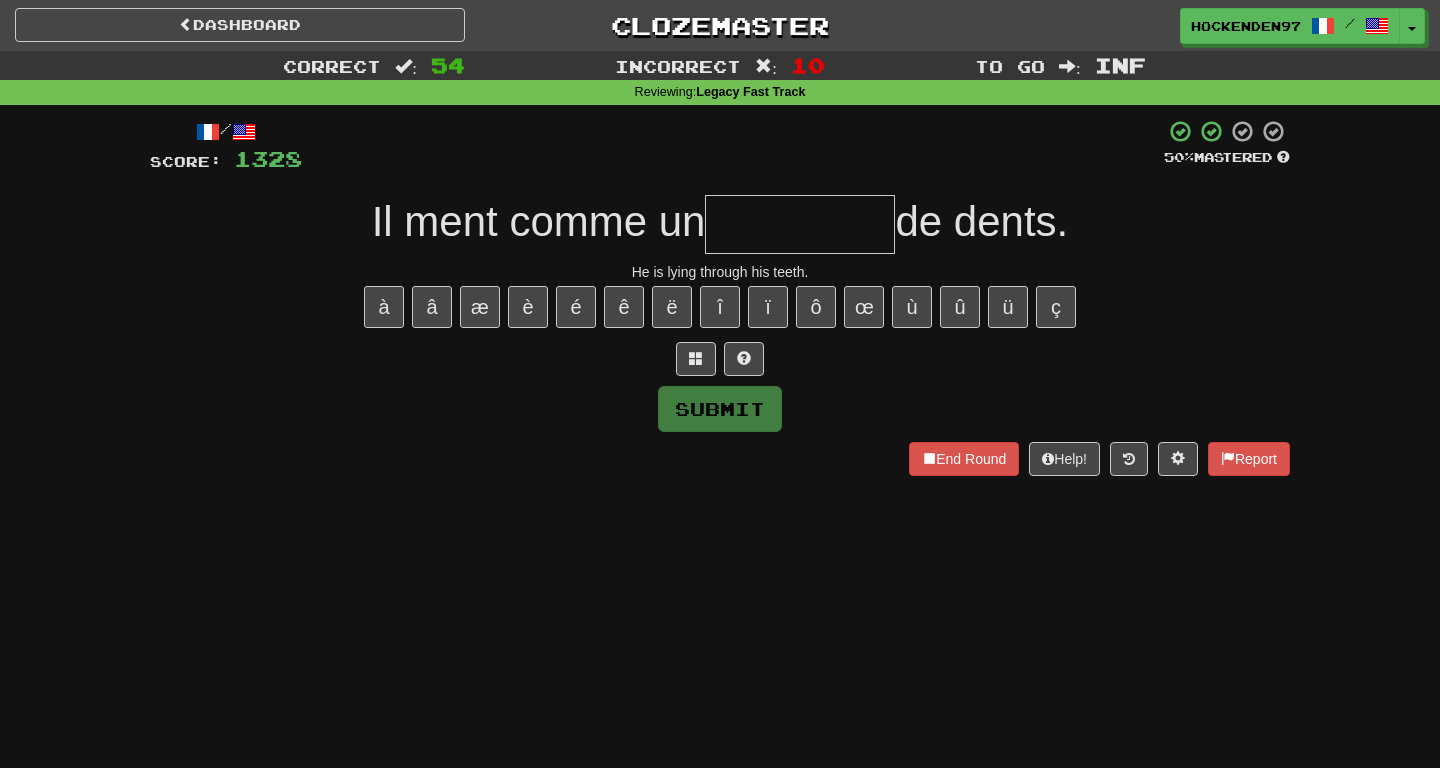 type on "*" 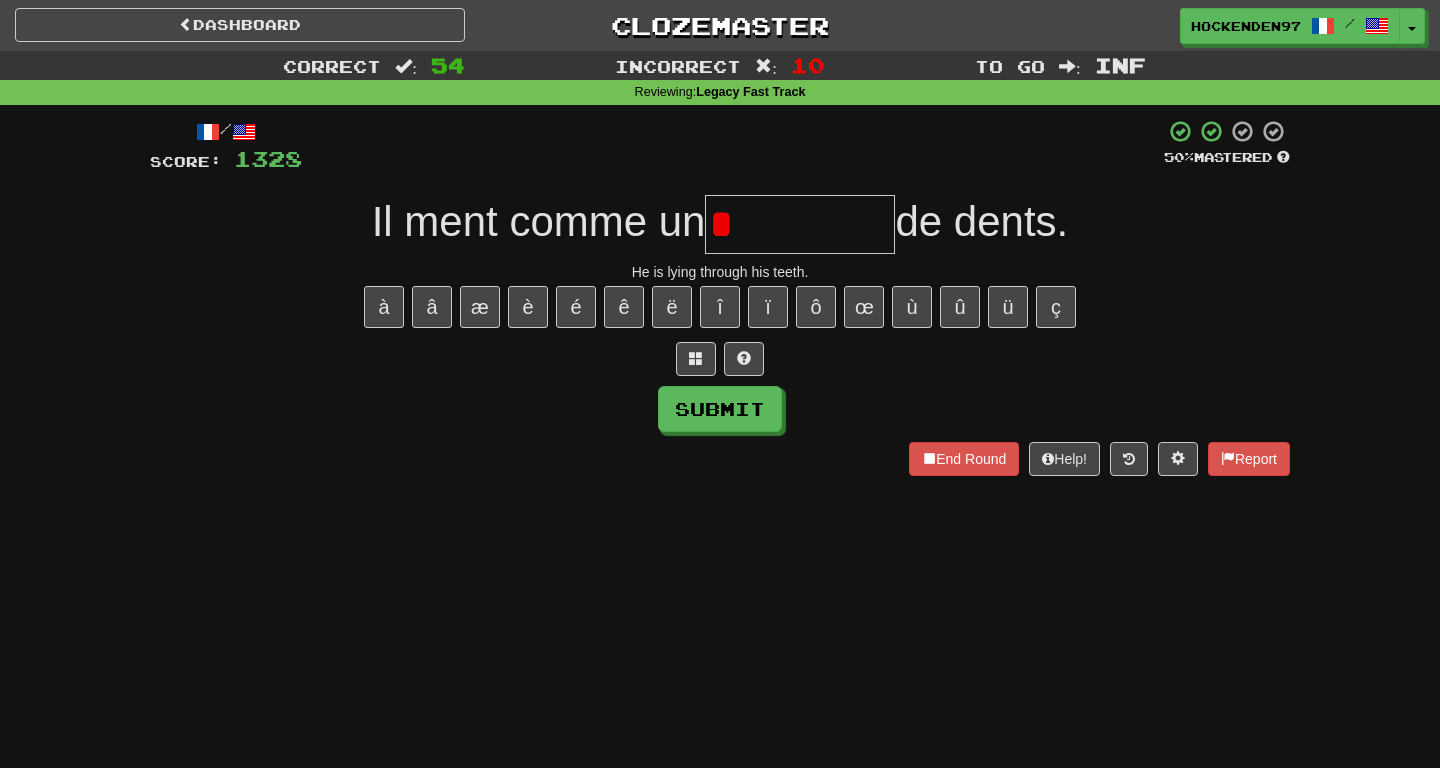 type on "*********" 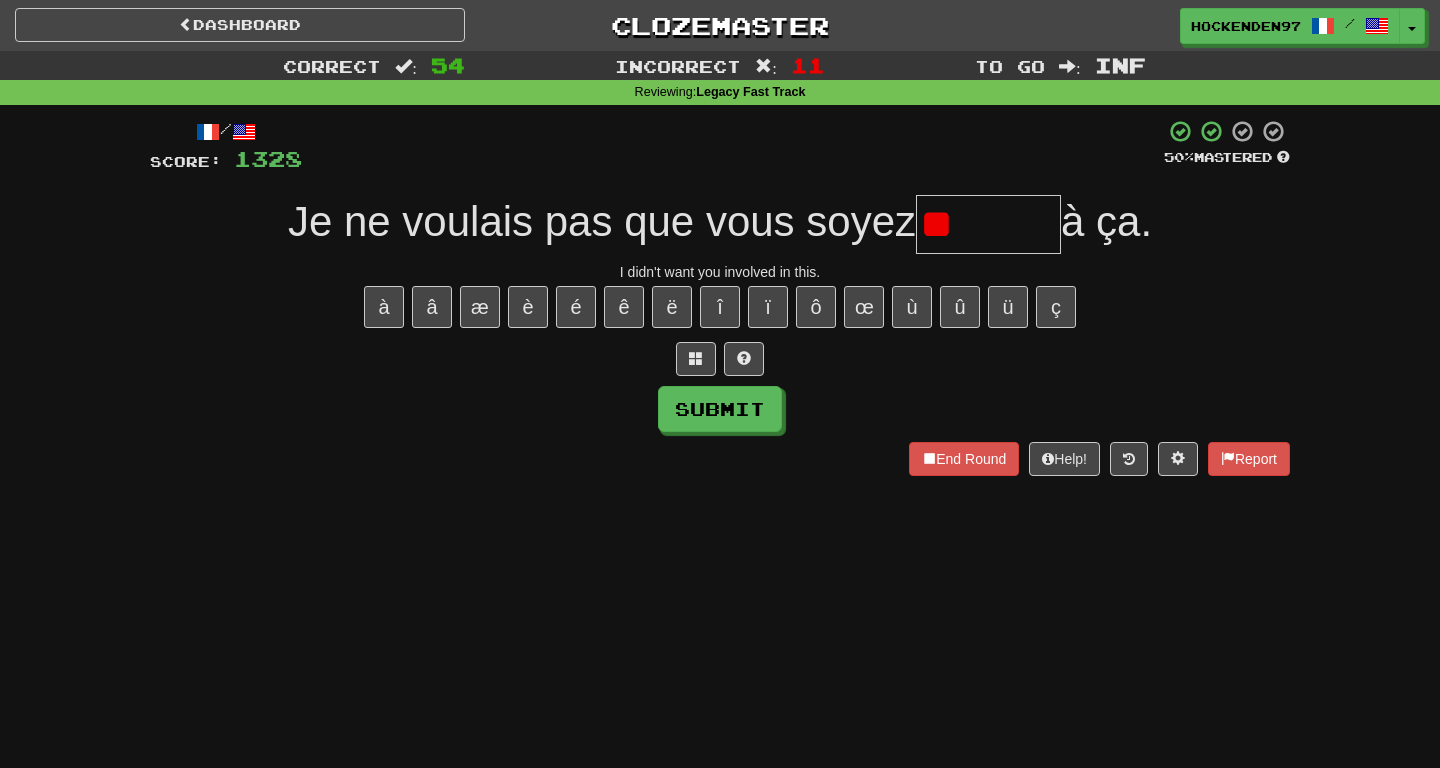type on "*" 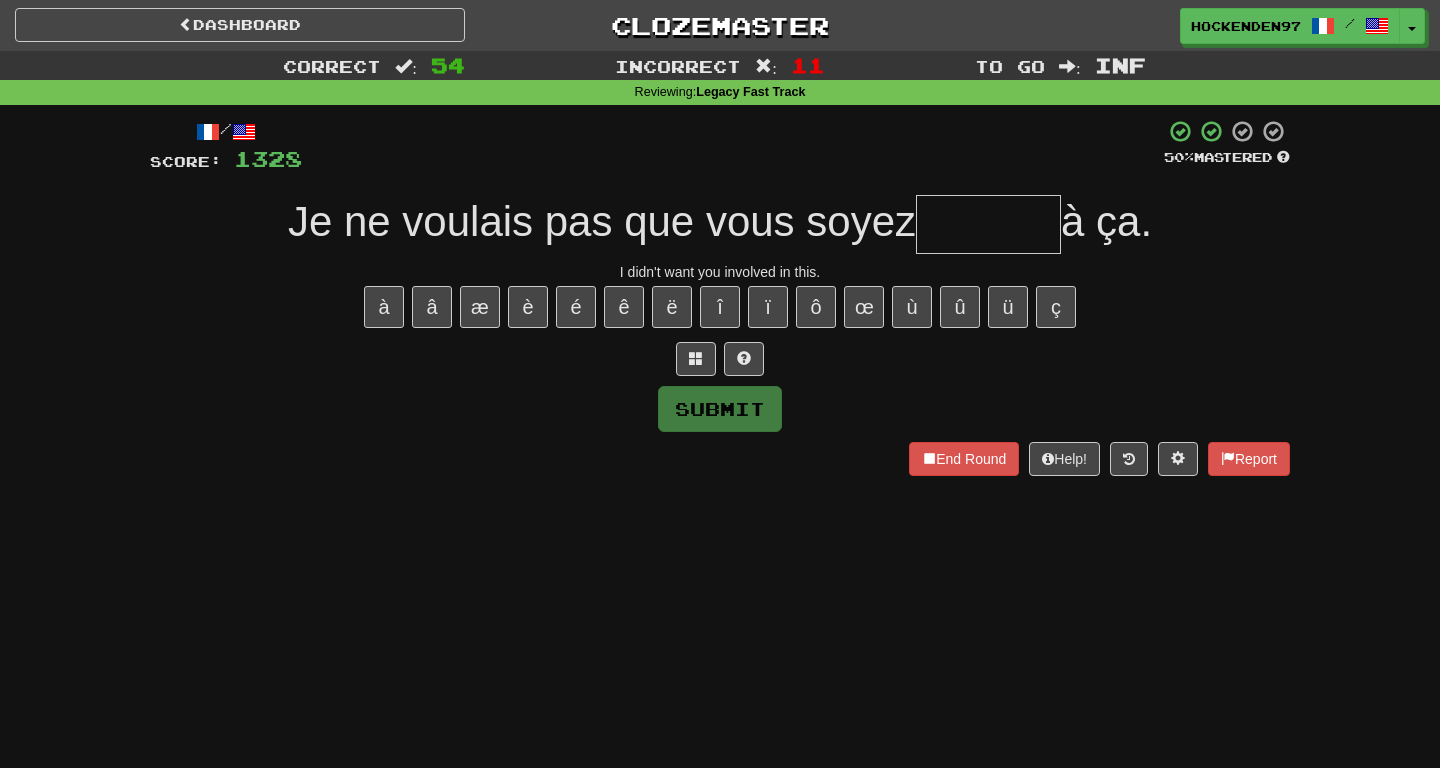type on "*" 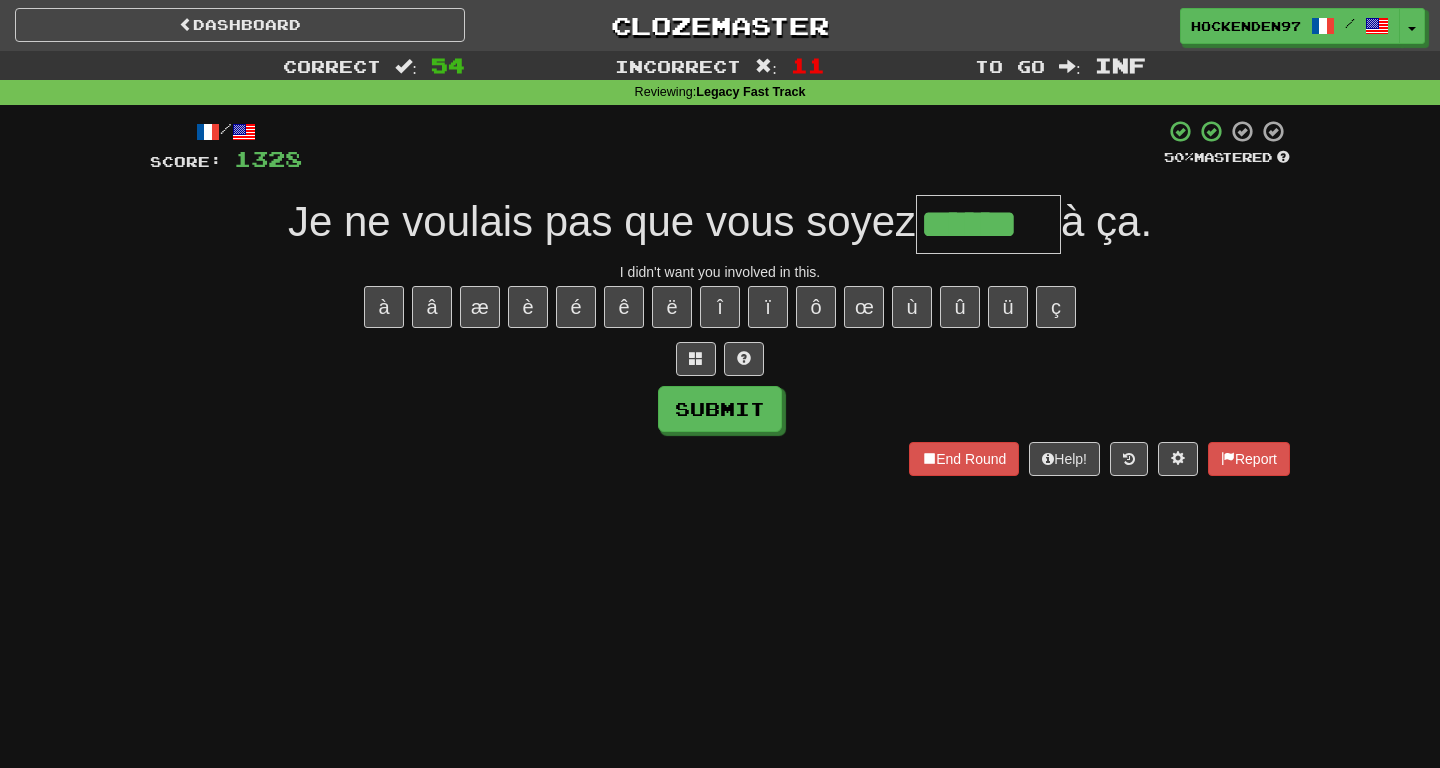 type on "******" 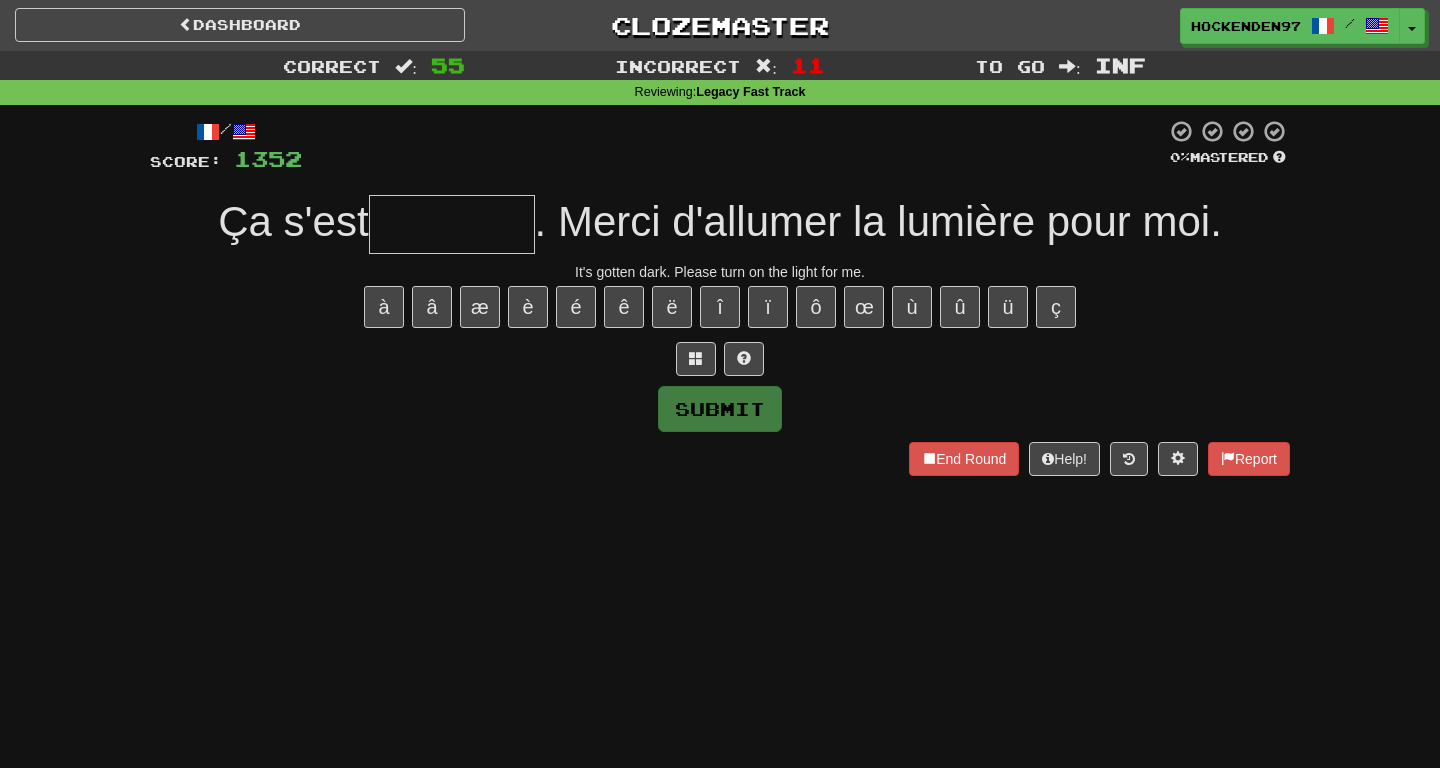 type on "*" 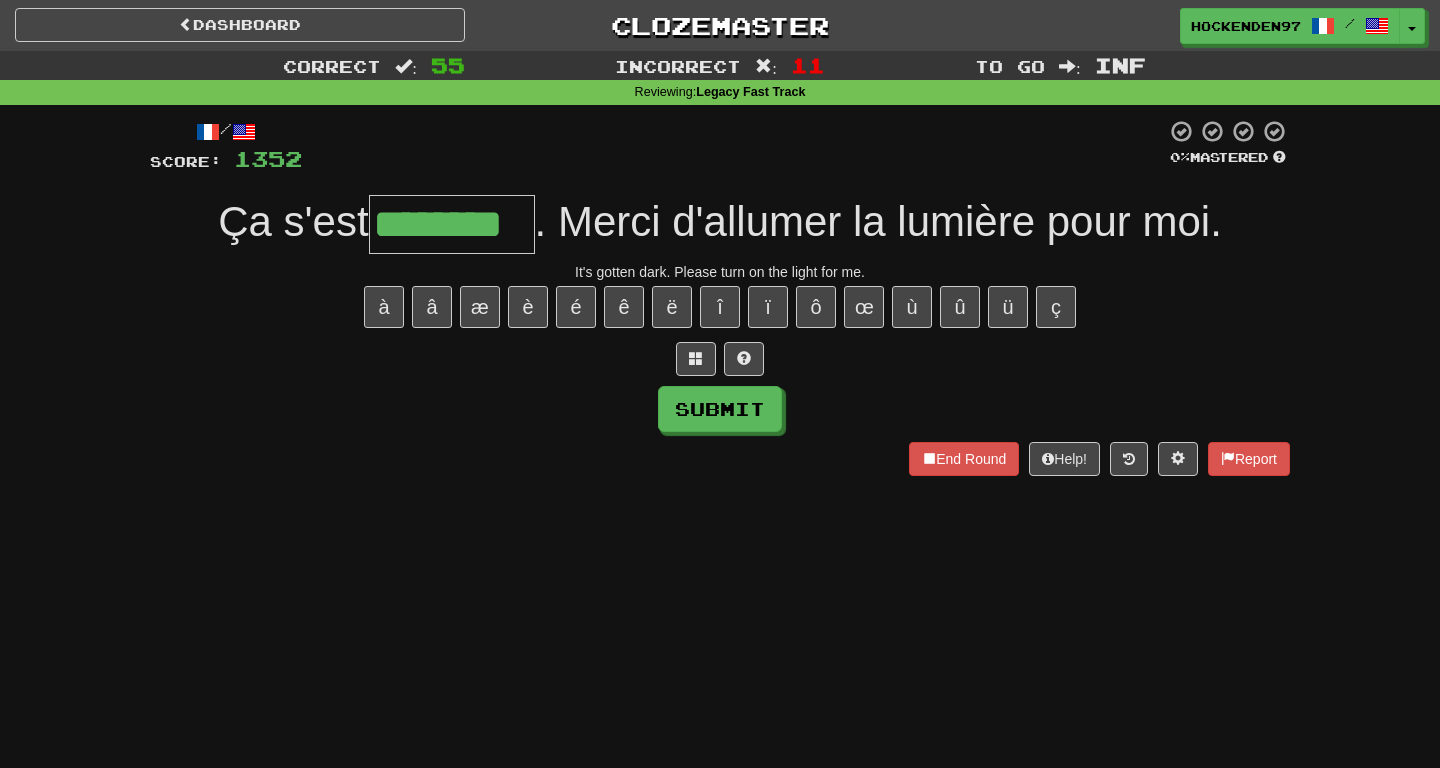 type on "********" 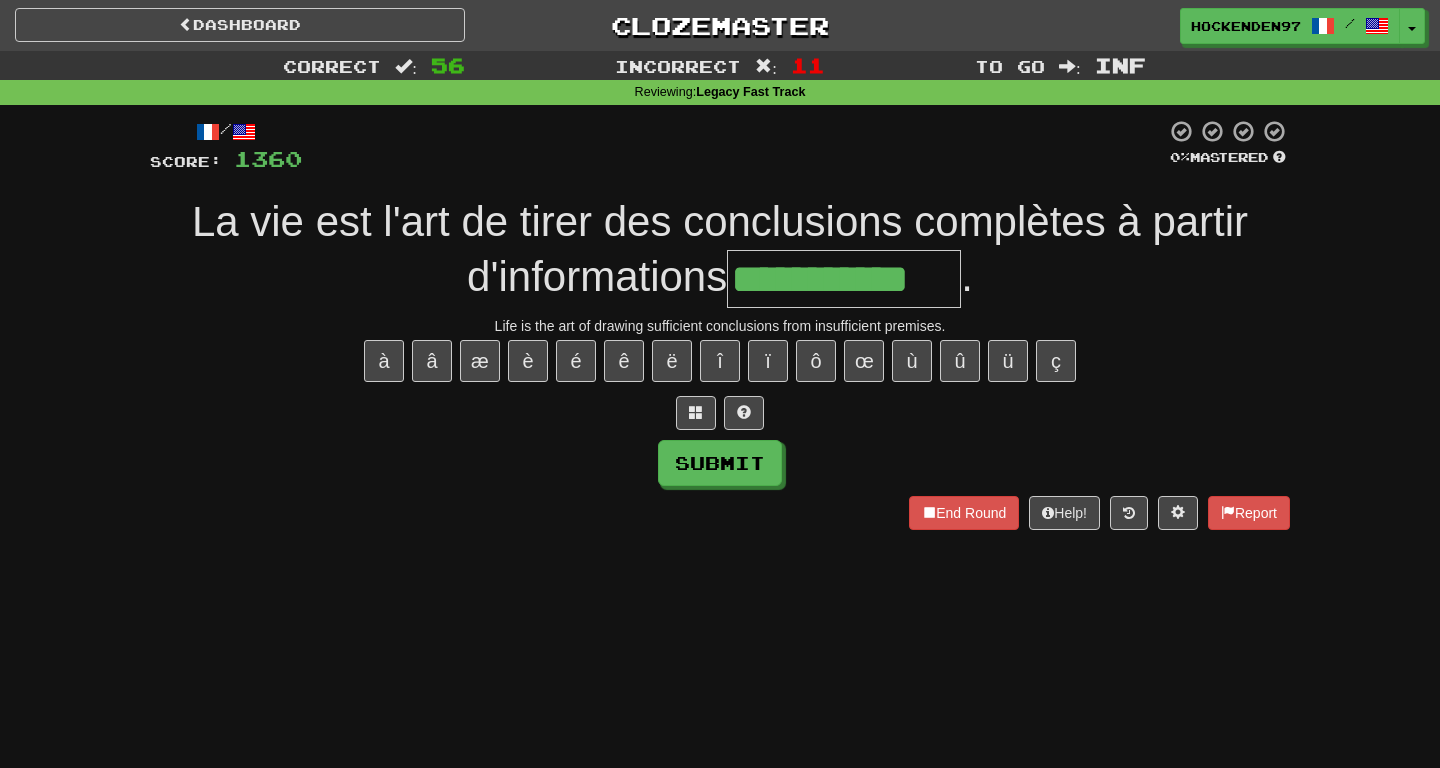 type on "**********" 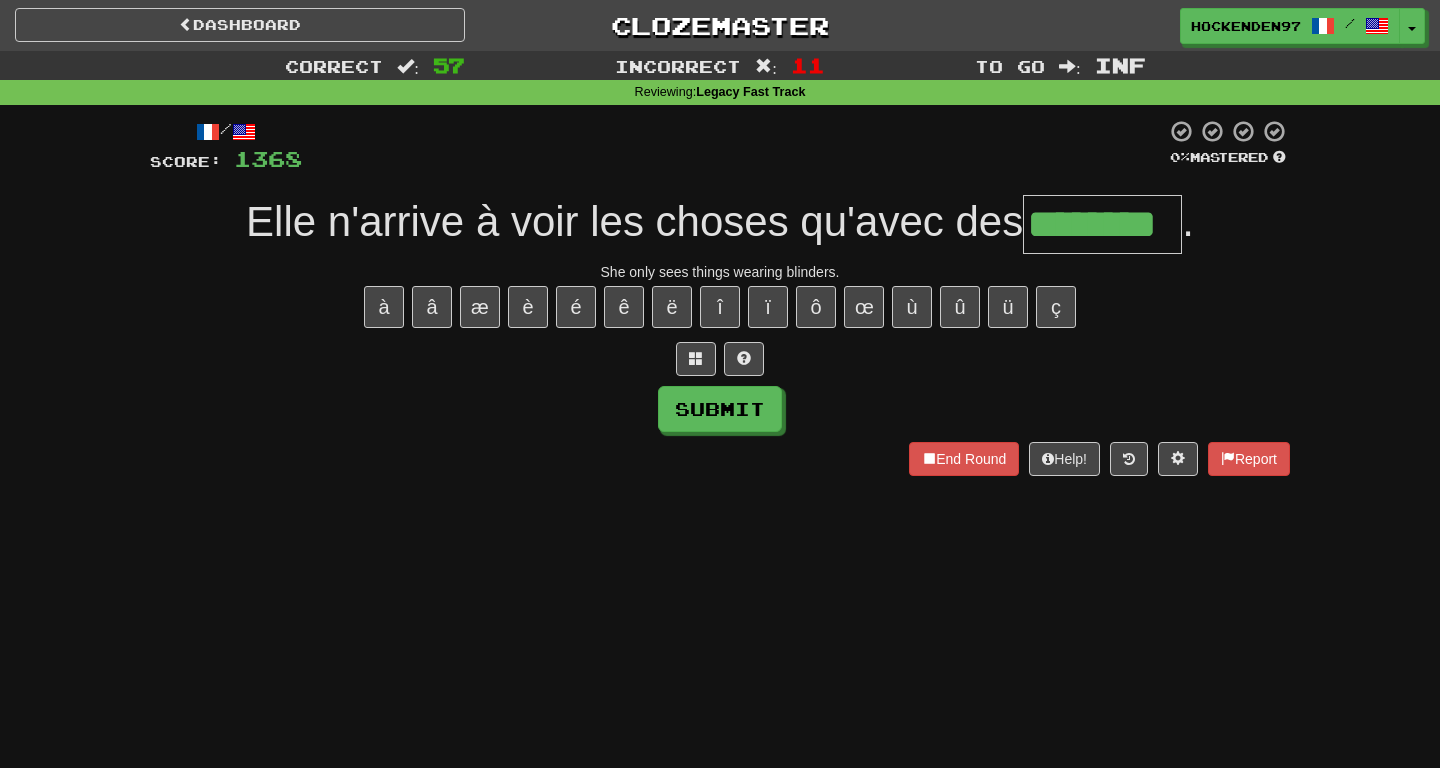 type on "********" 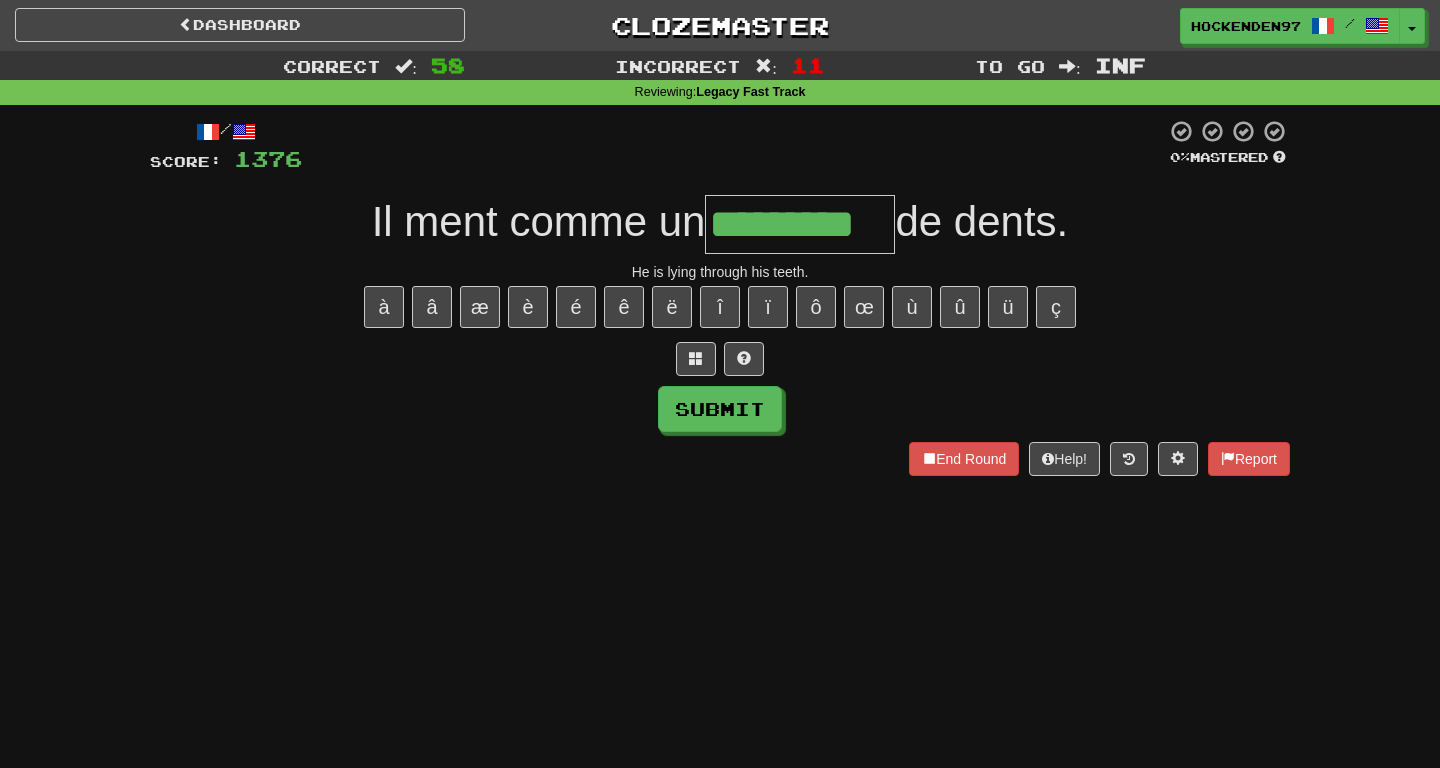 type on "*********" 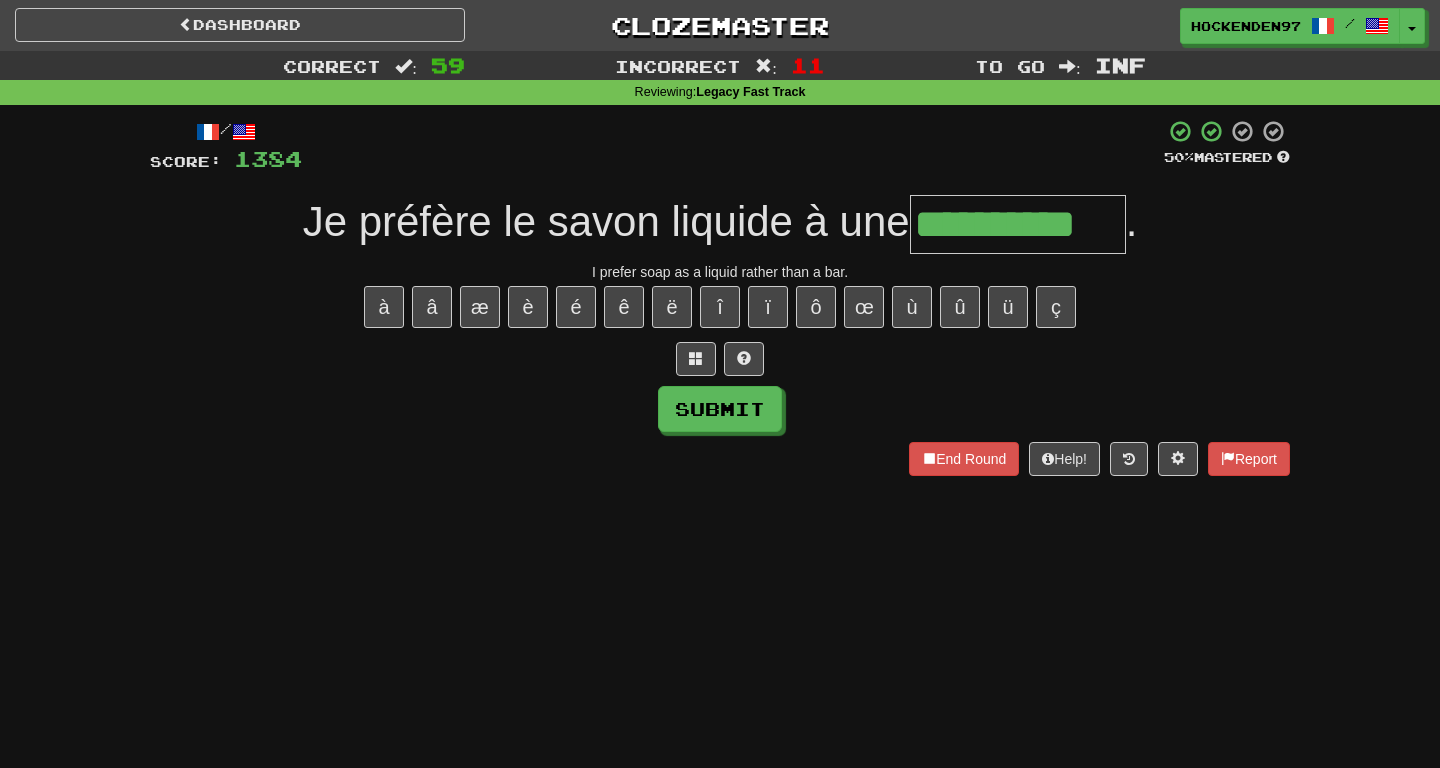 type on "**********" 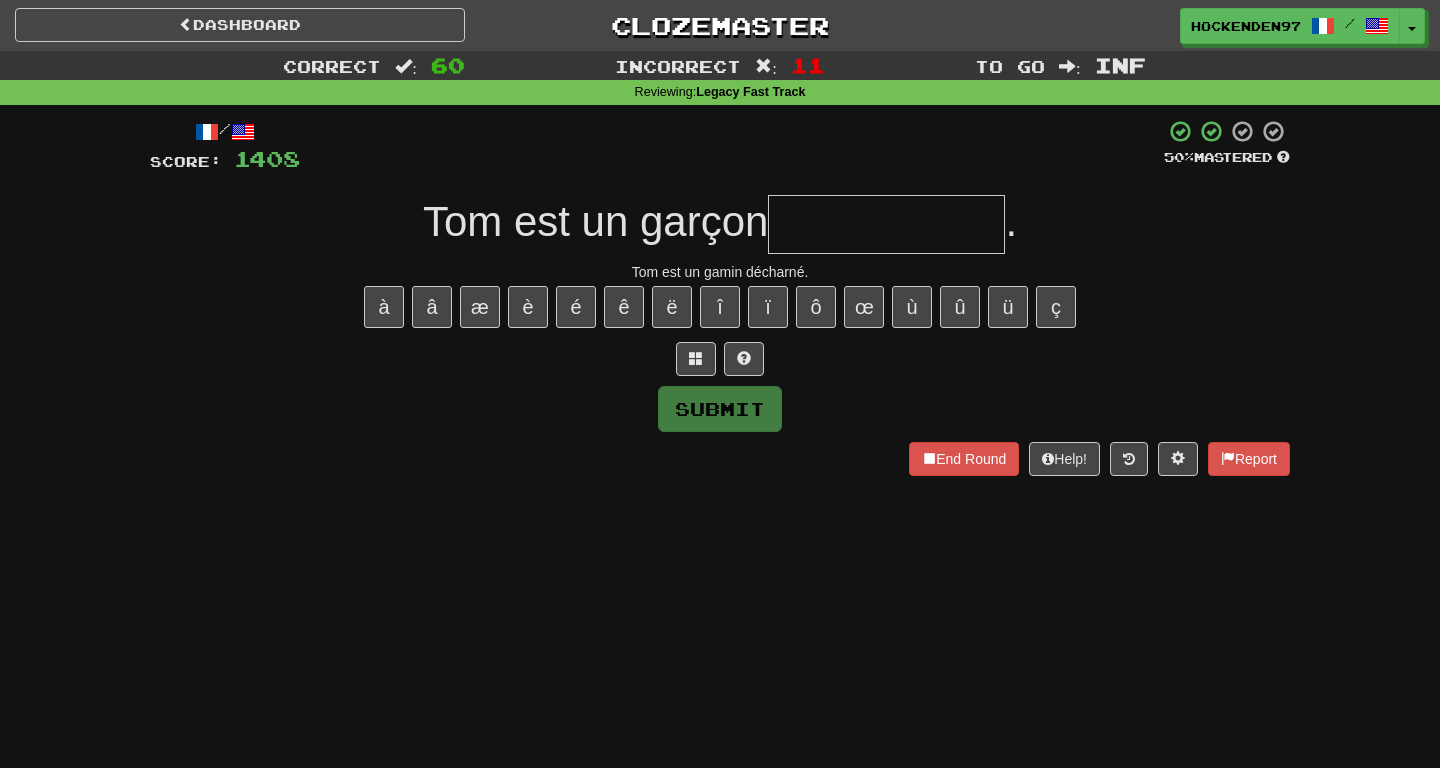 type on "*" 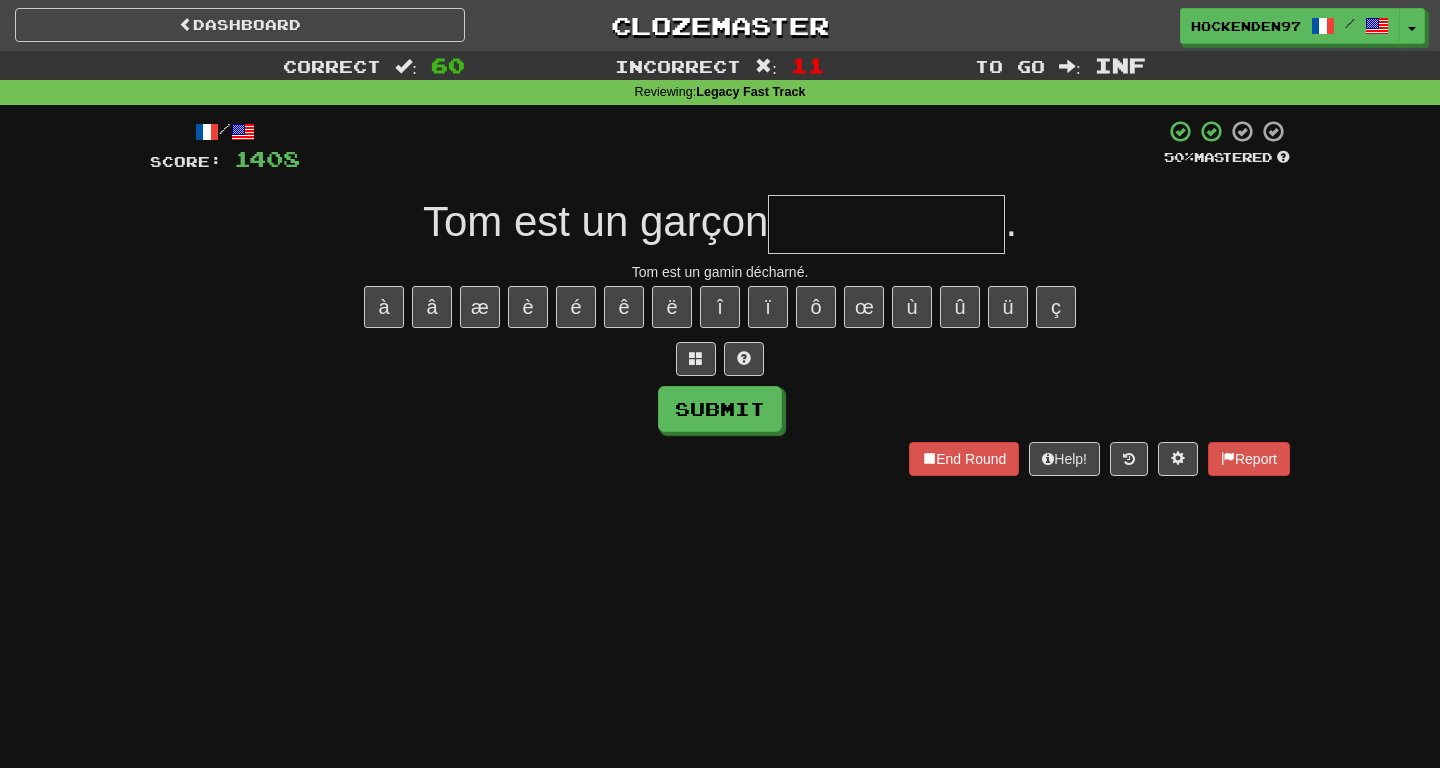 type on "*" 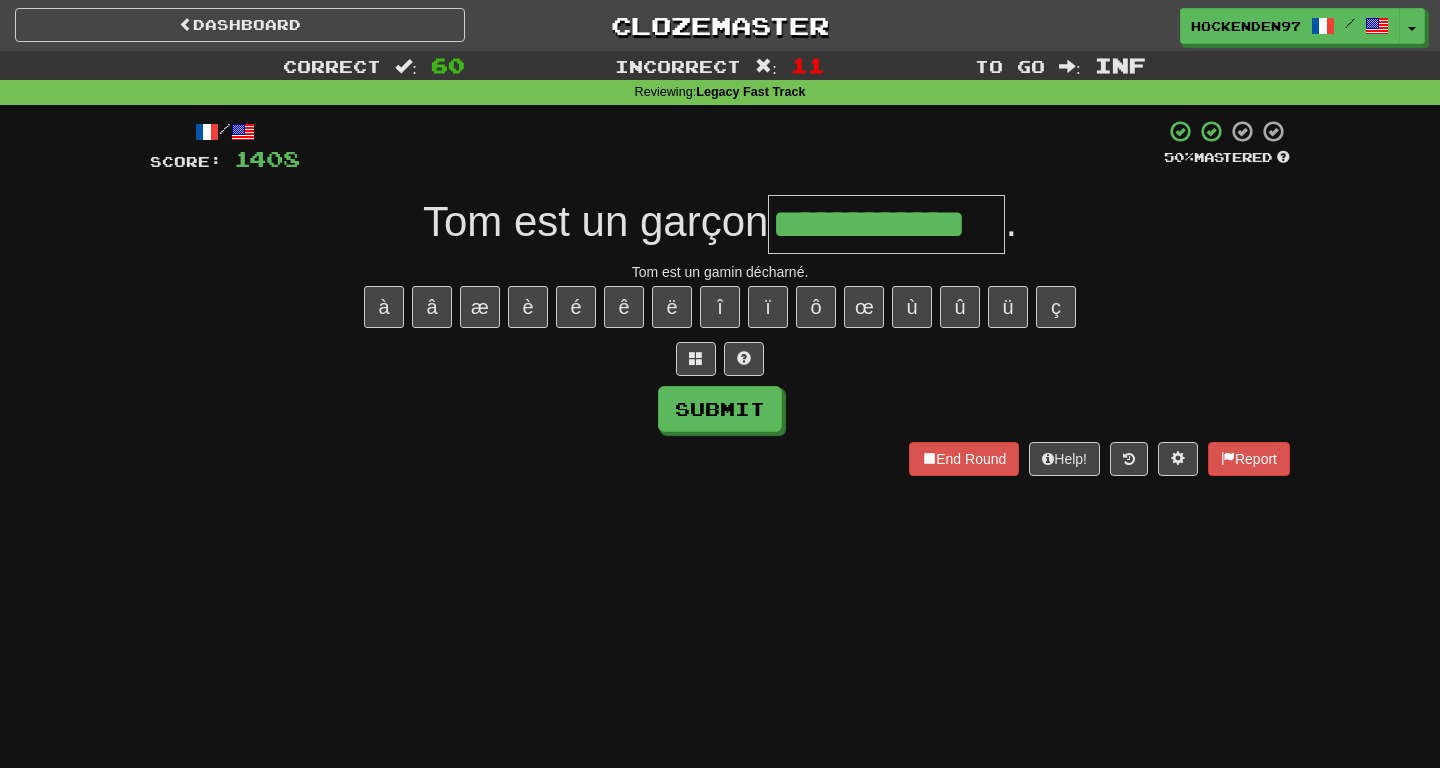 type on "**********" 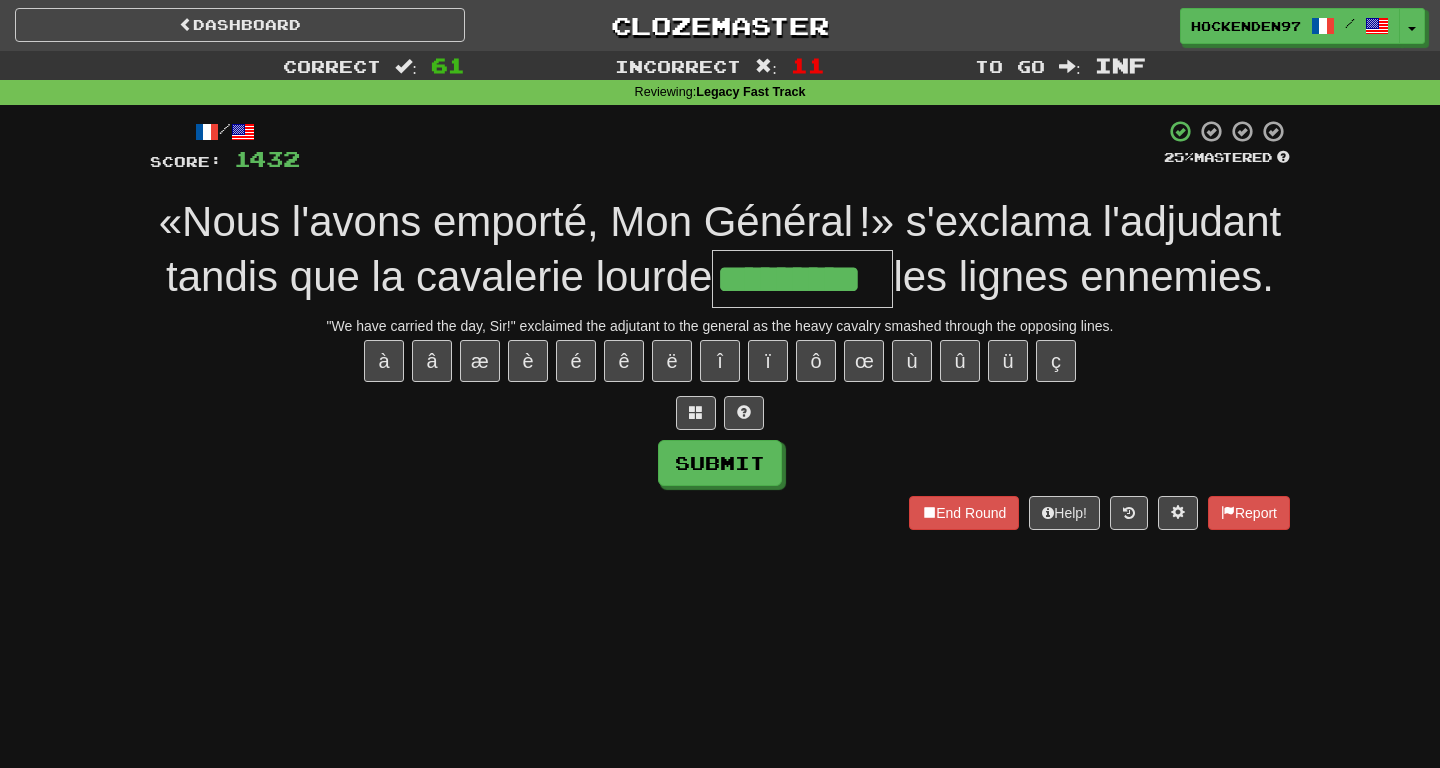 type on "*********" 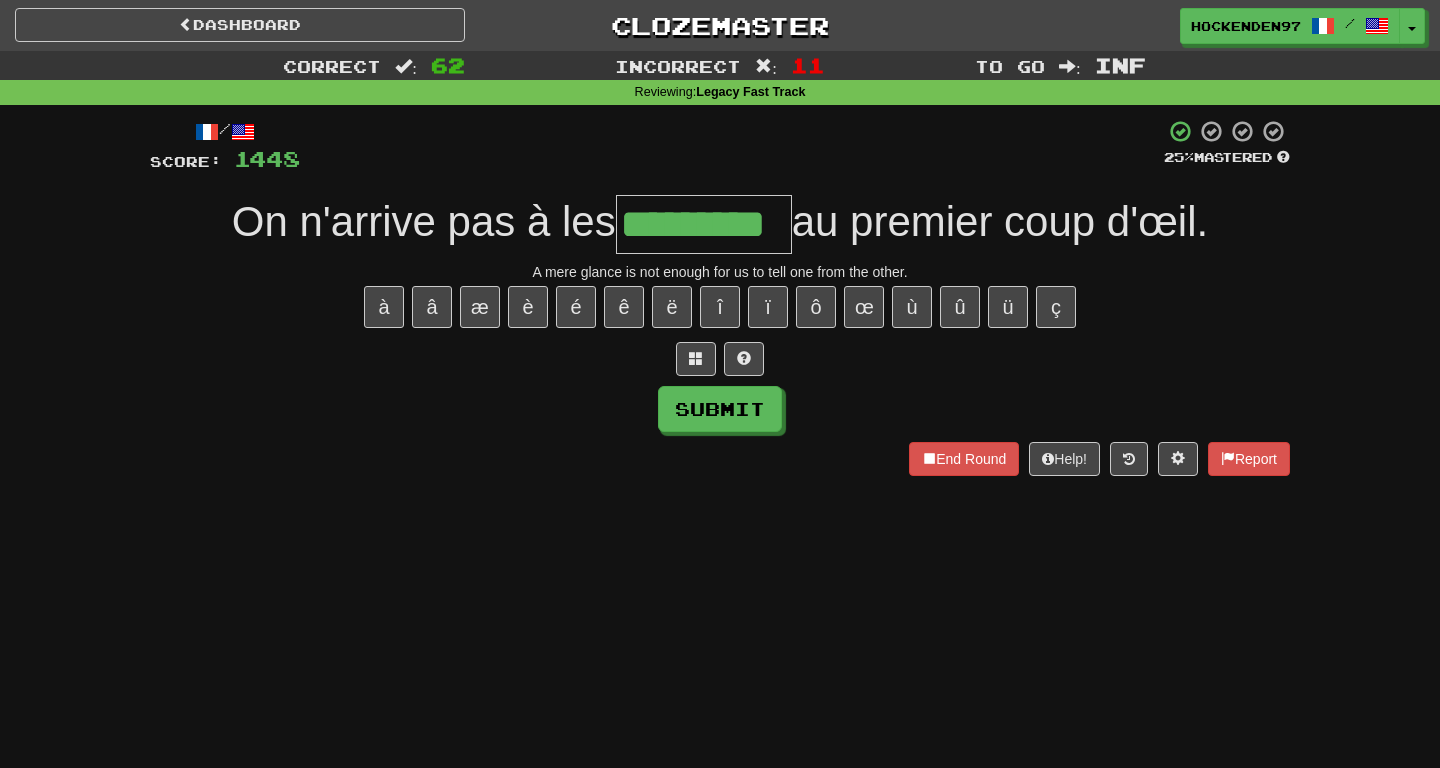 type on "*********" 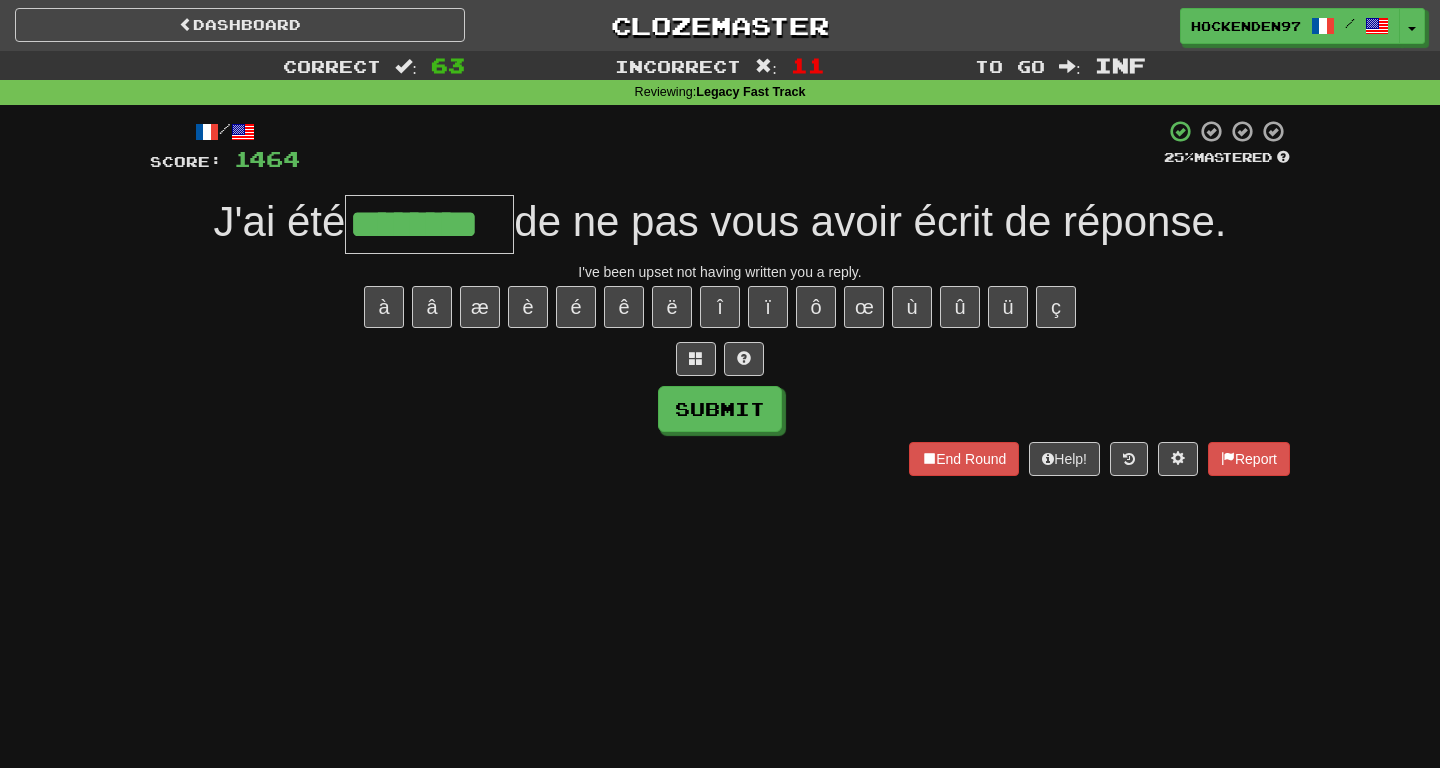 type on "********" 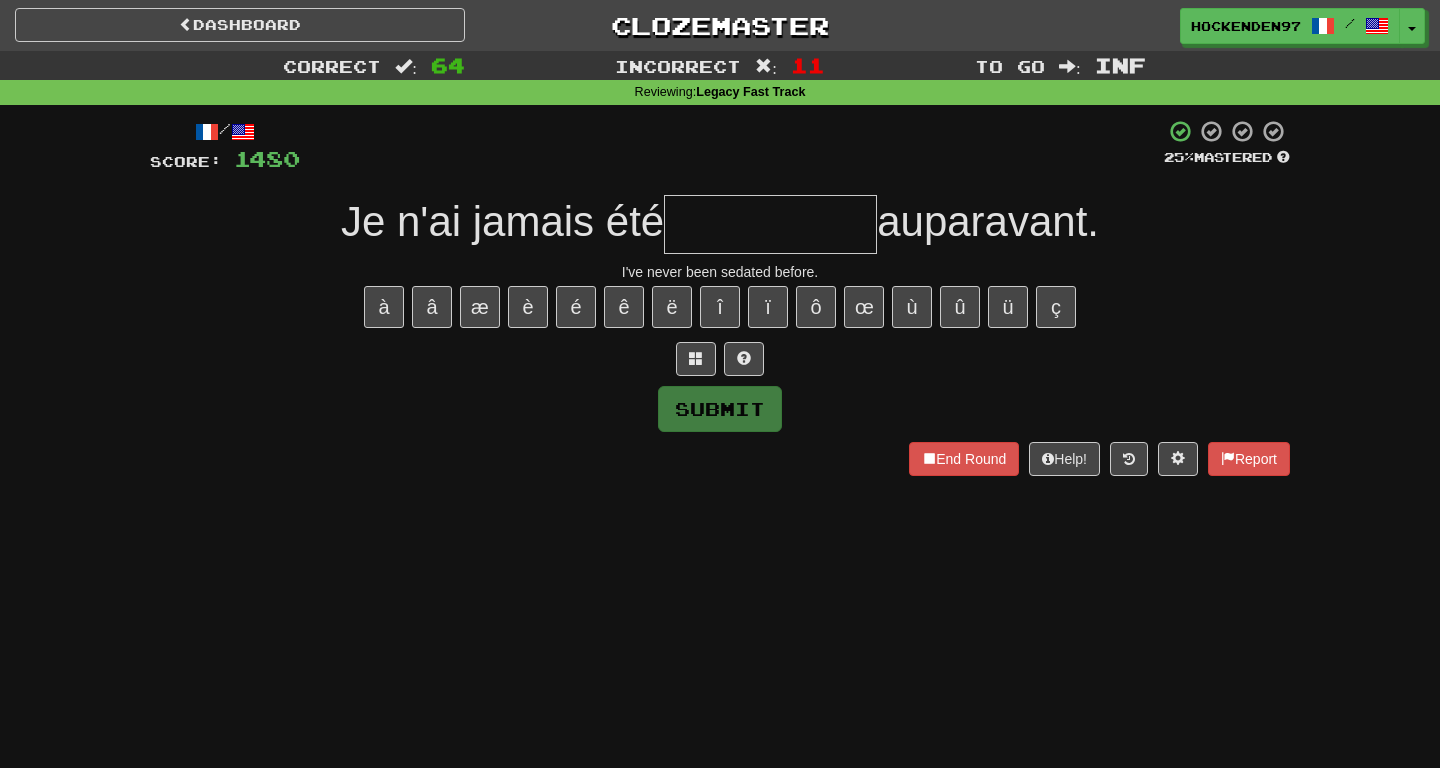 type on "*" 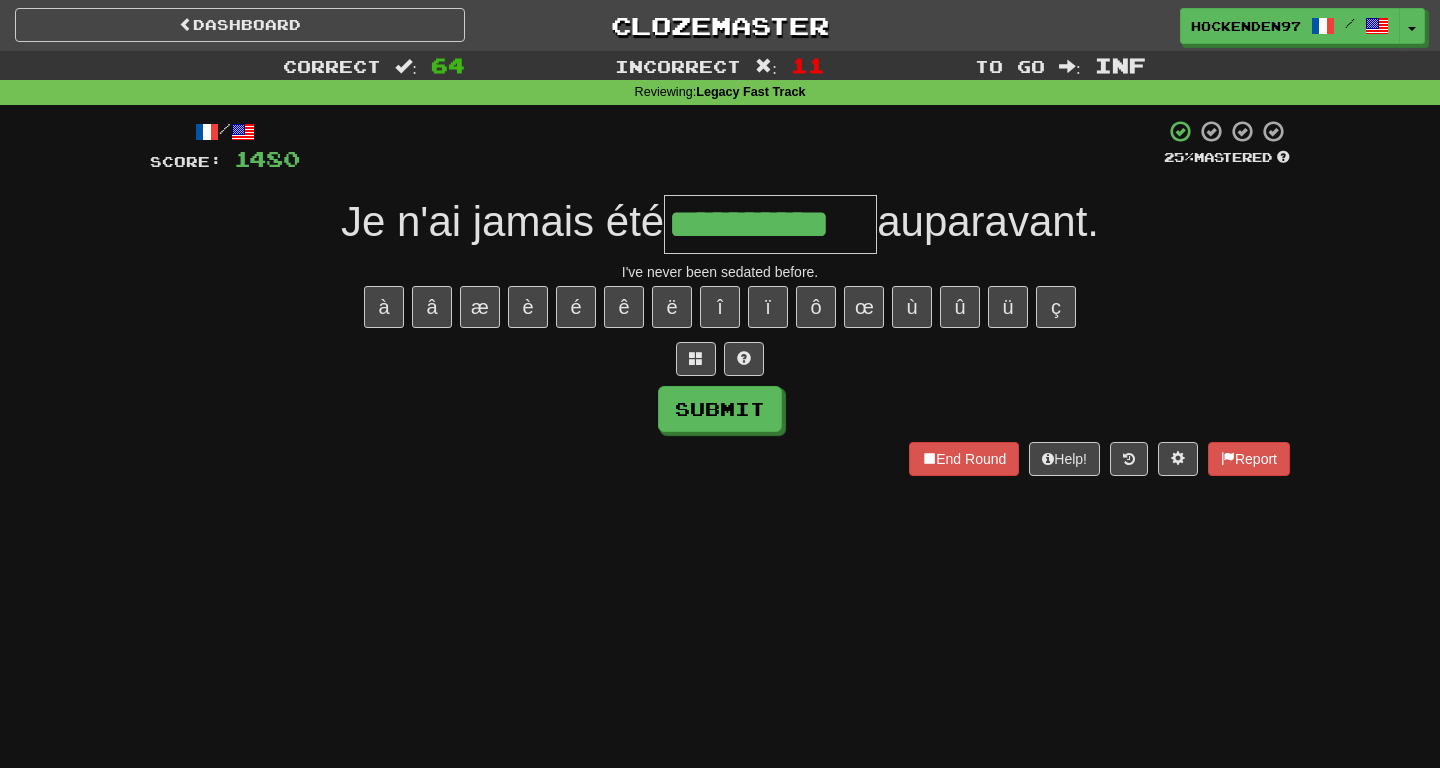 type on "**********" 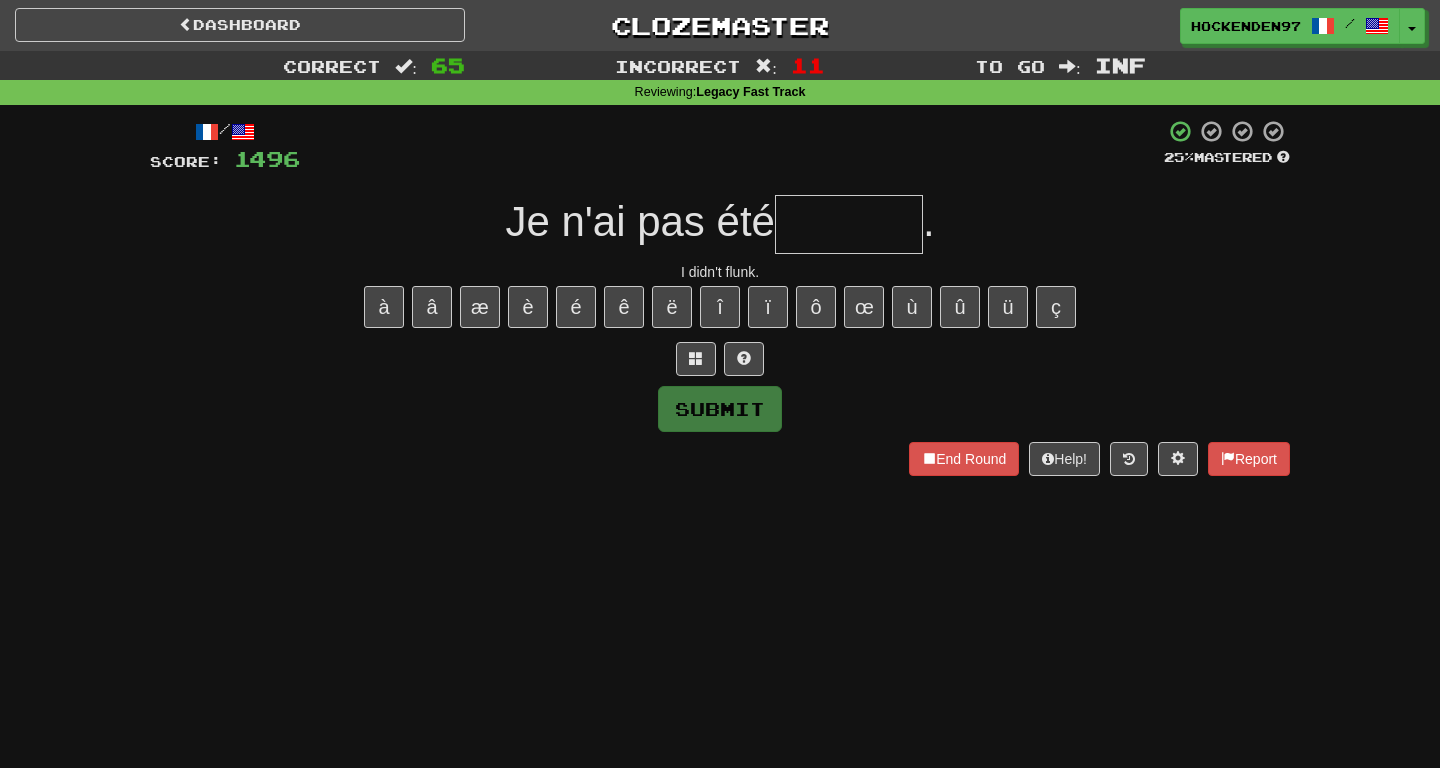 type on "*" 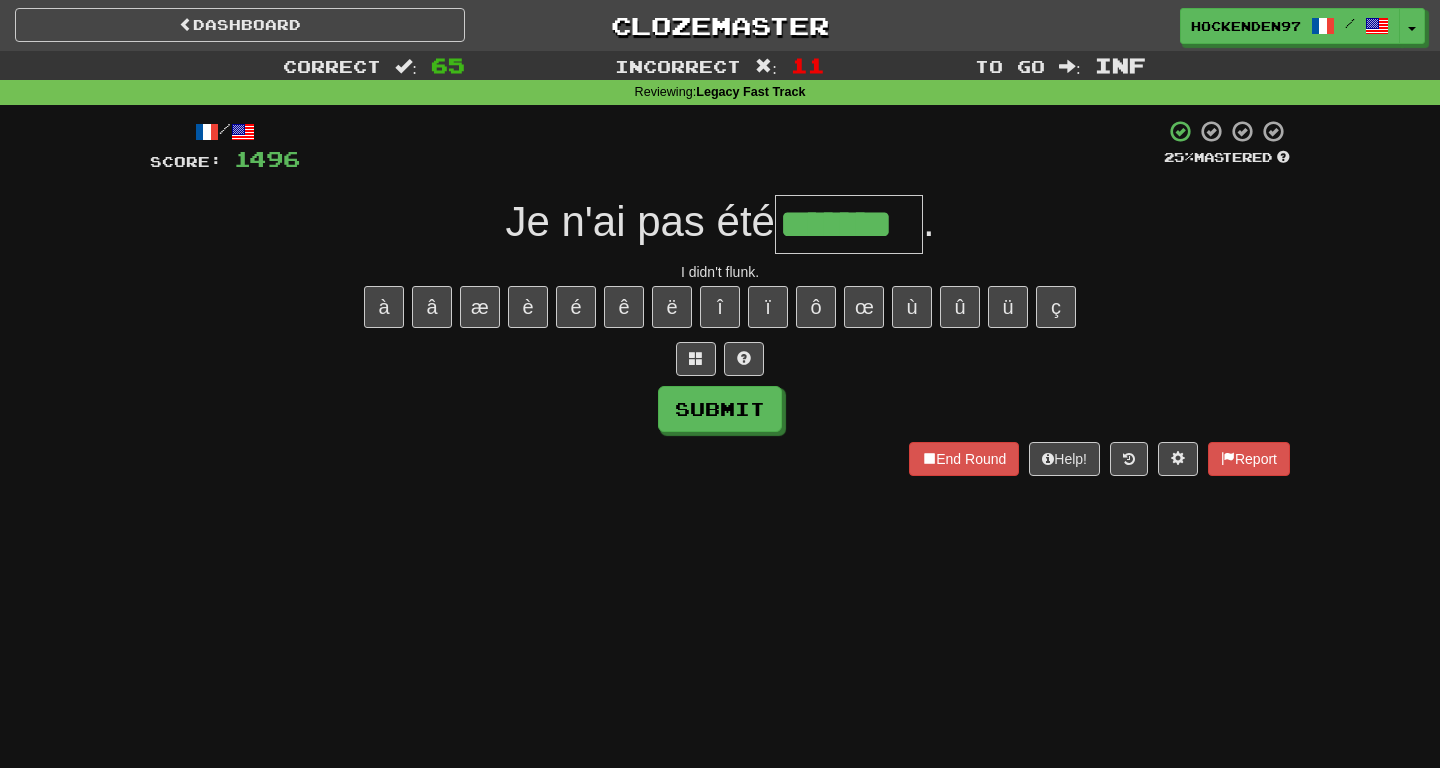 type on "*******" 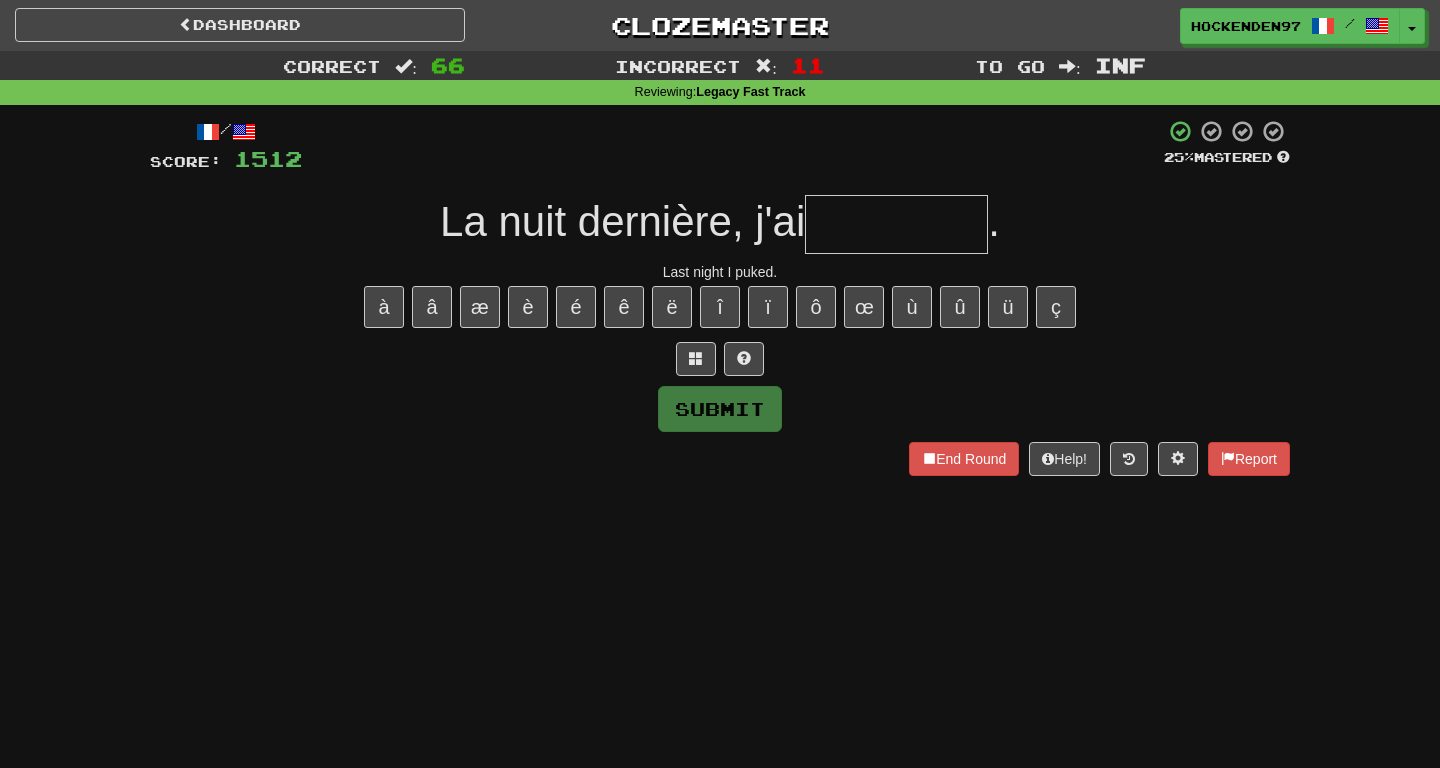 type on "*" 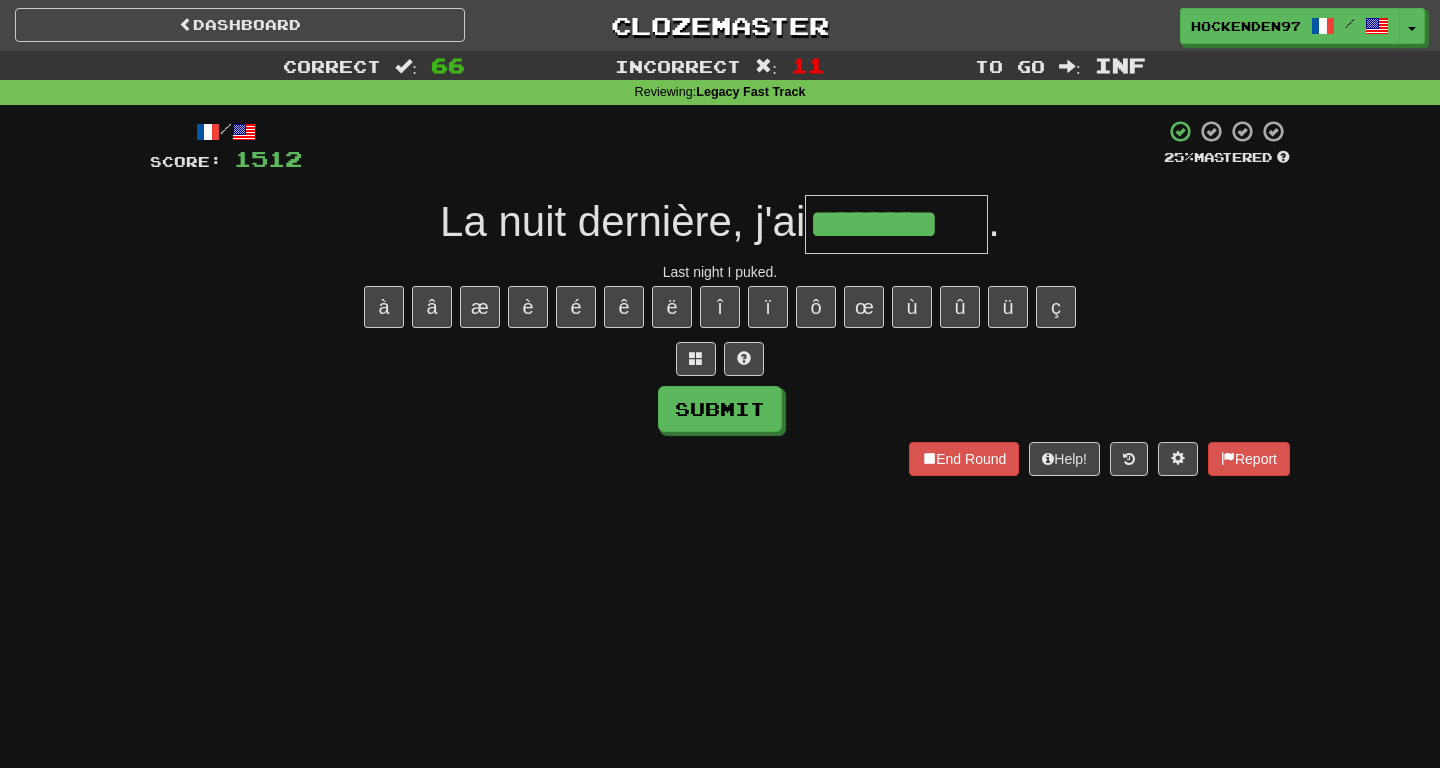 type on "********" 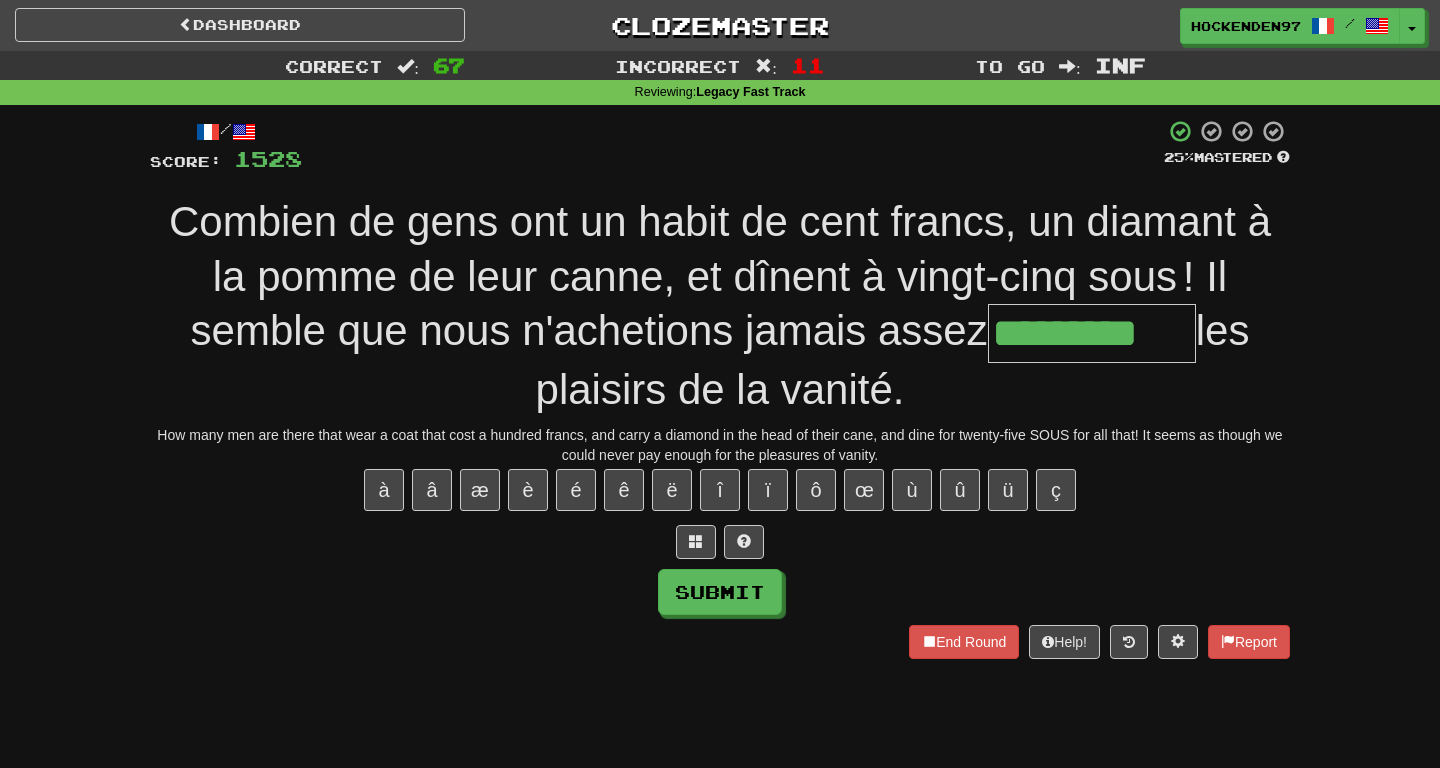 type on "*********" 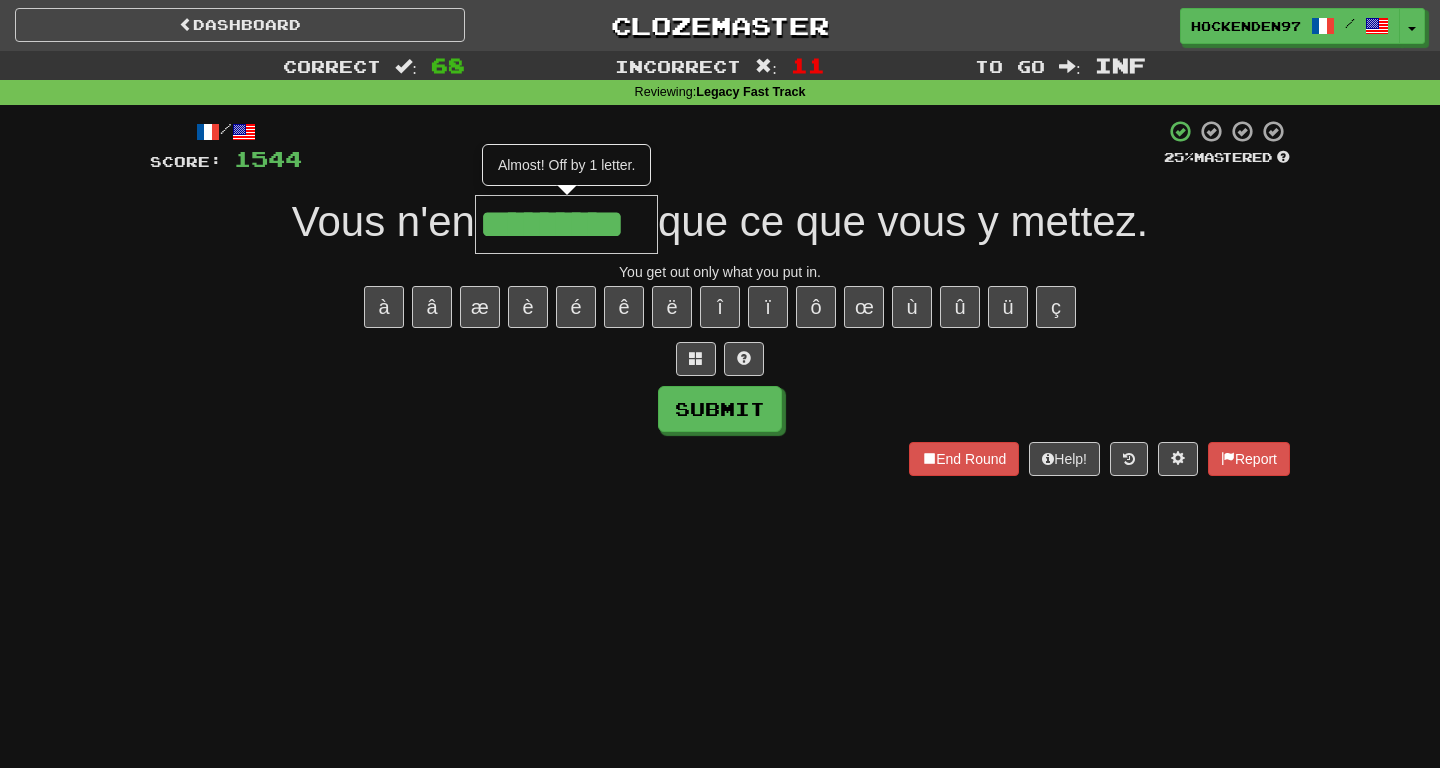 type on "*********" 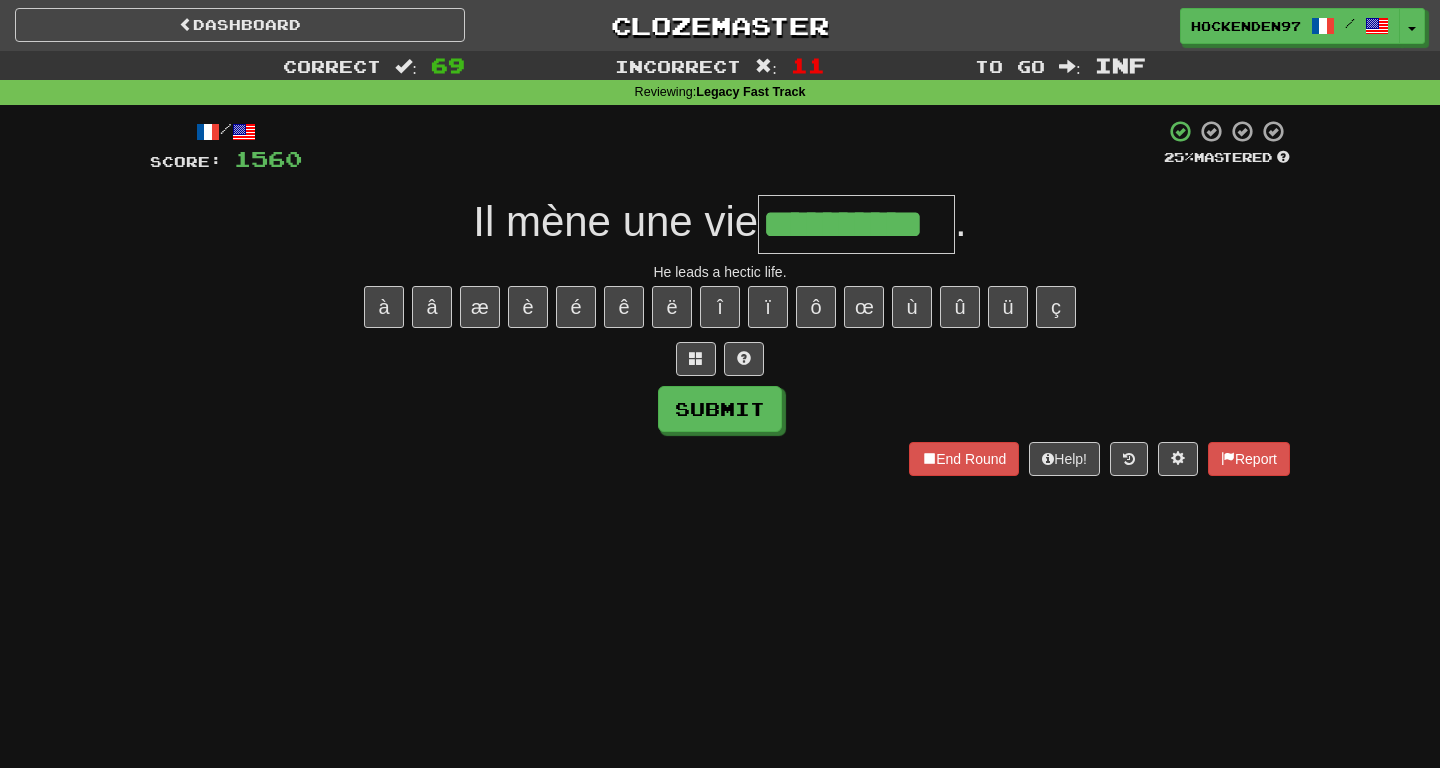 type on "**********" 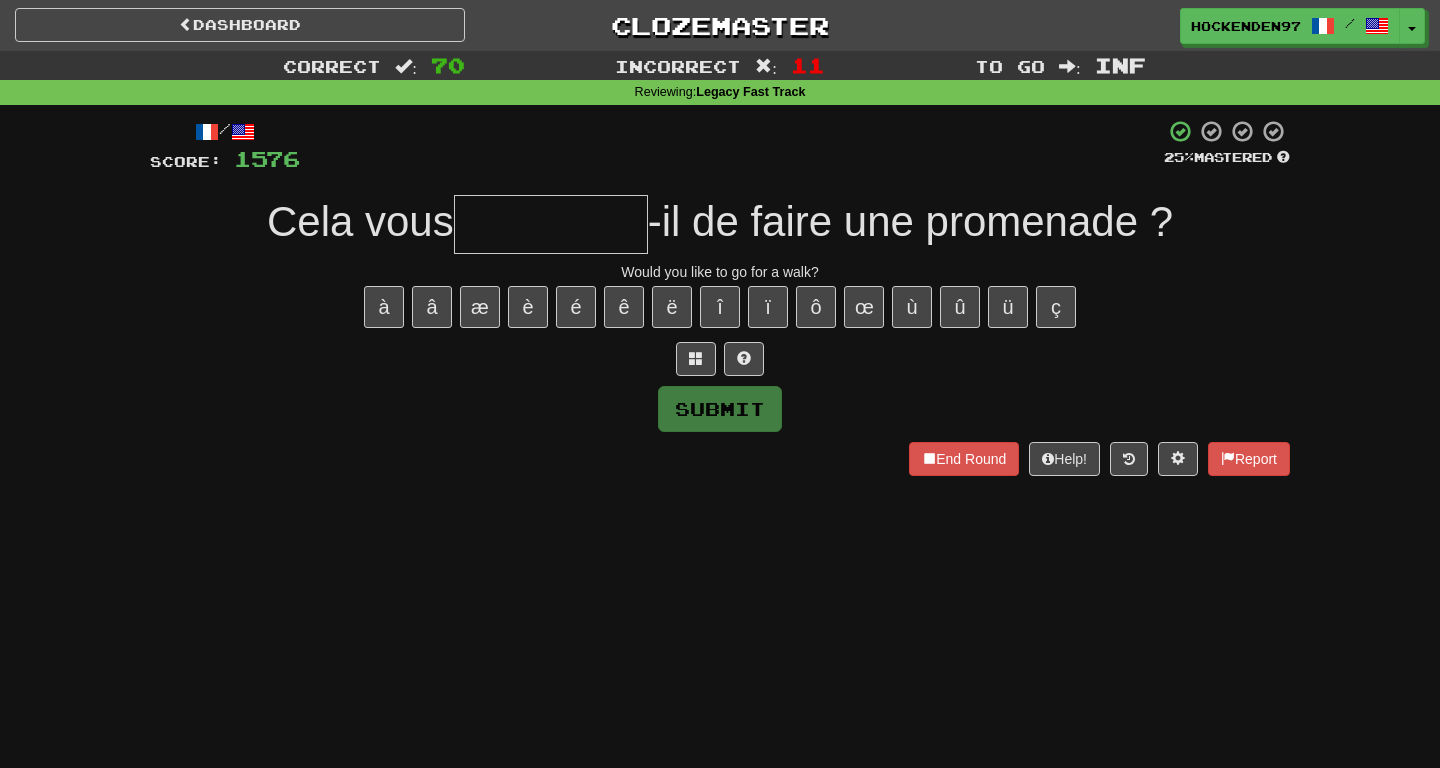 type on "*" 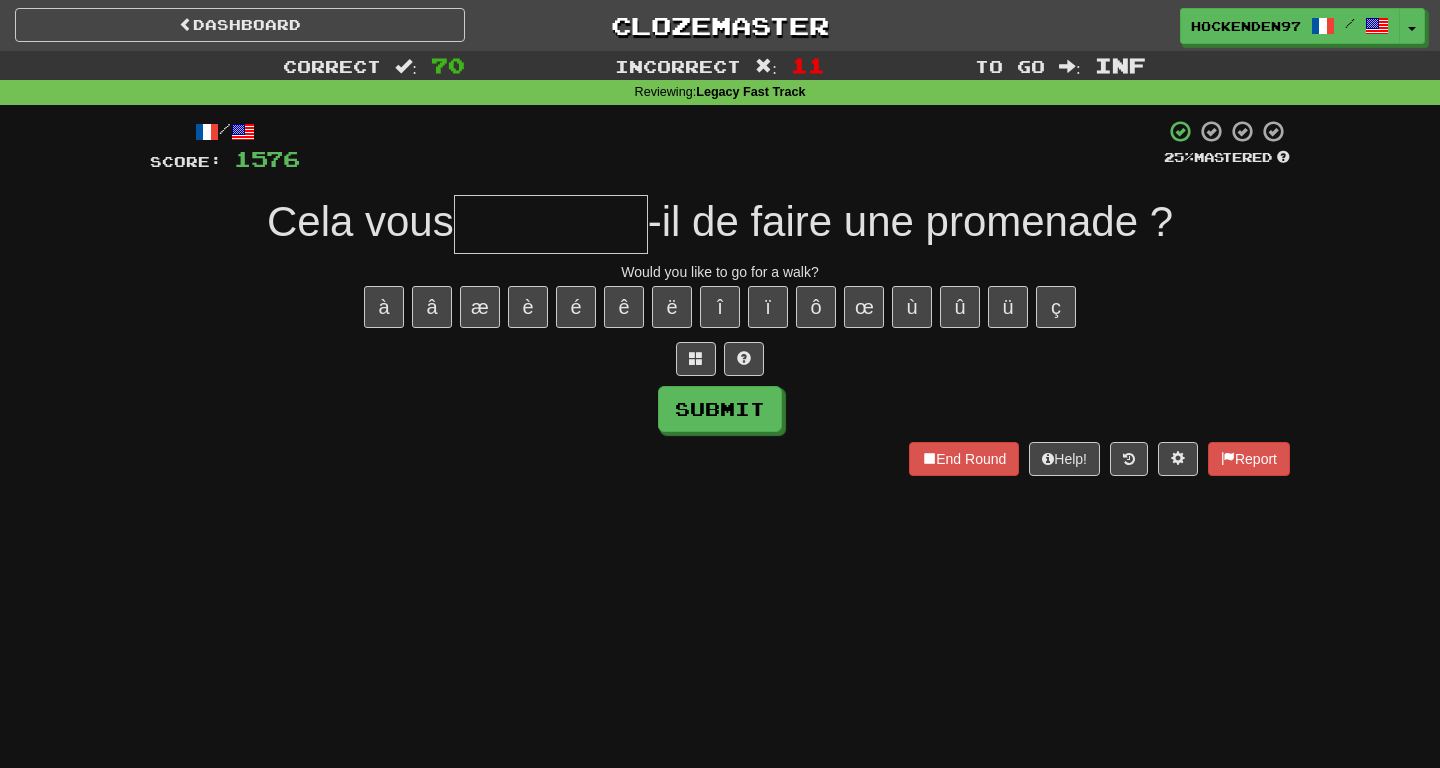 type on "*" 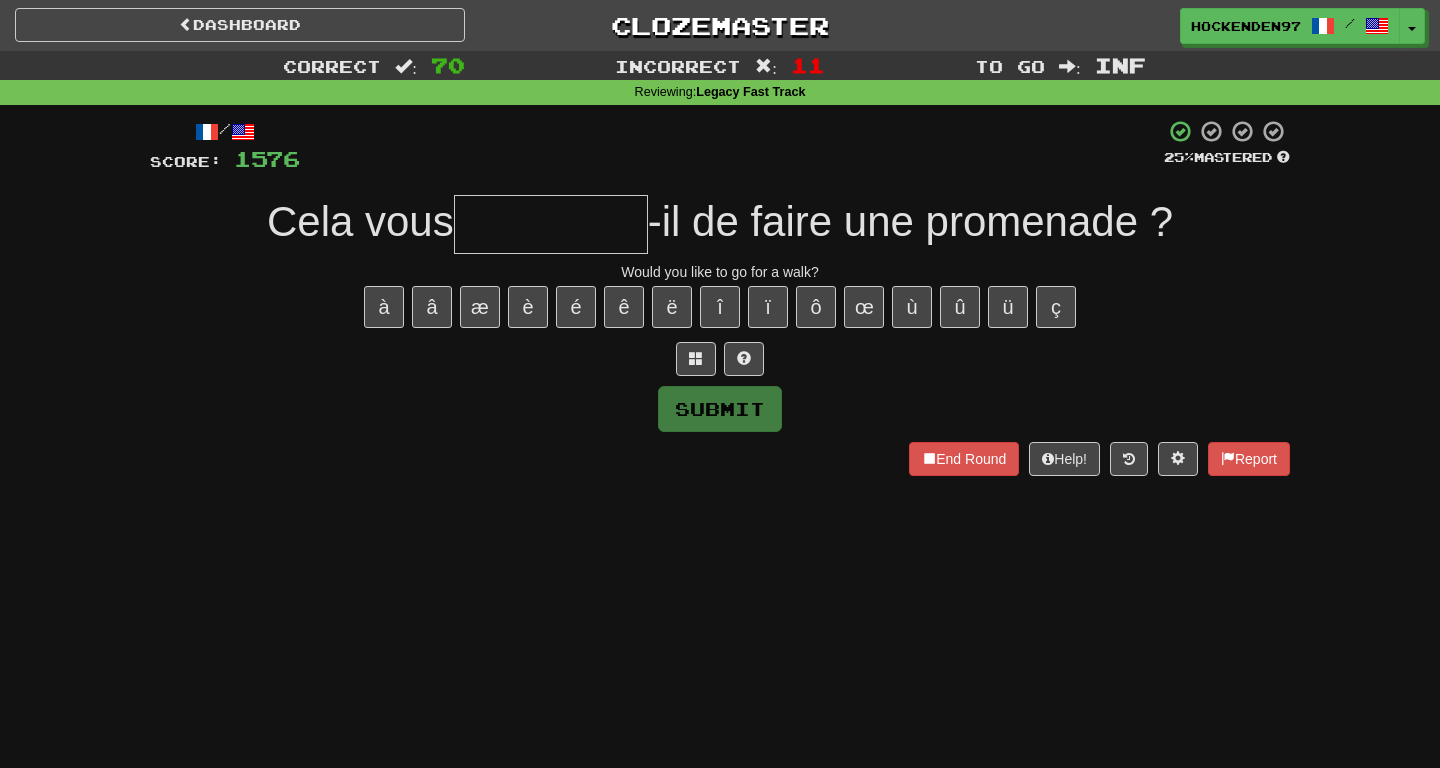 type 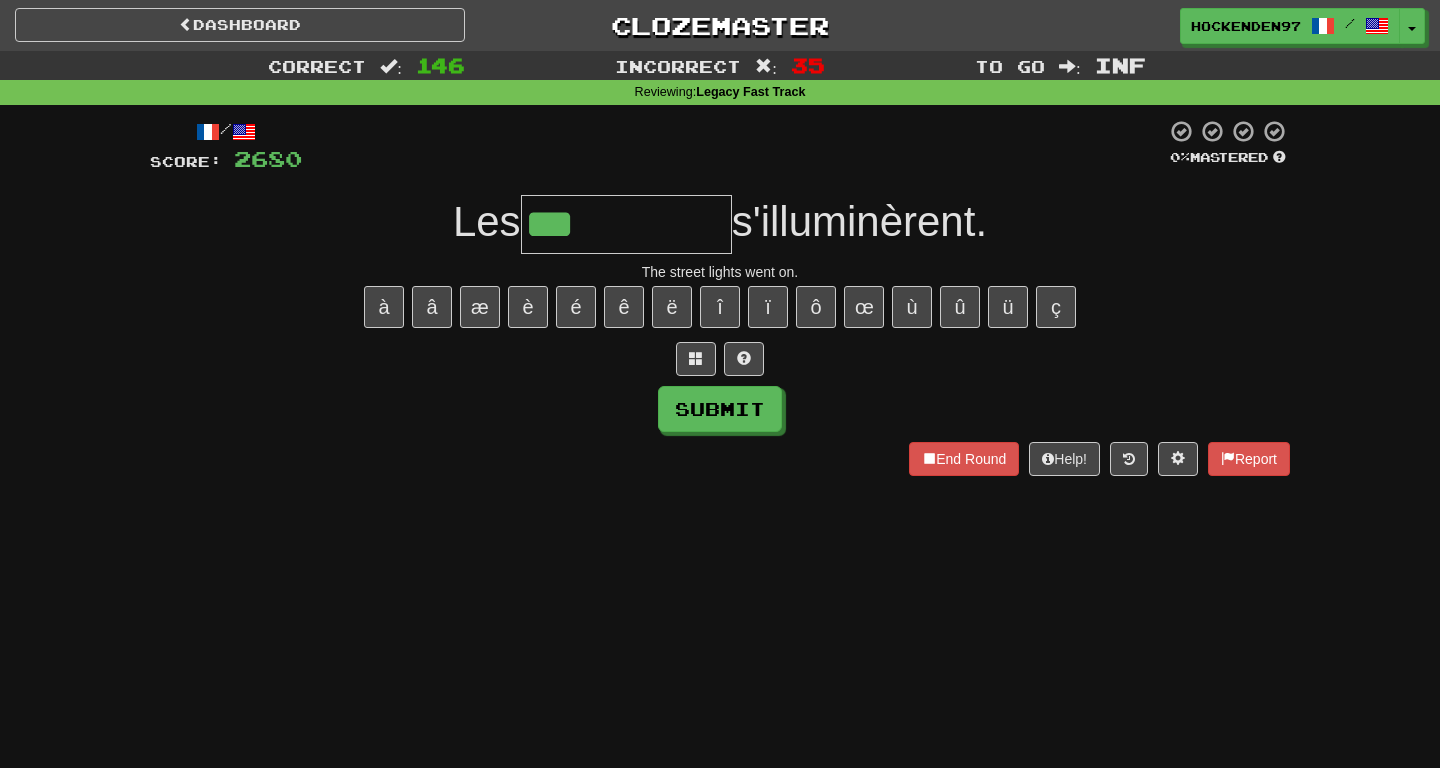 click on "***" at bounding box center [626, 224] 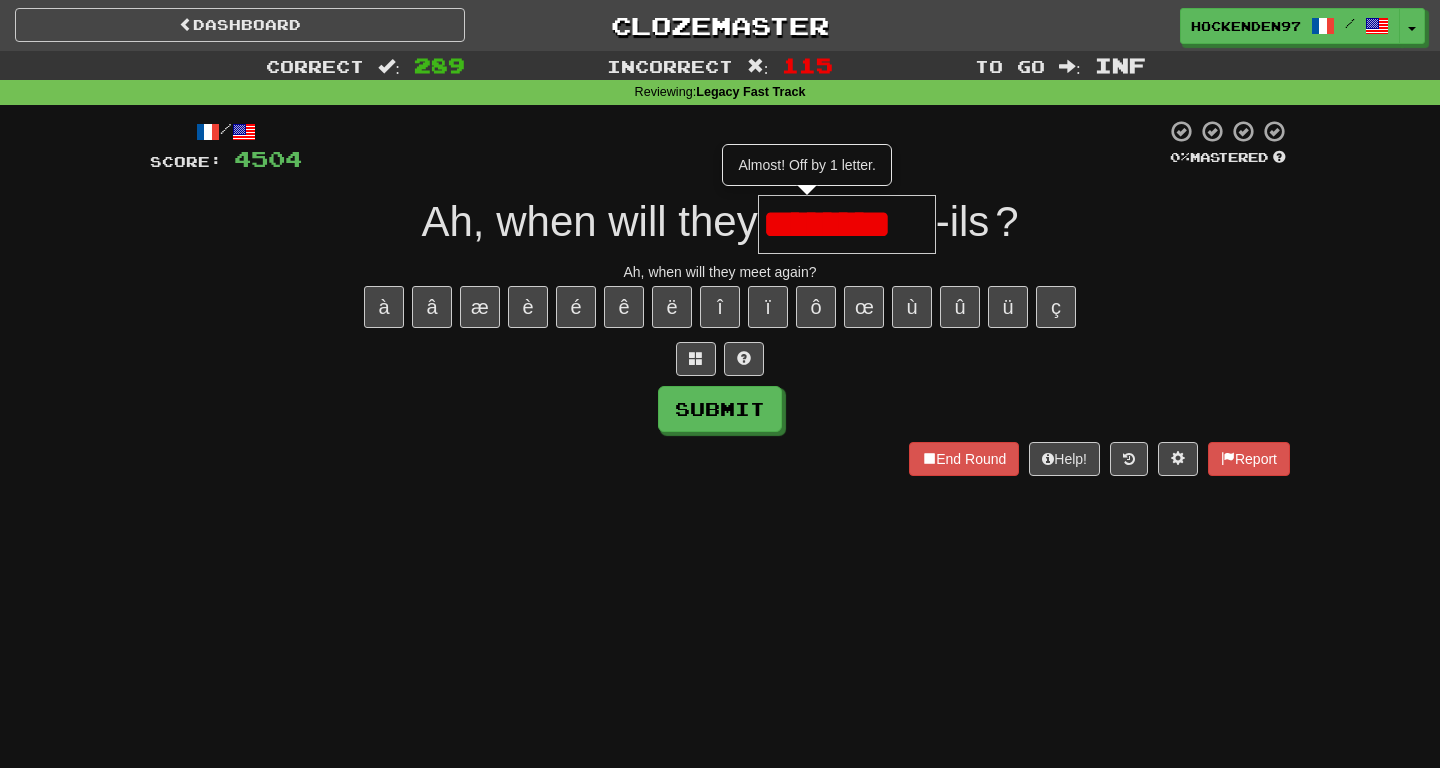 scroll, scrollTop: 0, scrollLeft: 0, axis: both 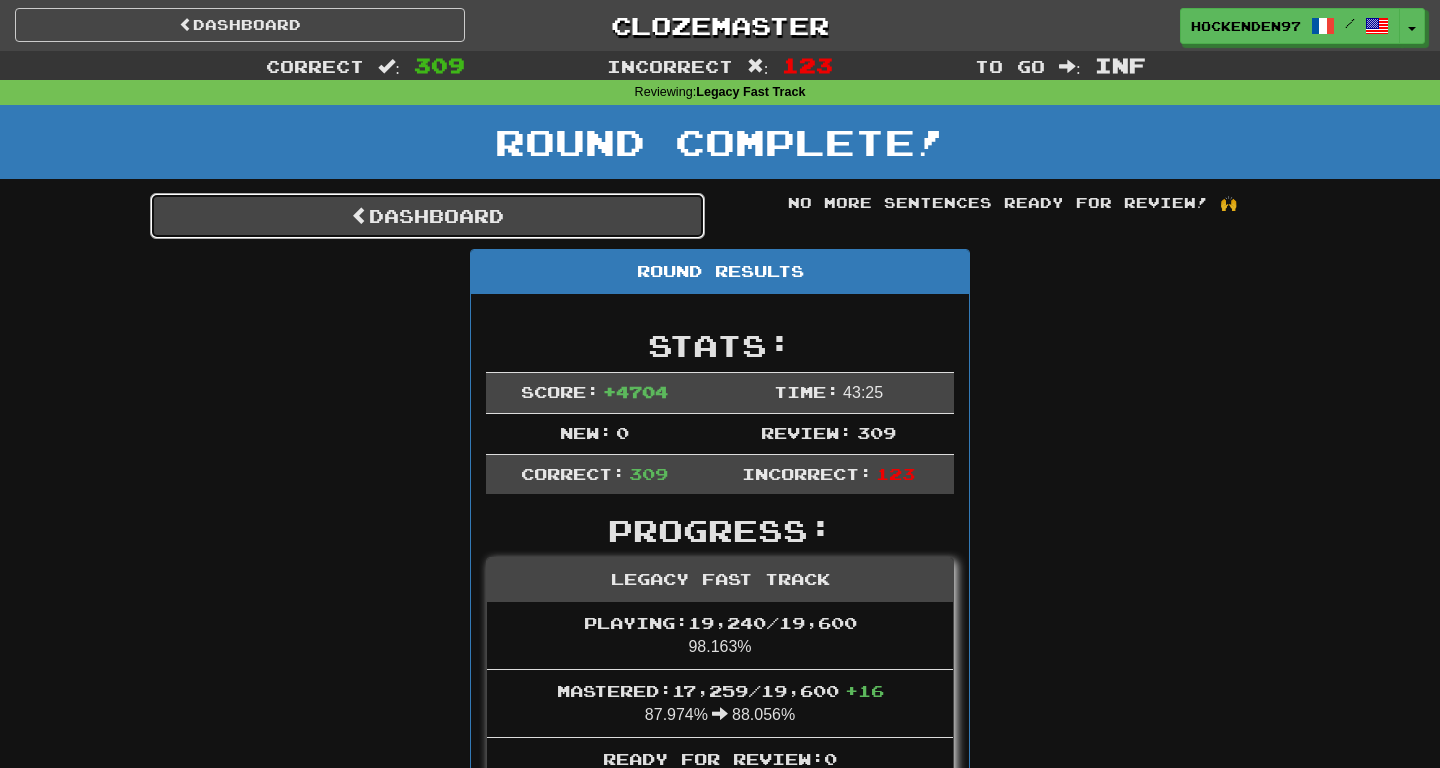 click on "Dashboard" at bounding box center (427, 216) 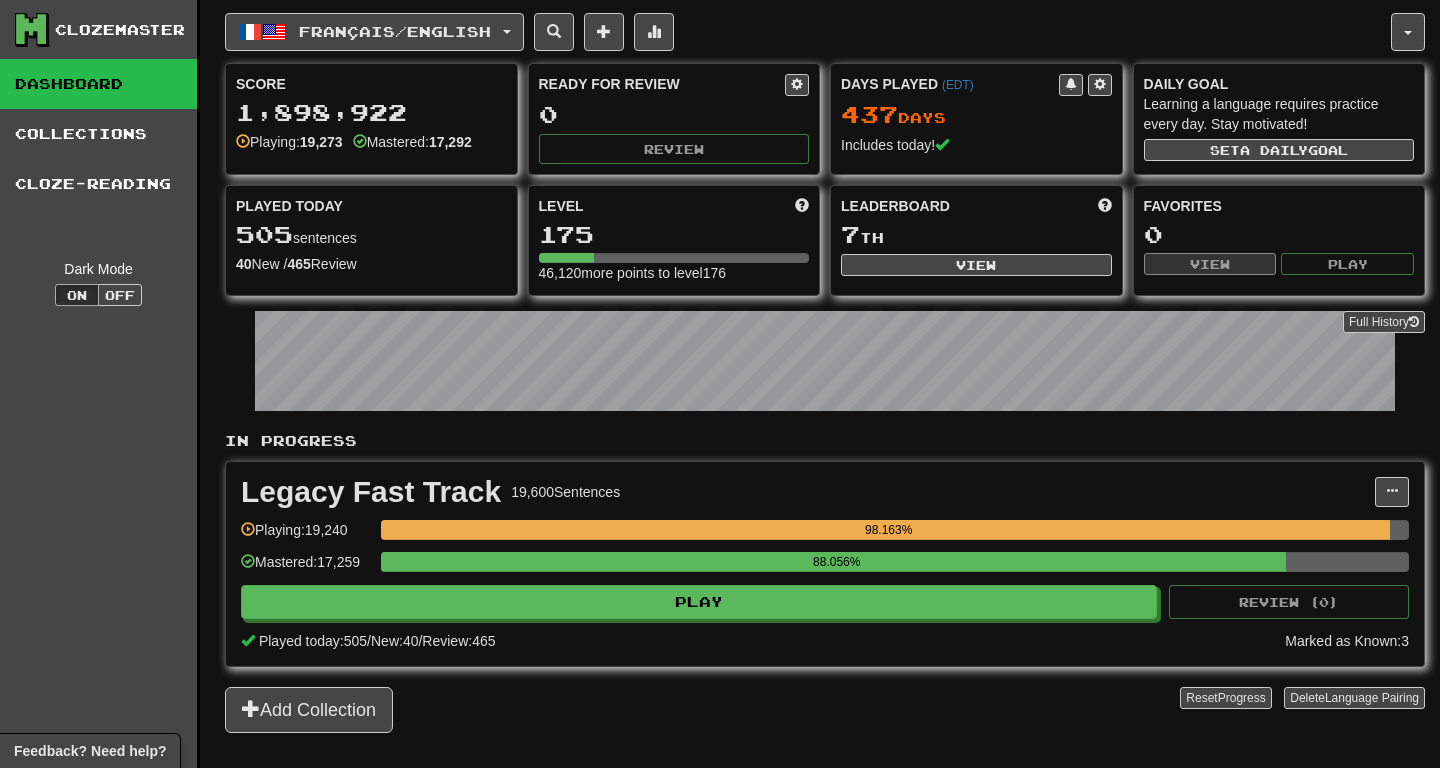 scroll, scrollTop: 0, scrollLeft: 0, axis: both 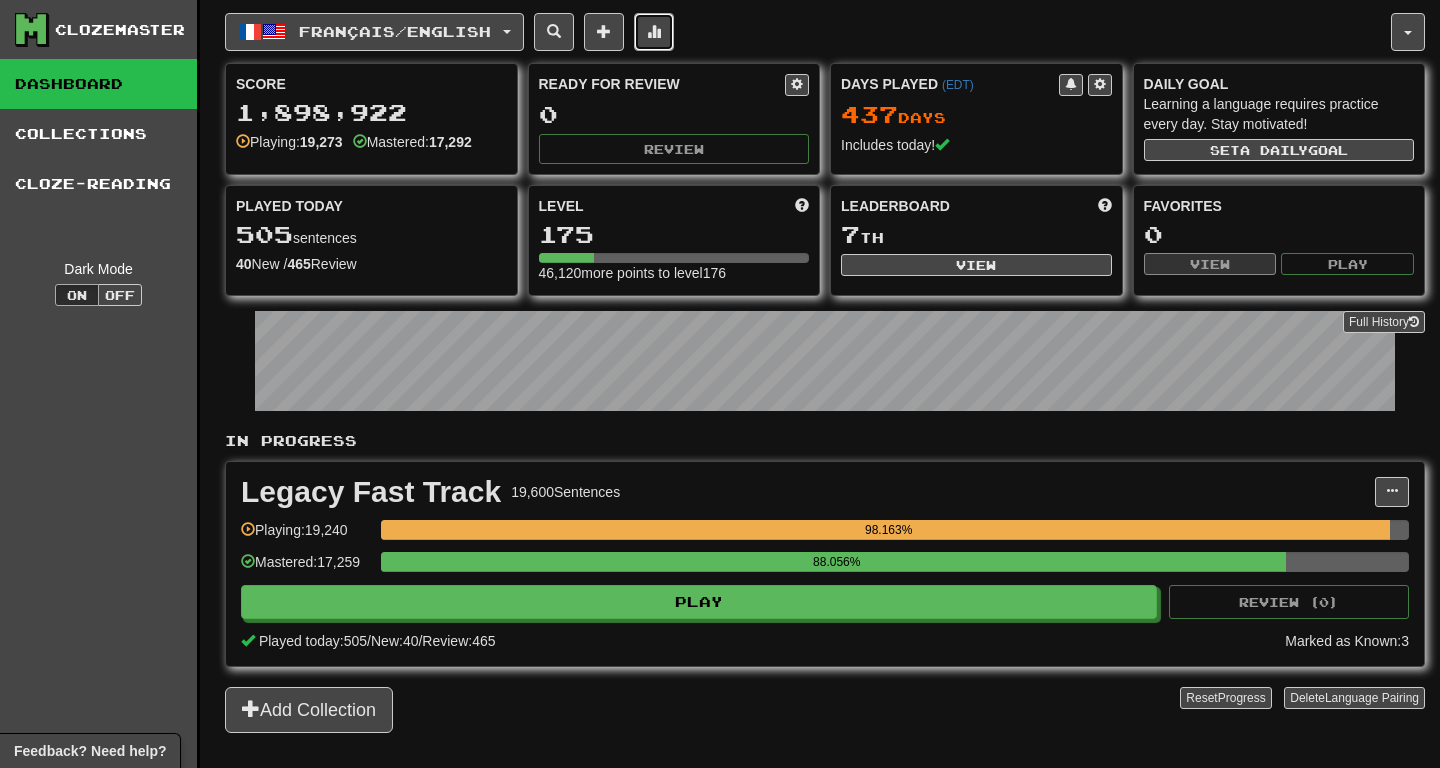 click at bounding box center (654, 31) 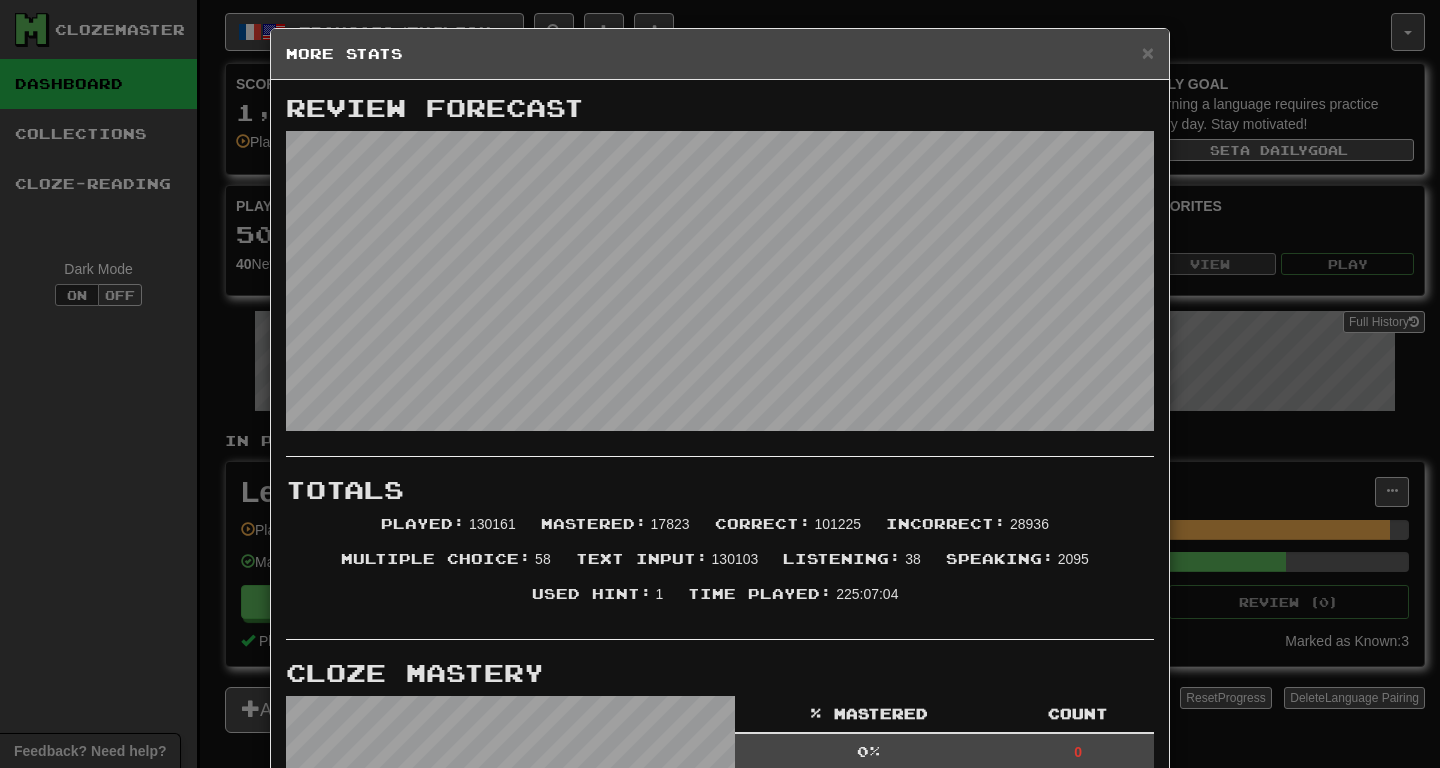 scroll, scrollTop: 0, scrollLeft: 0, axis: both 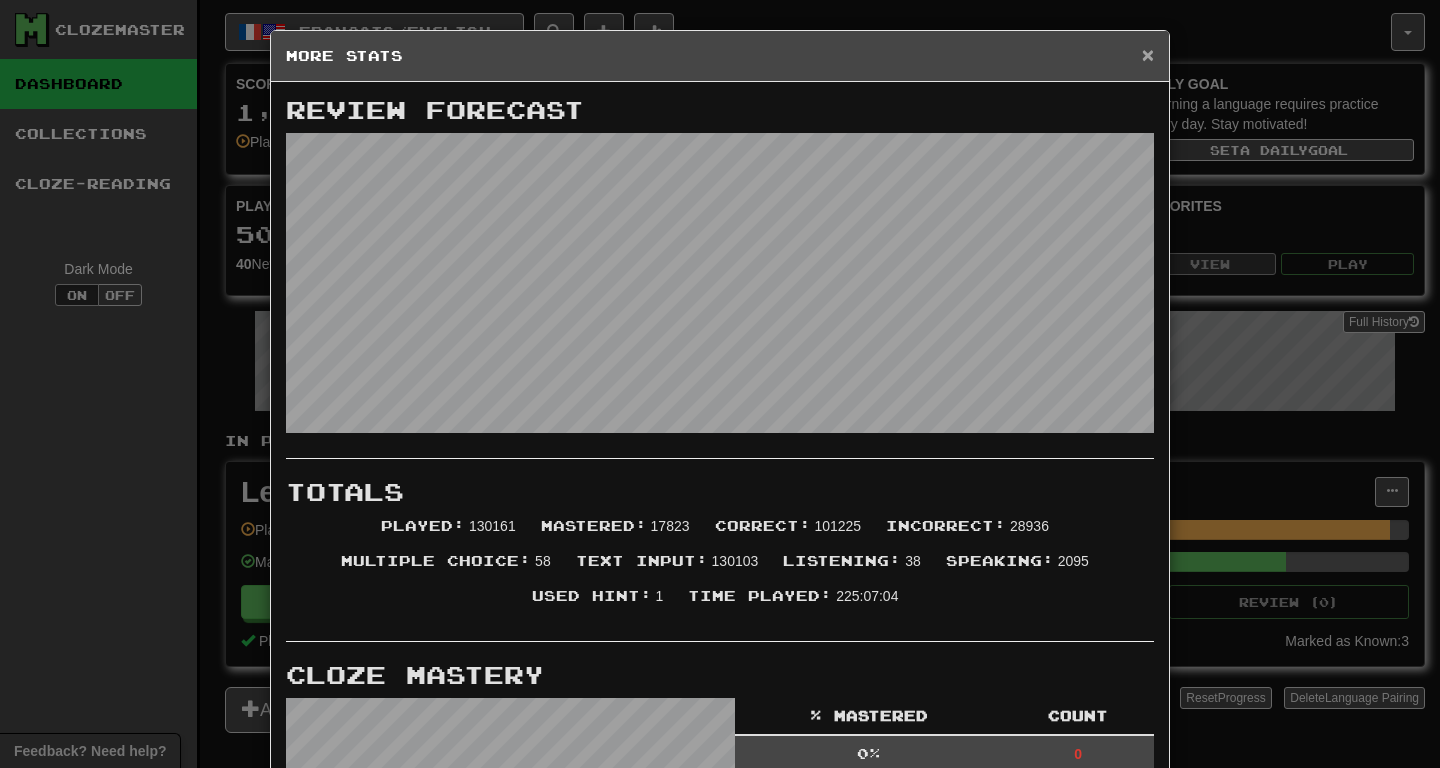 click on "×" at bounding box center [1148, 54] 